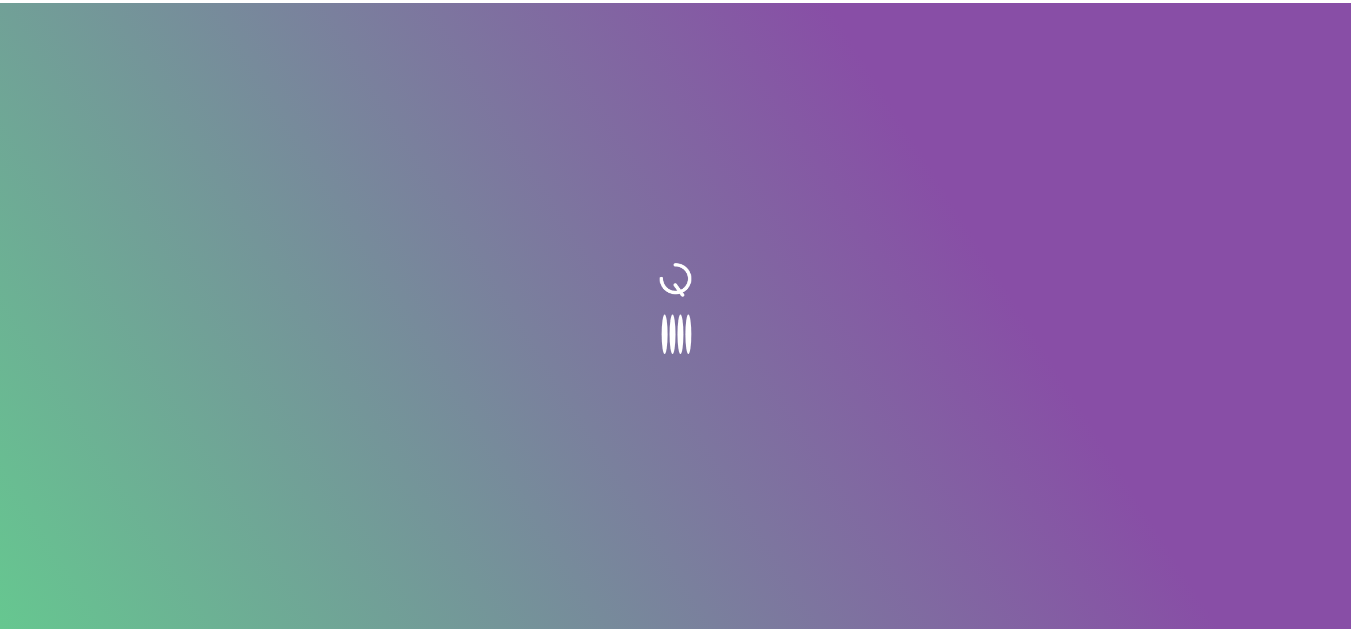 scroll, scrollTop: 0, scrollLeft: 0, axis: both 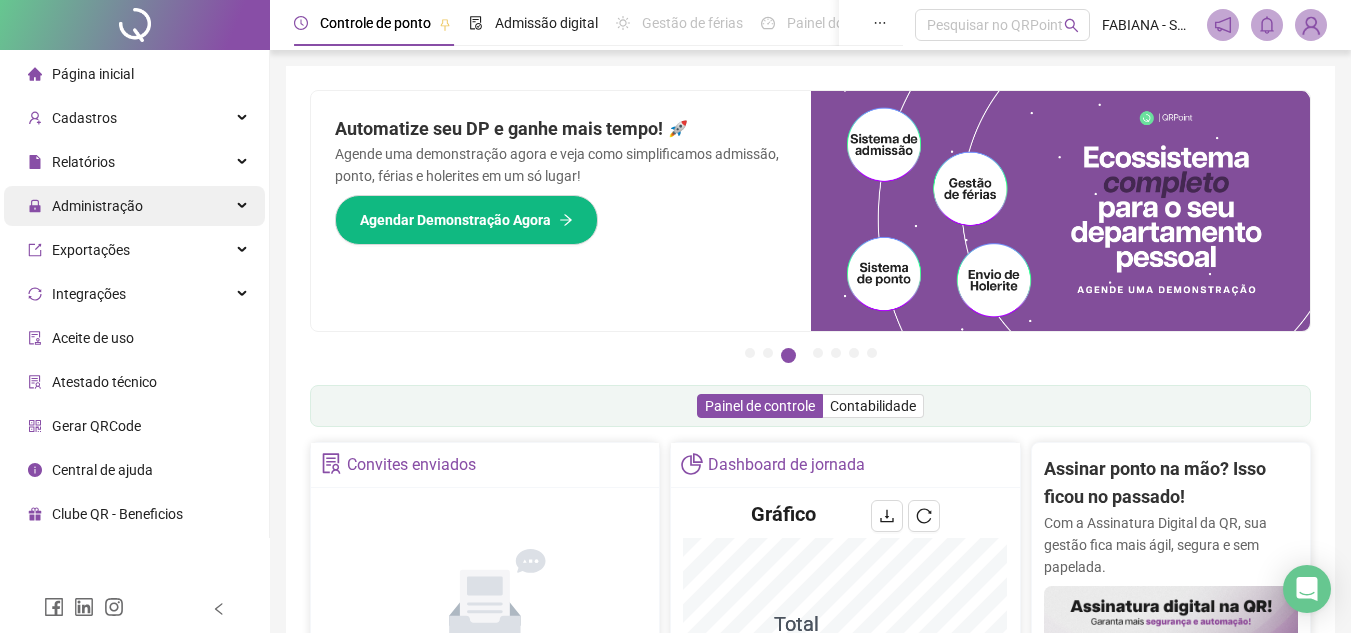 click on "Administração" at bounding box center (97, 206) 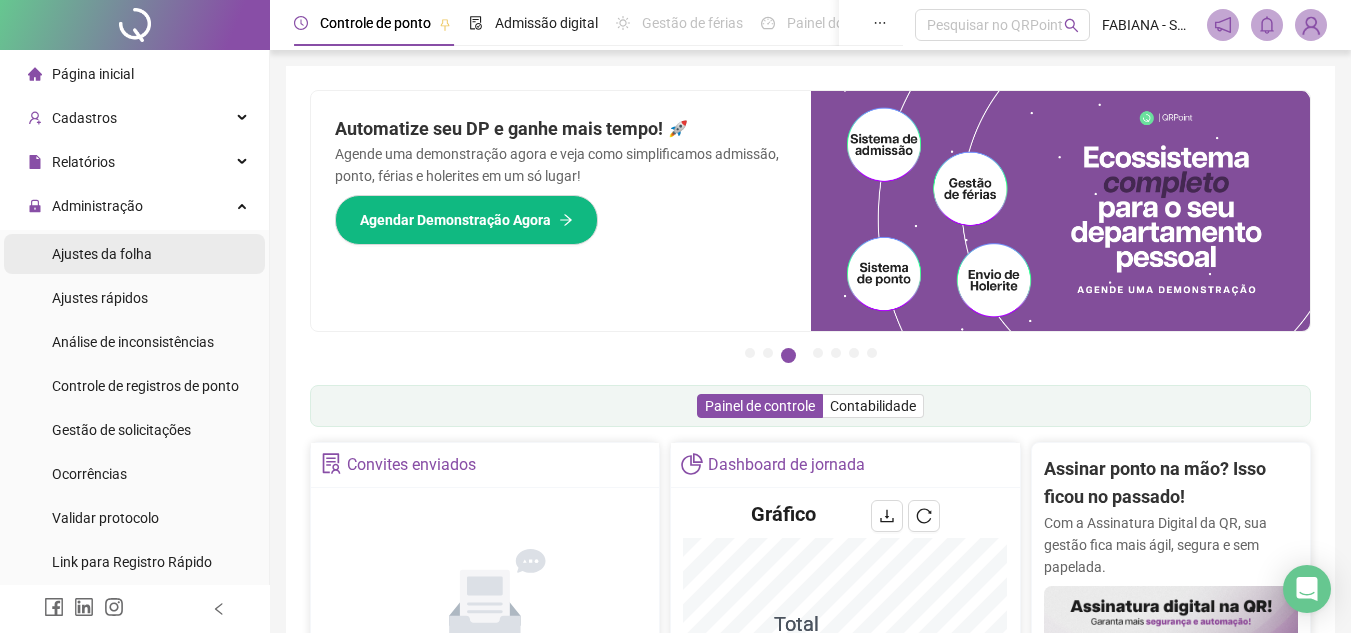 click on "Ajustes da folha" at bounding box center (102, 254) 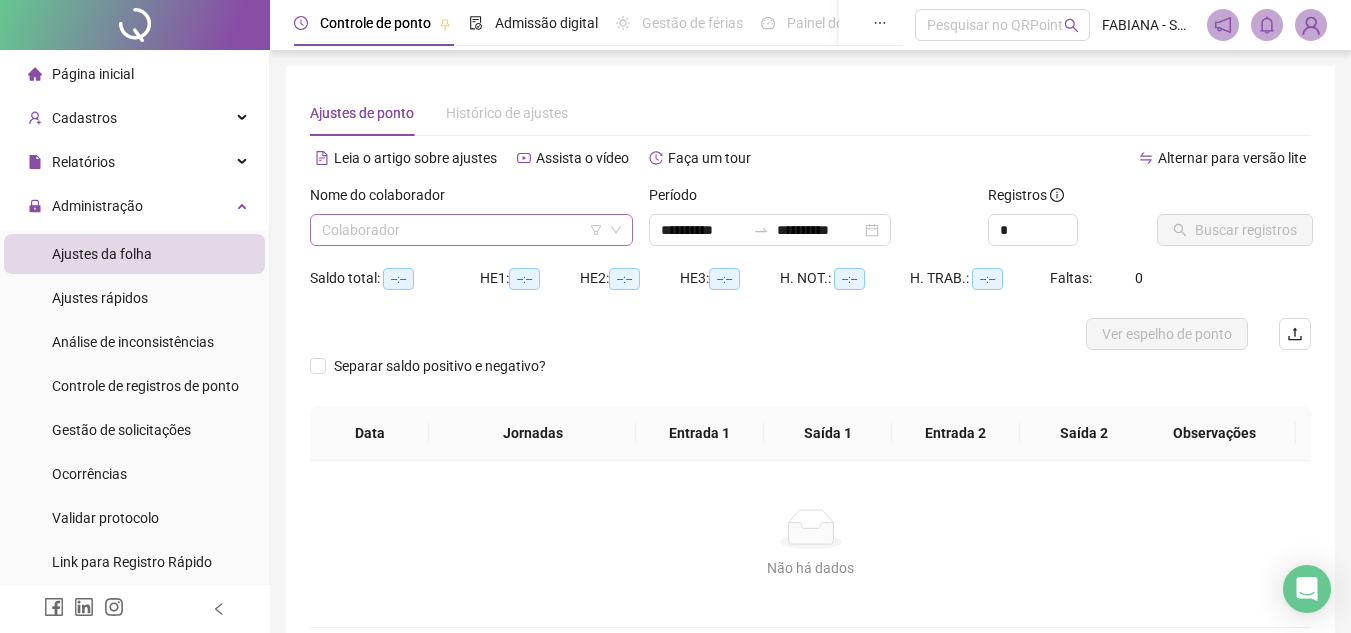 click at bounding box center (462, 230) 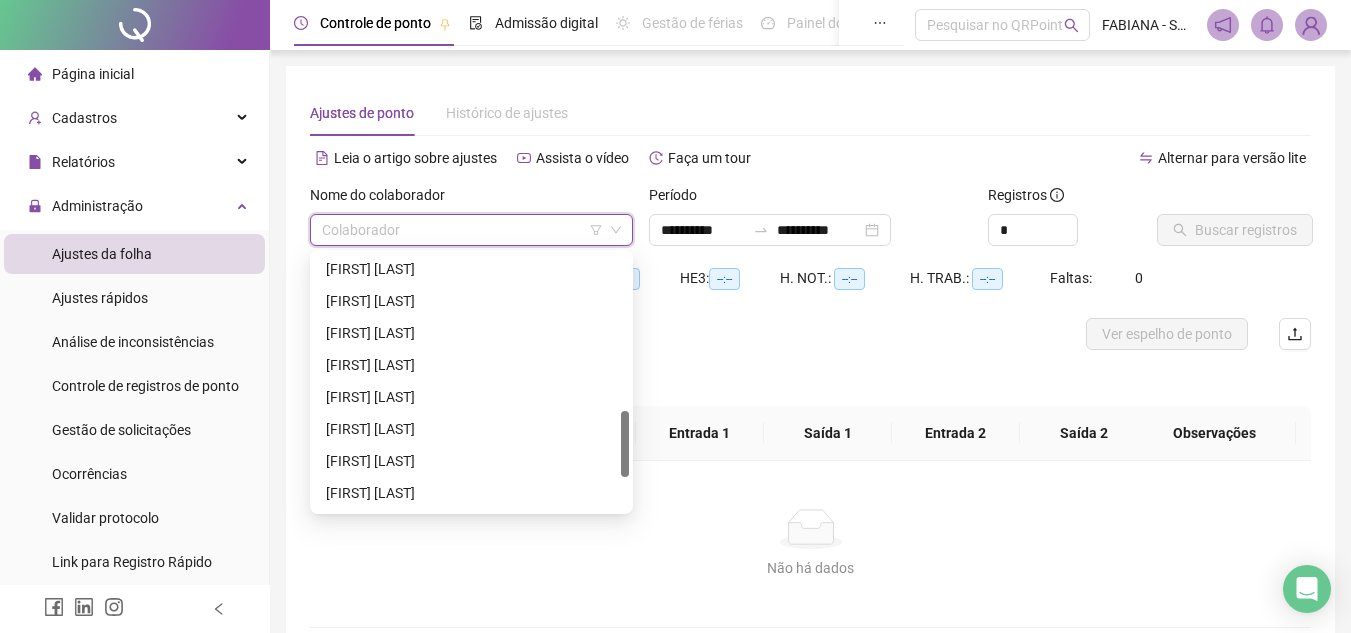scroll, scrollTop: 659, scrollLeft: 0, axis: vertical 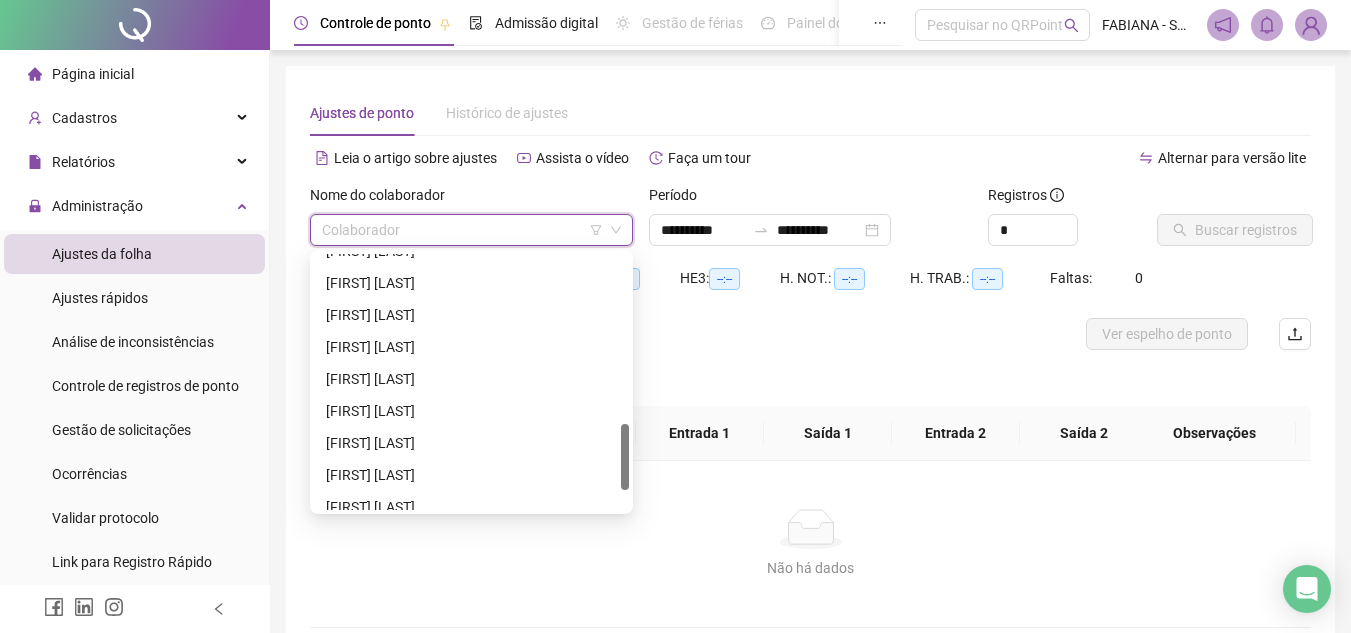 drag, startPoint x: 621, startPoint y: 306, endPoint x: 617, endPoint y: 476, distance: 170.04706 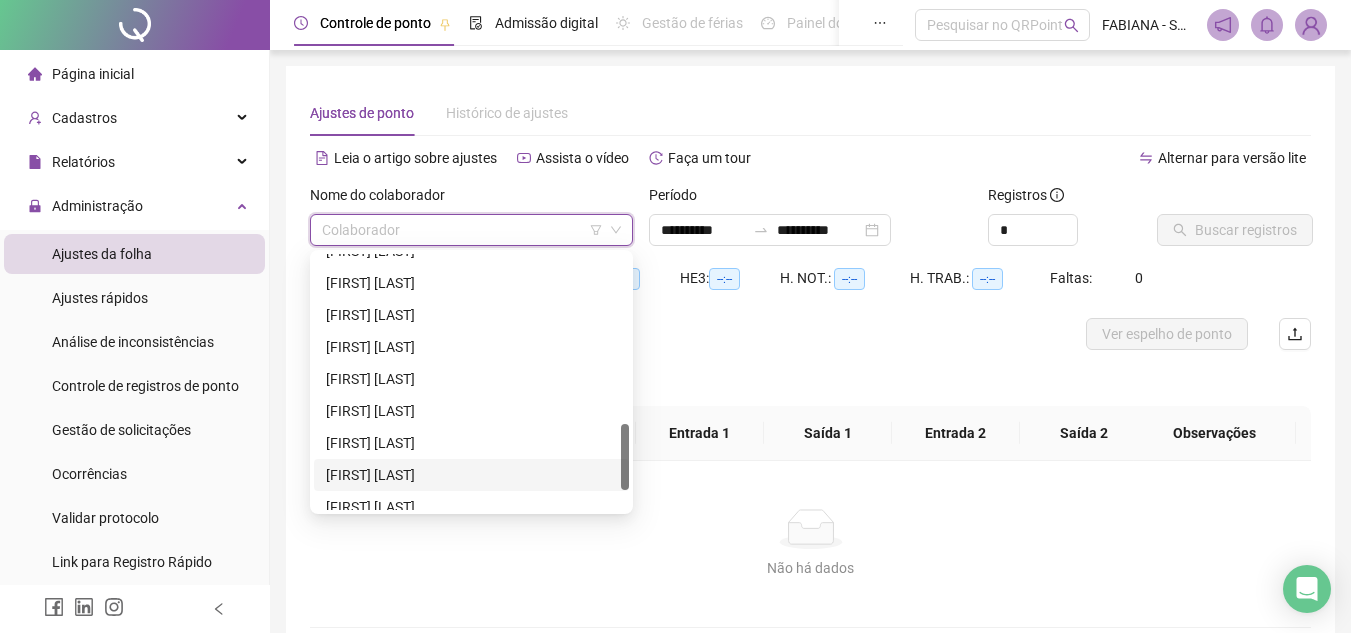 click on "[FIRST] [LAST]" at bounding box center [471, 475] 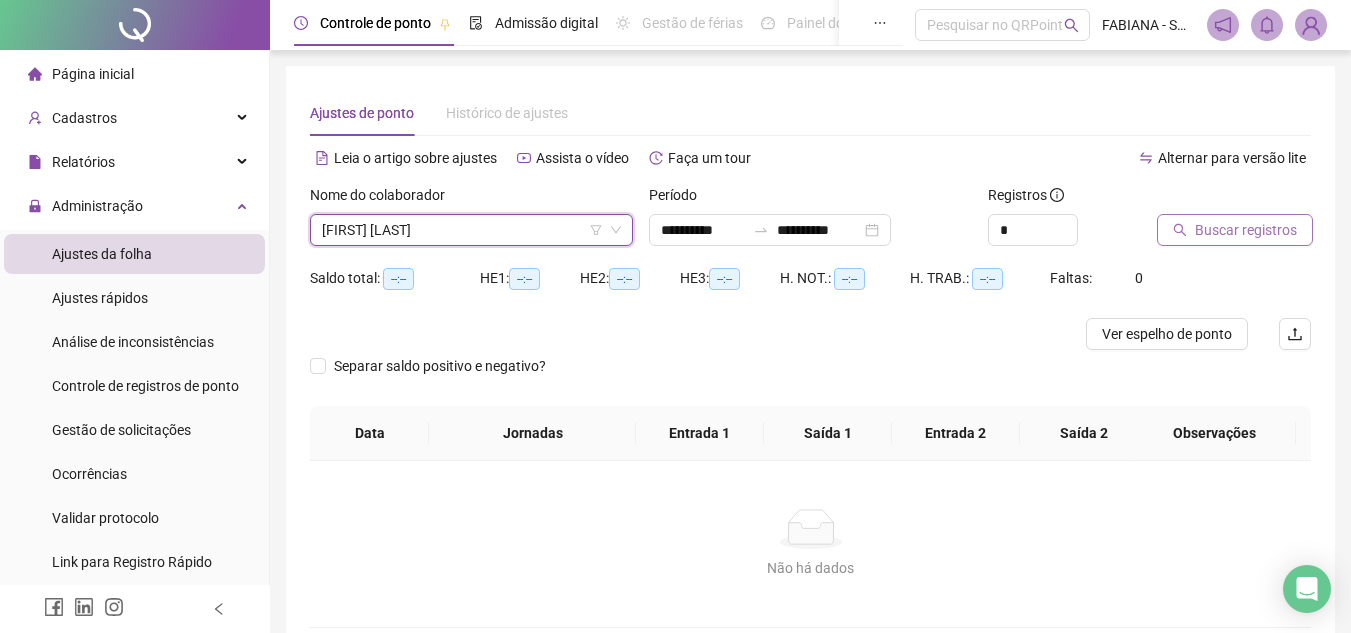 click on "Buscar registros" at bounding box center (1246, 230) 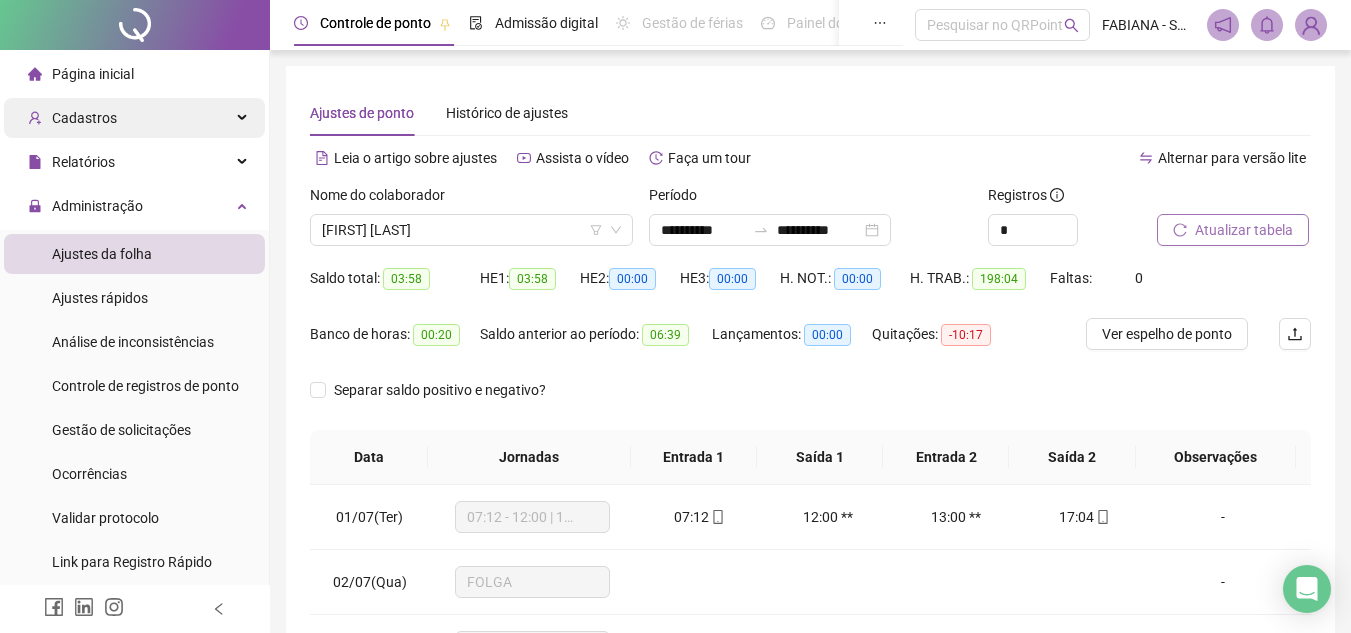 click on "Cadastros" at bounding box center (84, 118) 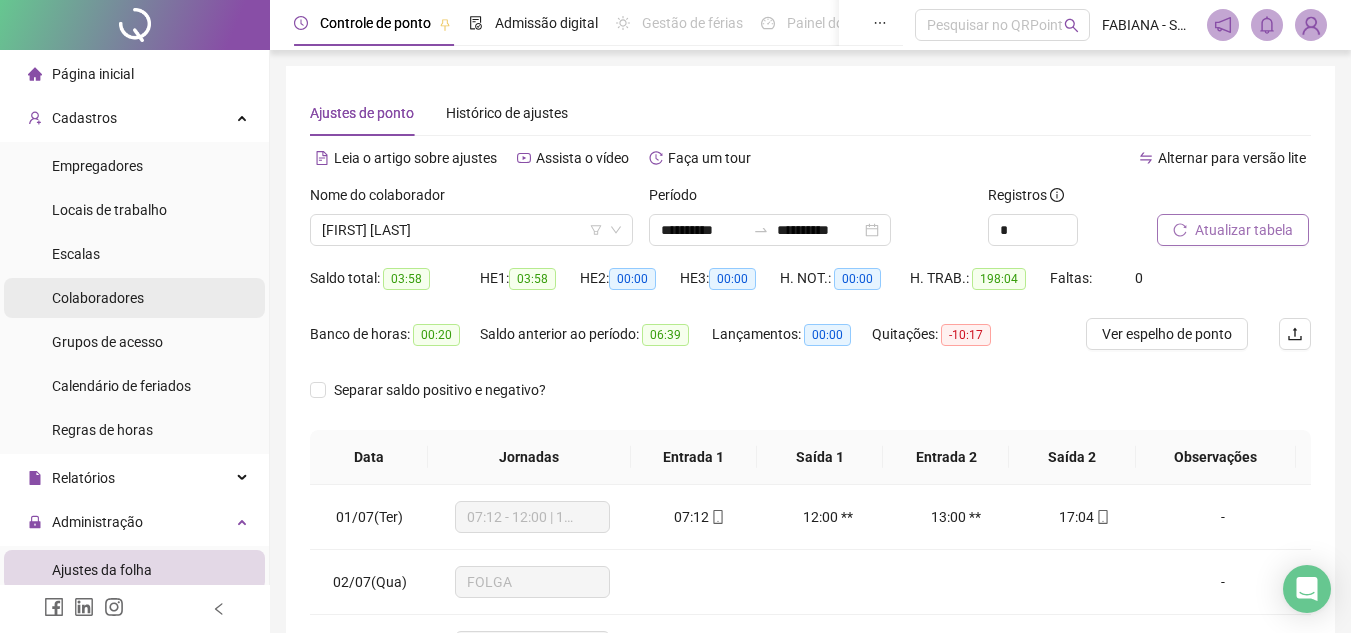 click on "Colaboradores" at bounding box center (98, 298) 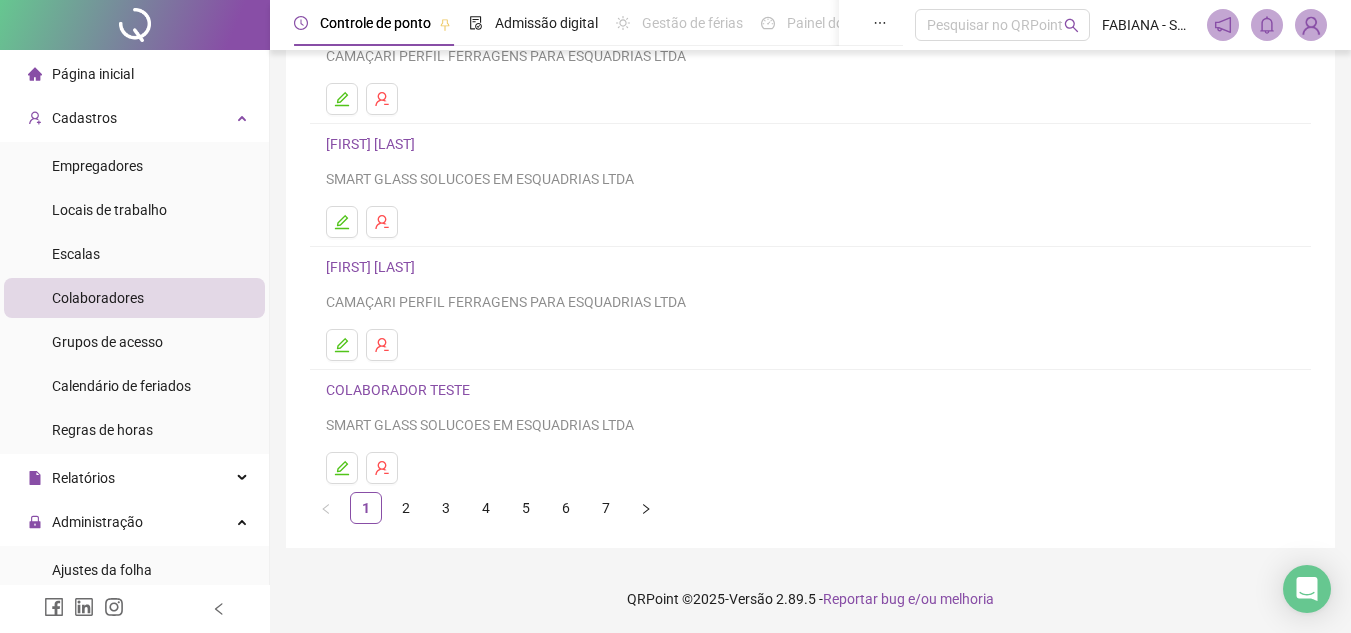 scroll, scrollTop: 334, scrollLeft: 0, axis: vertical 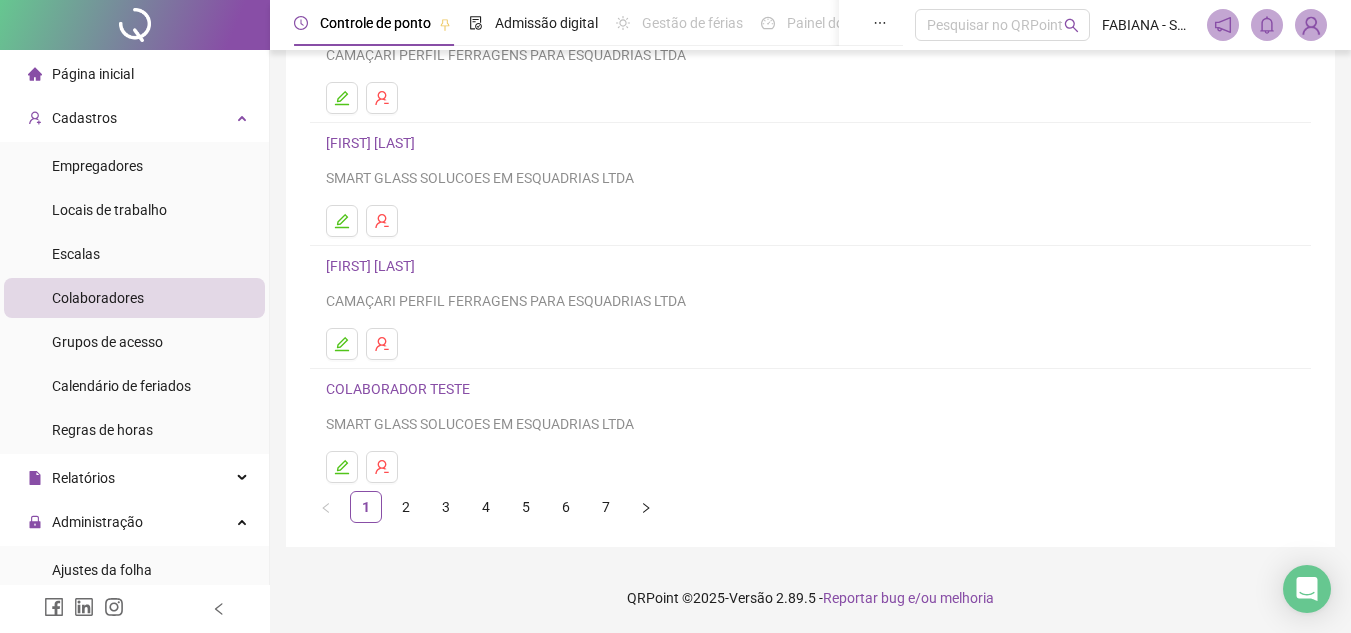 click on "5" at bounding box center [526, 507] 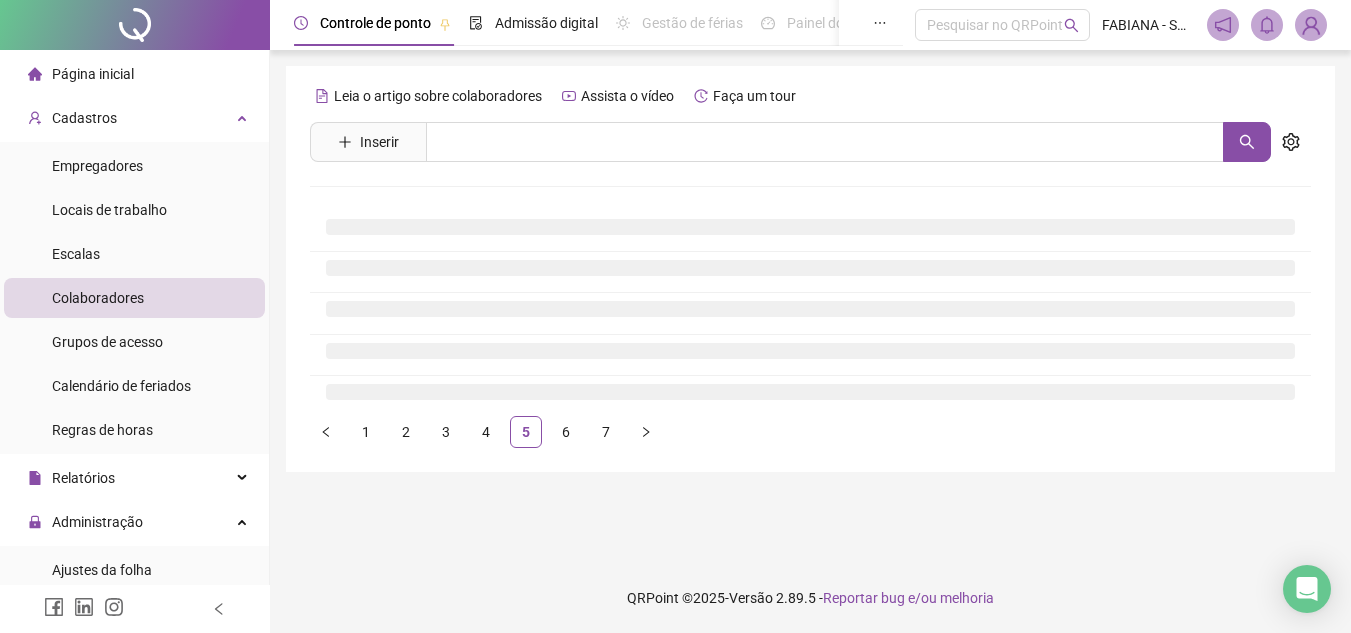 scroll, scrollTop: 0, scrollLeft: 0, axis: both 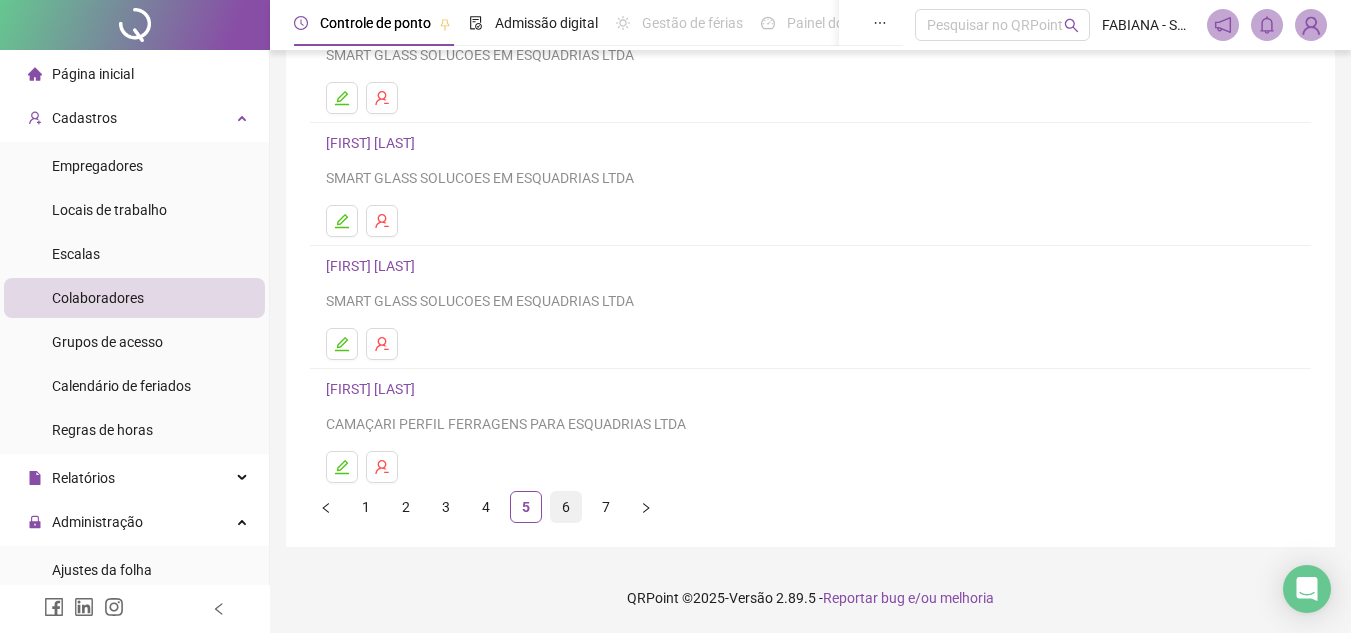 click on "6" at bounding box center [566, 507] 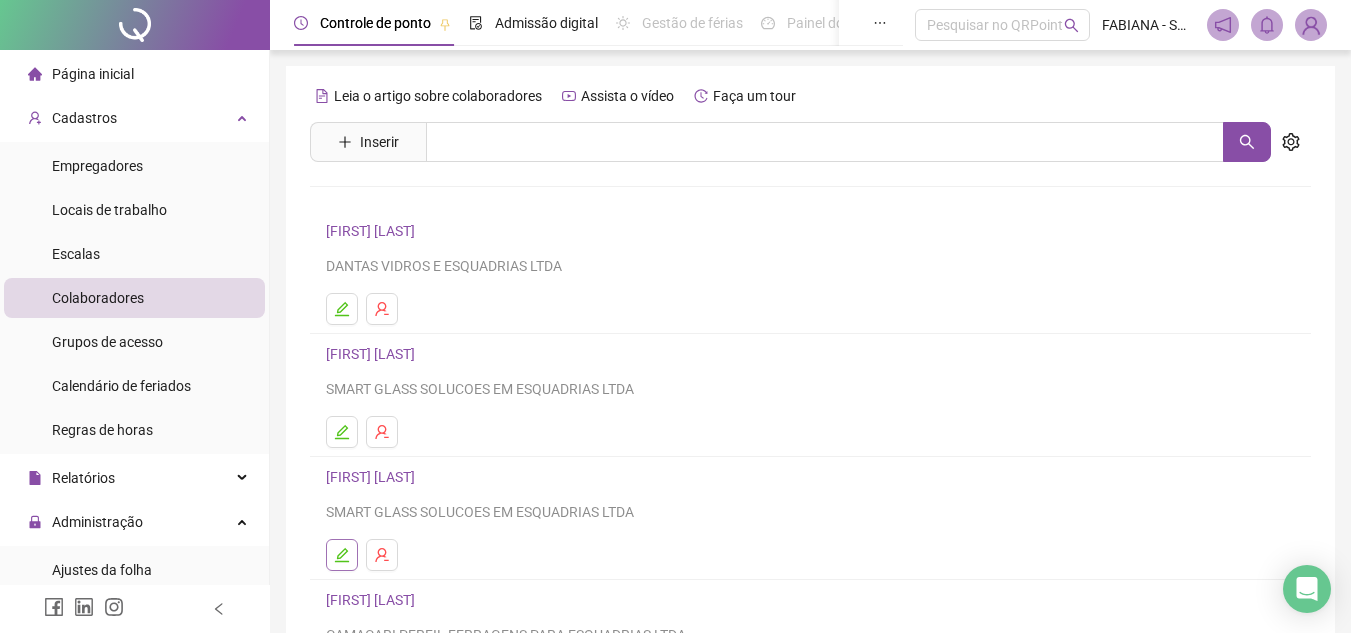click at bounding box center (342, 555) 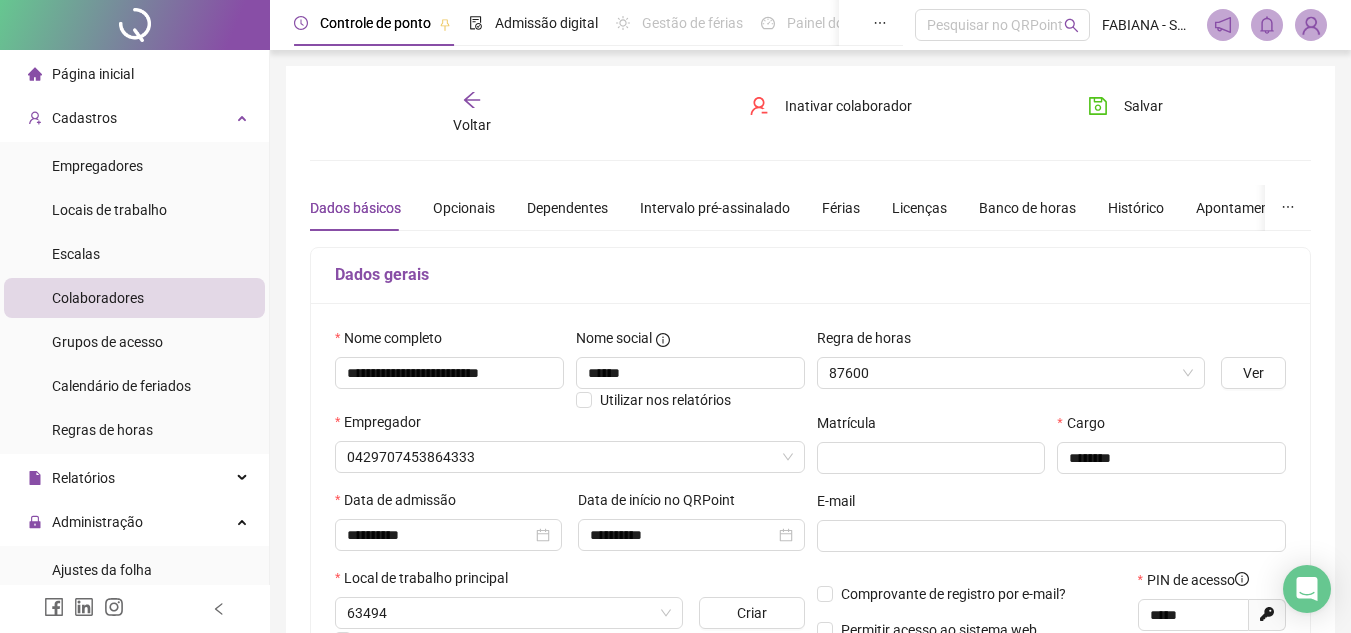type on "******" 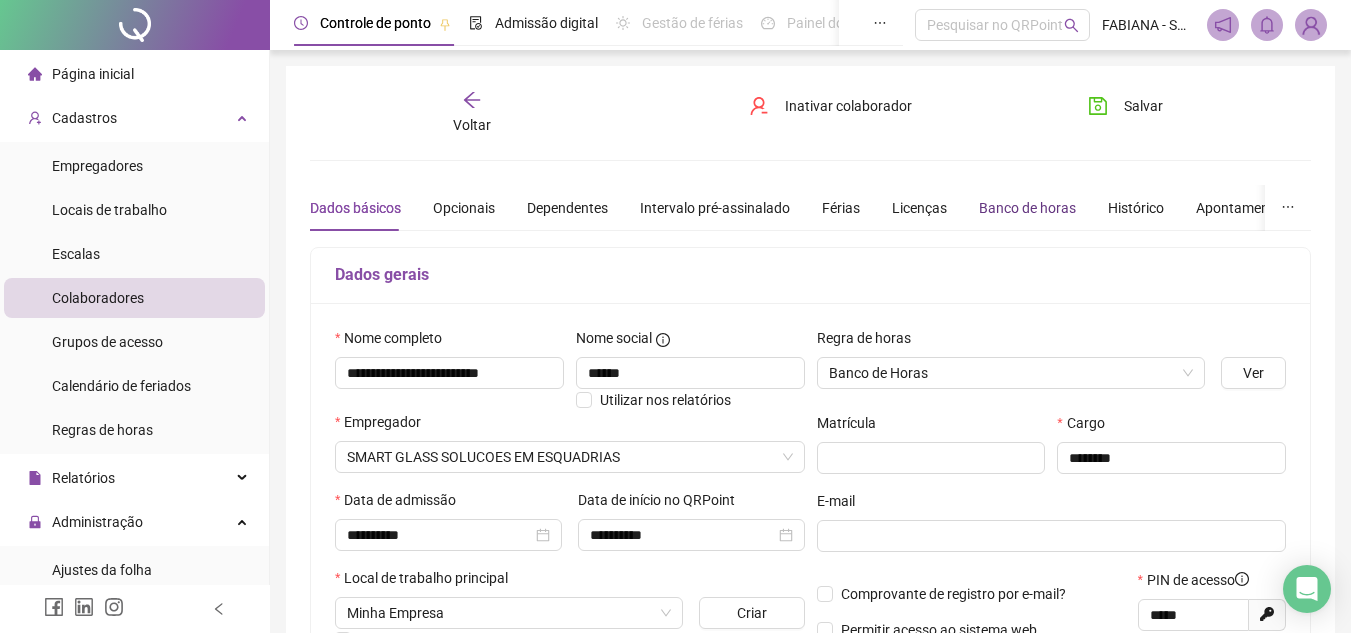 click on "Banco de horas" at bounding box center [1027, 208] 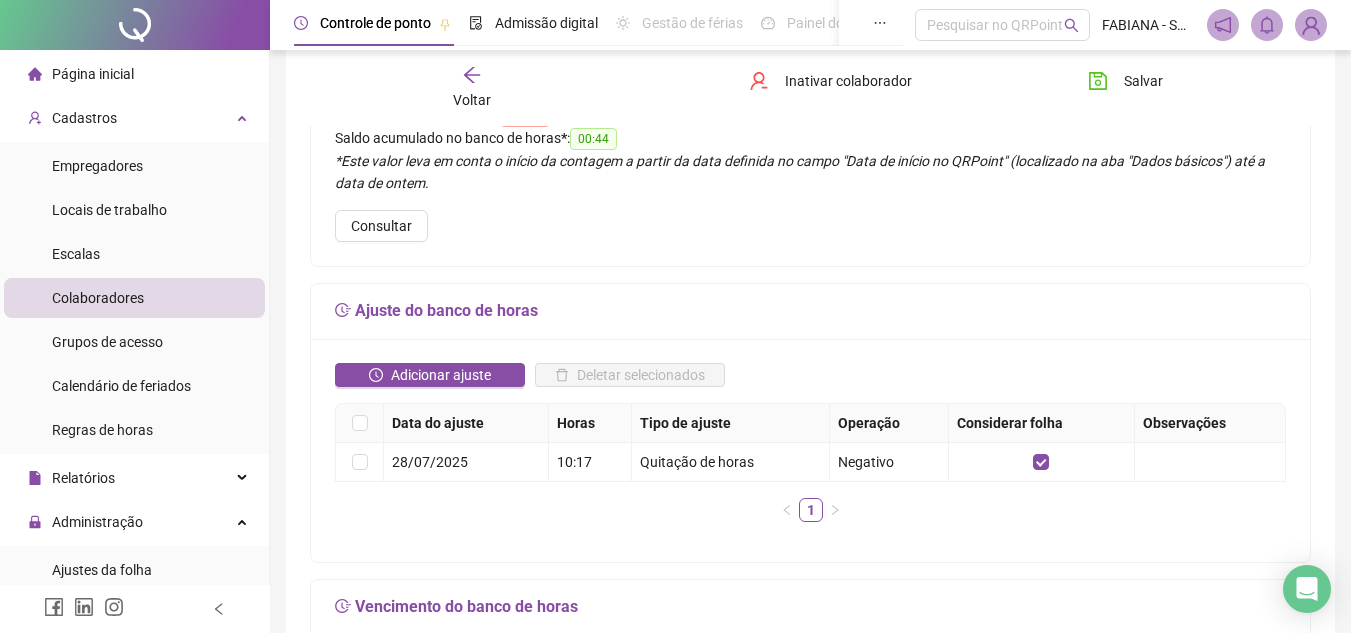 scroll, scrollTop: 260, scrollLeft: 0, axis: vertical 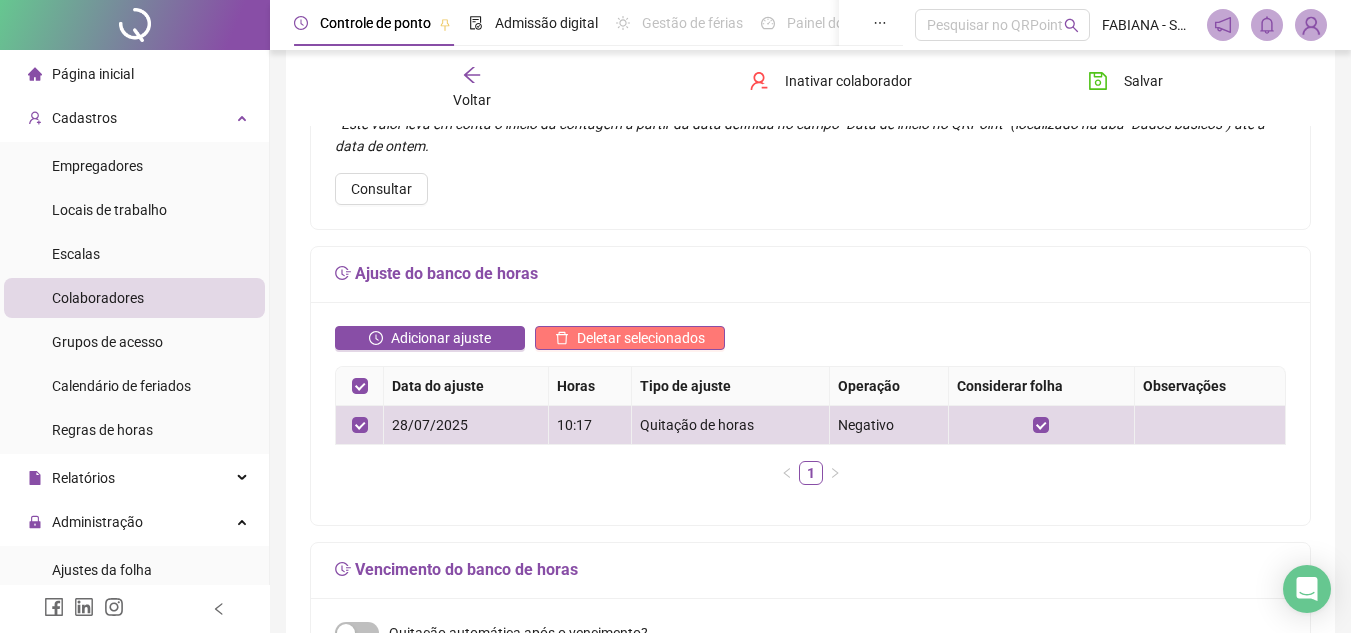 click on "Deletar selecionados" at bounding box center (641, 338) 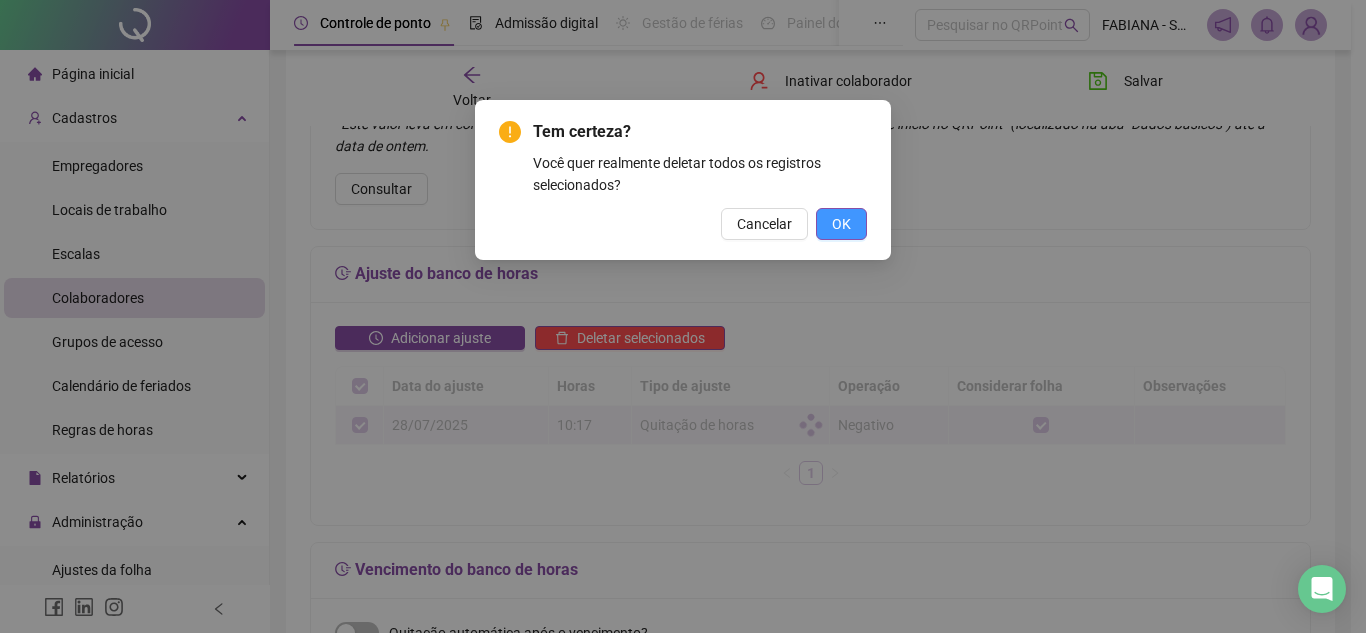 click on "OK" at bounding box center (841, 224) 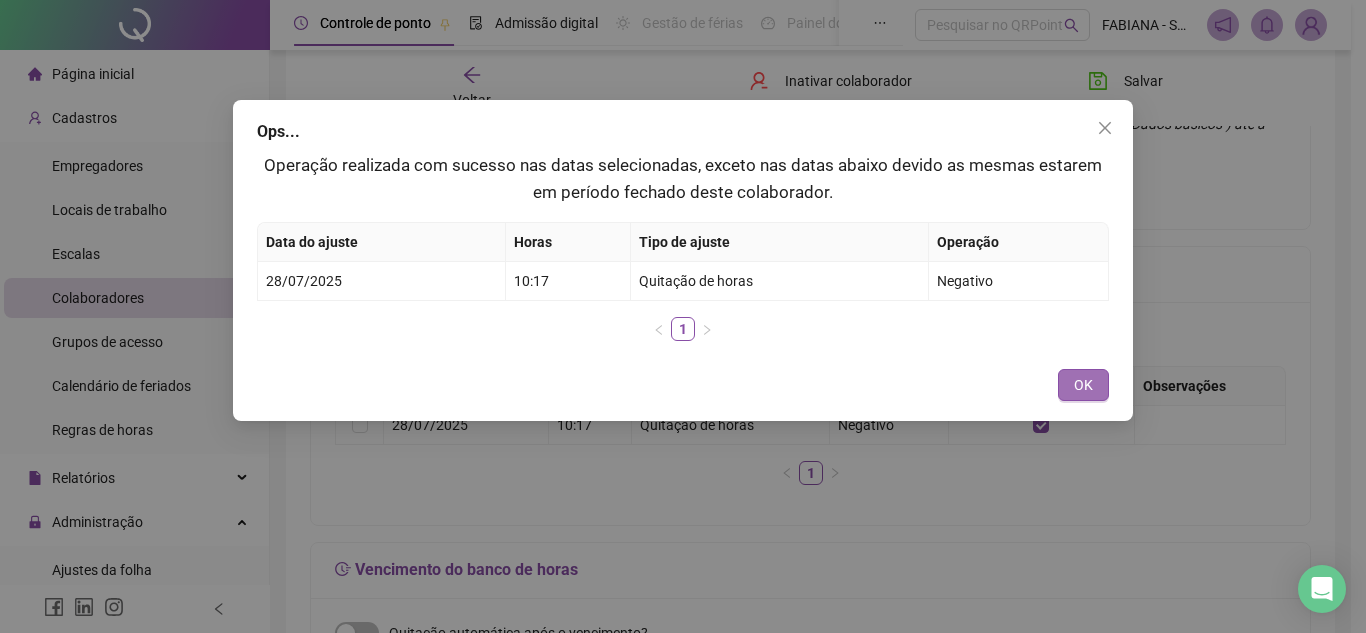 click on "OK" at bounding box center [1083, 385] 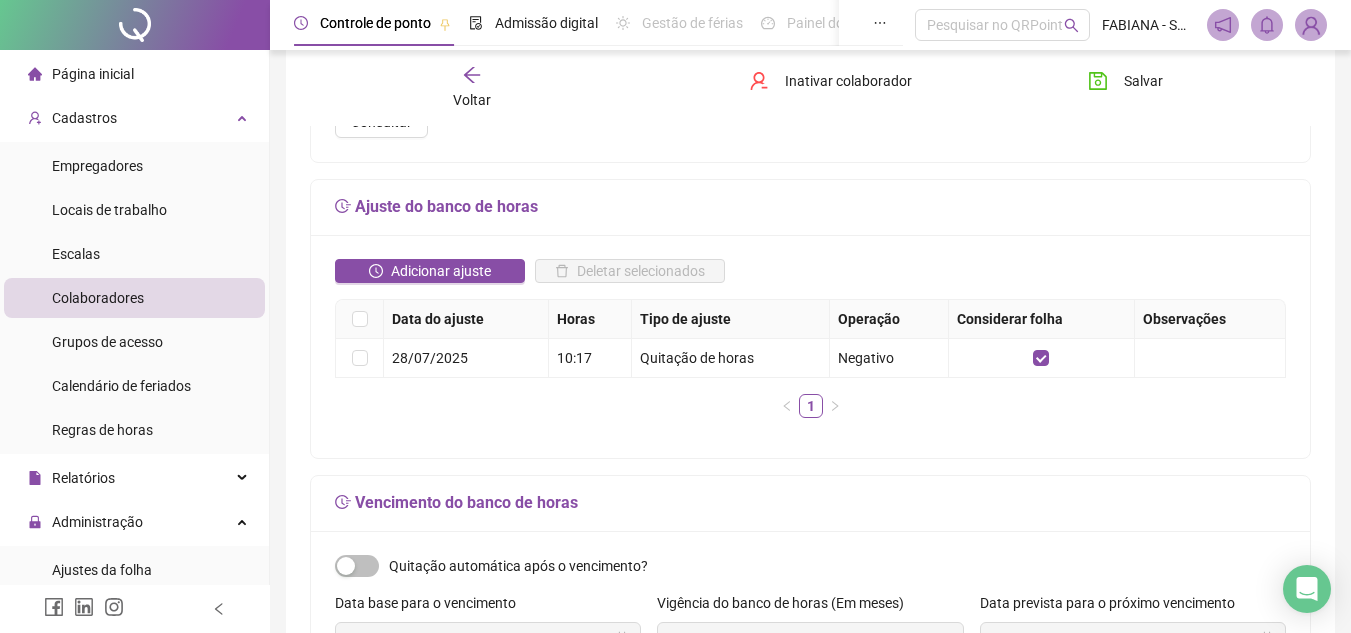 scroll, scrollTop: 330, scrollLeft: 0, axis: vertical 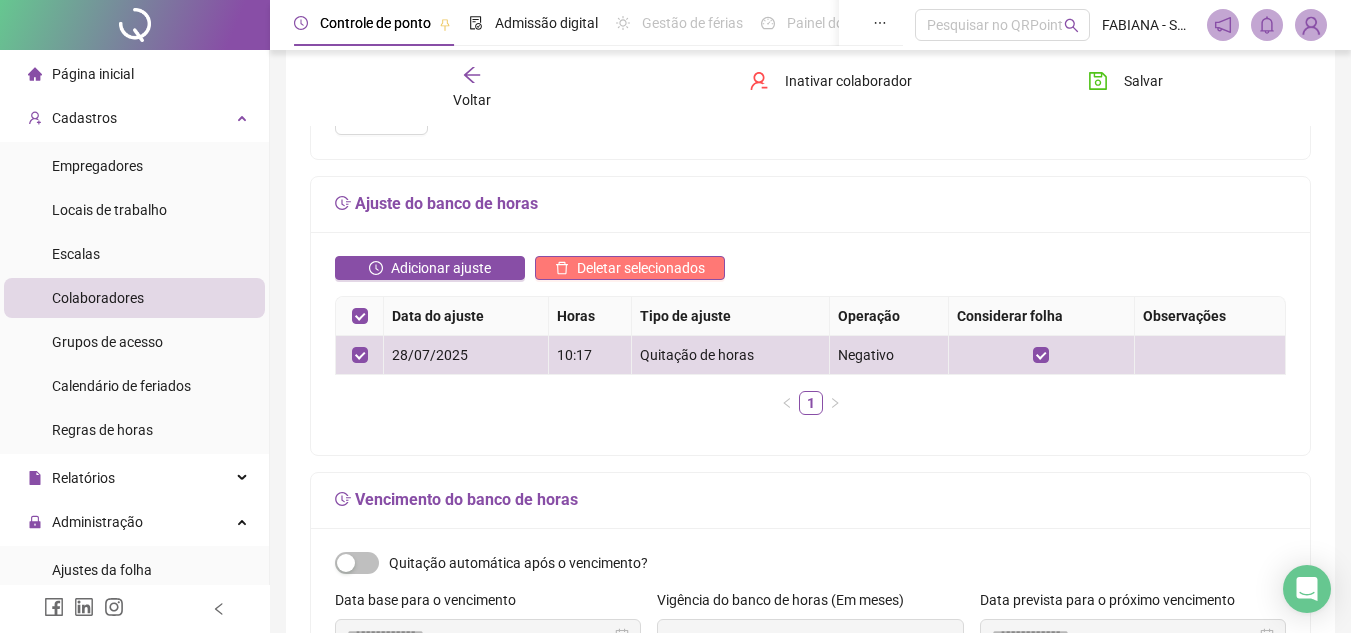 click on "Deletar selecionados" at bounding box center (641, 268) 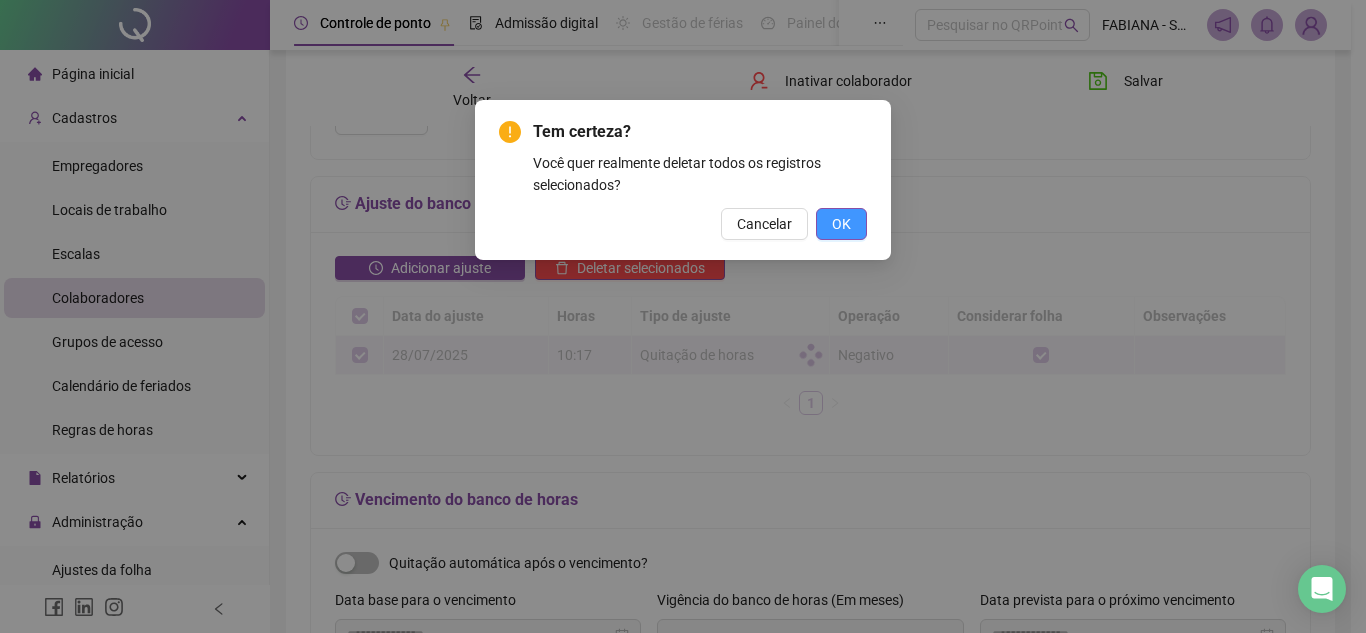 click on "OK" at bounding box center [841, 224] 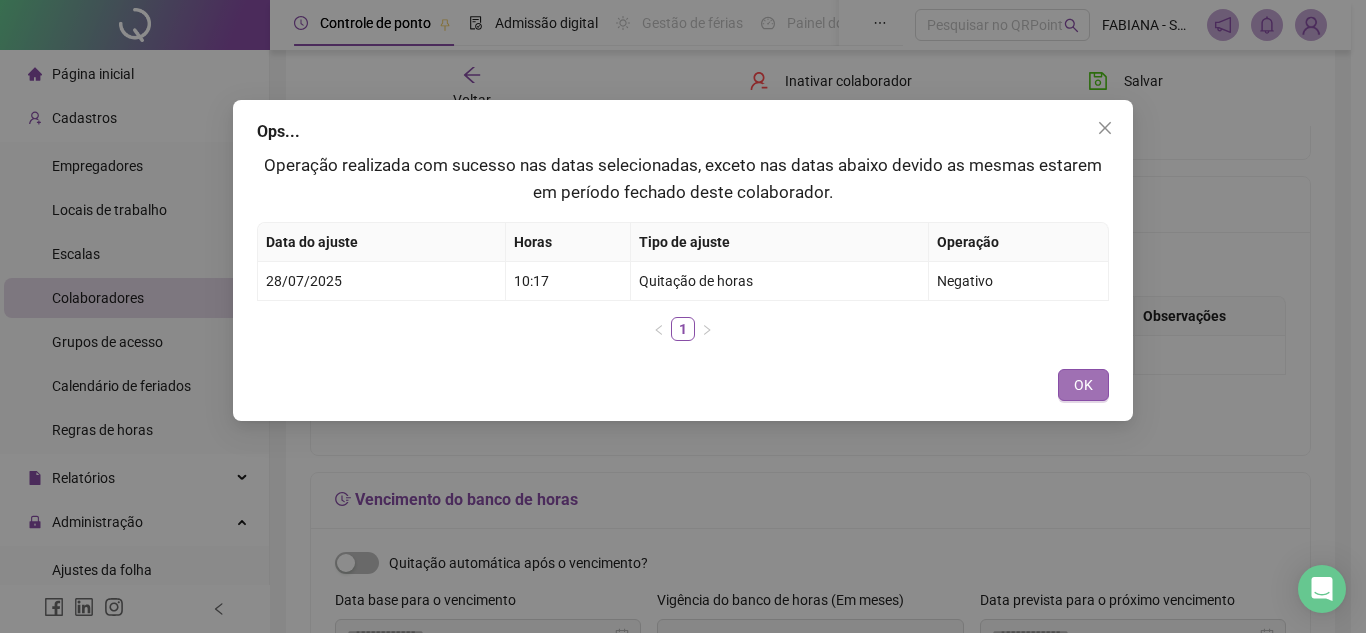 click on "OK" at bounding box center [1083, 385] 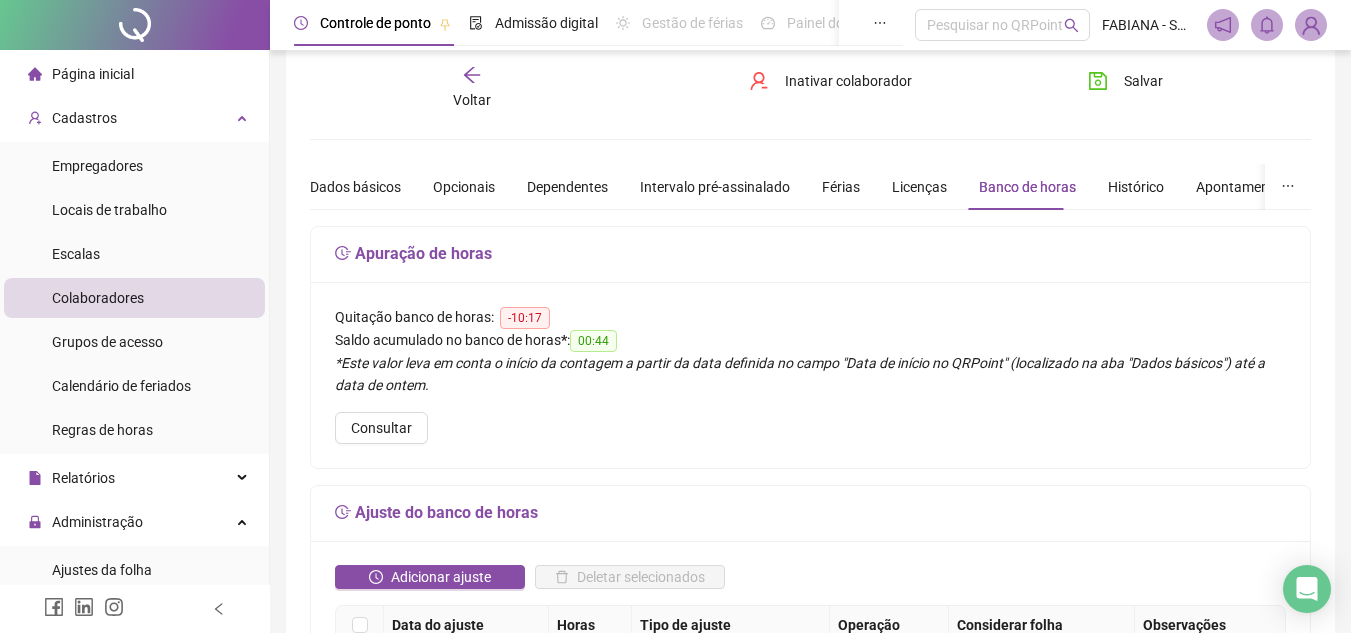 scroll, scrollTop: 3, scrollLeft: 0, axis: vertical 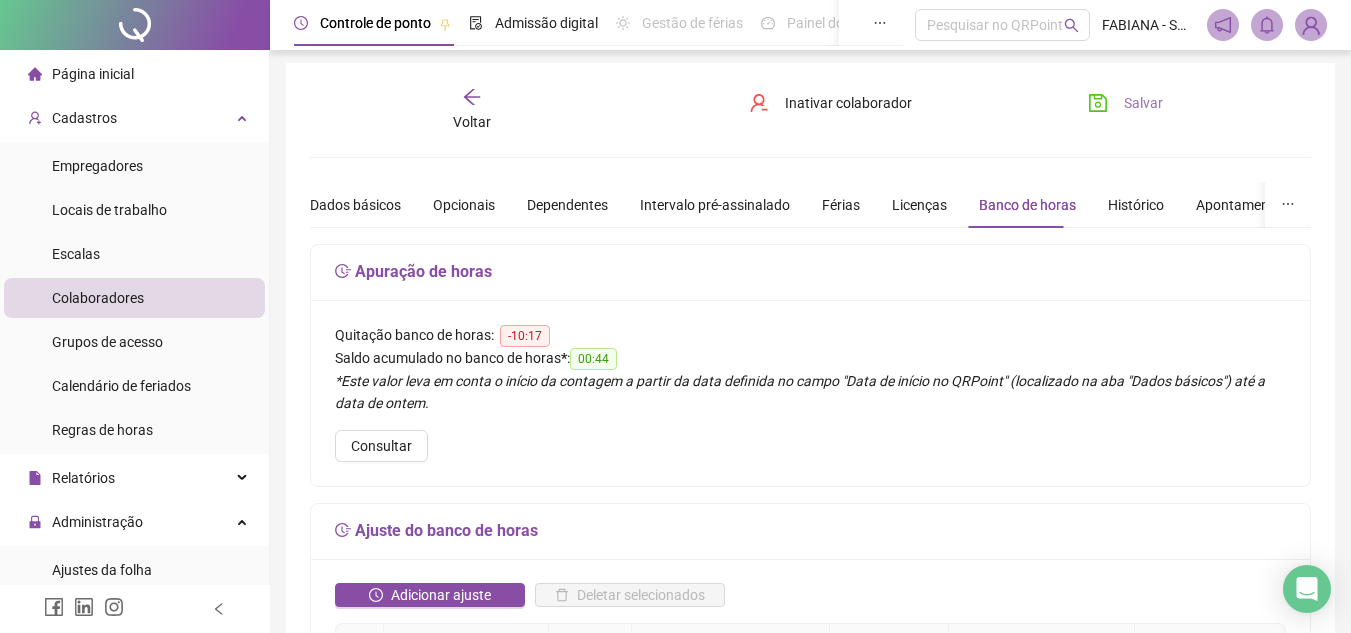 click on "Salvar" at bounding box center (1125, 103) 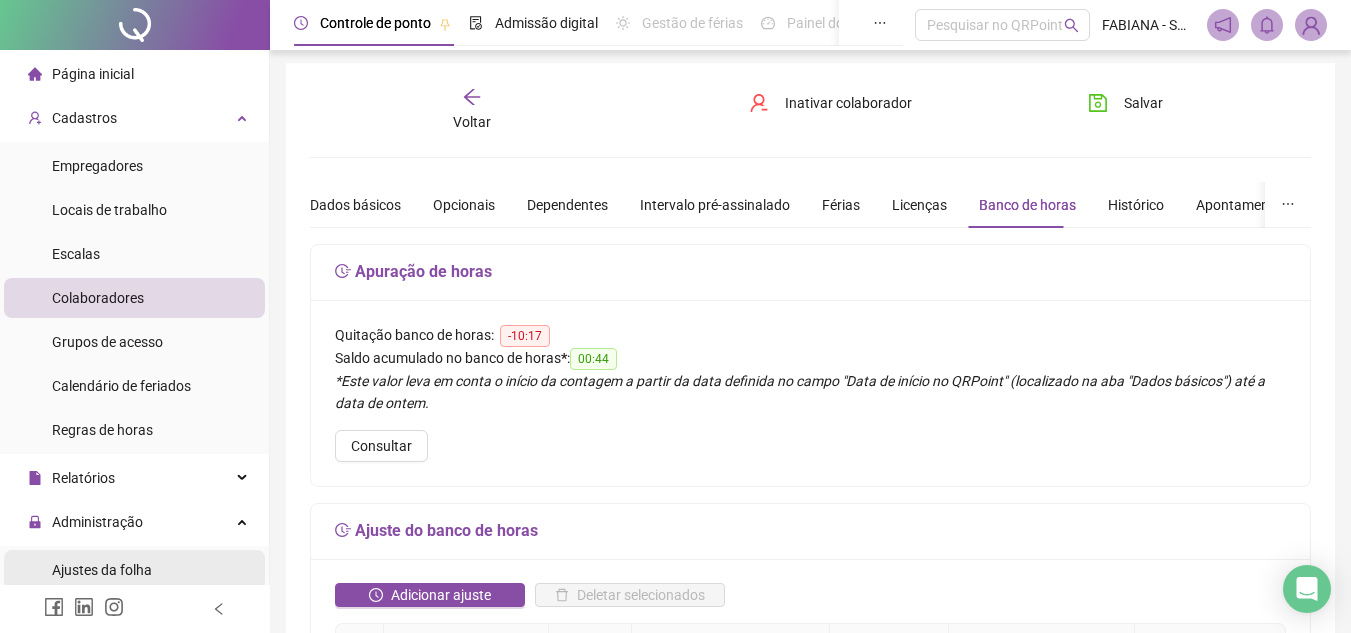 click on "Ajustes da folha" at bounding box center (102, 570) 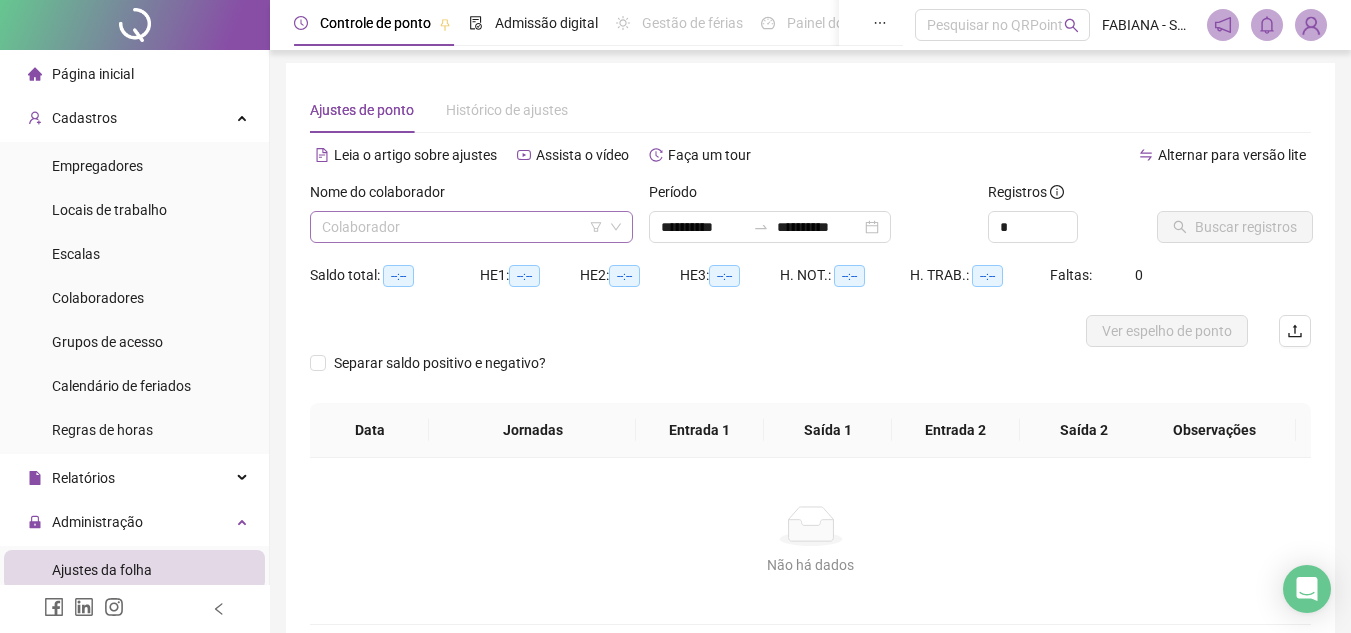 click at bounding box center (462, 227) 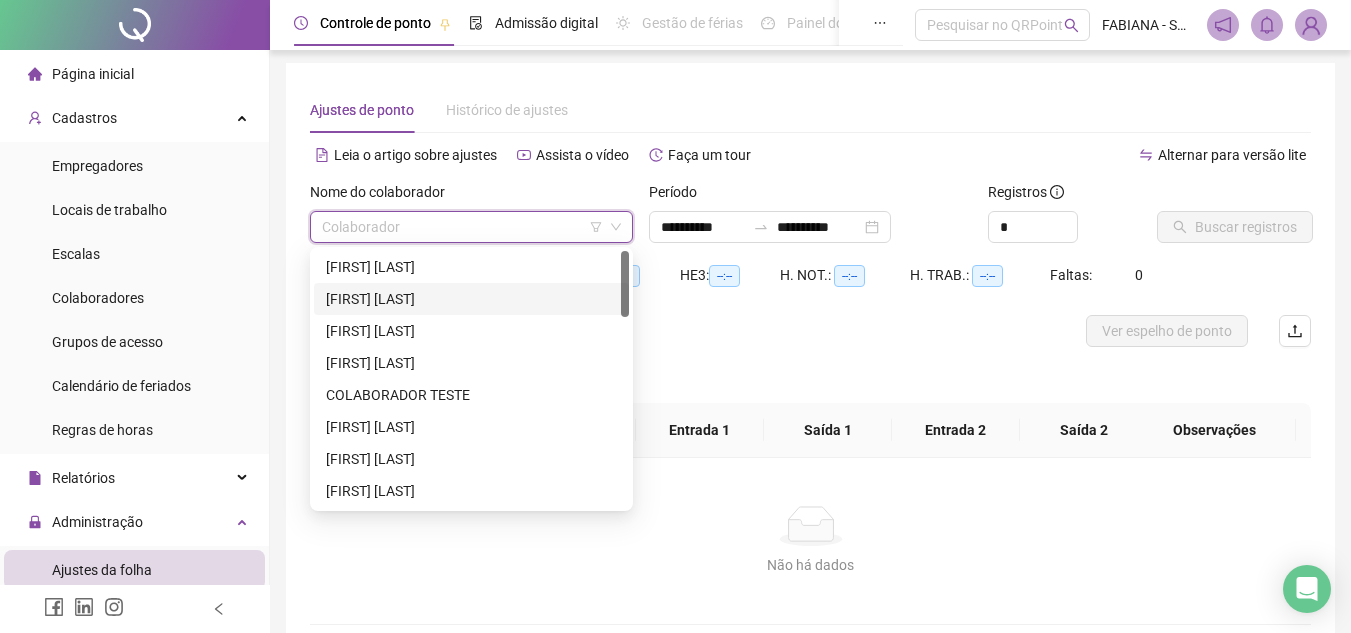 click at bounding box center [625, 379] 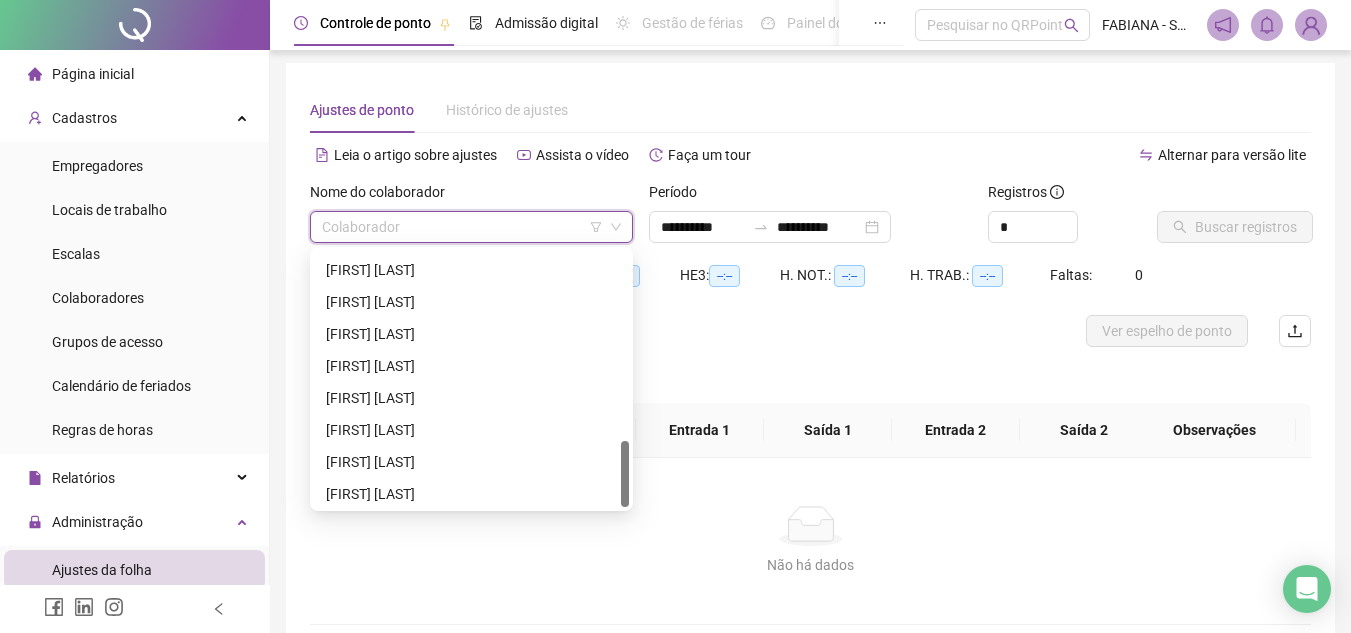 scroll, scrollTop: 736, scrollLeft: 0, axis: vertical 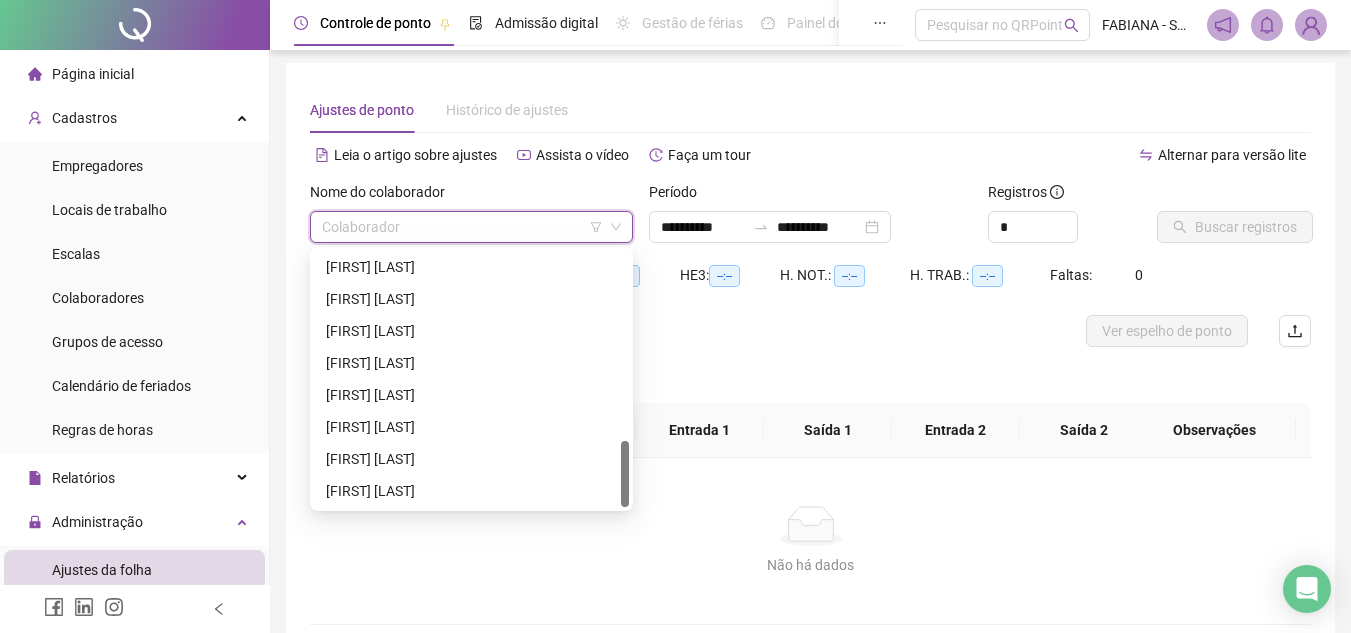 drag, startPoint x: 624, startPoint y: 301, endPoint x: 654, endPoint y: 526, distance: 226.9912 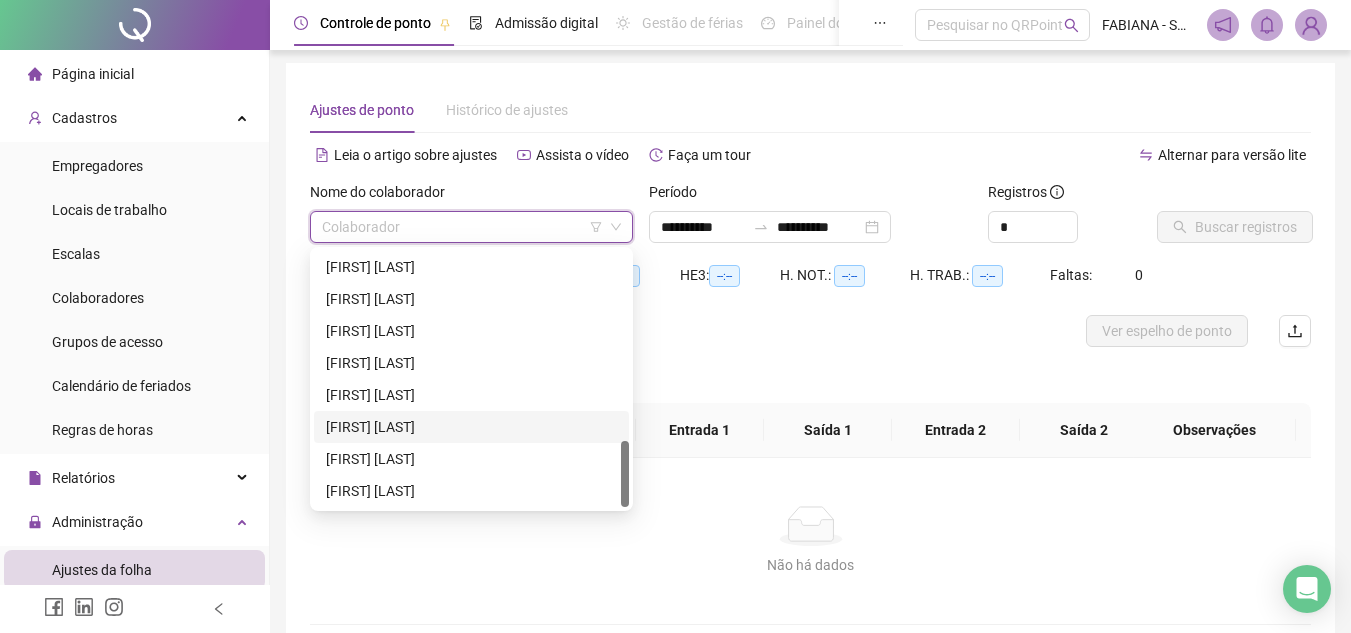click on "[FIRST] [LAST]" at bounding box center (471, 427) 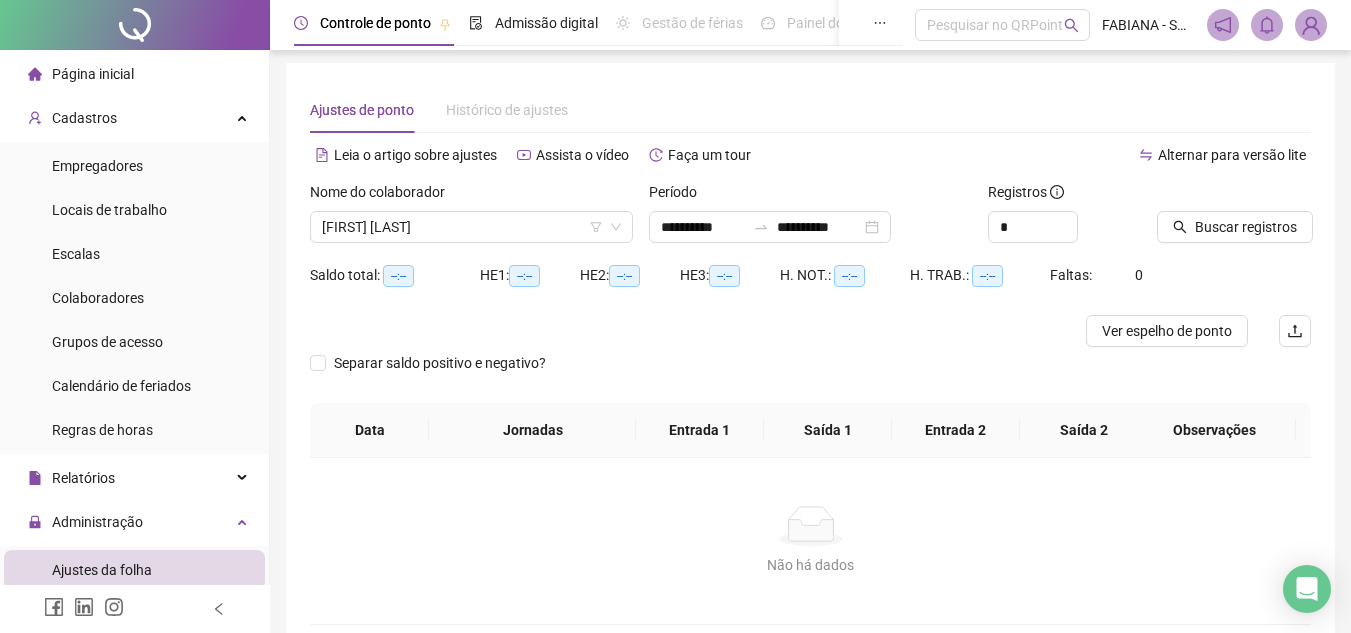 click on "Nome do colaborador [FIRST] [LAST]" at bounding box center [471, 220] 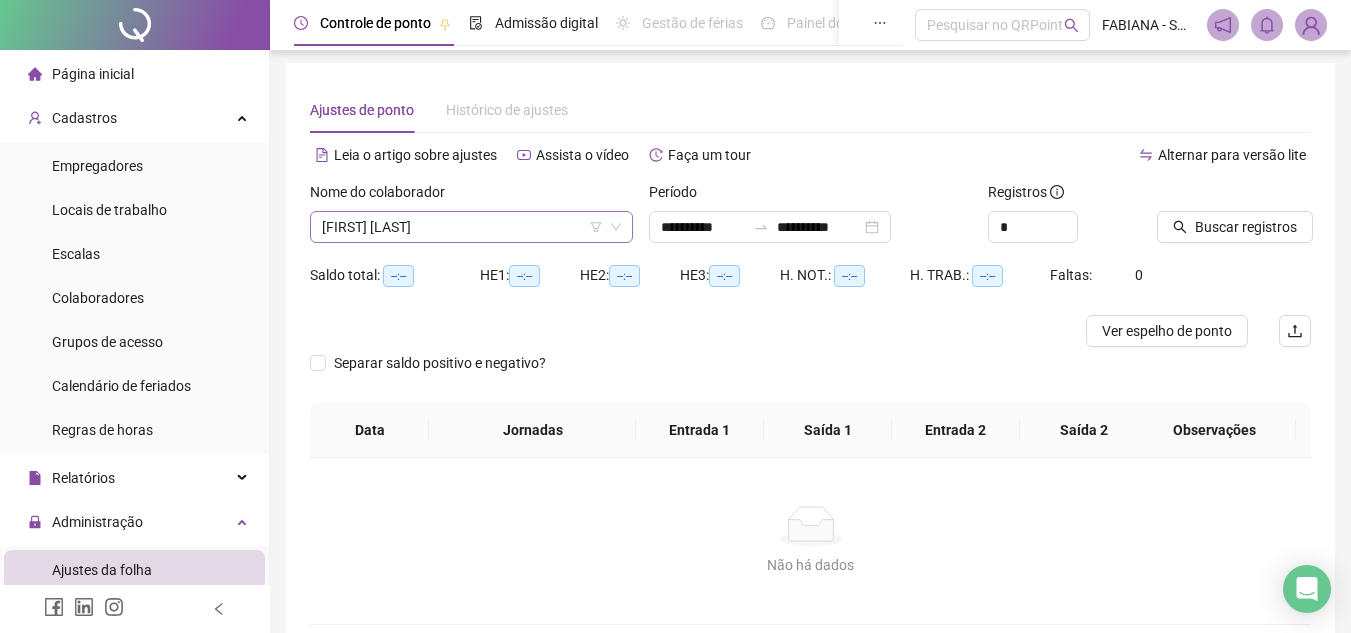 click on "[FIRST] [LAST]" at bounding box center (471, 227) 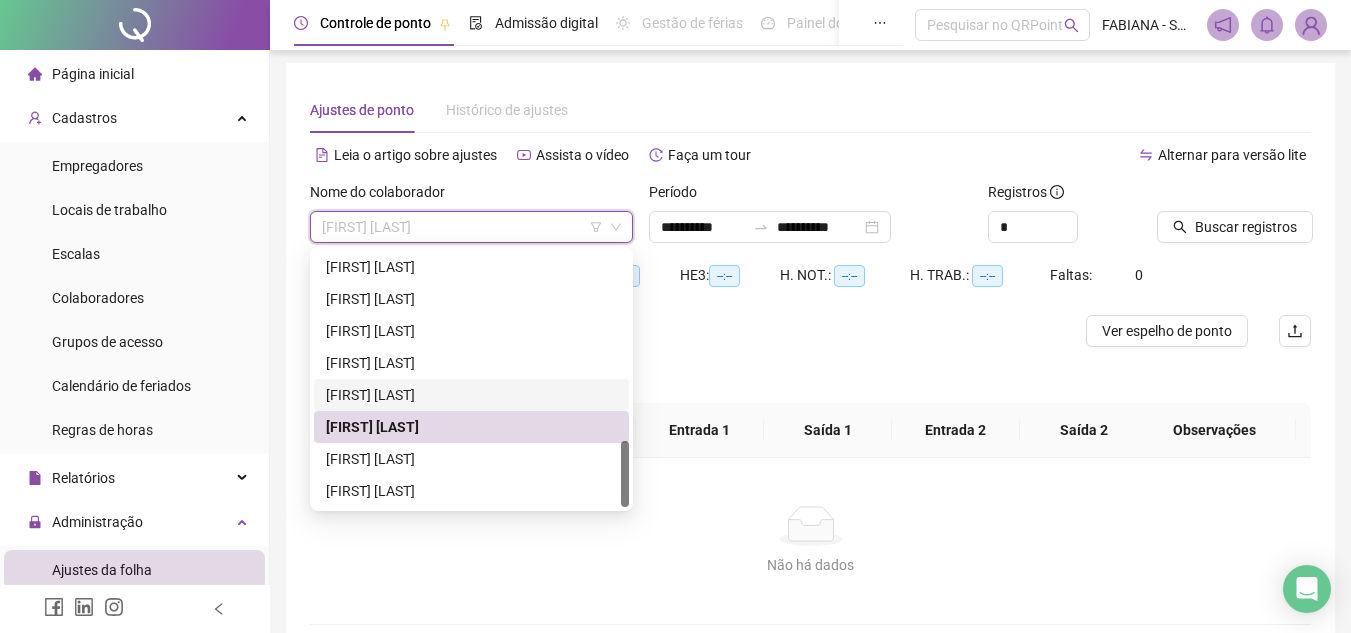 click on "[FIRST] [LAST]" at bounding box center (471, 395) 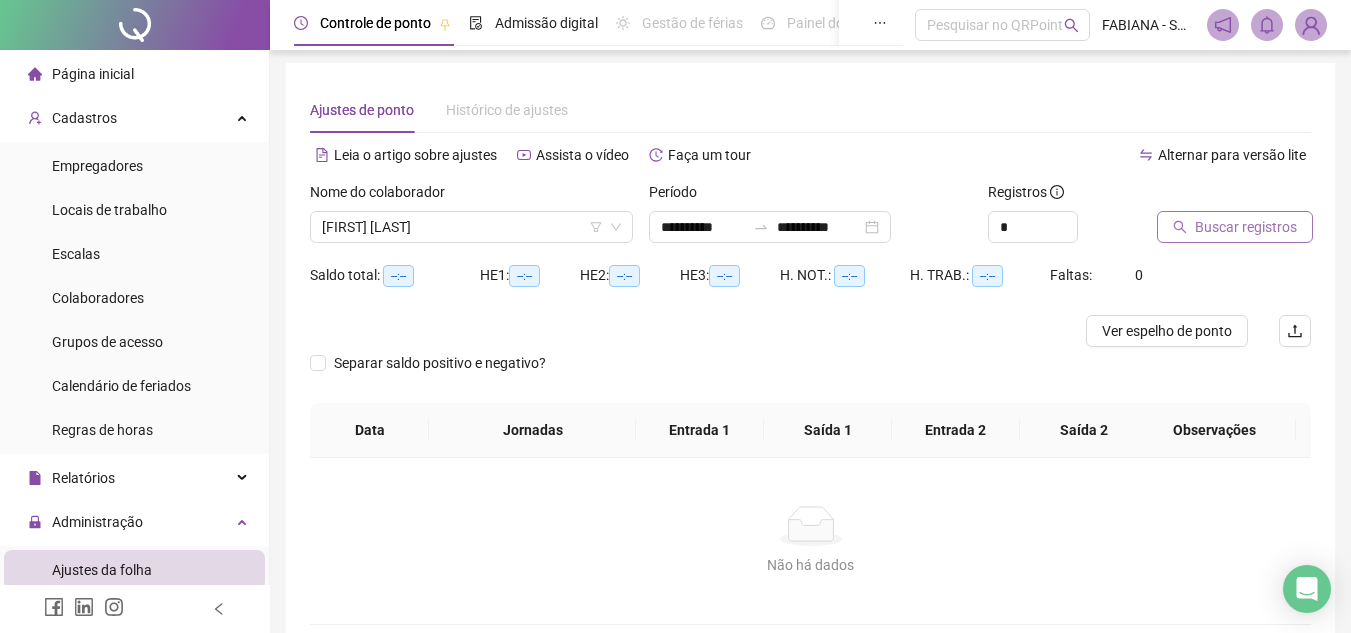 click on "Buscar registros" at bounding box center [1246, 227] 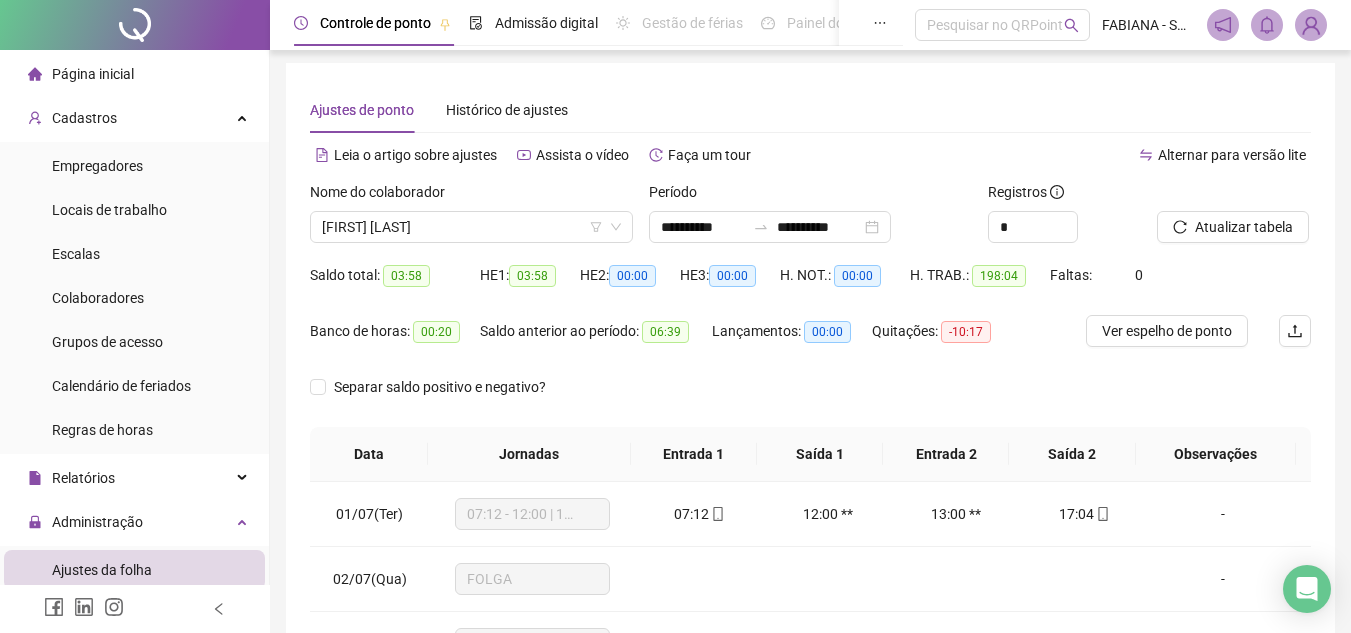 scroll, scrollTop: 0, scrollLeft: 0, axis: both 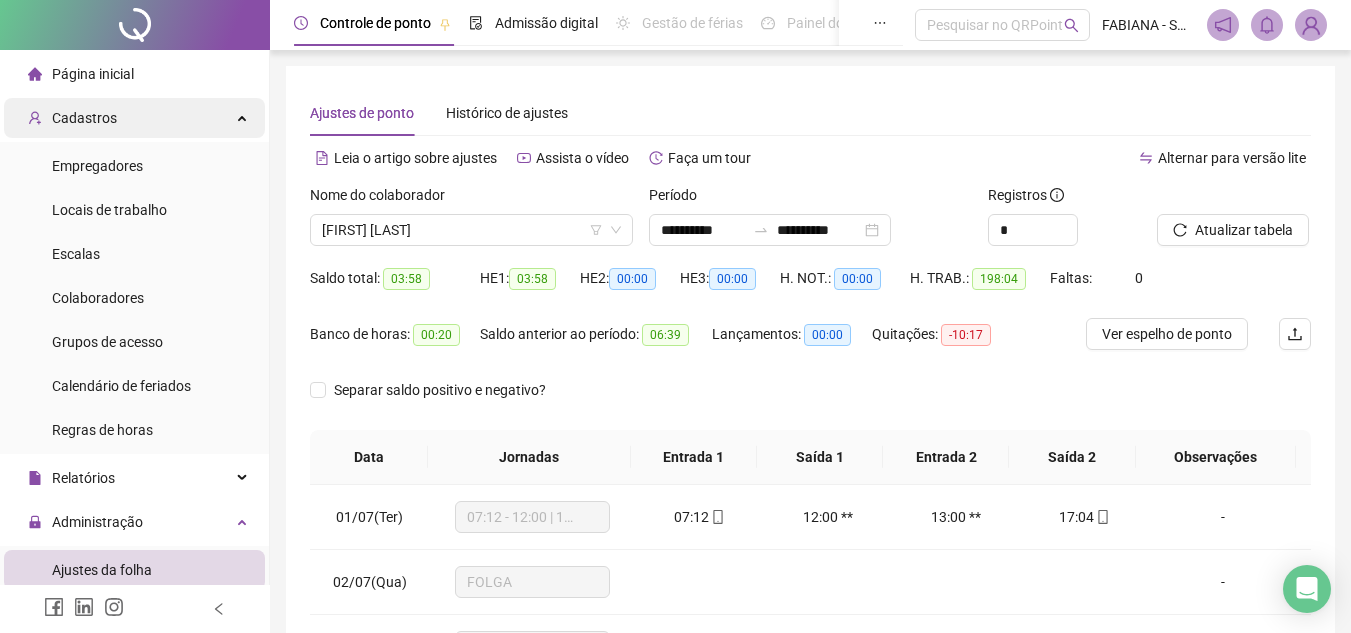 click on "Cadastros" at bounding box center [84, 118] 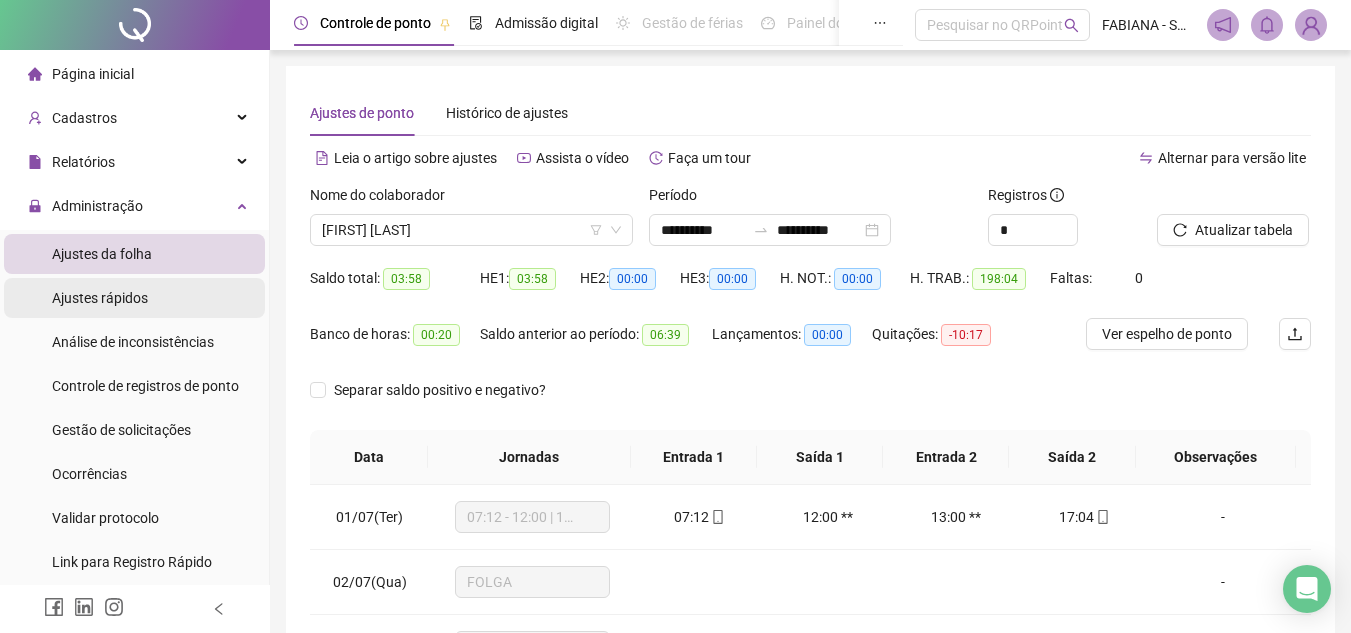 click on "Ajustes rápidos" at bounding box center [100, 298] 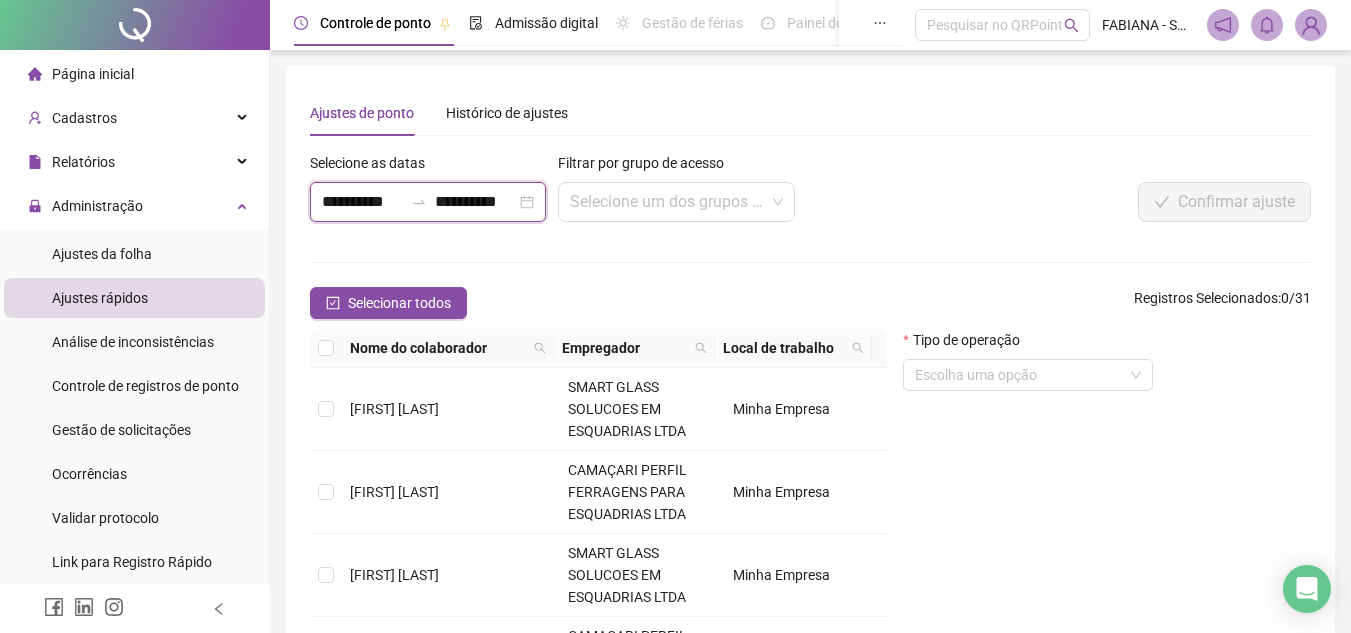 click on "**********" at bounding box center (362, 202) 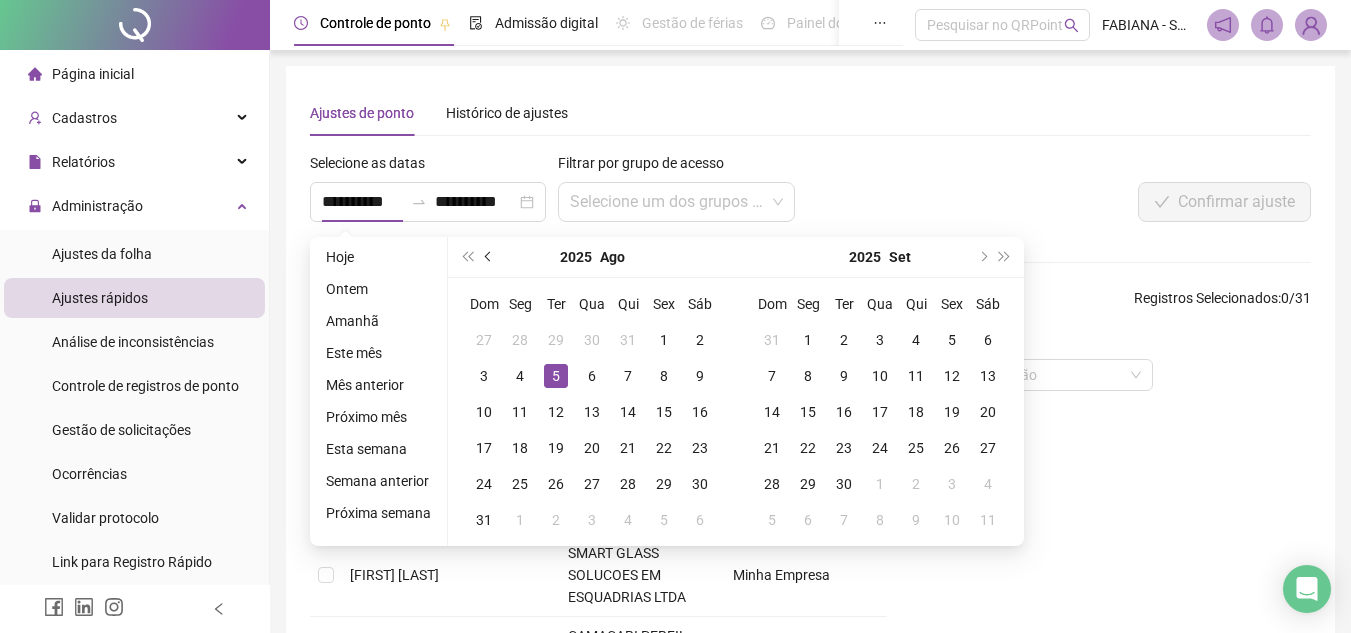 click at bounding box center (490, 257) 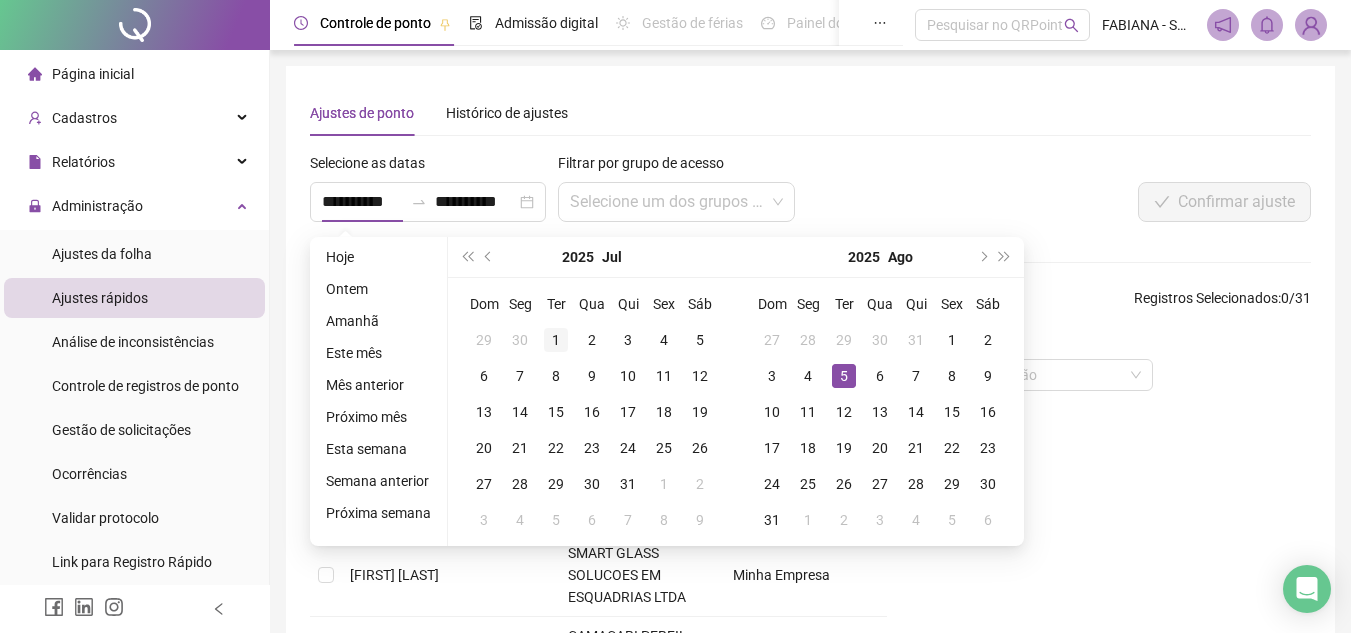 type on "**********" 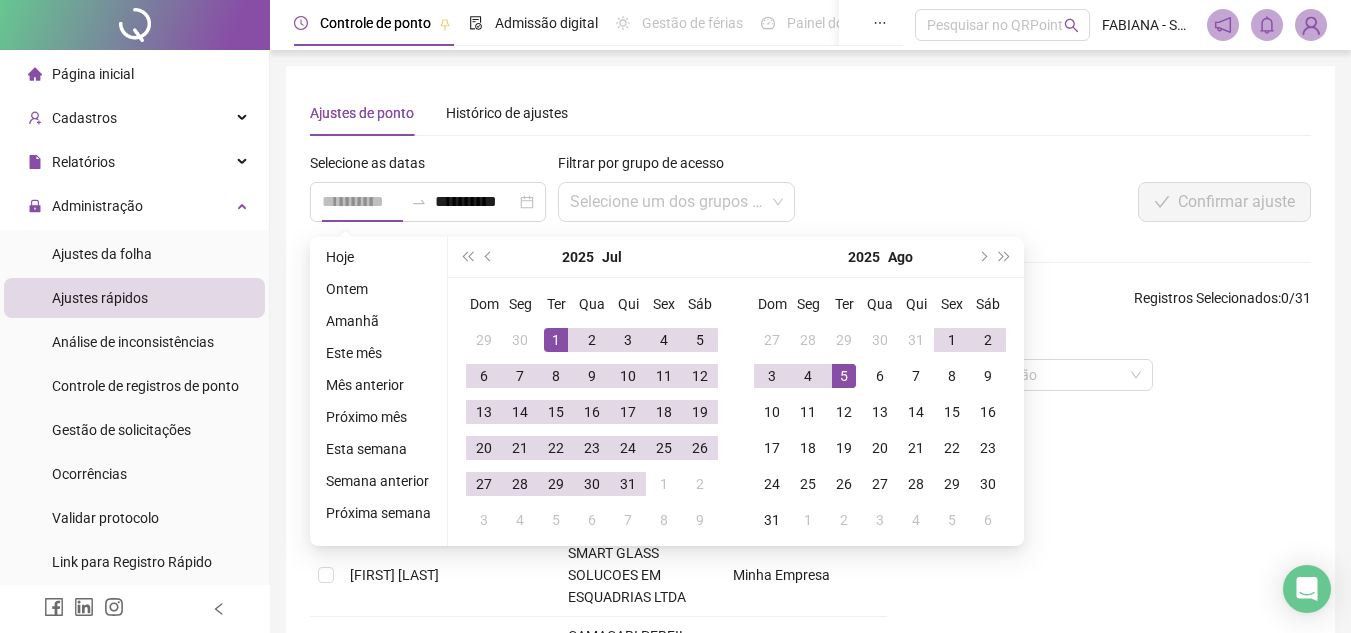 click on "1" at bounding box center [556, 340] 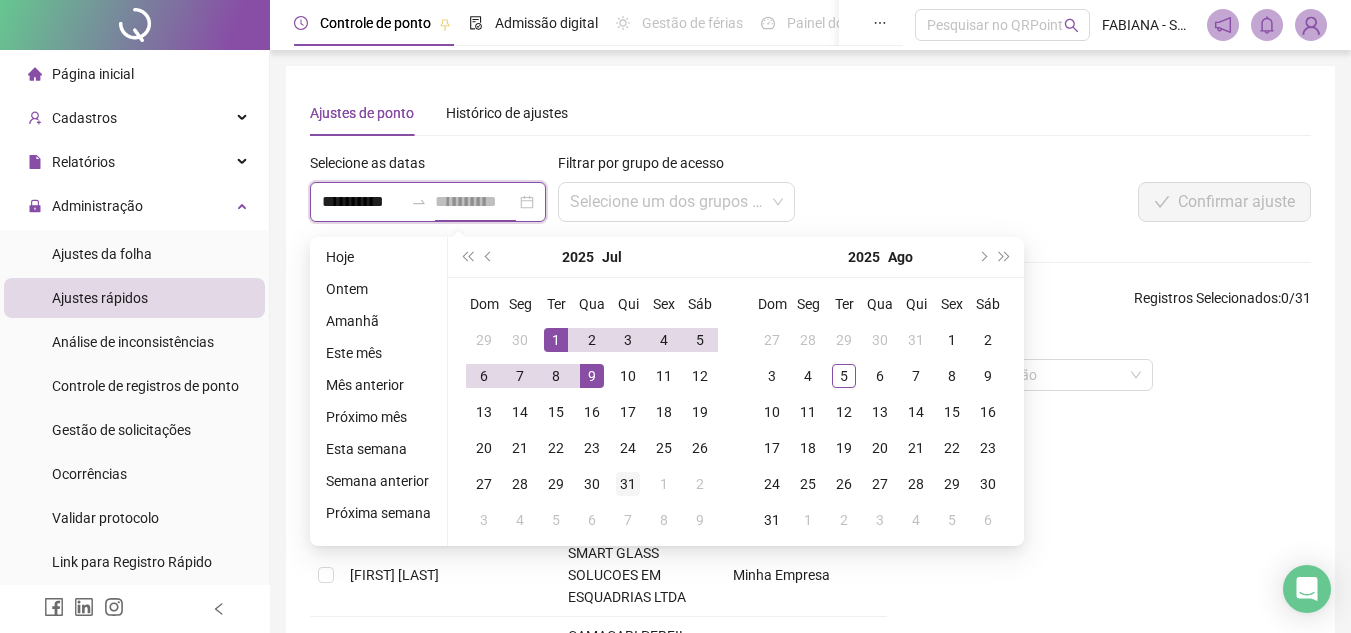 type on "**********" 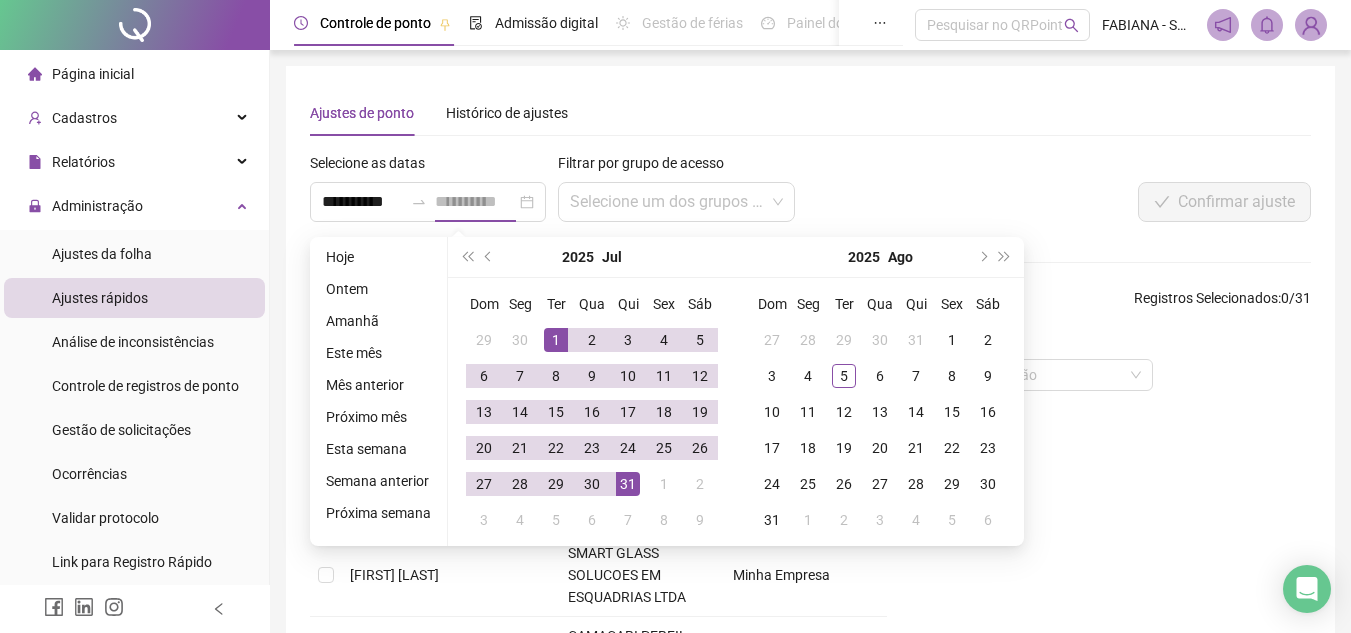 click on "31" at bounding box center [628, 484] 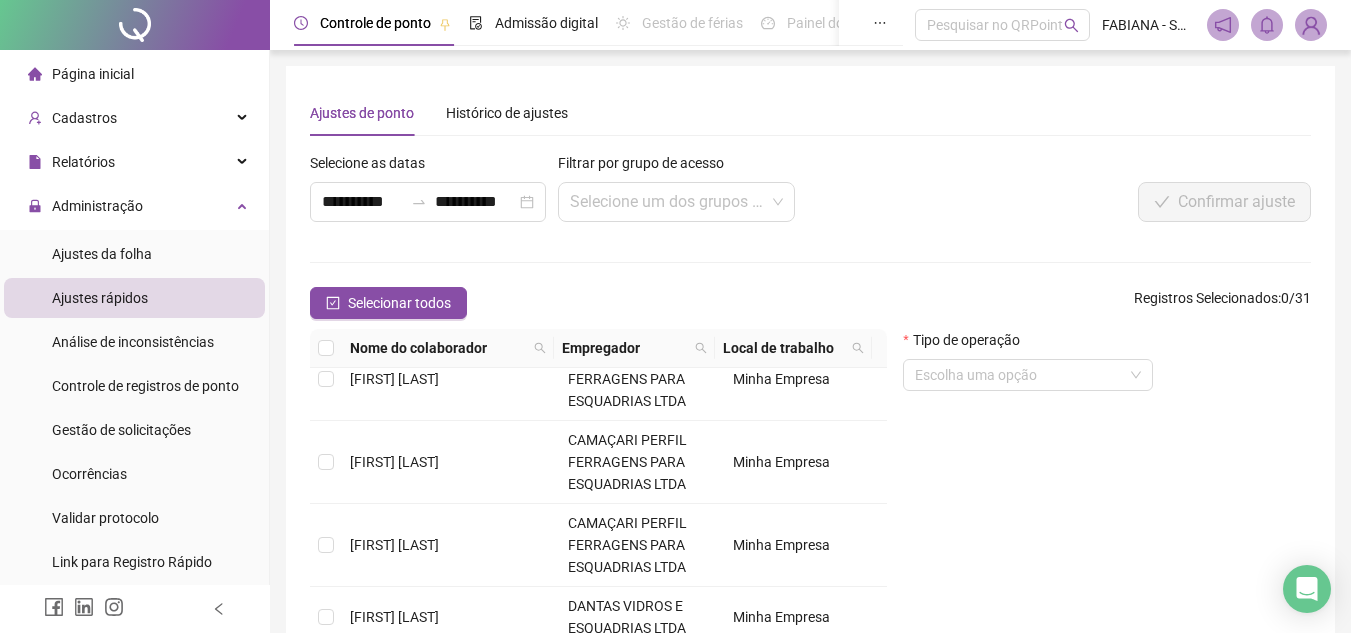 scroll, scrollTop: 879, scrollLeft: 0, axis: vertical 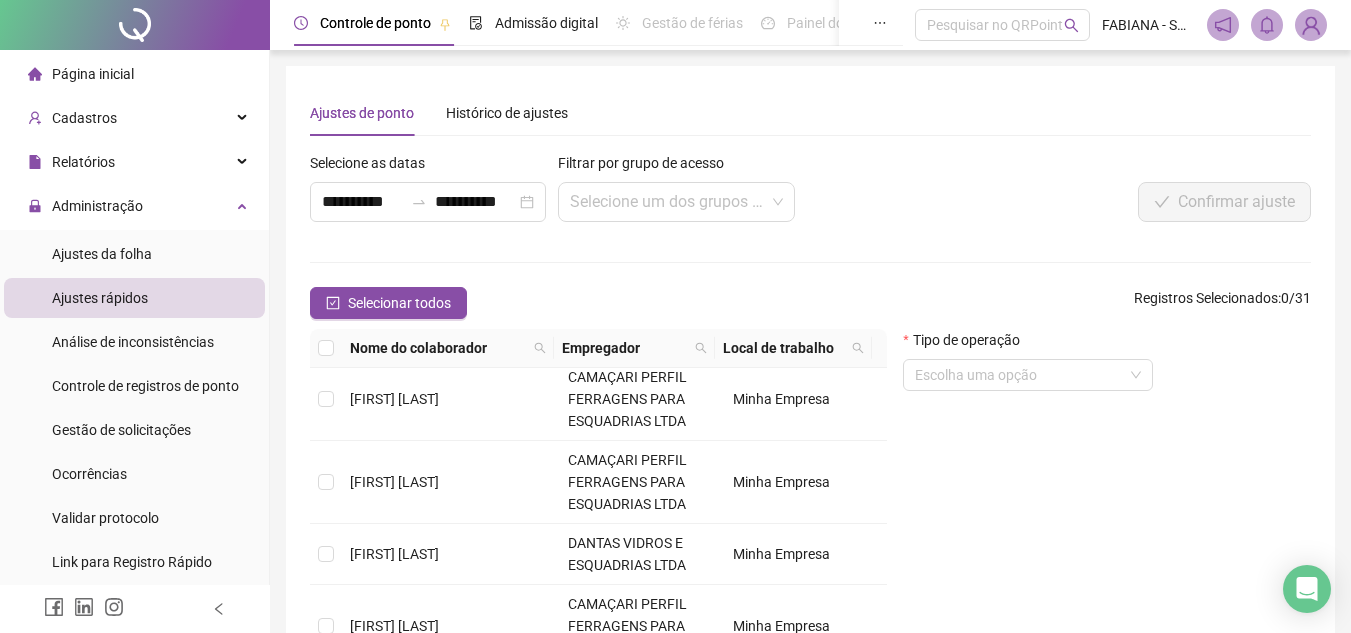drag, startPoint x: 1307, startPoint y: 543, endPoint x: 1365, endPoint y: 539, distance: 58.137768 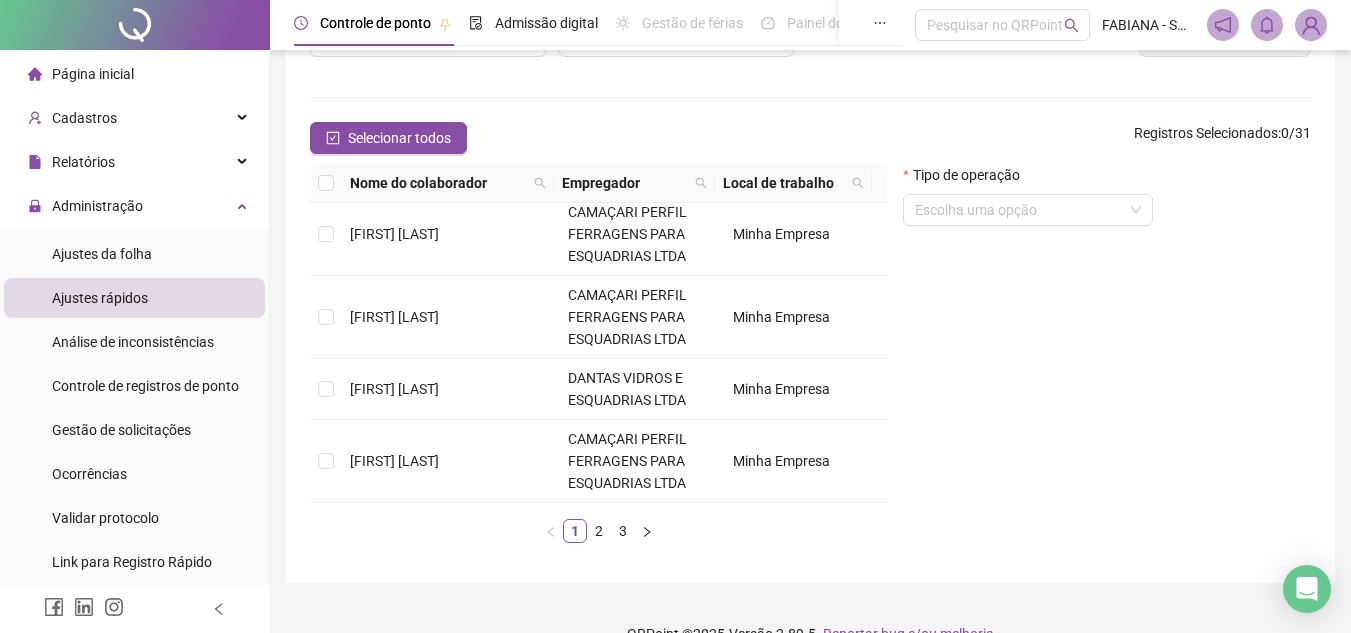scroll, scrollTop: 201, scrollLeft: 0, axis: vertical 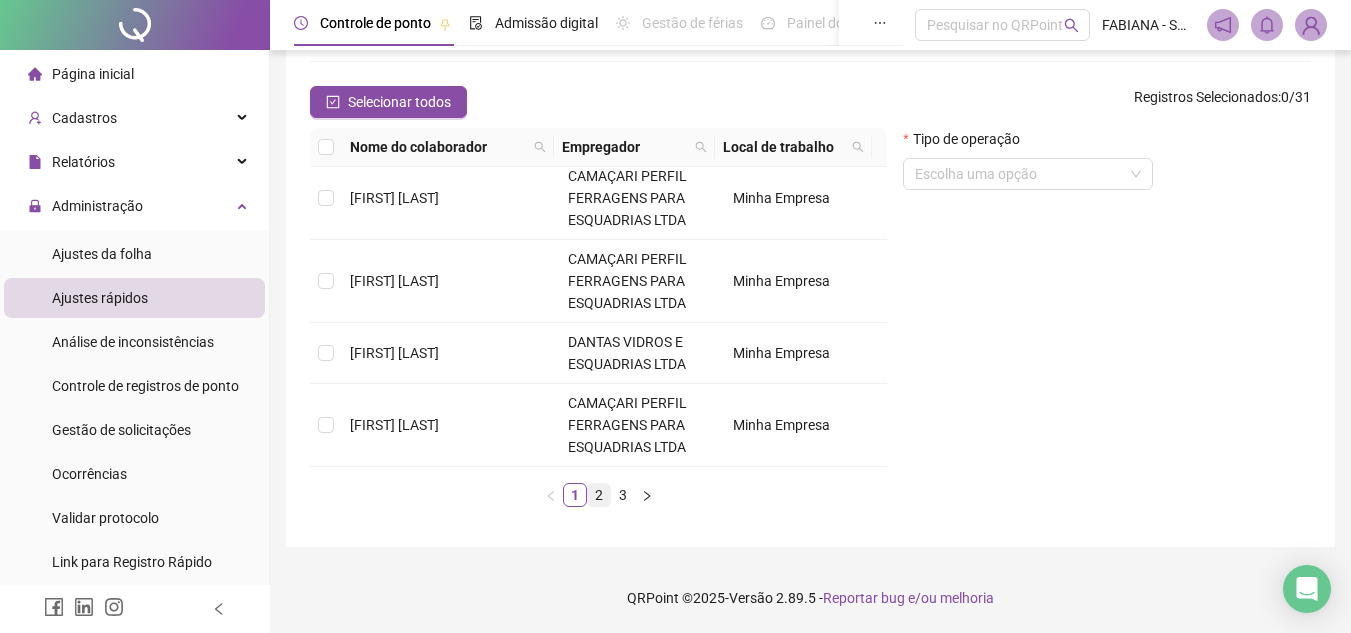click on "2" at bounding box center (599, 495) 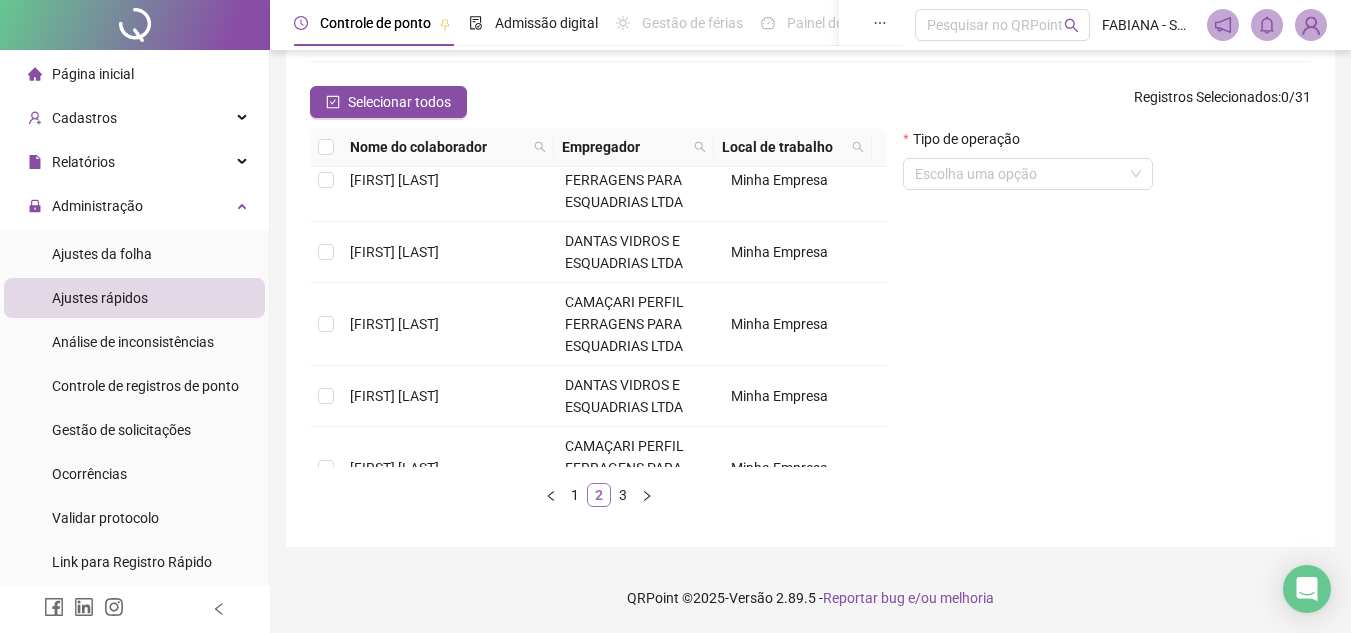scroll, scrollTop: 0, scrollLeft: 0, axis: both 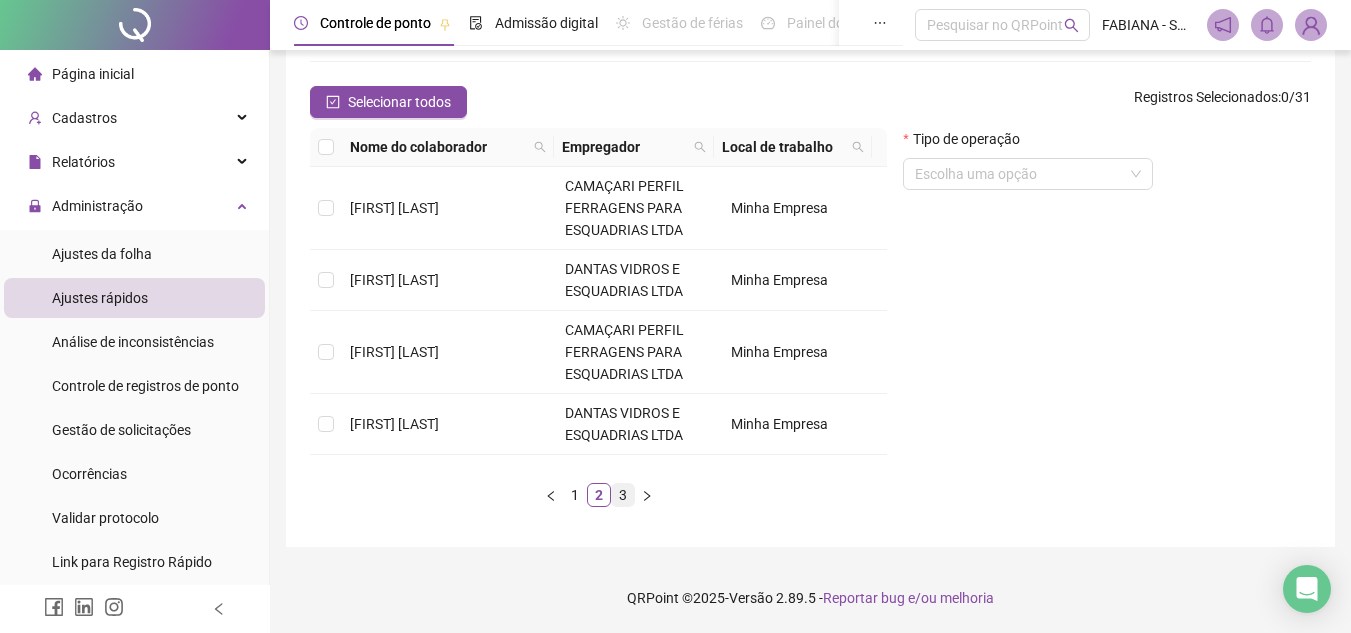 click on "3" at bounding box center (623, 495) 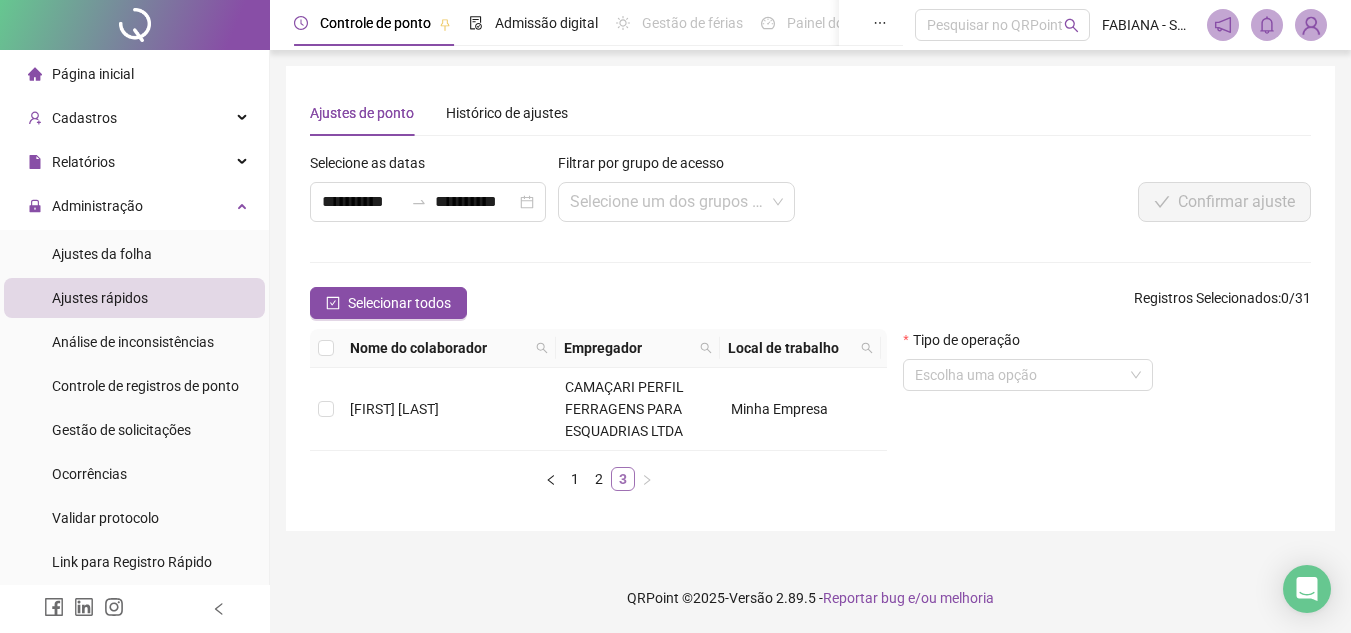 scroll, scrollTop: 0, scrollLeft: 0, axis: both 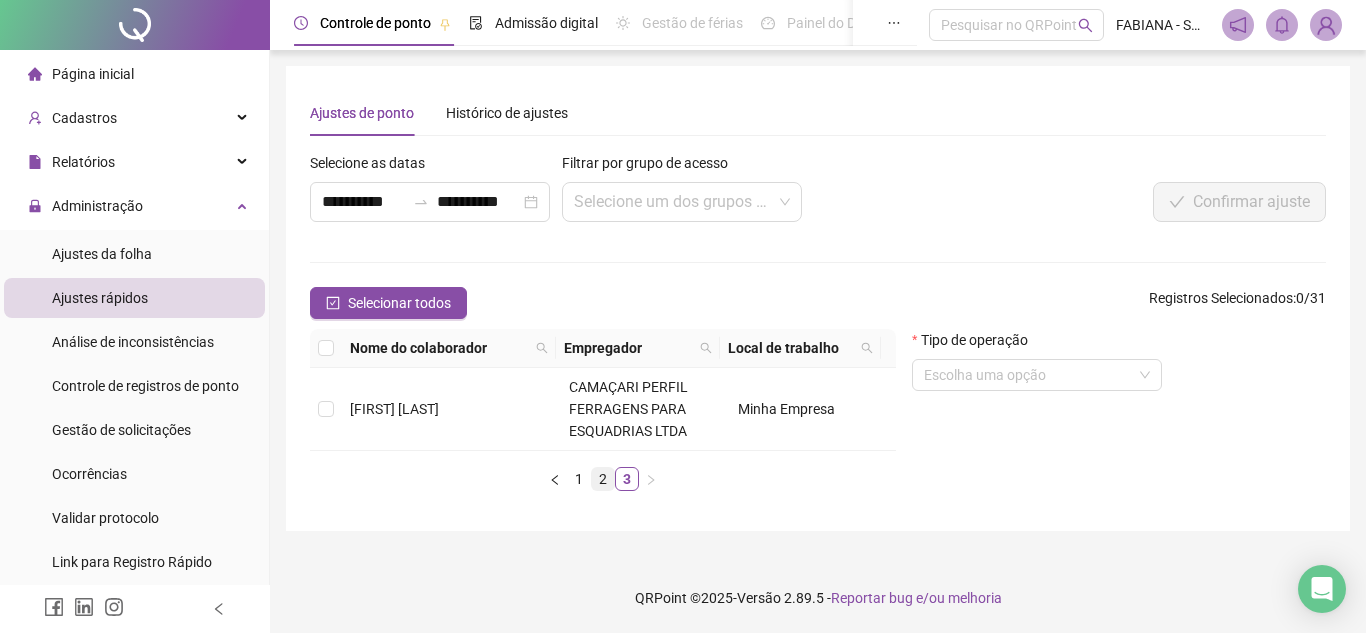 click on "2" at bounding box center (603, 479) 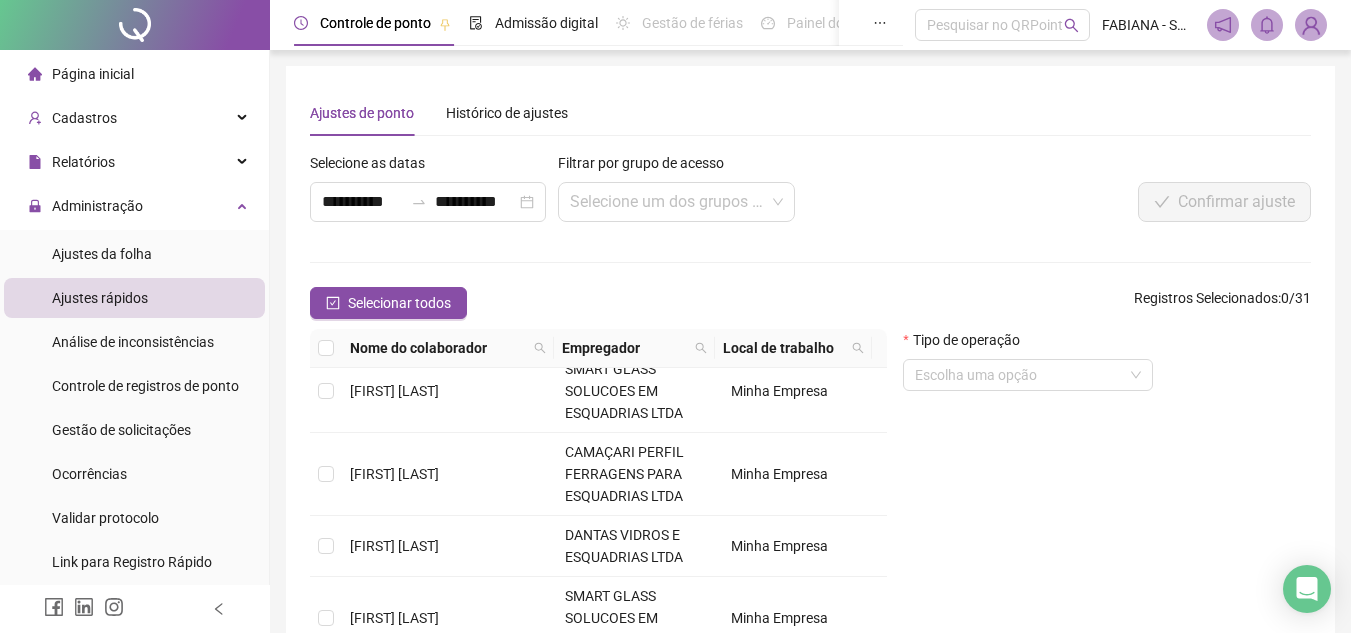 scroll, scrollTop: 745, scrollLeft: 0, axis: vertical 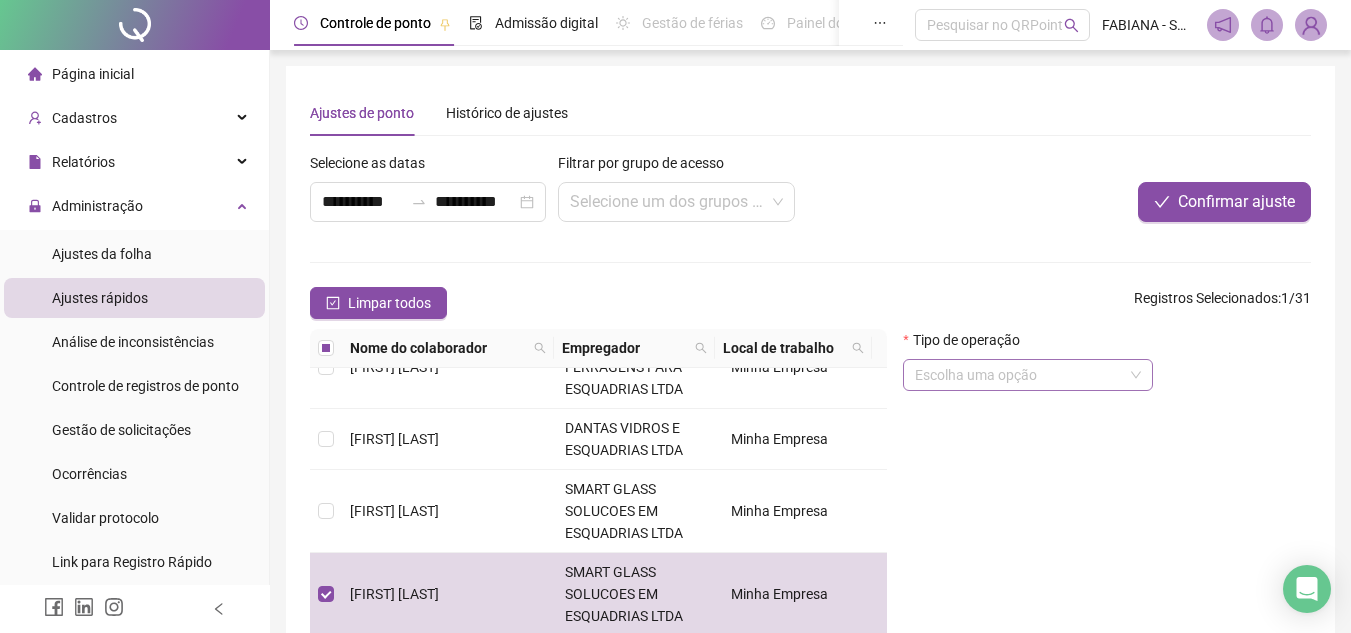 click at bounding box center [1019, 375] 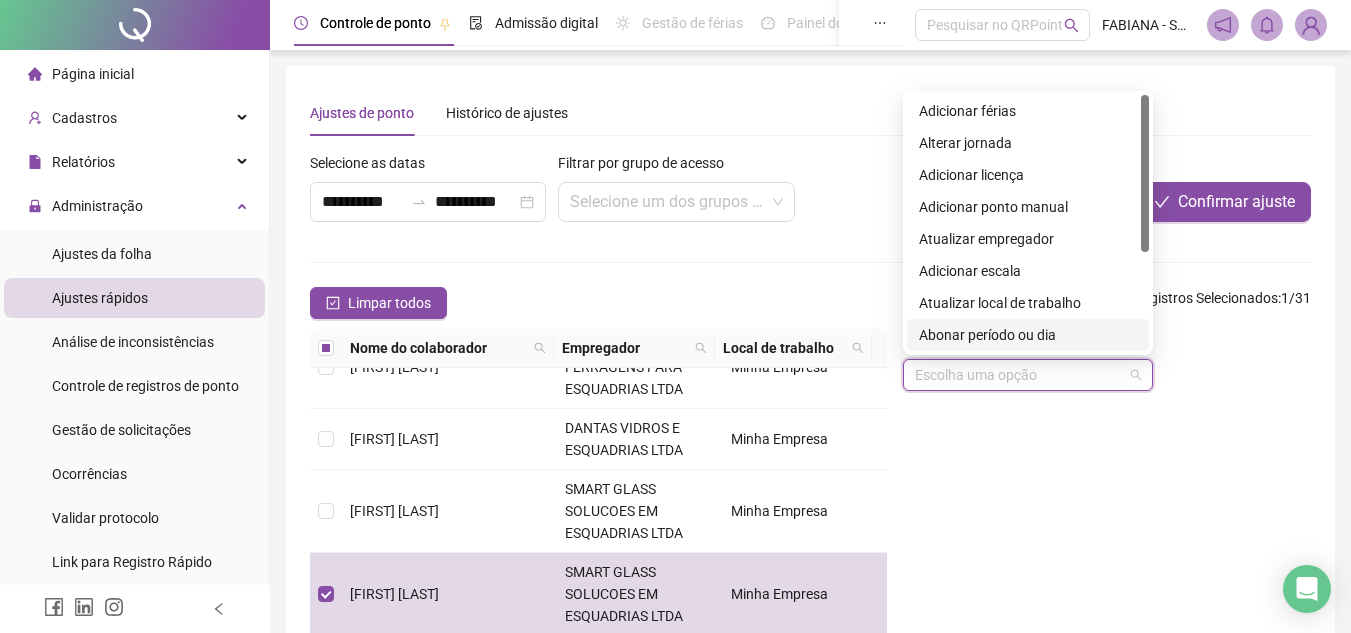 click at bounding box center (1145, 223) 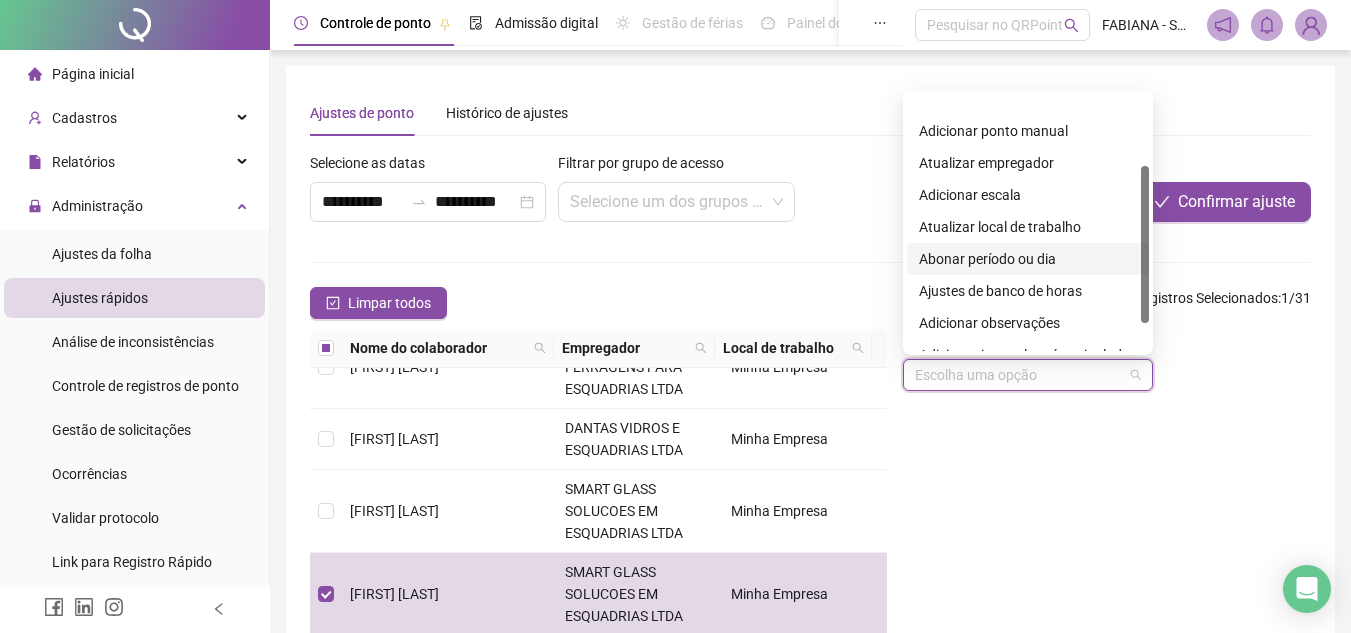 scroll, scrollTop: 156, scrollLeft: 0, axis: vertical 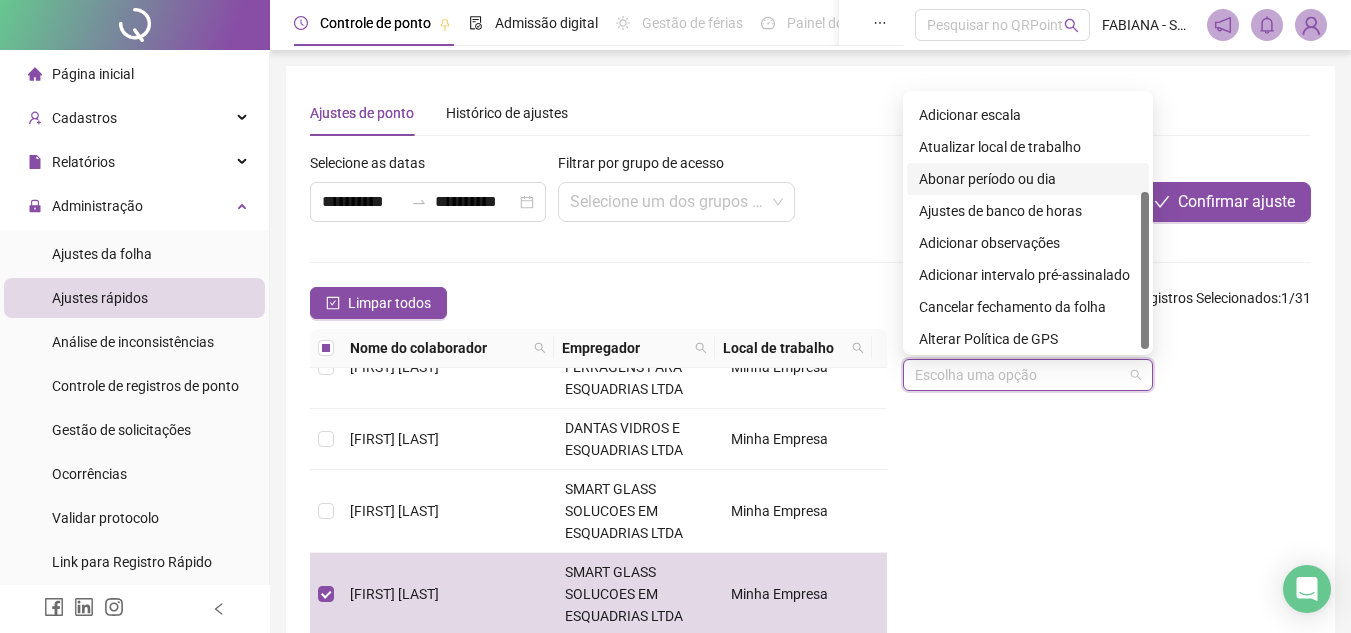 drag, startPoint x: 1142, startPoint y: 238, endPoint x: 1154, endPoint y: 334, distance: 96.74709 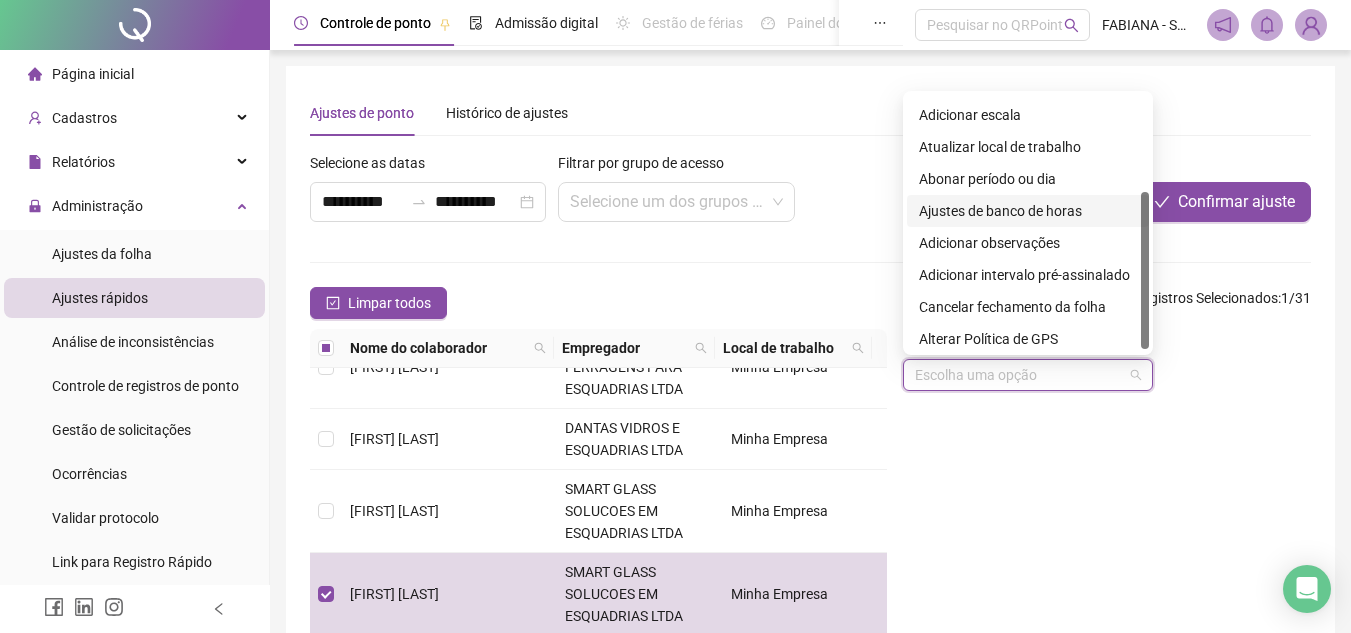 click on "Ajustes de banco de horas" at bounding box center [1028, 211] 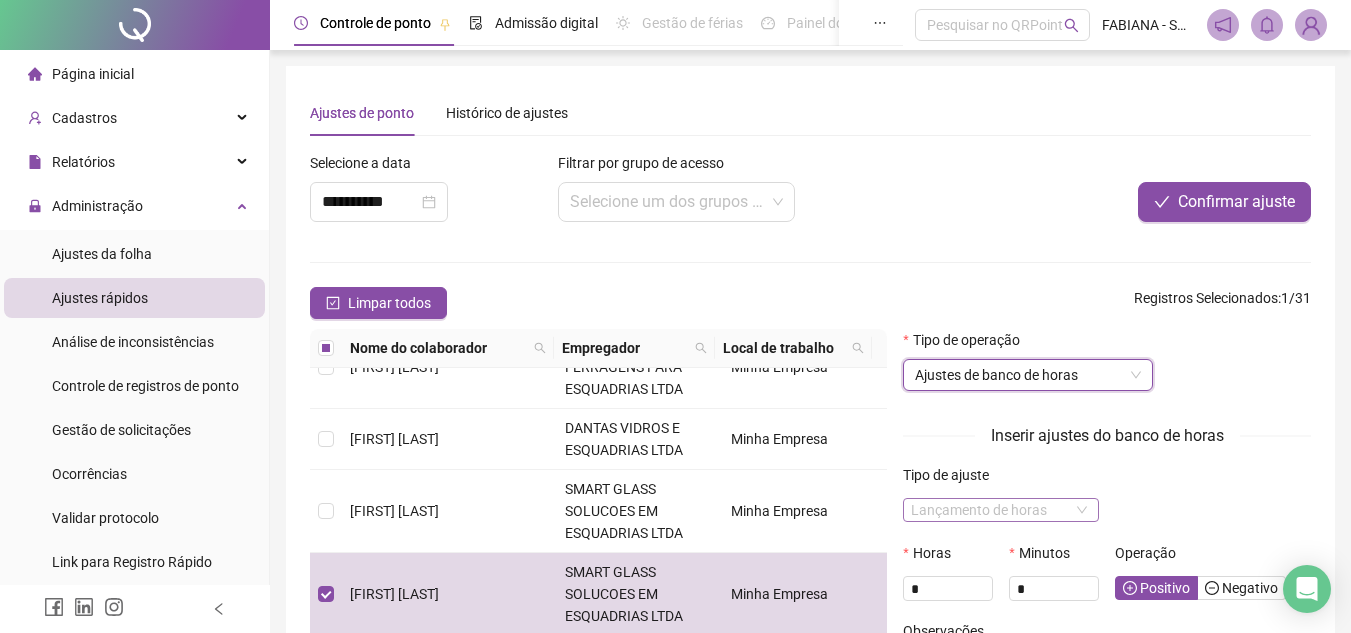 click on "Lançamento de horas" at bounding box center (1001, 510) 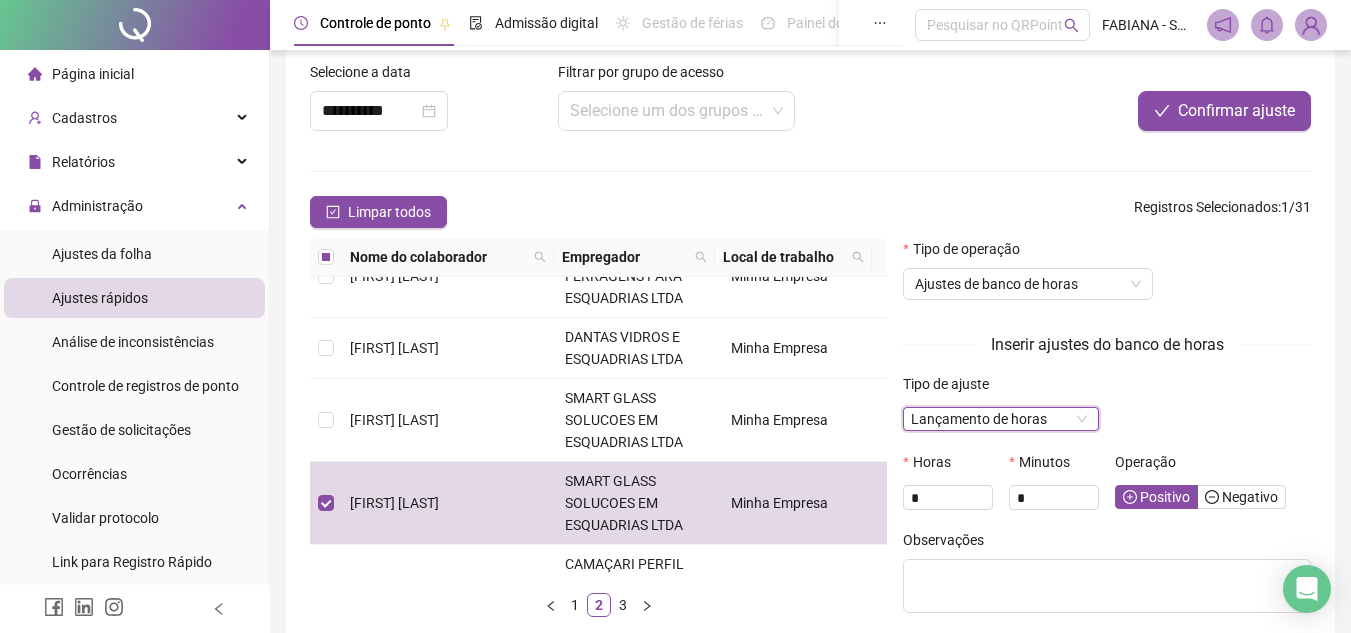 scroll, scrollTop: 191, scrollLeft: 0, axis: vertical 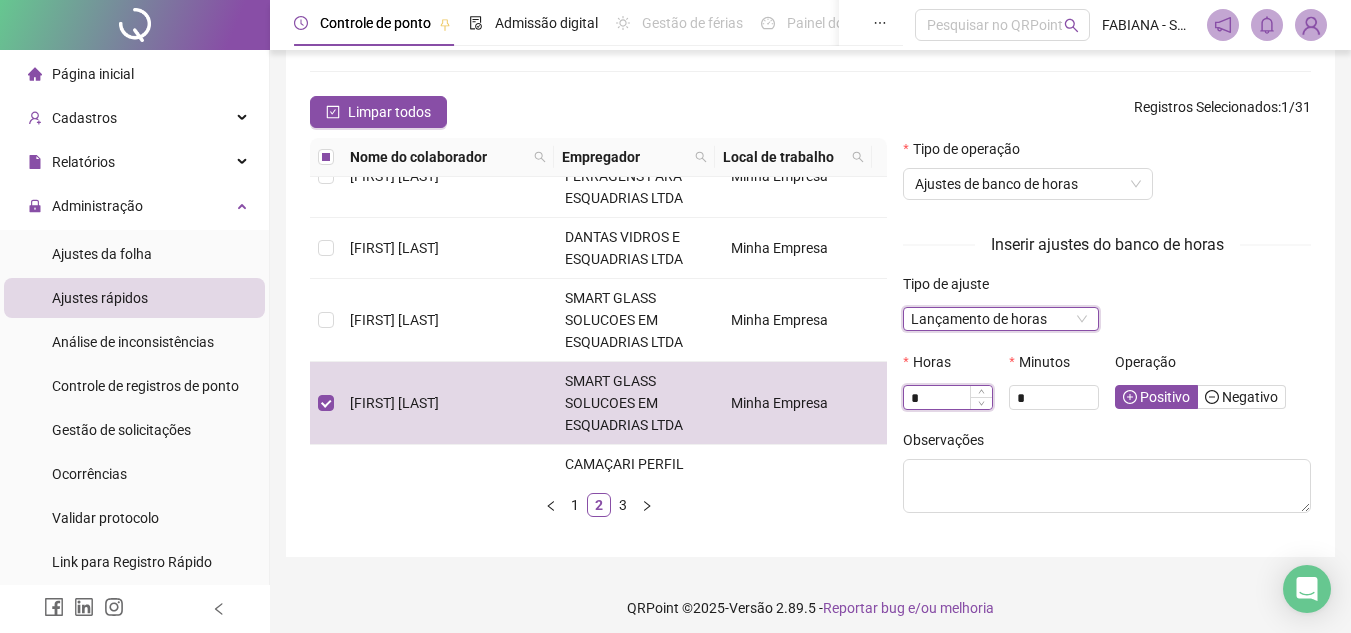 click on "*" at bounding box center [948, 398] 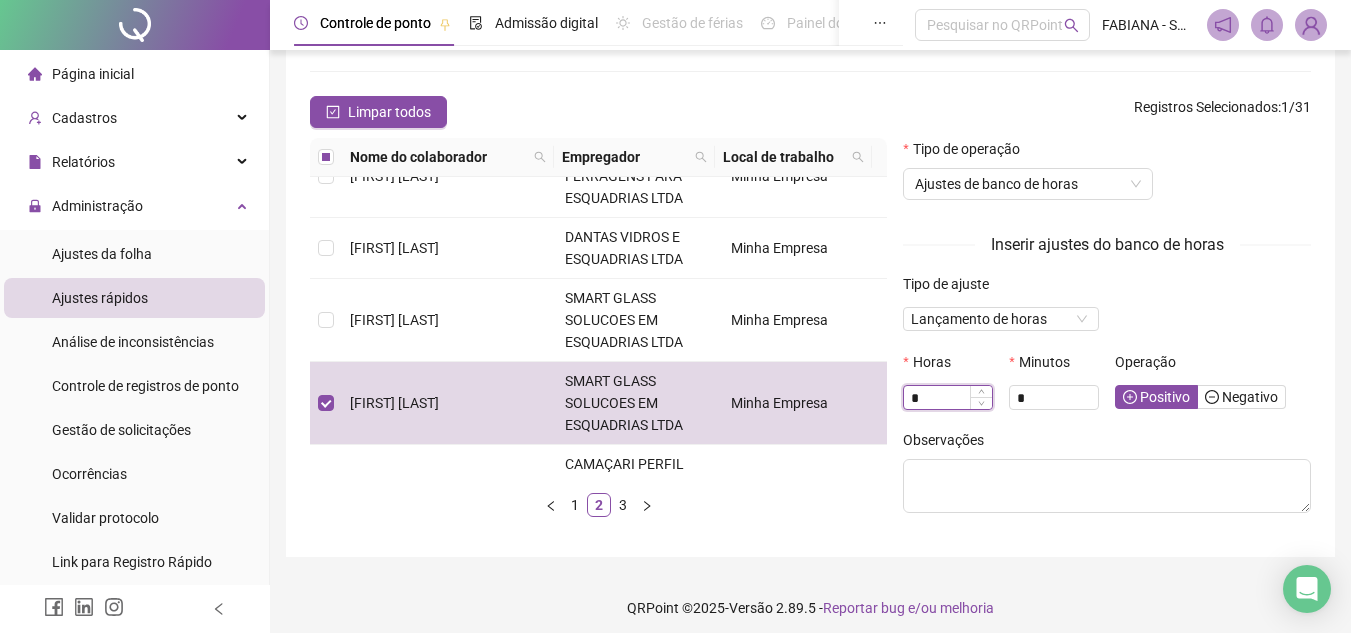 click on "*" at bounding box center (948, 398) 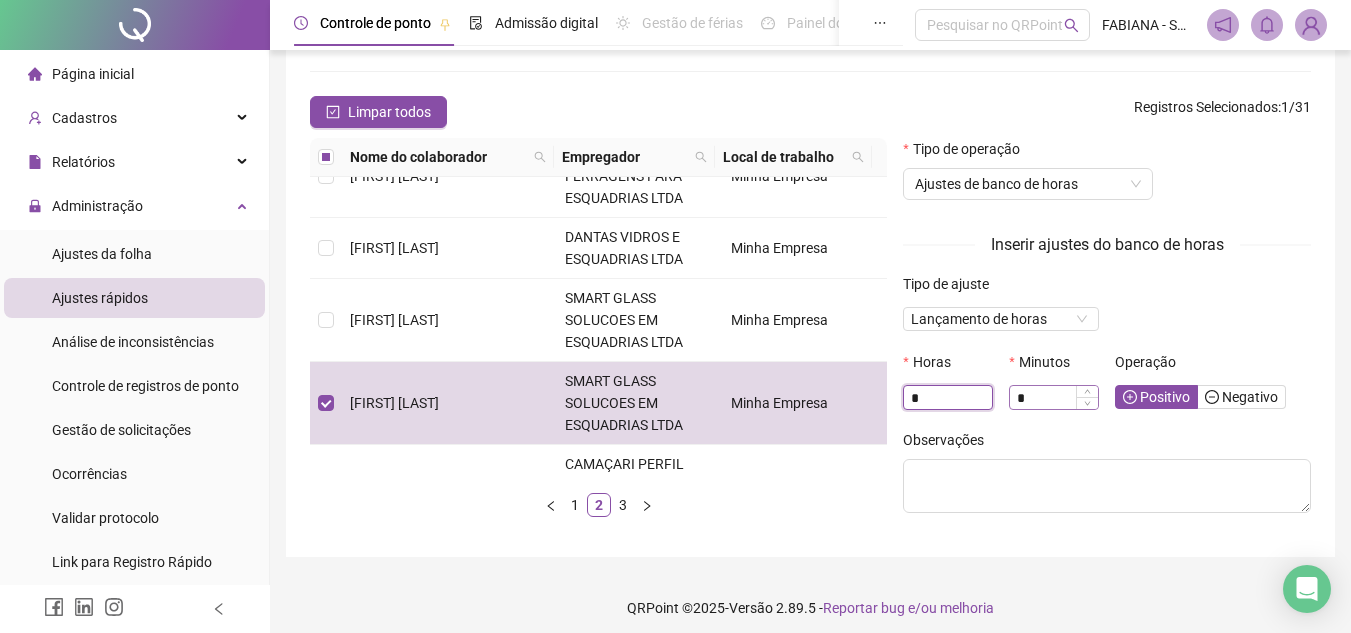 type on "*" 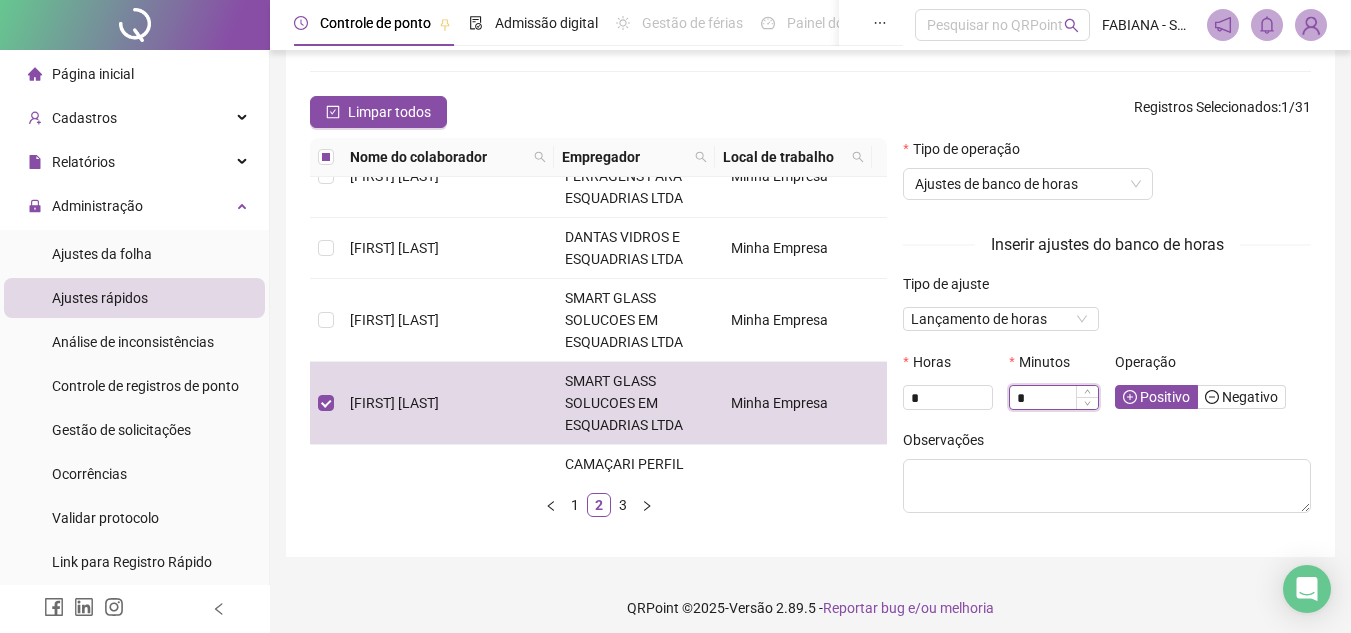 click on "*" at bounding box center [1054, 398] 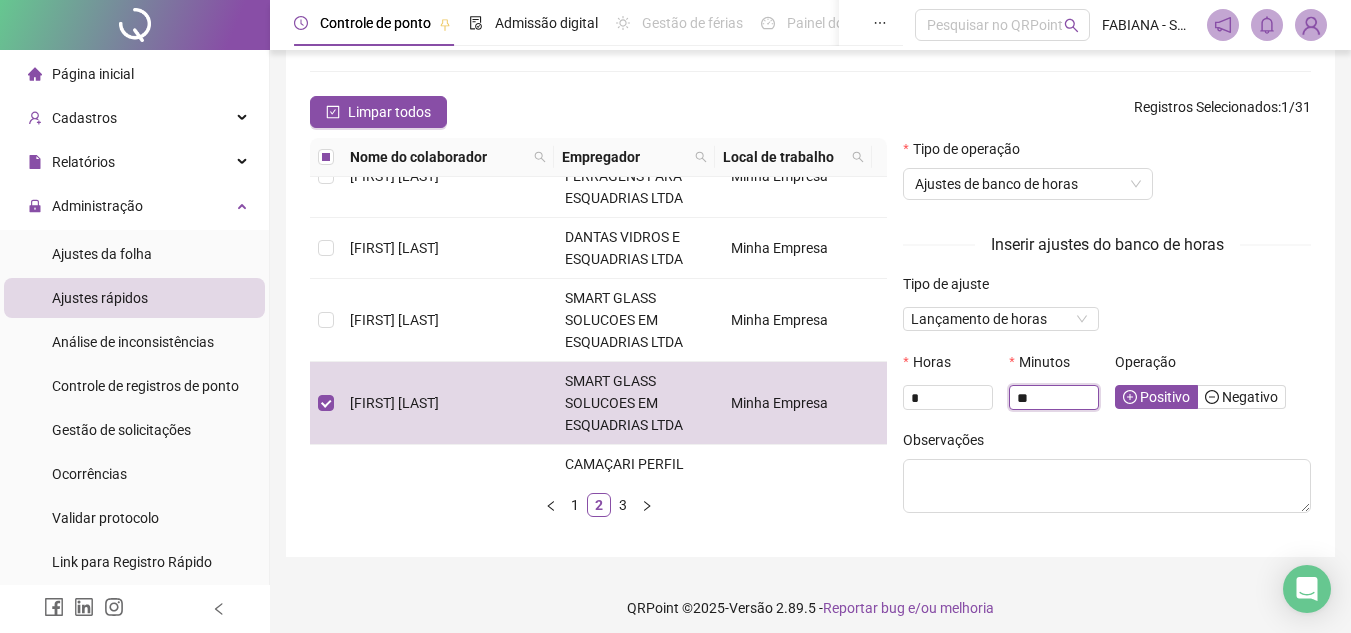 scroll, scrollTop: 0, scrollLeft: 0, axis: both 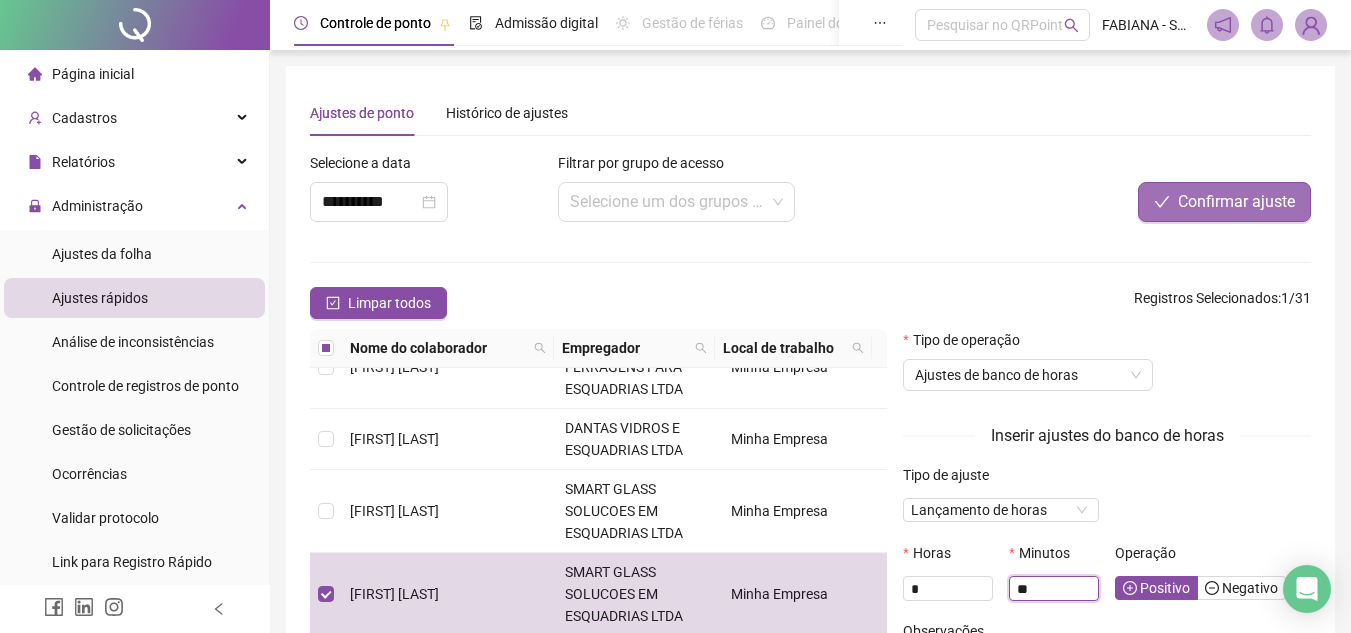type on "**" 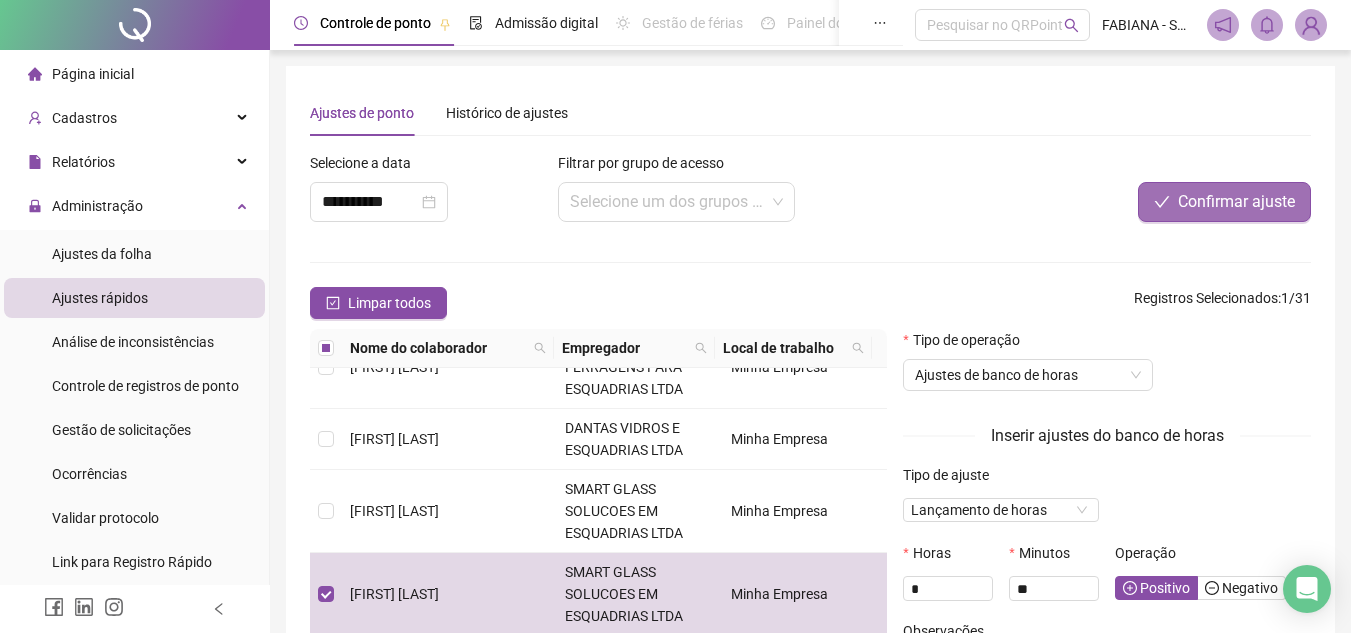 click on "Confirmar ajuste" at bounding box center (1236, 202) 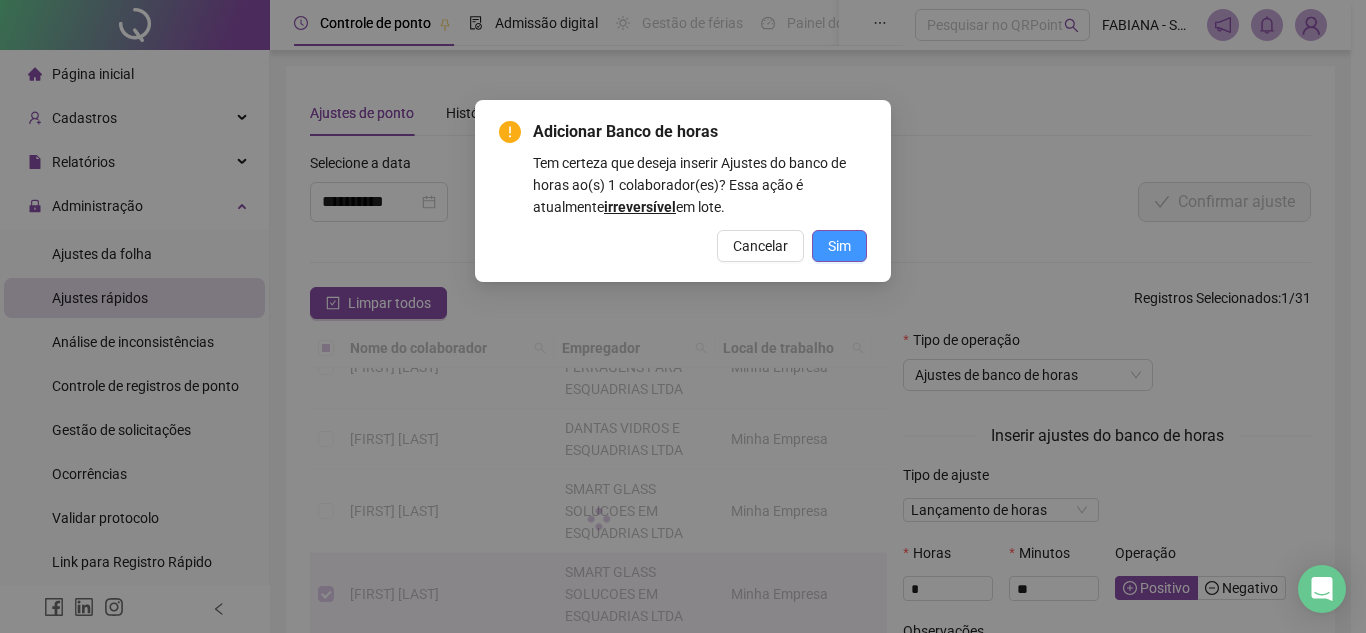 click on "Sim" at bounding box center [839, 246] 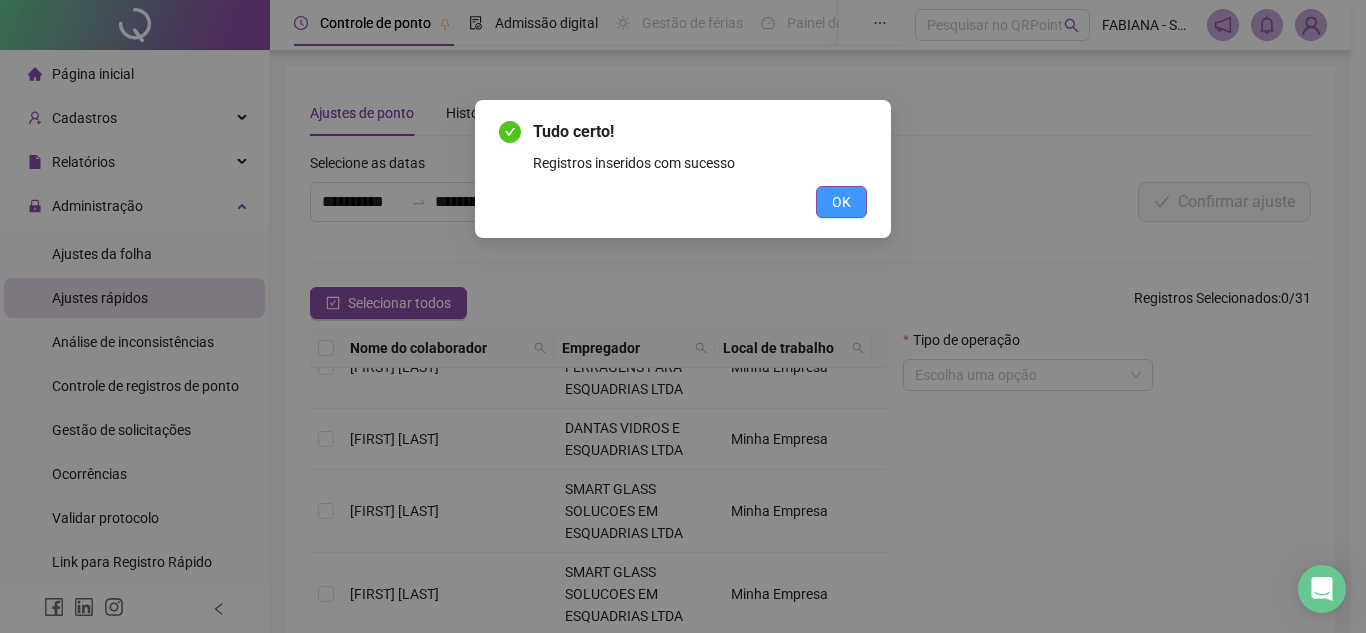 click on "OK" at bounding box center (841, 202) 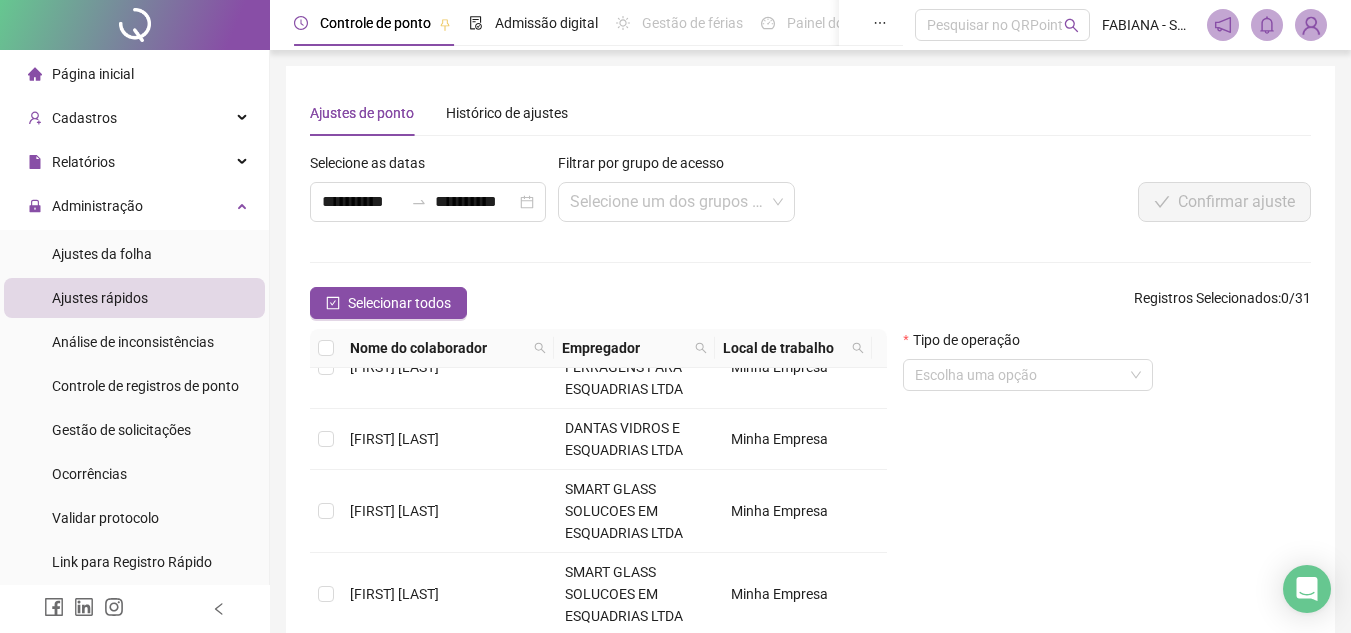 click on "Ajustes da folha" at bounding box center [102, 254] 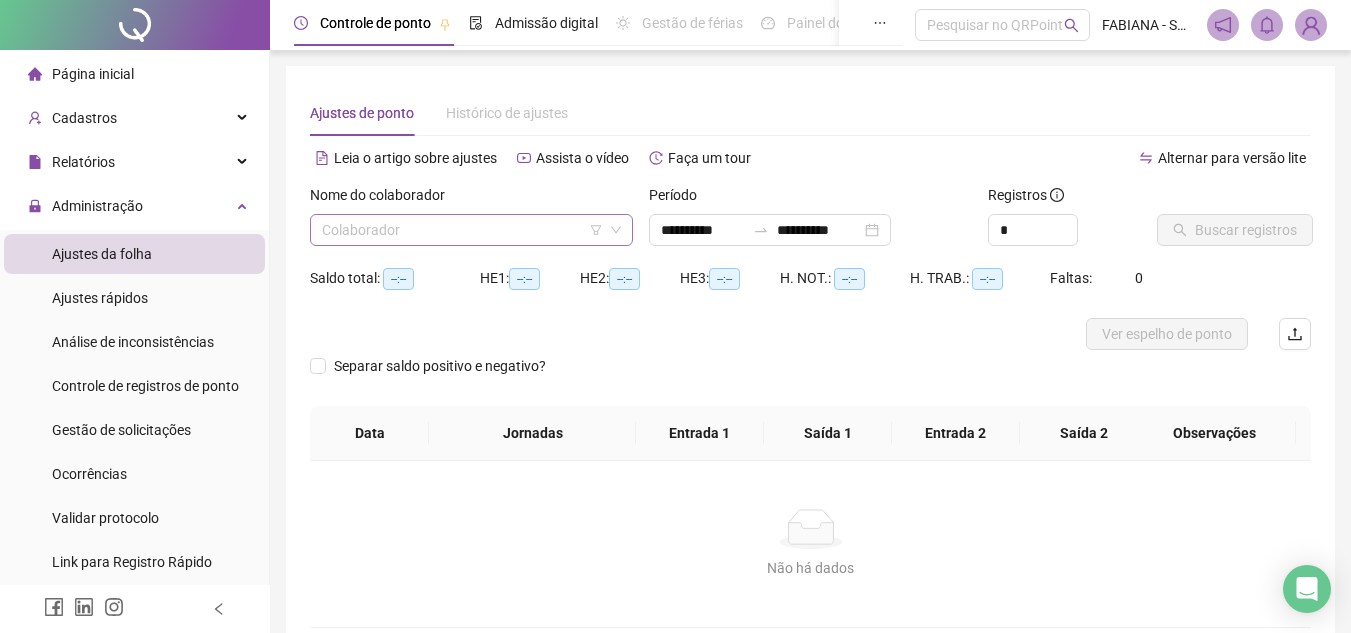click at bounding box center (462, 230) 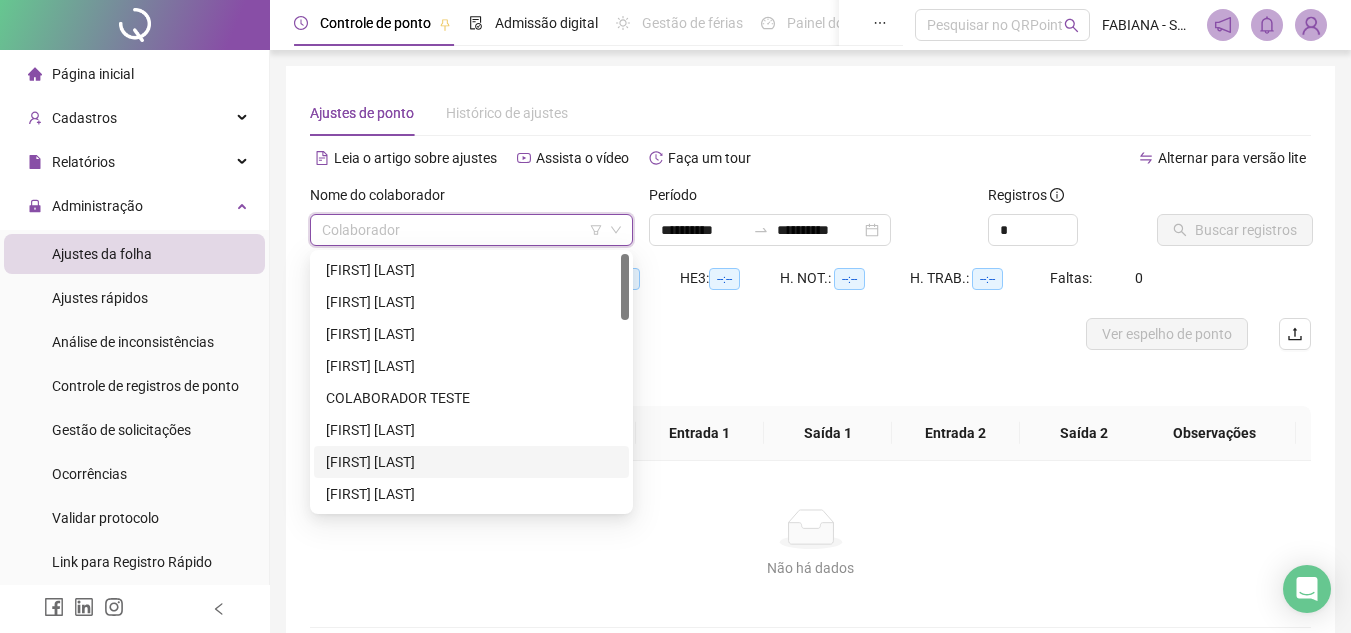 click at bounding box center (625, 382) 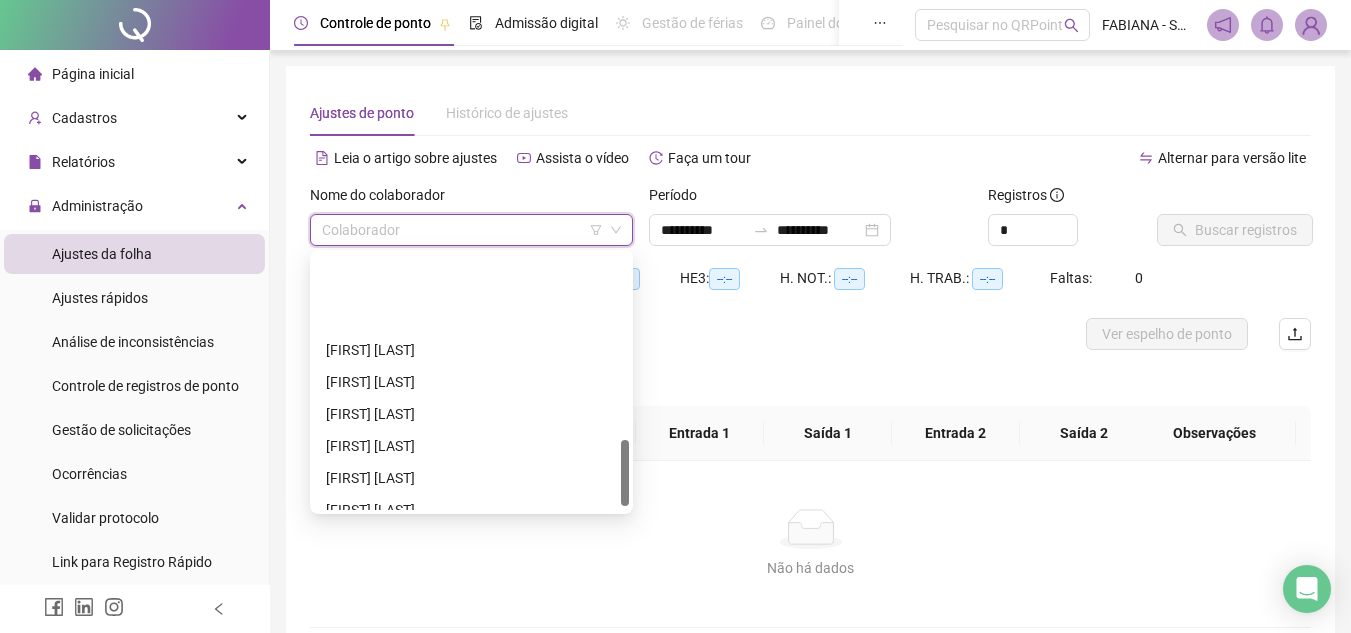 scroll, scrollTop: 736, scrollLeft: 0, axis: vertical 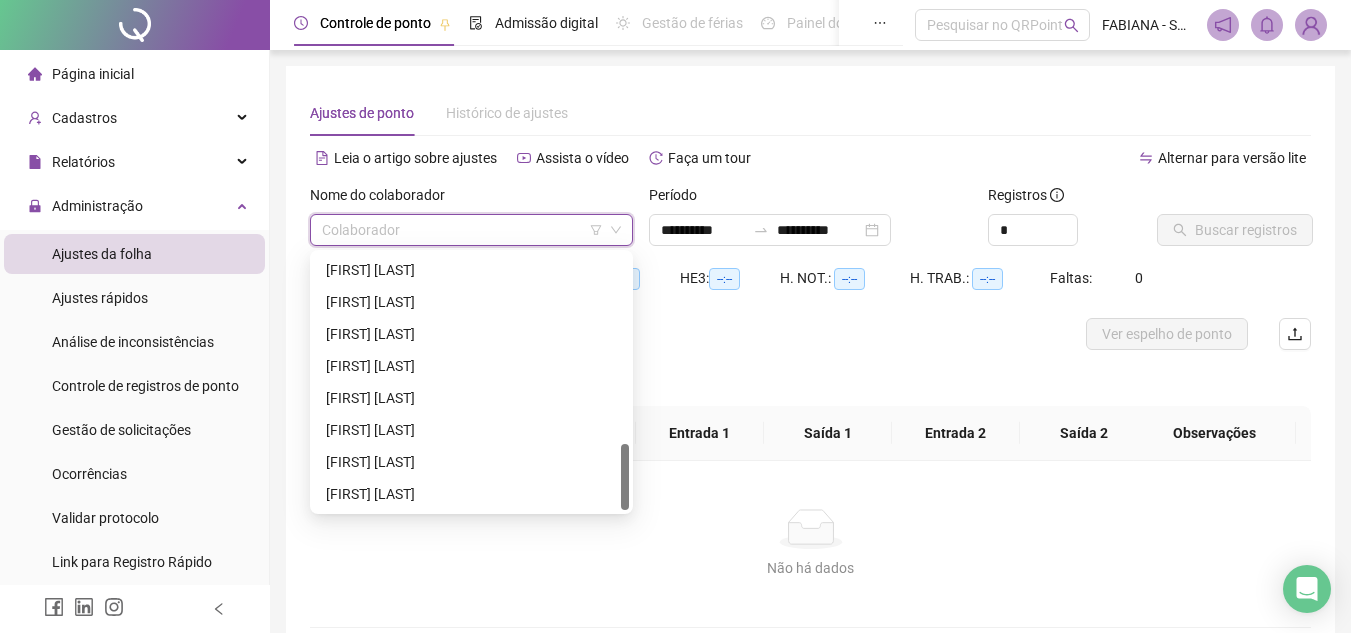 drag, startPoint x: 626, startPoint y: 303, endPoint x: 635, endPoint y: 501, distance: 198.20444 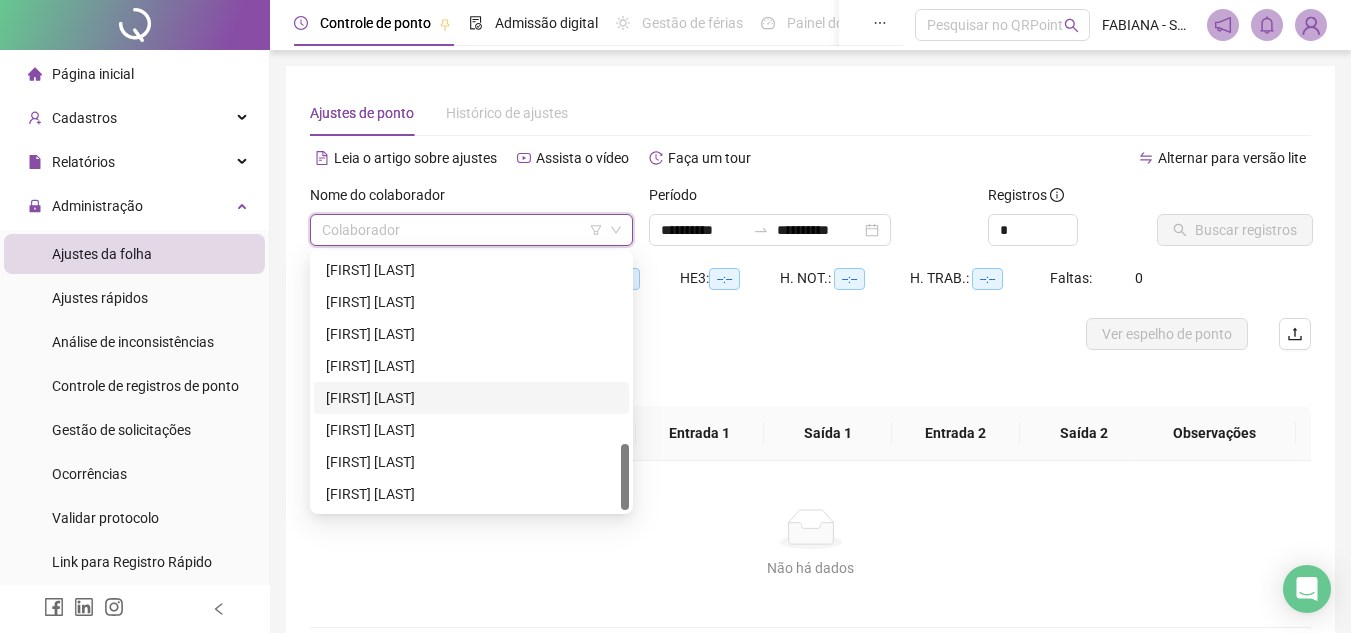 click on "[FIRST] [LAST]" at bounding box center [471, 398] 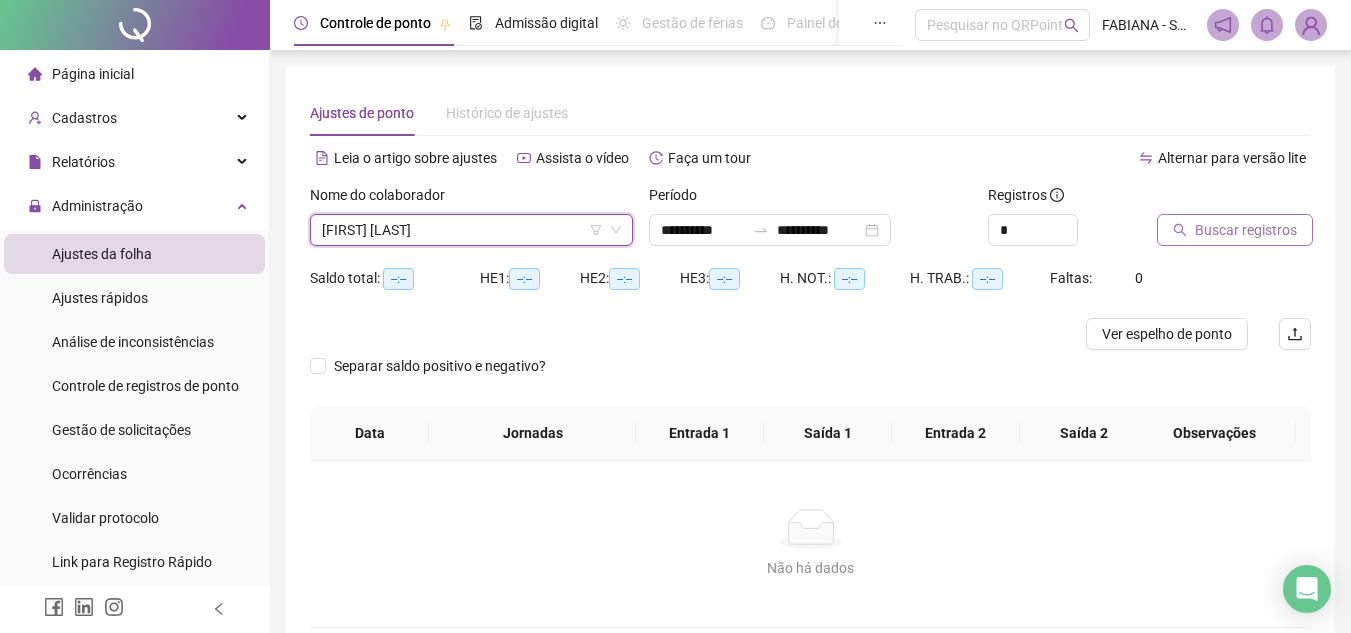 click on "Buscar registros" at bounding box center [1246, 230] 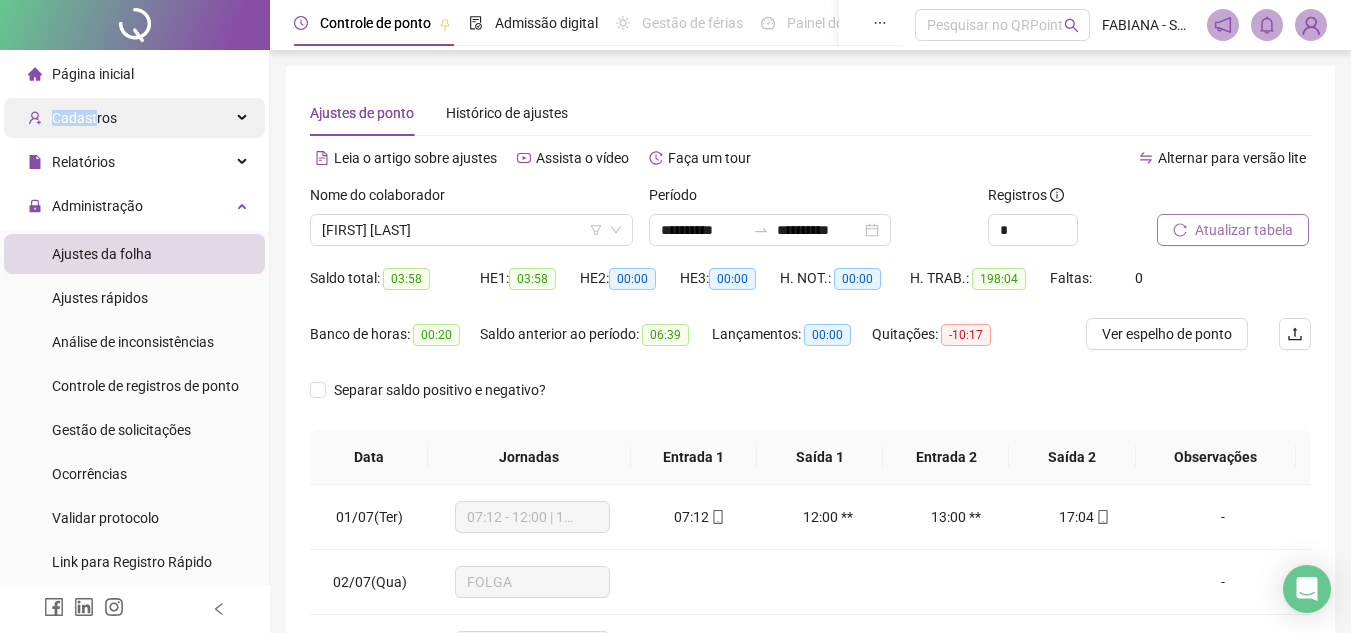 click on "Cadastros" at bounding box center [72, 118] 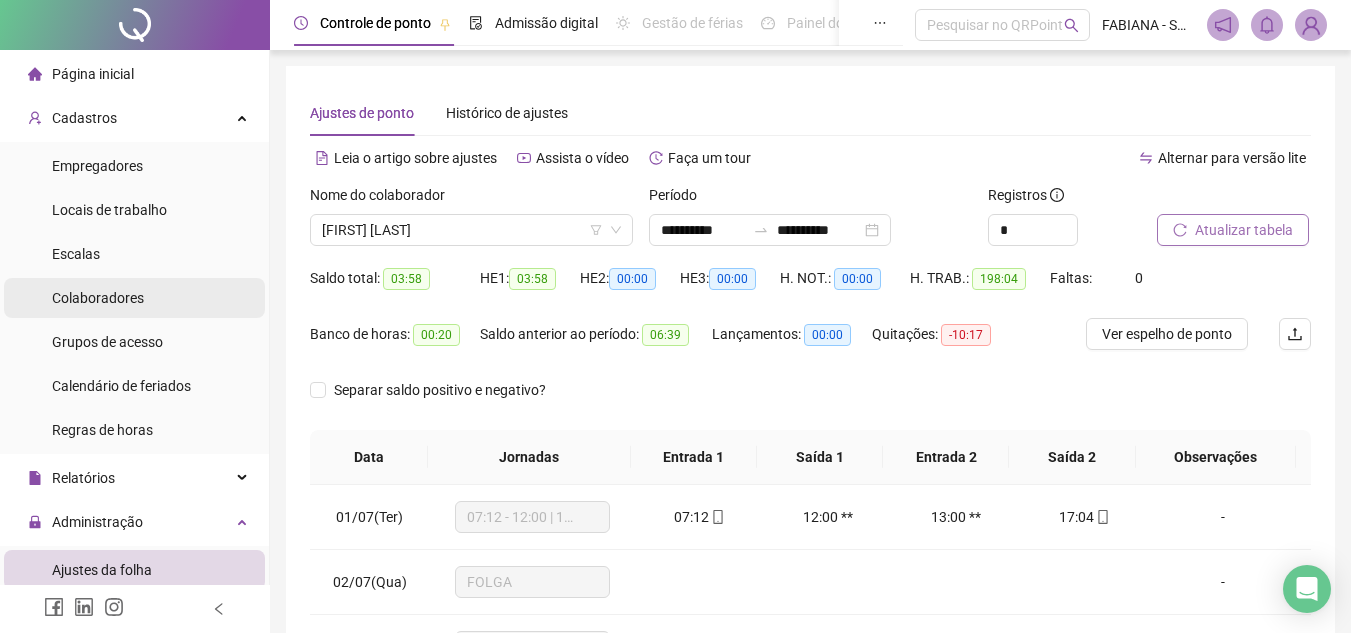 click on "Colaboradores" at bounding box center (98, 298) 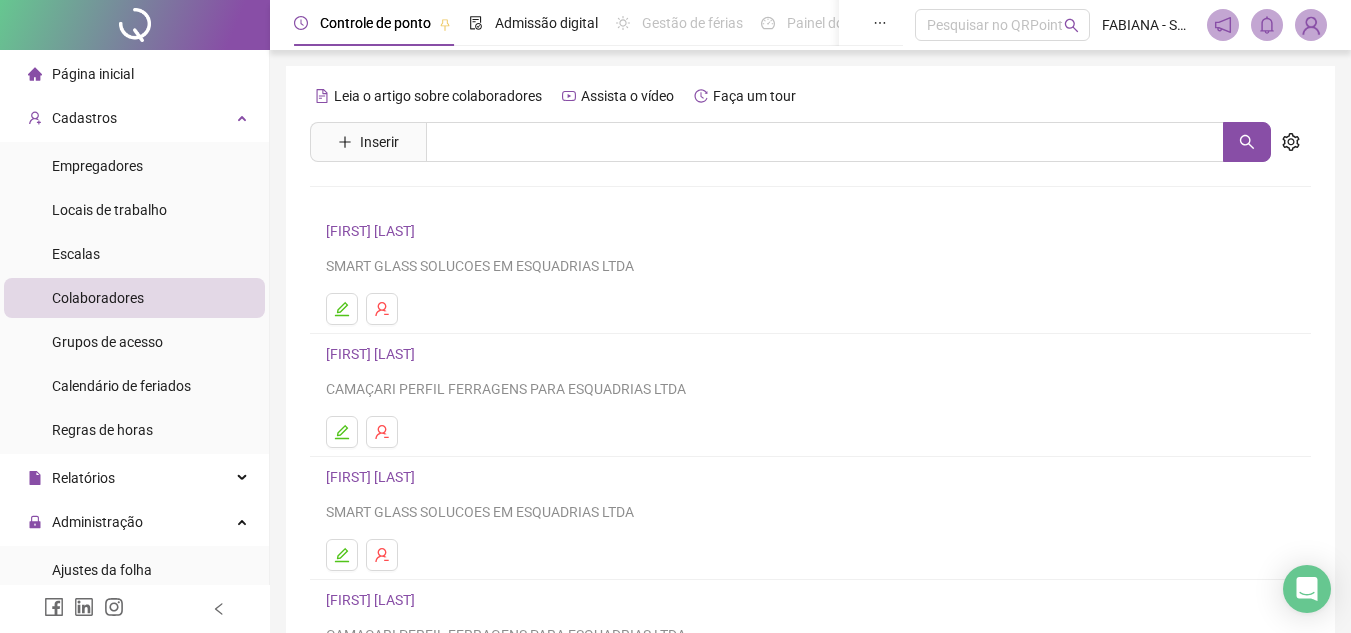scroll, scrollTop: 334, scrollLeft: 0, axis: vertical 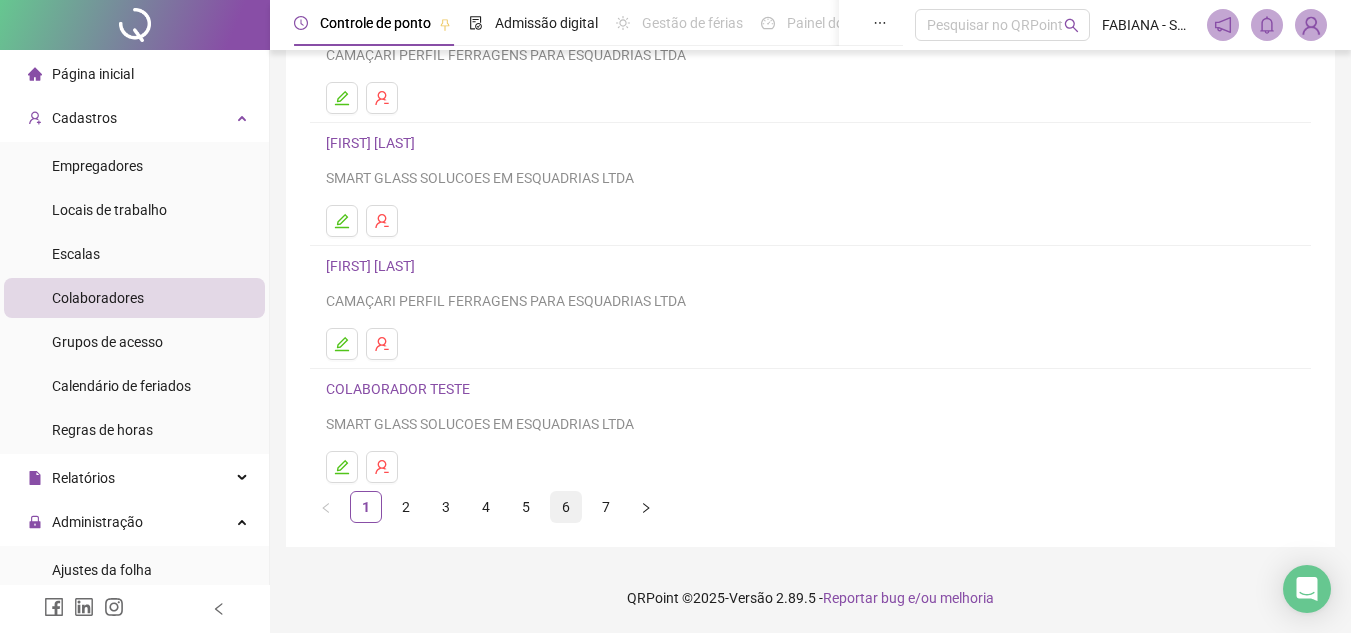 click on "6" at bounding box center [566, 507] 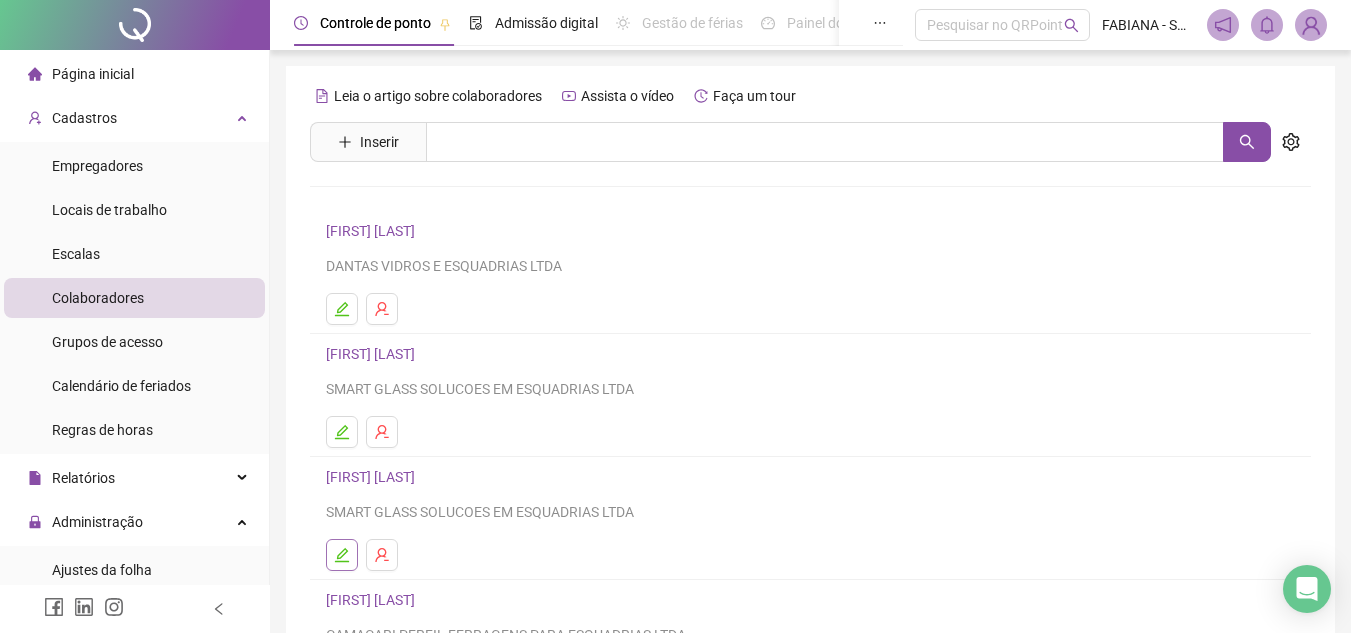 click at bounding box center (342, 555) 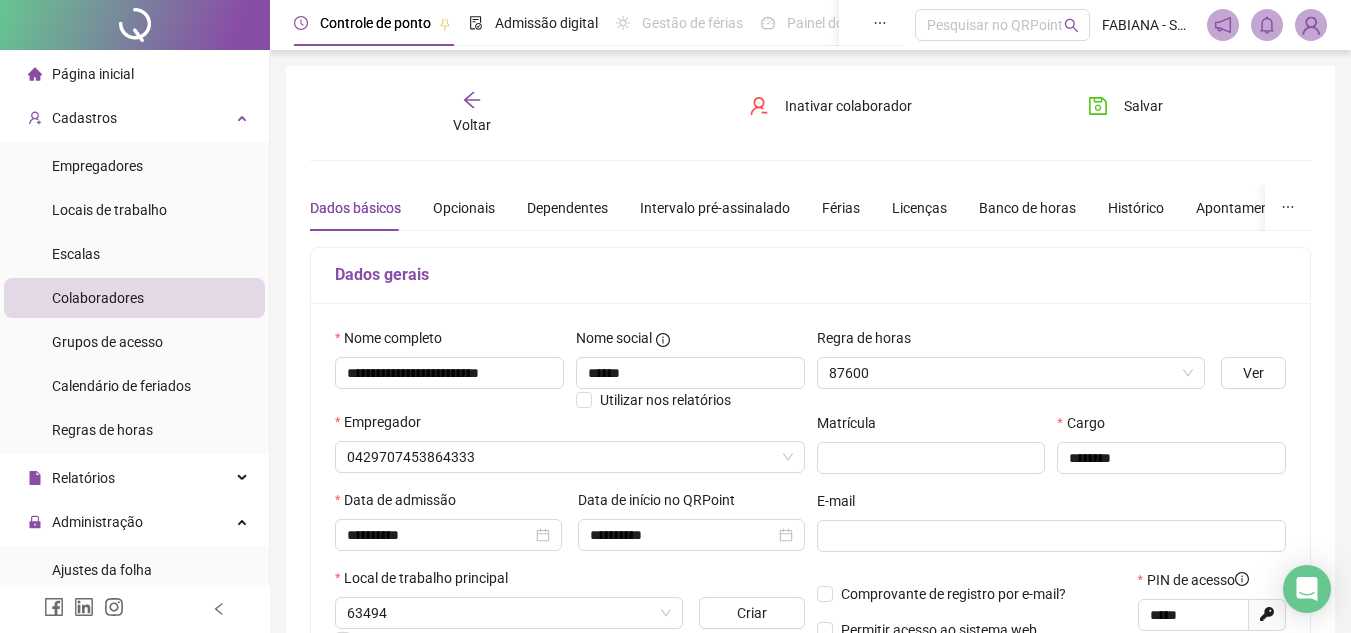 type on "******" 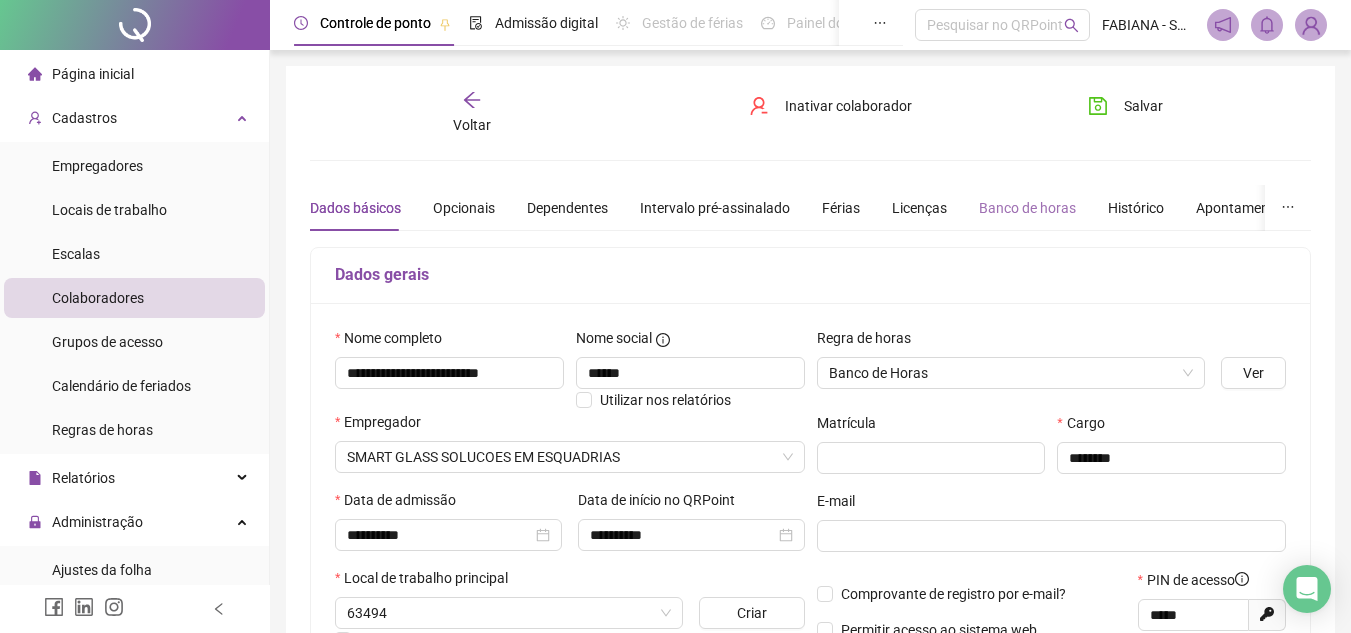 click on "Banco de horas" at bounding box center [1027, 208] 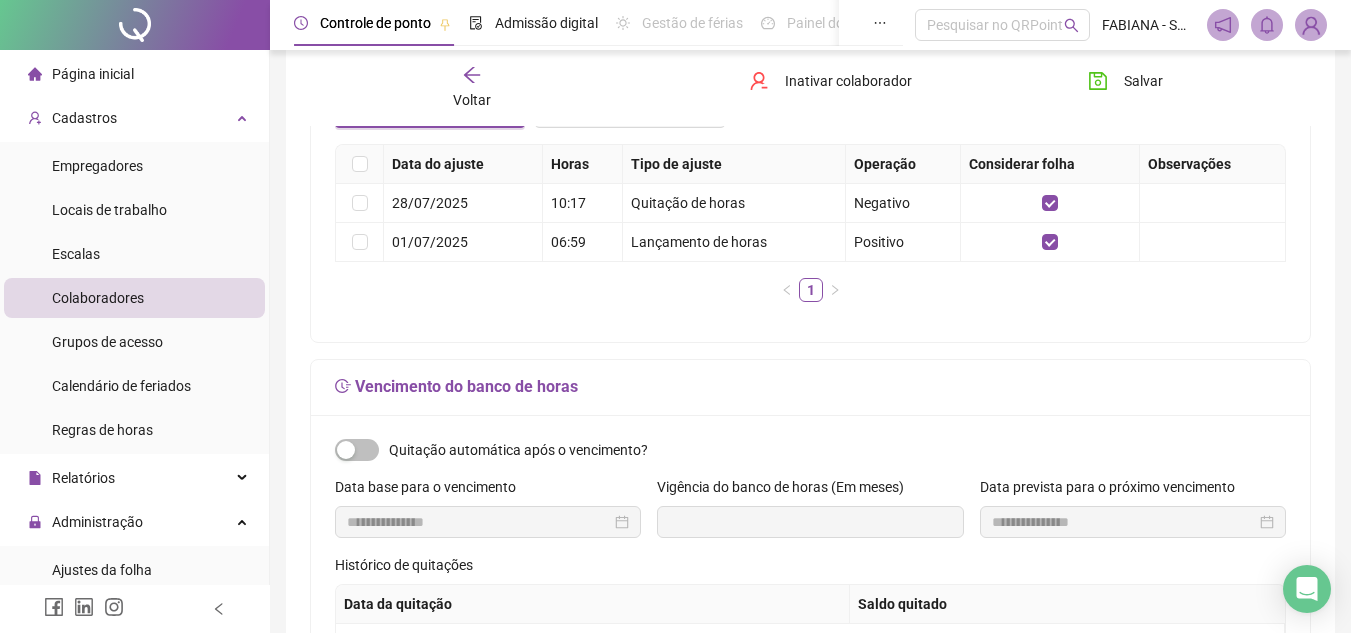 scroll, scrollTop: 501, scrollLeft: 0, axis: vertical 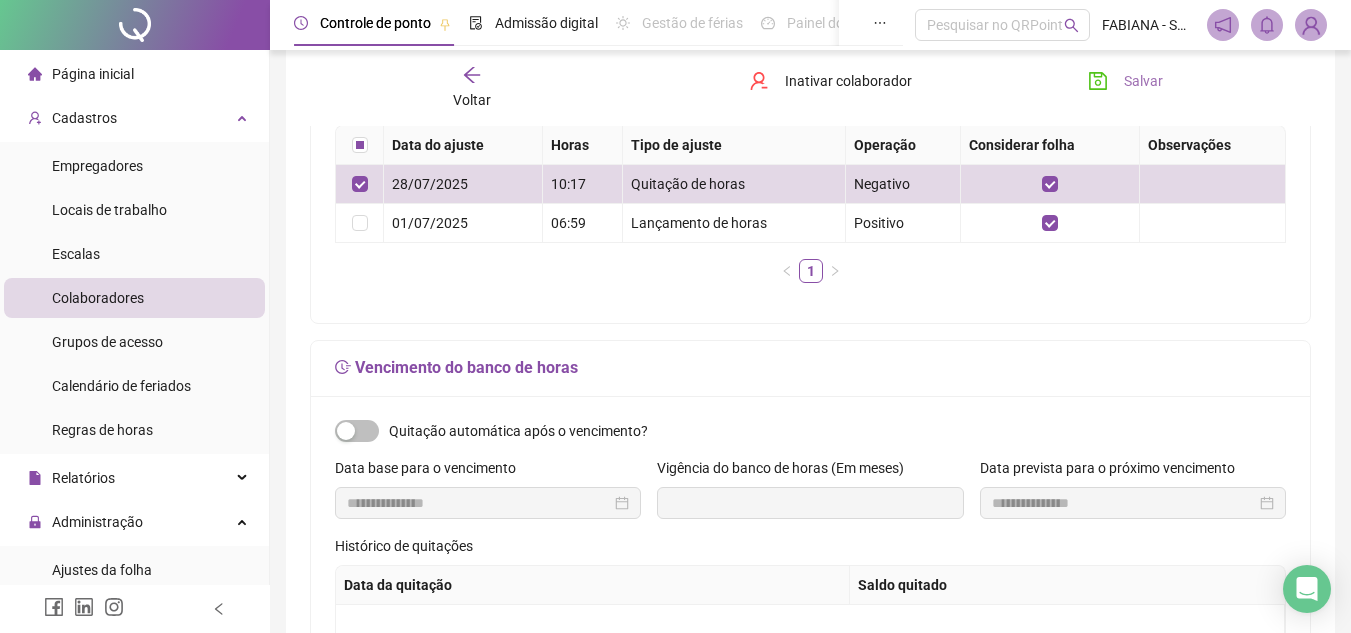 click on "Salvar" at bounding box center (1143, 81) 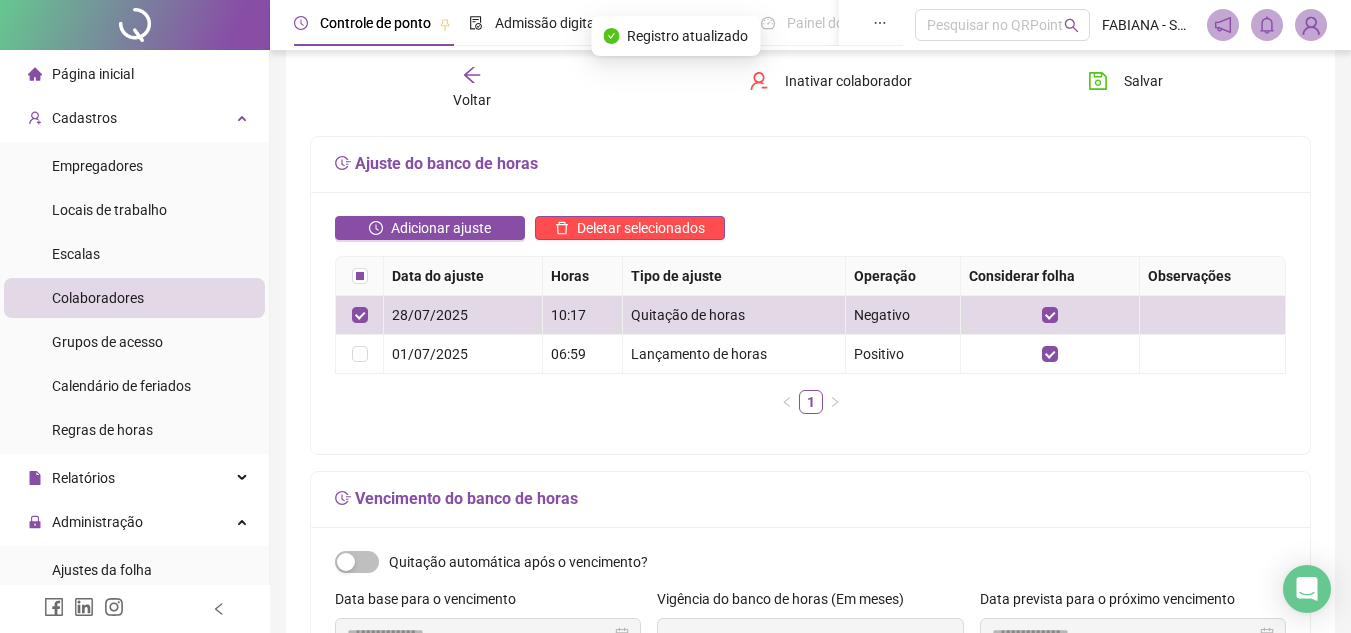 scroll, scrollTop: 261, scrollLeft: 0, axis: vertical 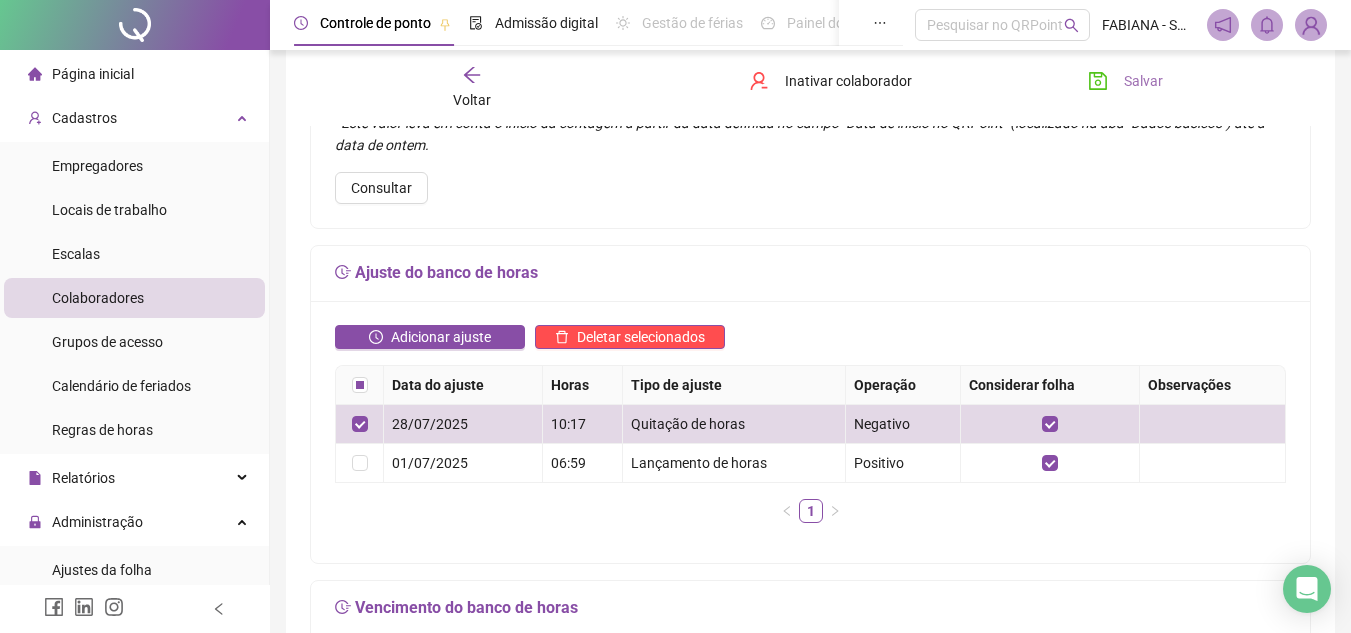 click on "Salvar" at bounding box center (1143, 81) 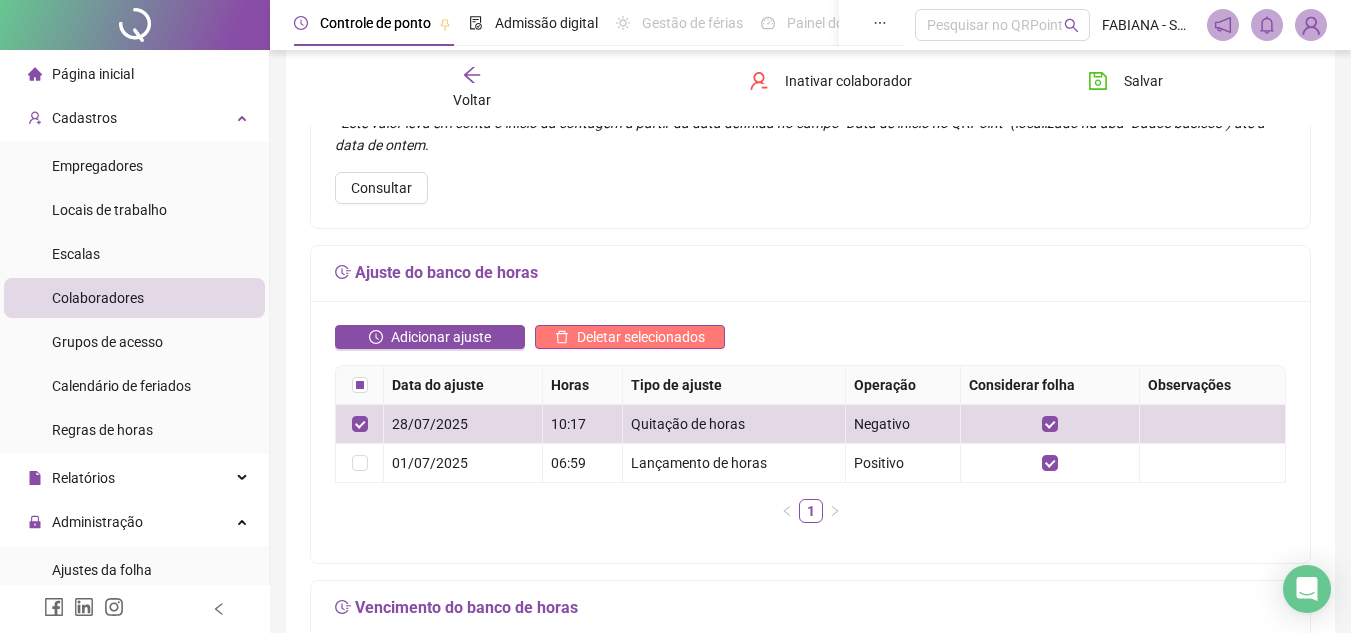 click on "Deletar selecionados" at bounding box center (641, 337) 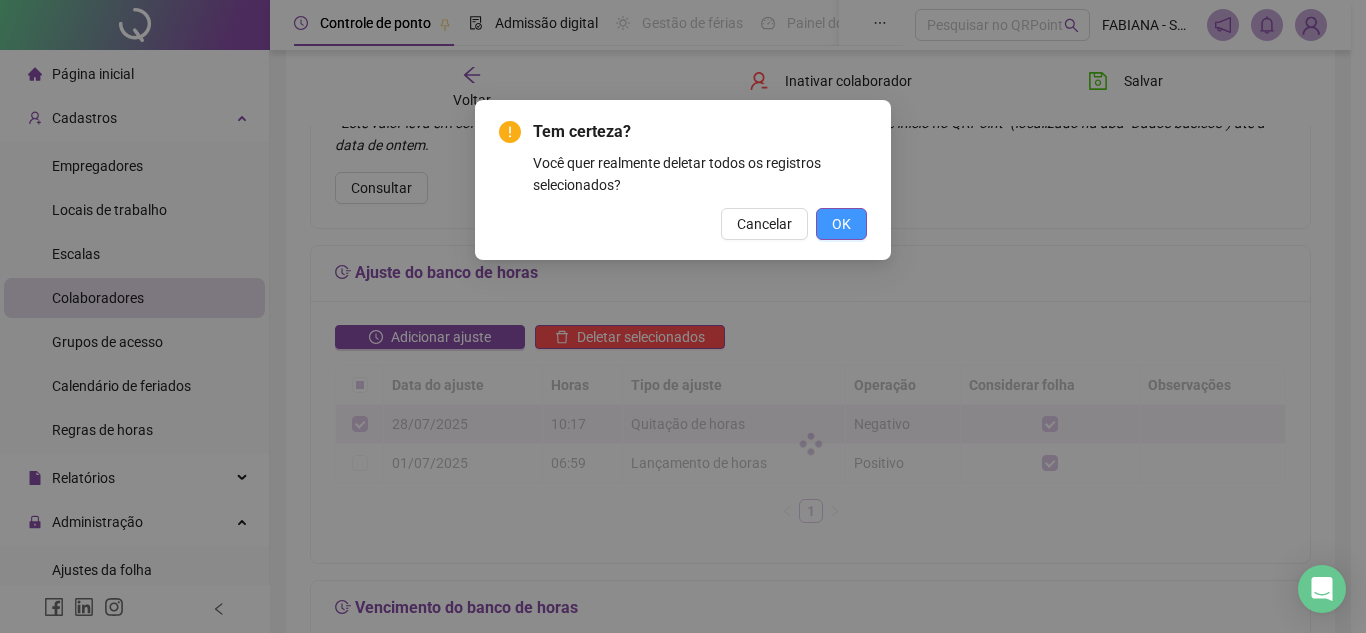 click on "OK" at bounding box center [841, 224] 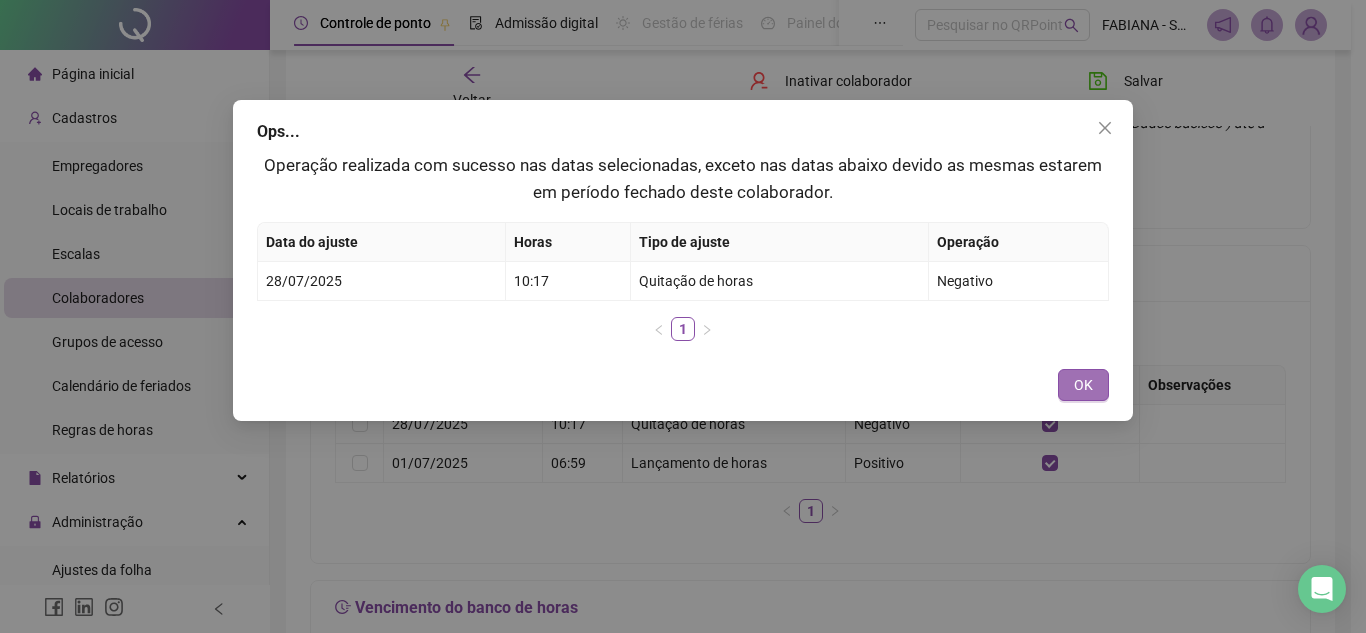 click on "OK" at bounding box center (1083, 385) 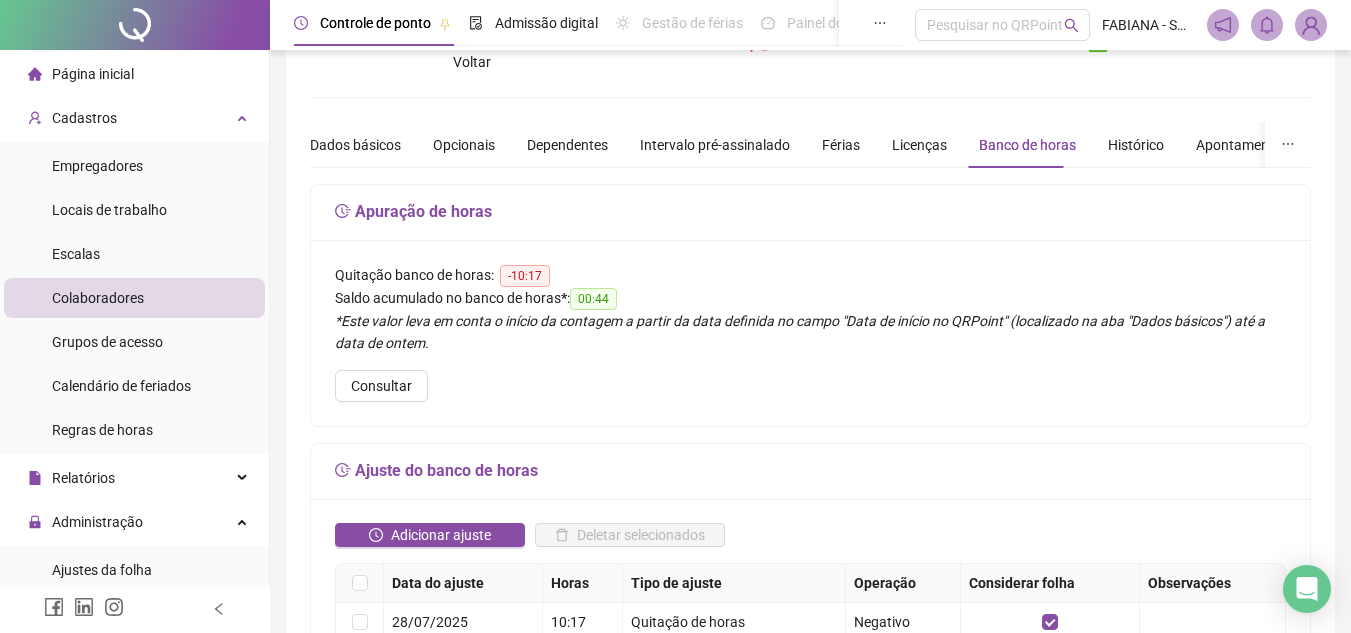scroll, scrollTop: 0, scrollLeft: 0, axis: both 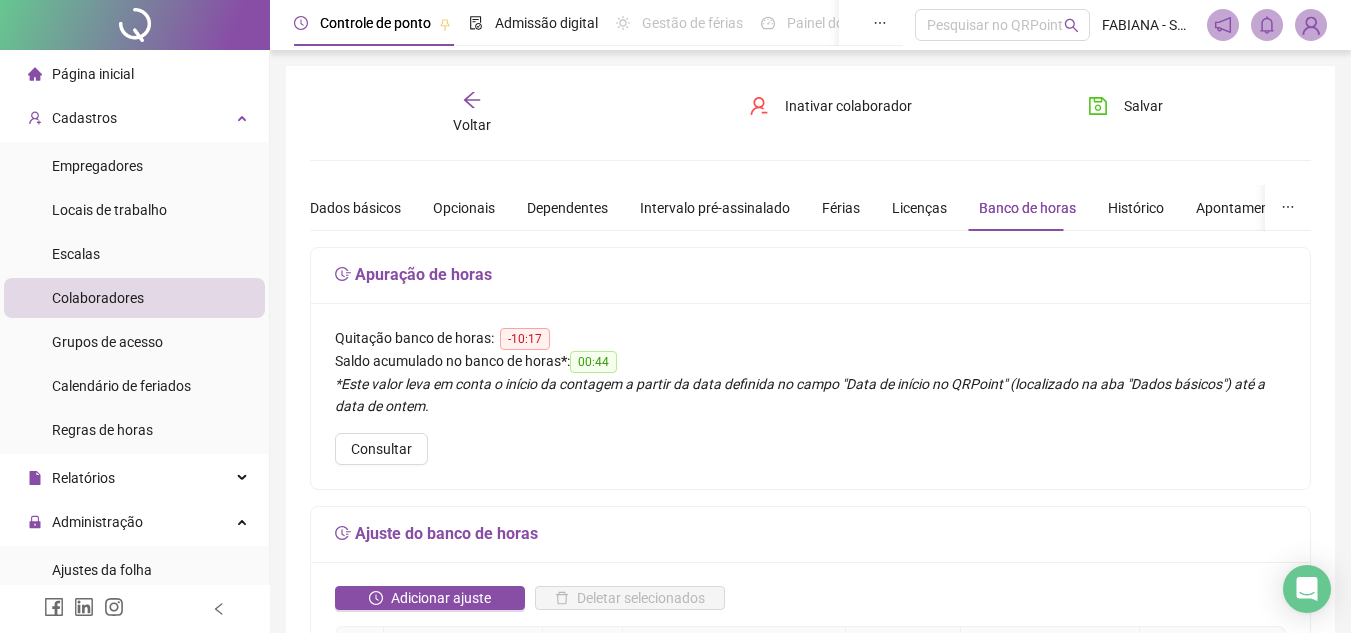 click on "Página inicial" at bounding box center [93, 74] 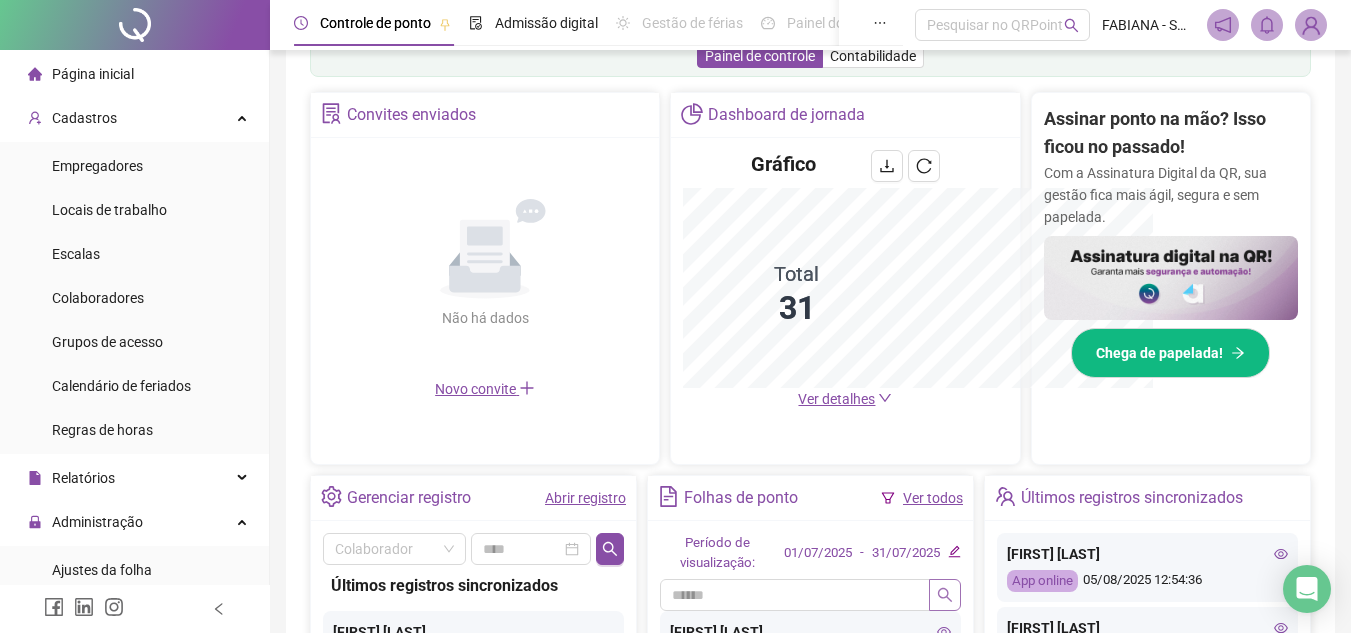 scroll, scrollTop: 645, scrollLeft: 0, axis: vertical 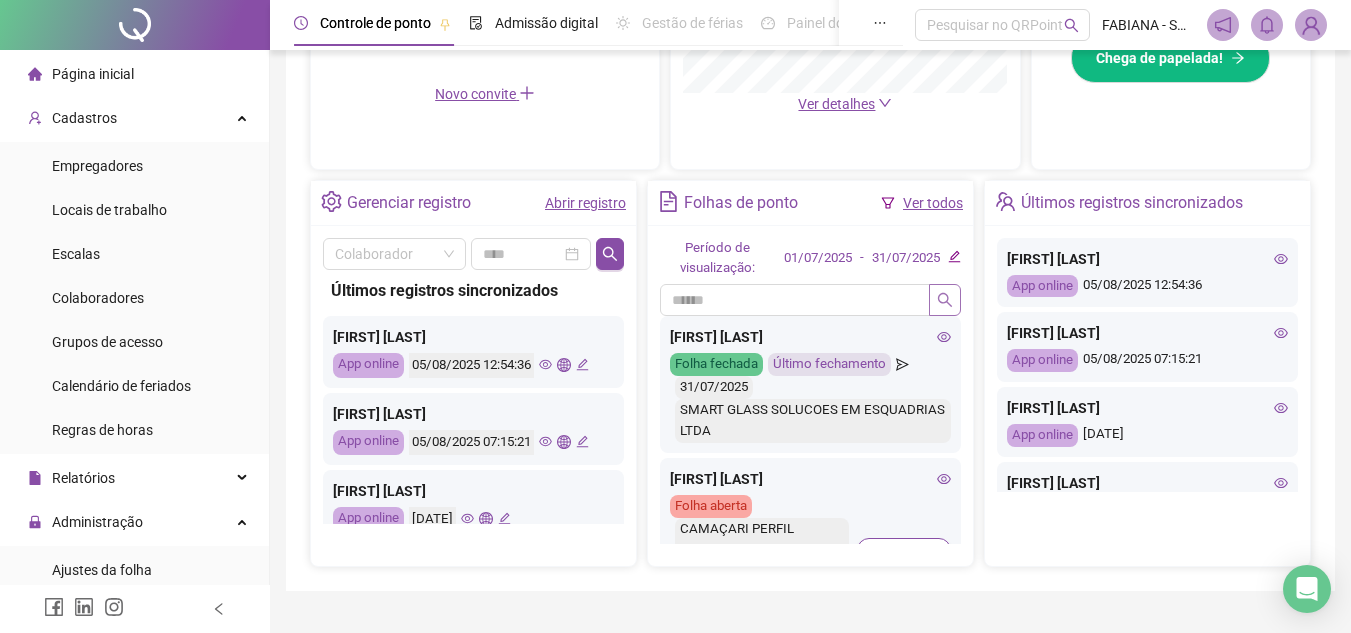 click 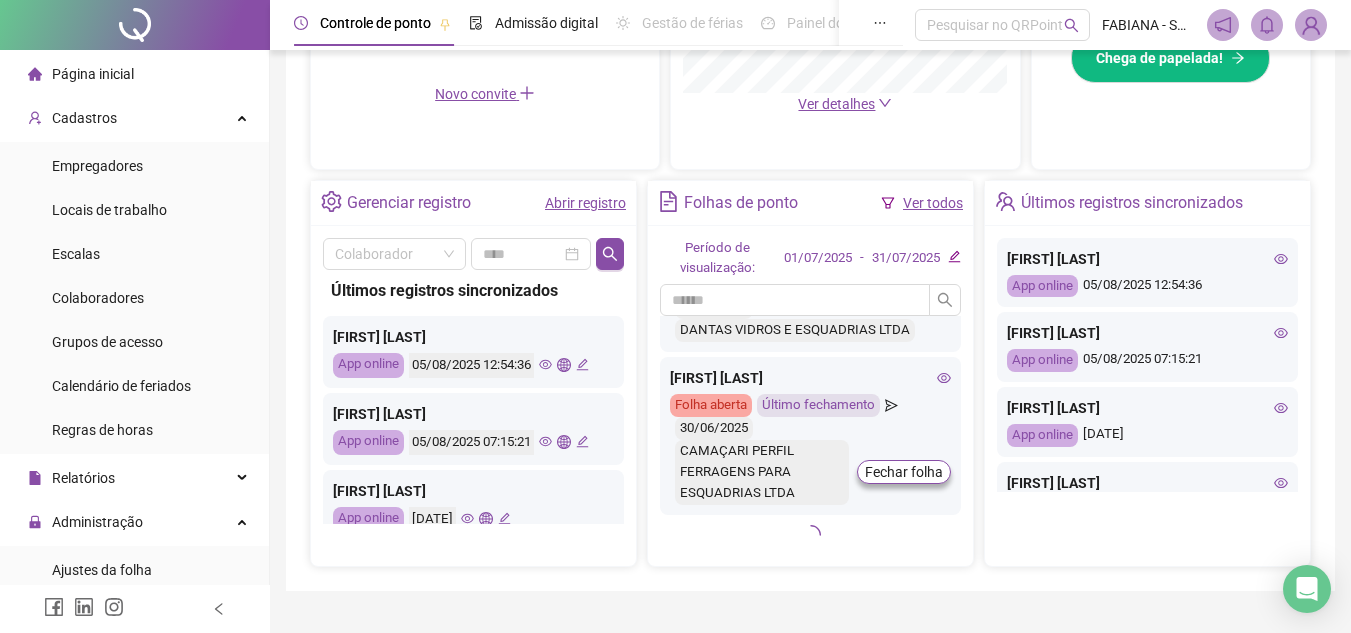 scroll, scrollTop: 1982, scrollLeft: 0, axis: vertical 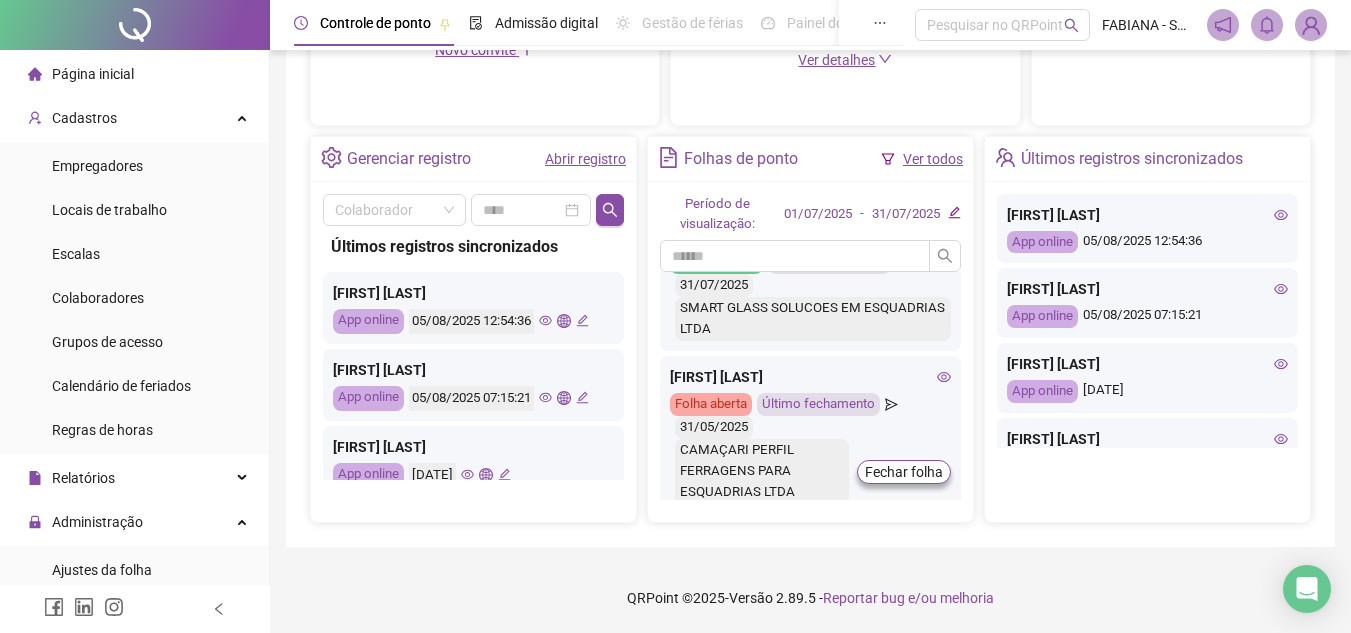 drag, startPoint x: 928, startPoint y: 344, endPoint x: 896, endPoint y: 365, distance: 38.27532 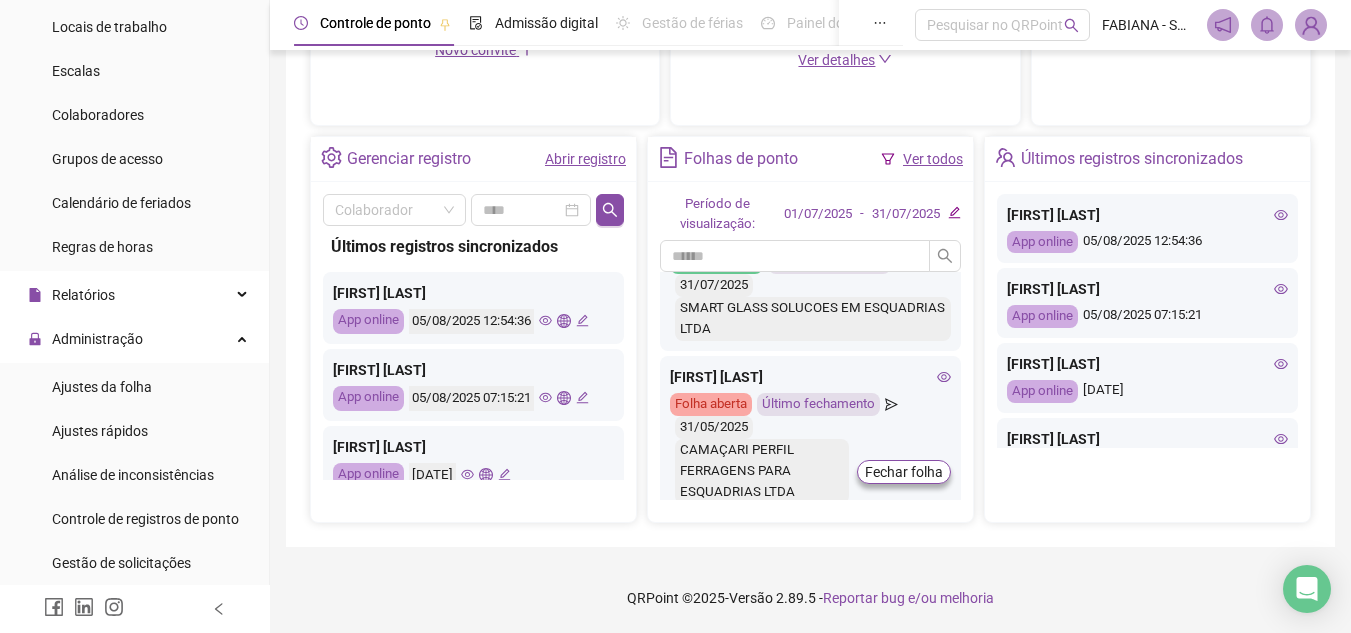 scroll, scrollTop: 187, scrollLeft: 0, axis: vertical 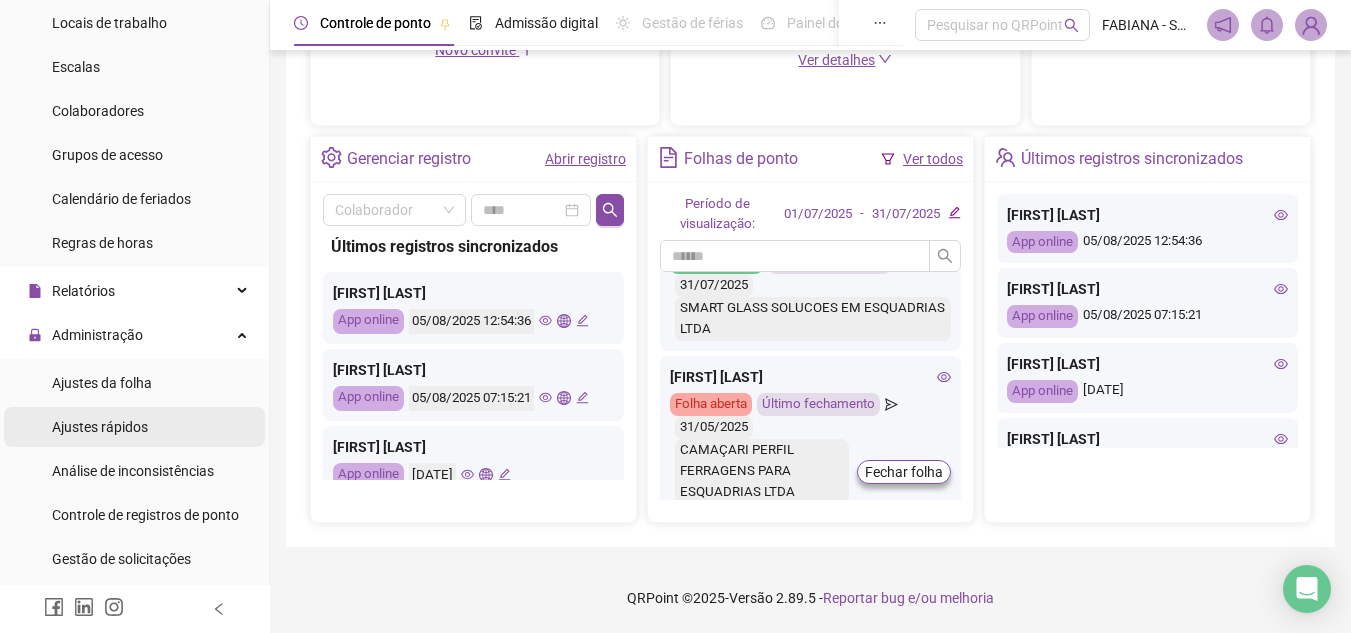 click on "Ajustes rápidos" at bounding box center (100, 427) 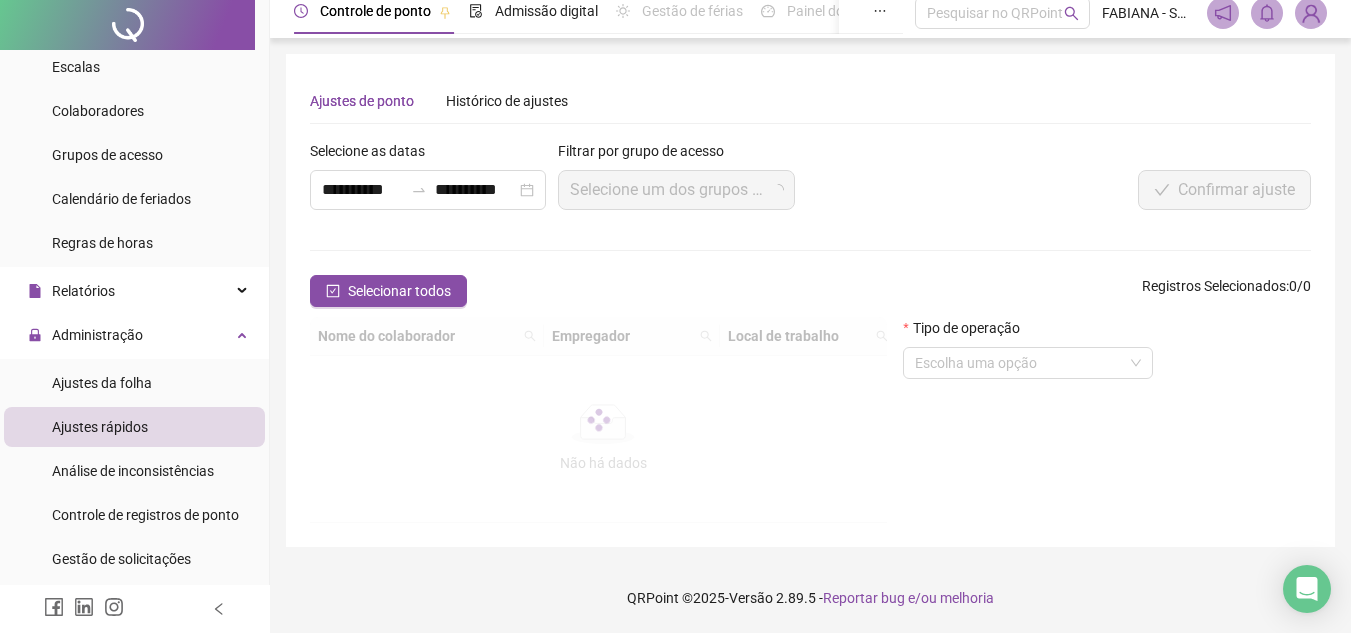 scroll, scrollTop: 0, scrollLeft: 0, axis: both 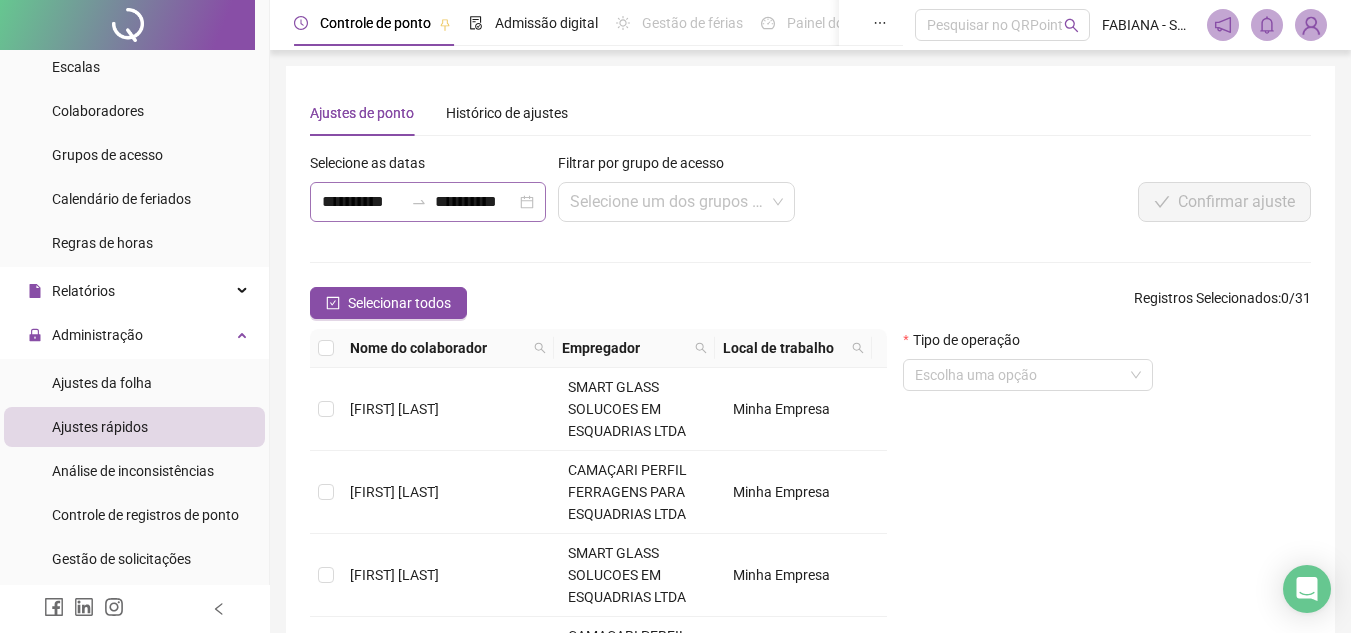 click on "**********" at bounding box center (428, 202) 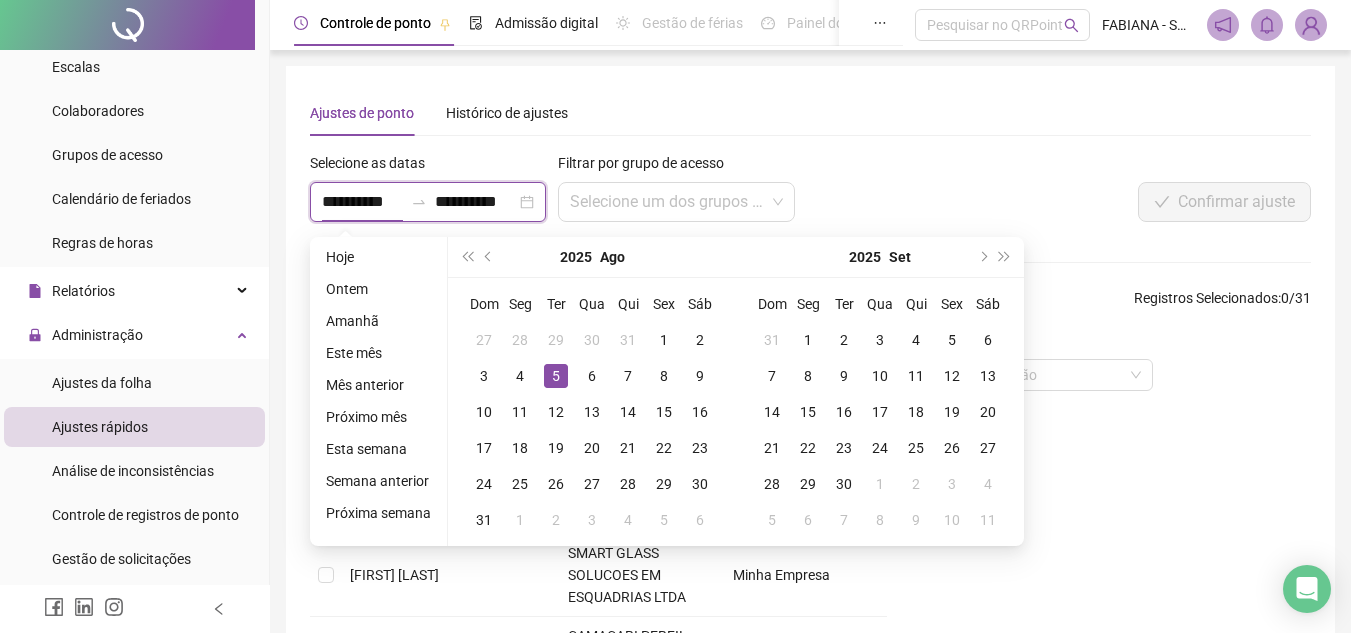 type on "**********" 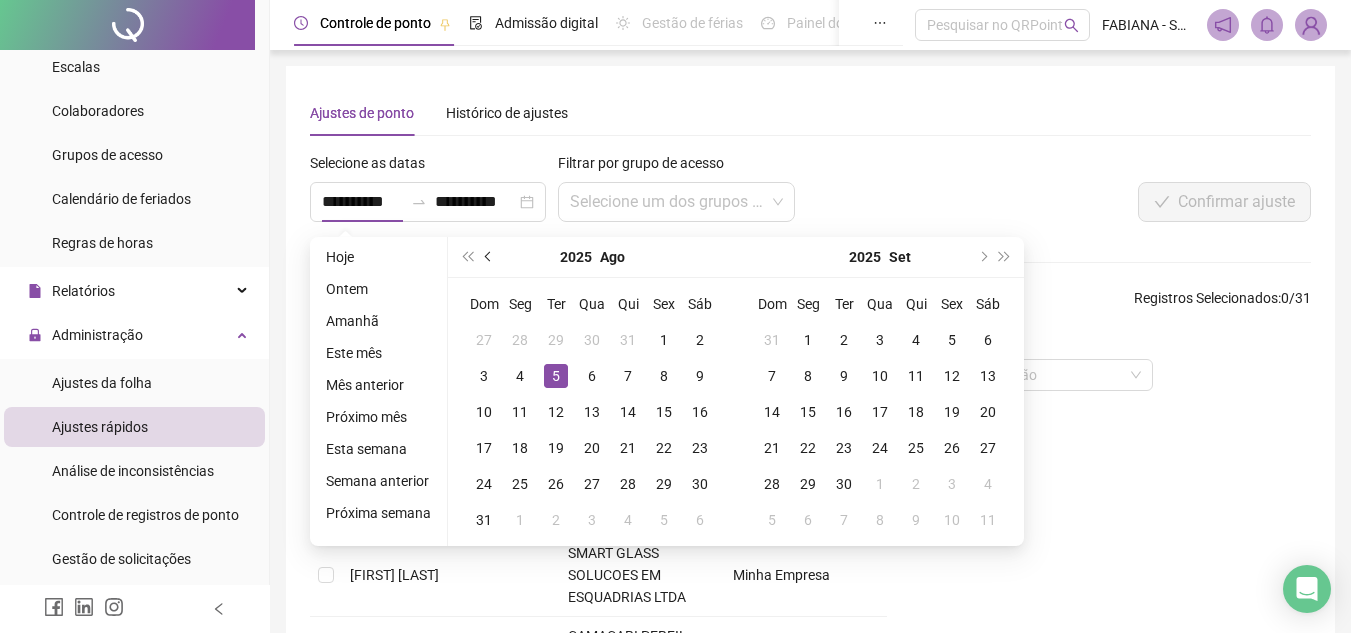 click at bounding box center [490, 257] 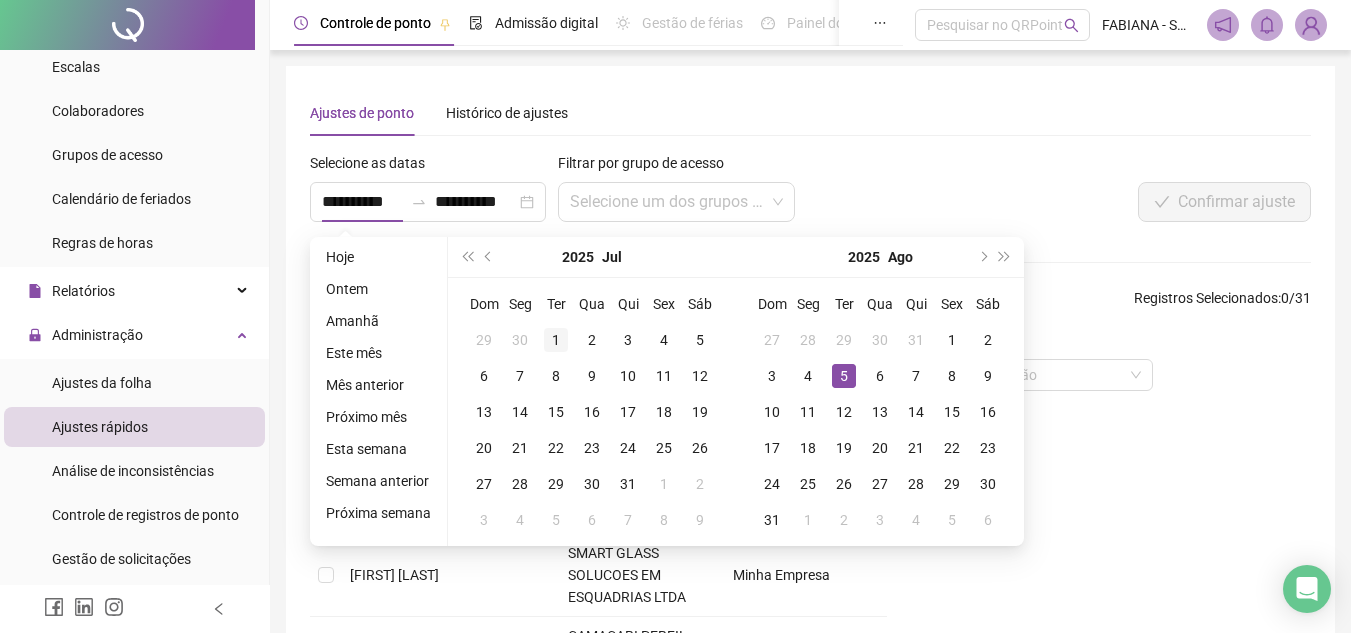type on "**********" 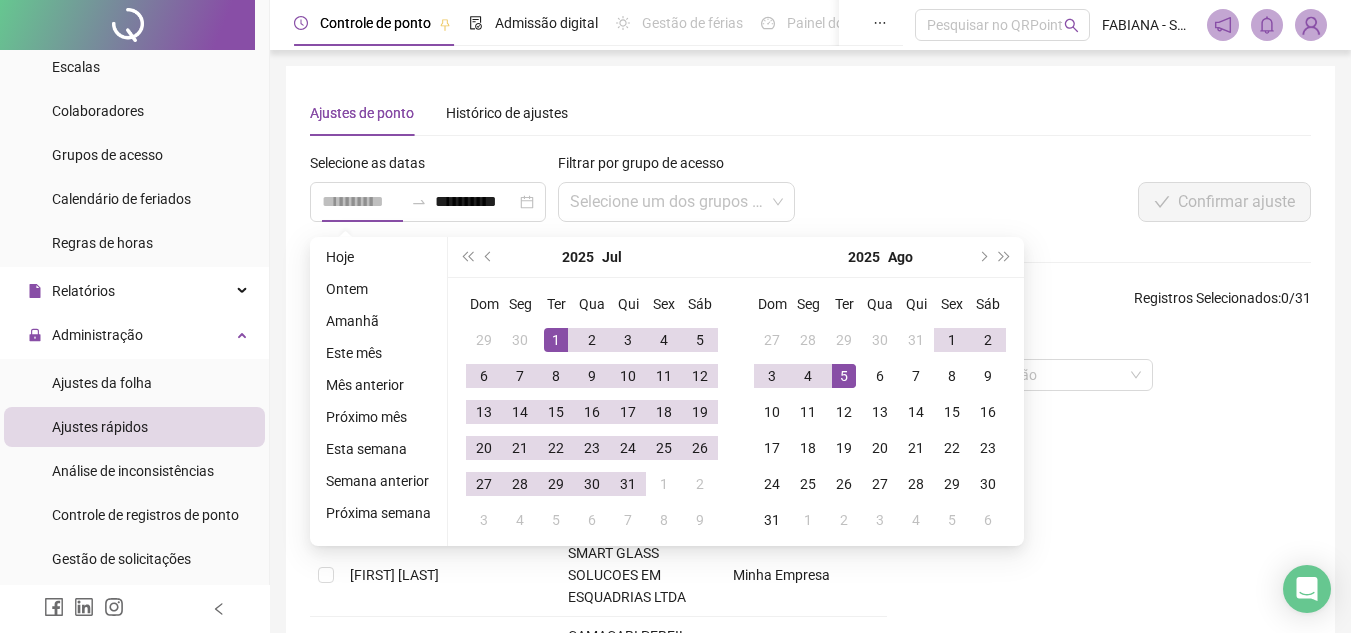 click on "1" at bounding box center [556, 340] 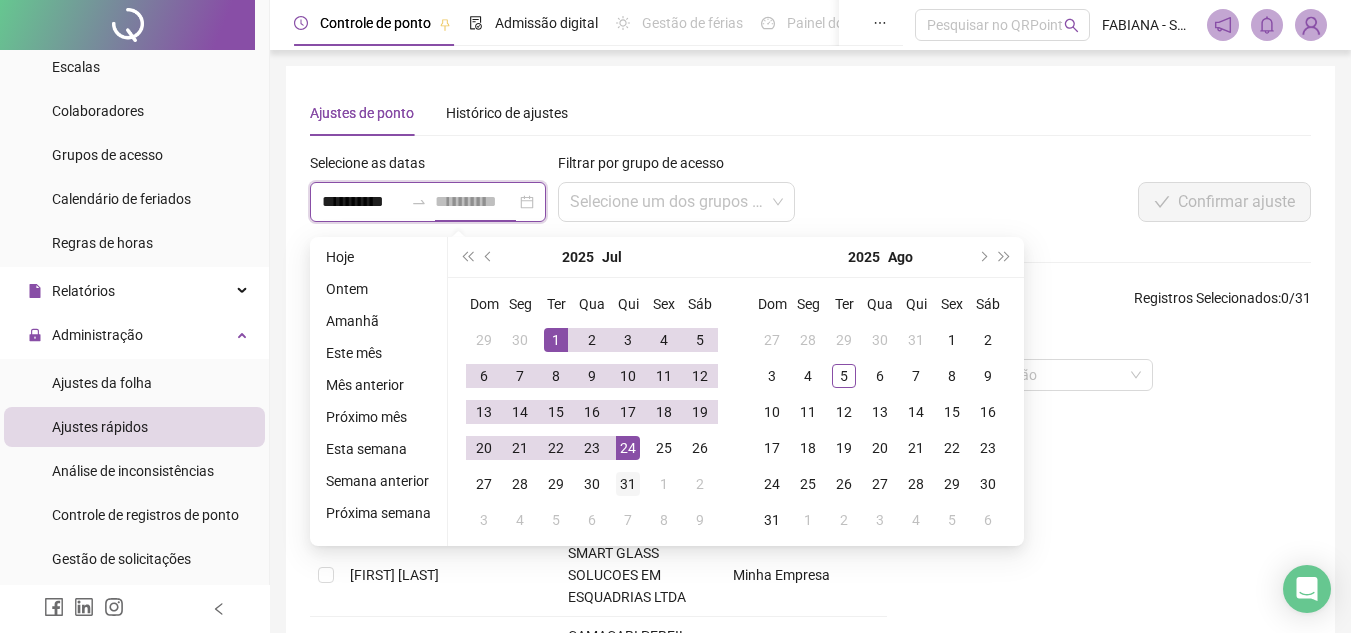 type on "**********" 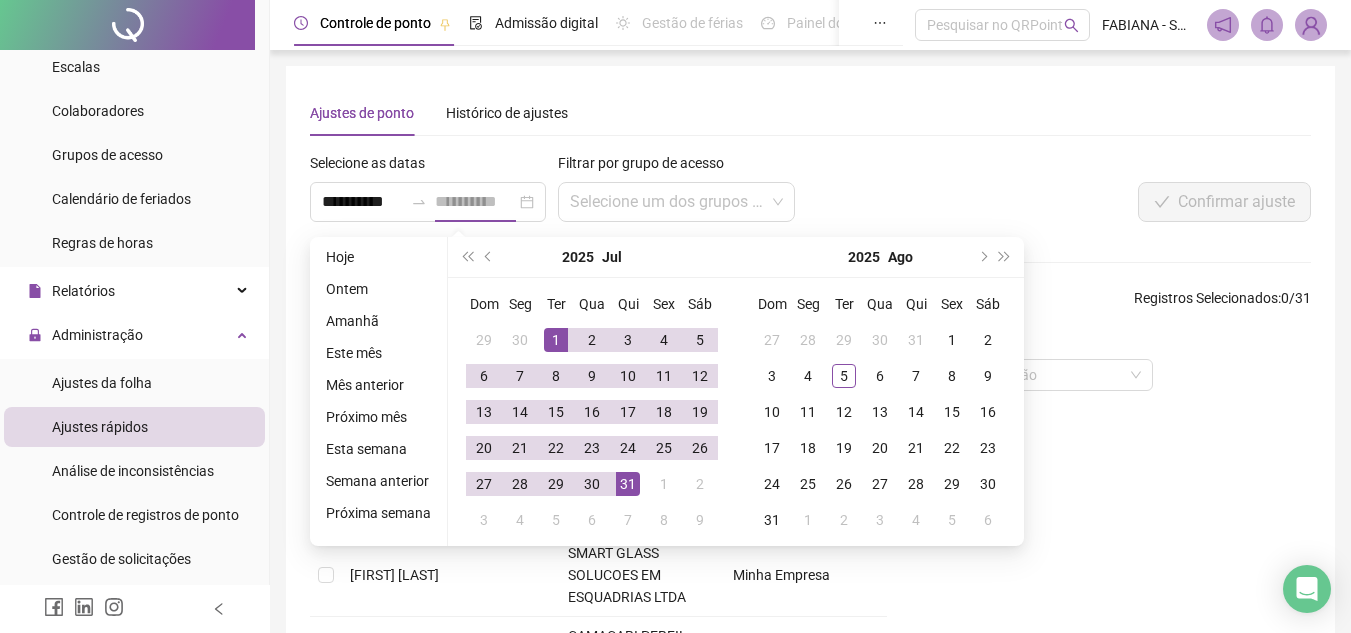 click on "31" at bounding box center (628, 484) 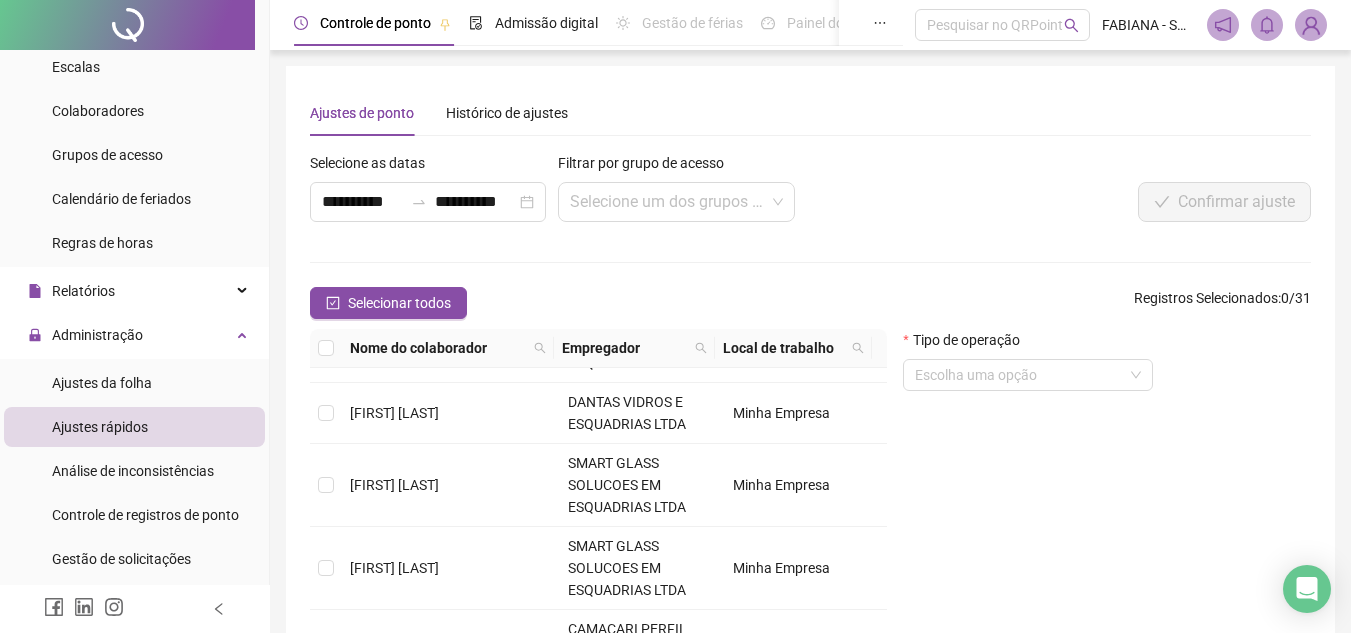 scroll, scrollTop: 745, scrollLeft: 0, axis: vertical 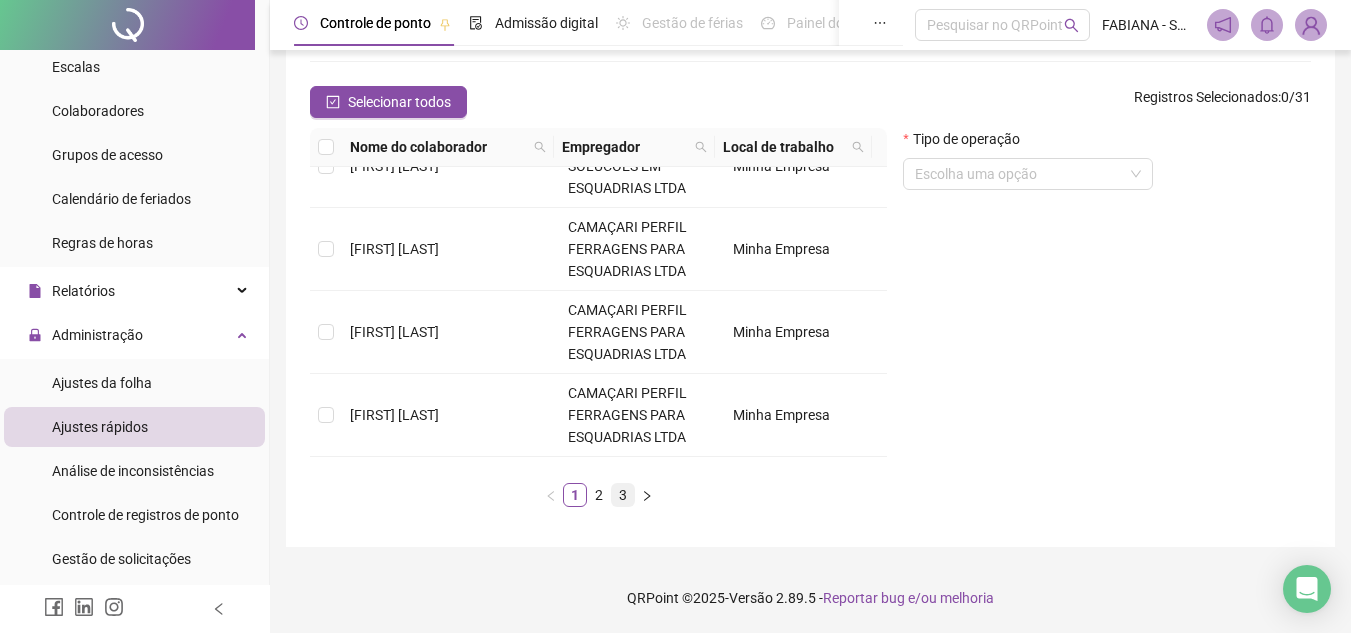 click on "3" at bounding box center (623, 495) 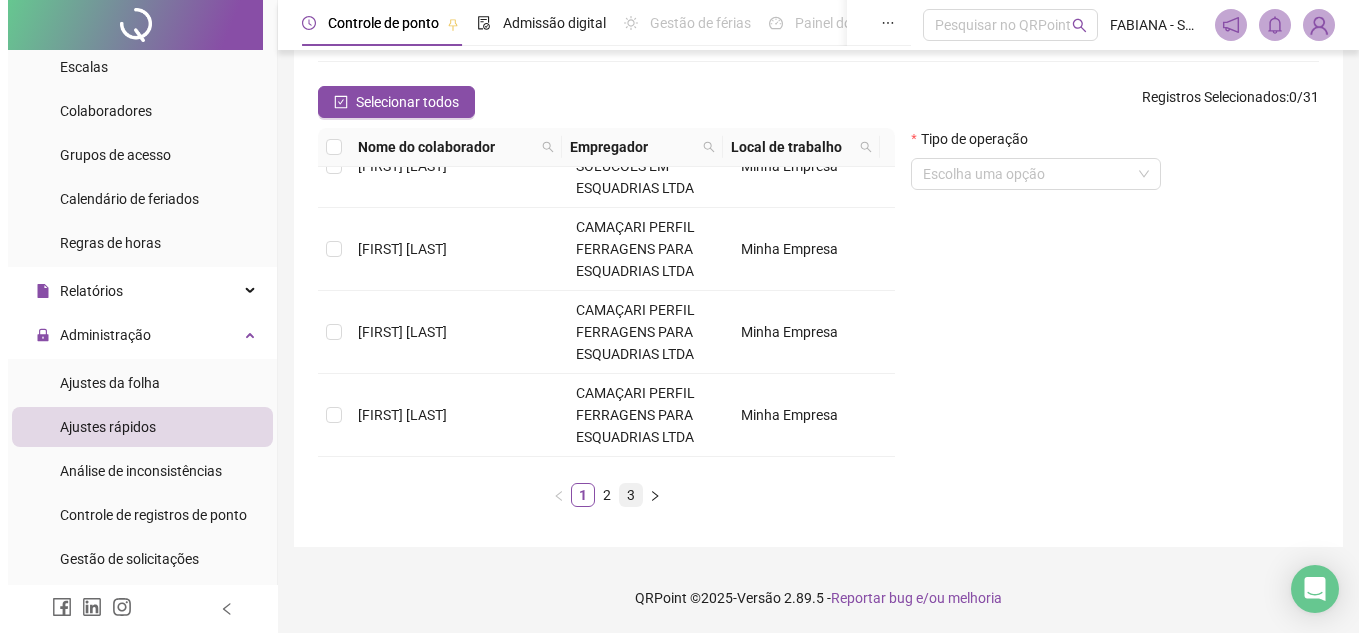 scroll, scrollTop: 0, scrollLeft: 0, axis: both 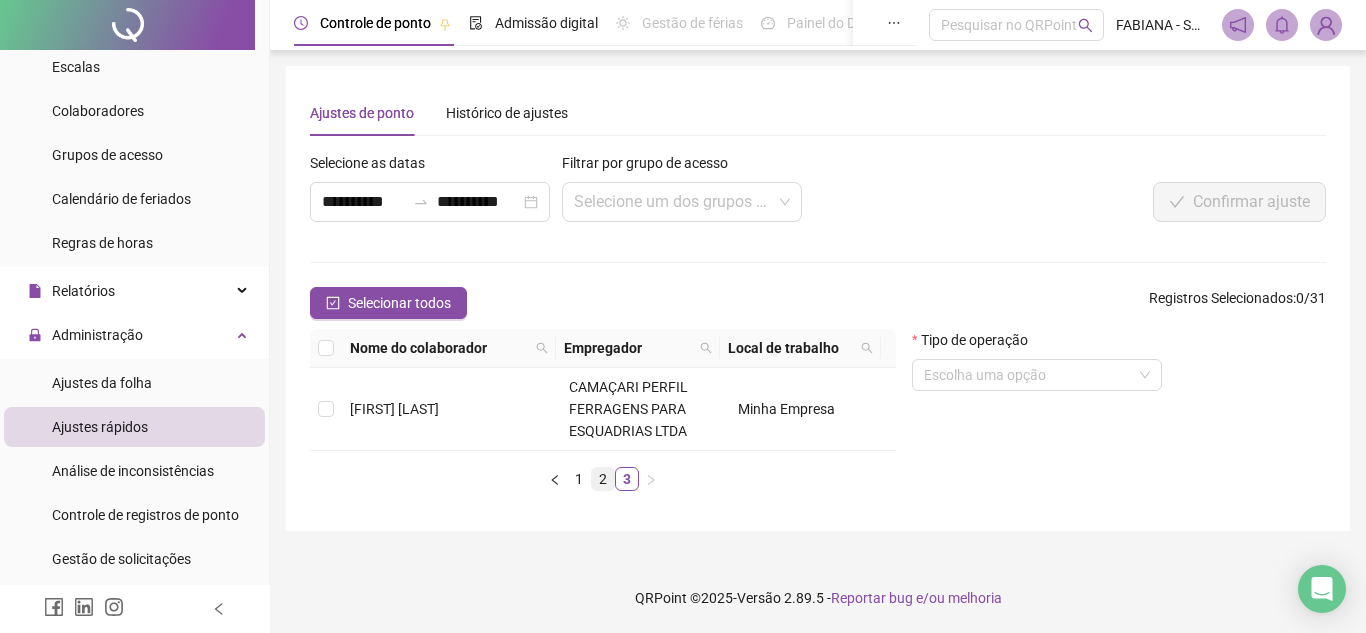 click on "2" at bounding box center (603, 479) 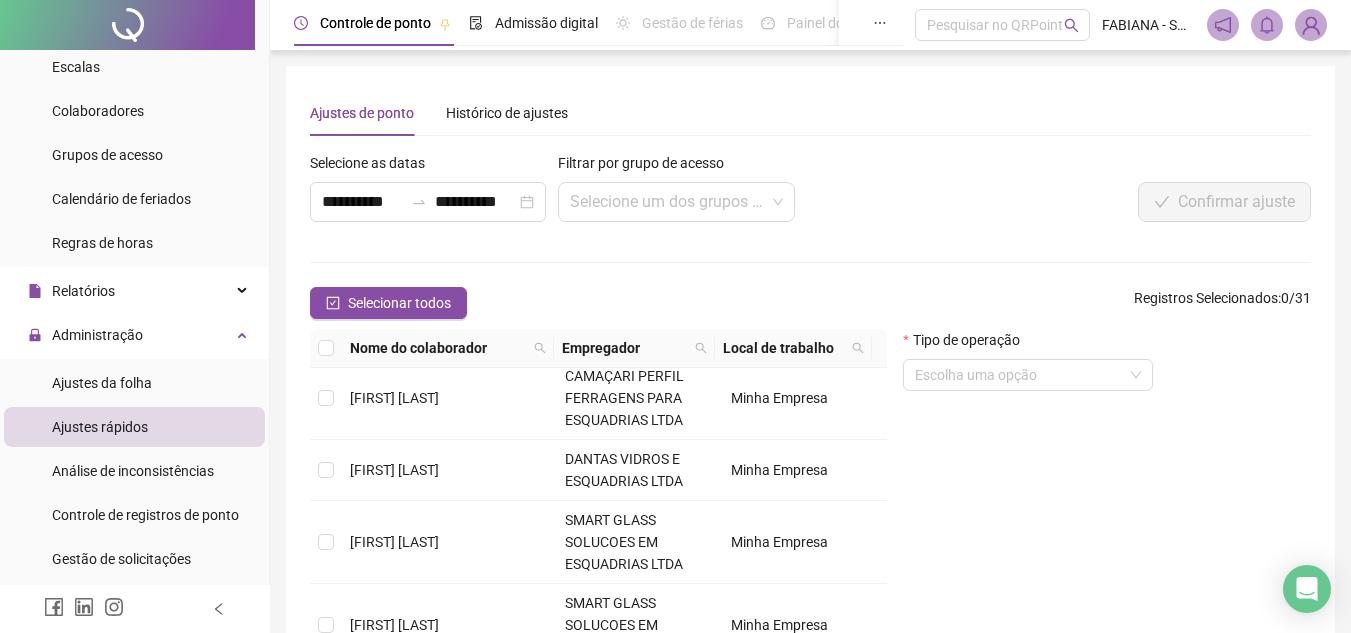 scroll, scrollTop: 879, scrollLeft: 0, axis: vertical 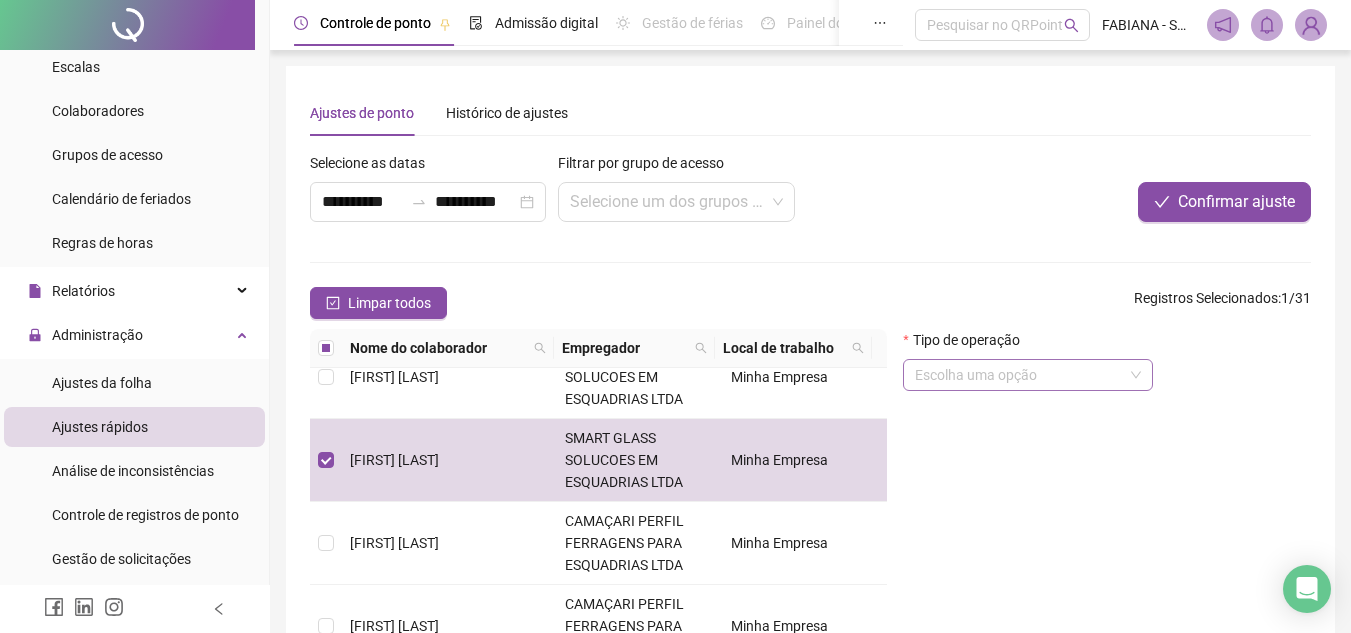 click at bounding box center (1019, 375) 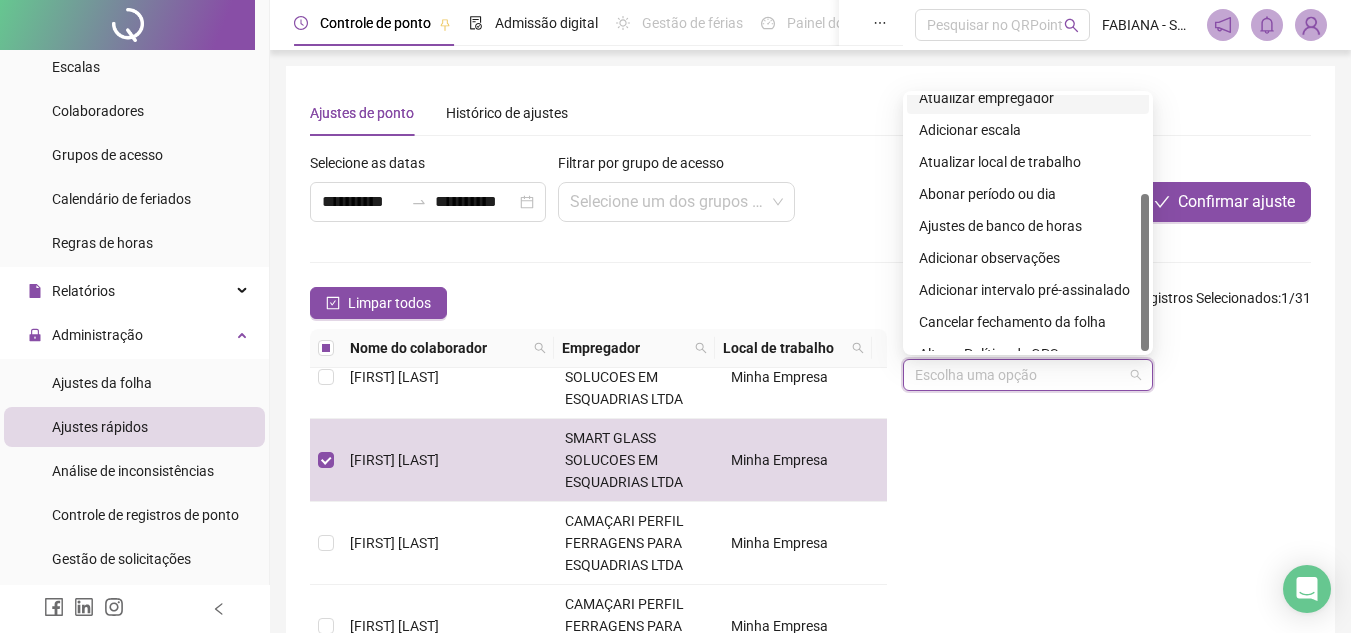 scroll, scrollTop: 160, scrollLeft: 0, axis: vertical 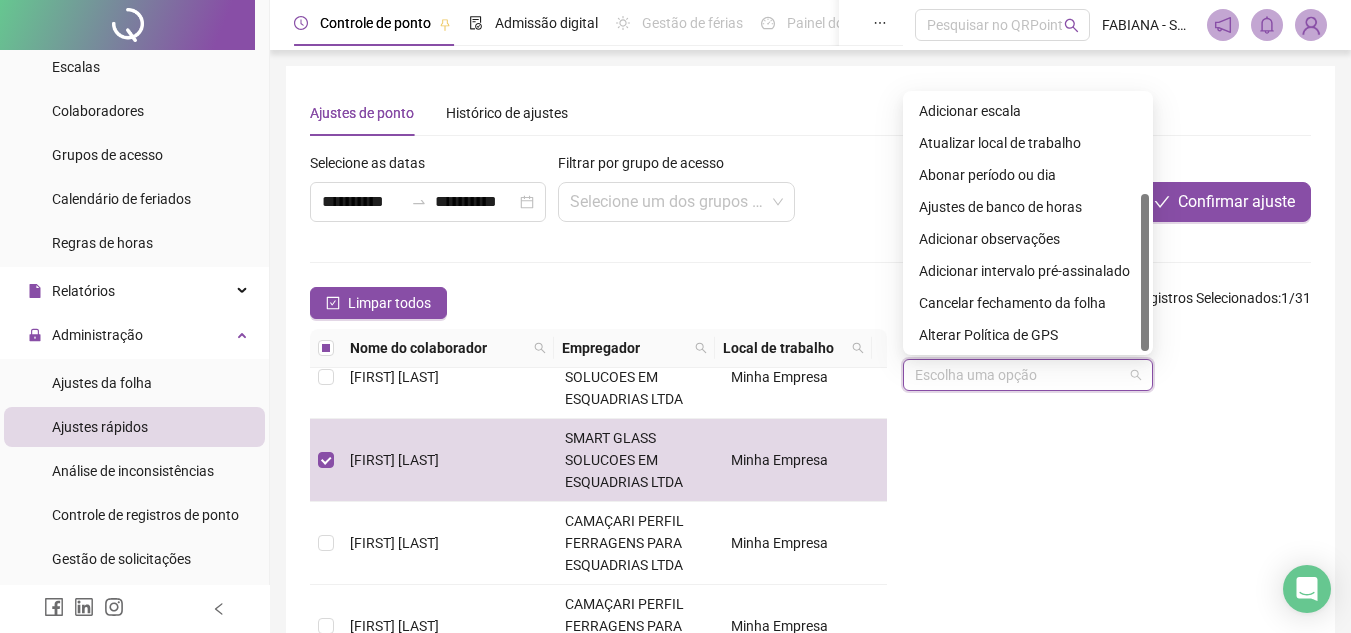 drag, startPoint x: 1144, startPoint y: 232, endPoint x: 1155, endPoint y: 341, distance: 109.55364 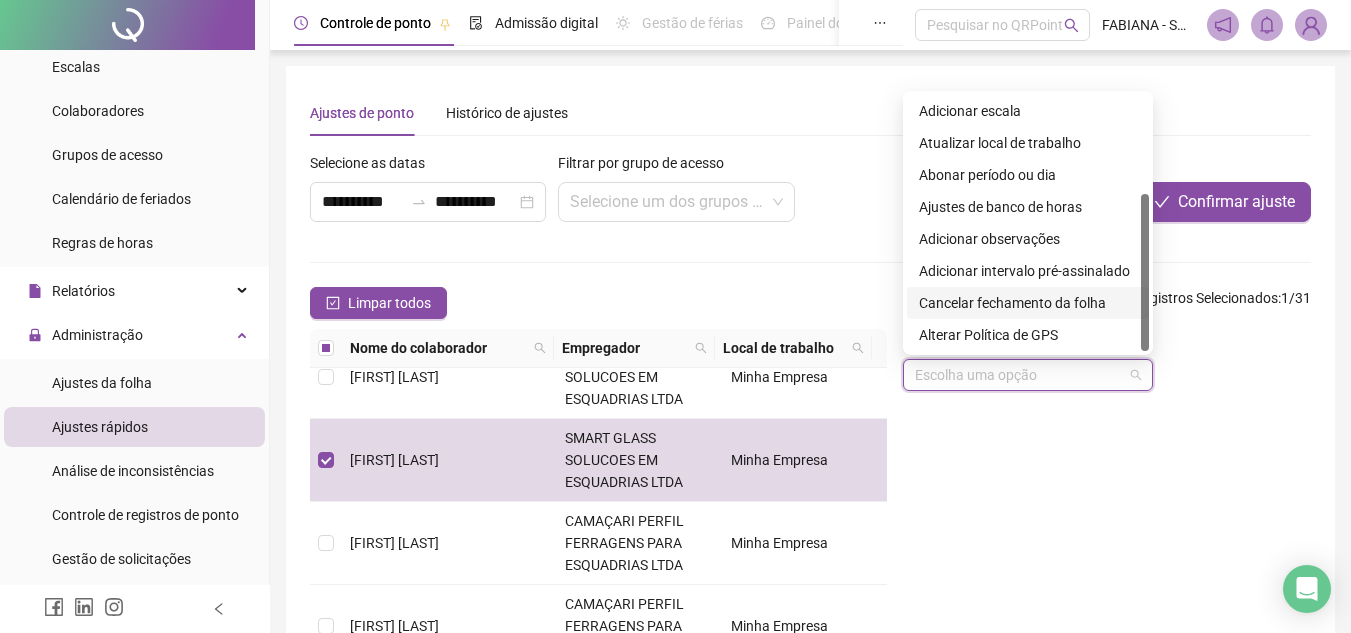 click on "Cancelar fechamento da folha" at bounding box center [1028, 303] 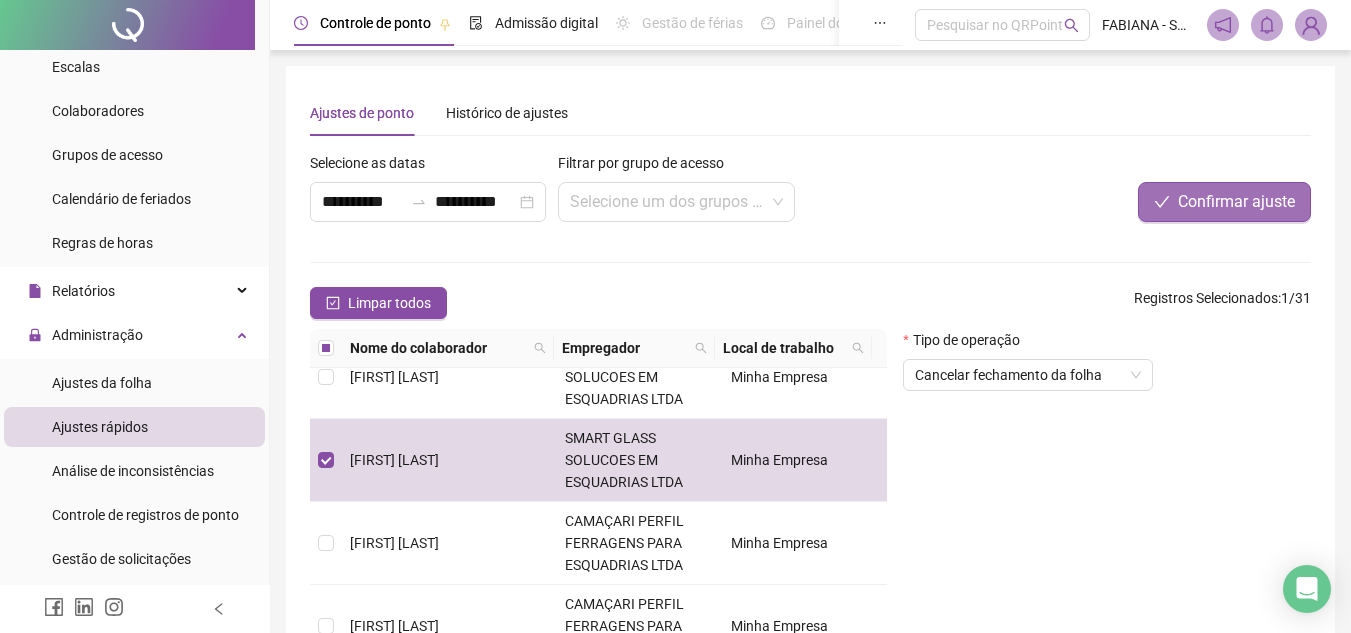 click on "Confirmar ajuste" at bounding box center [1236, 202] 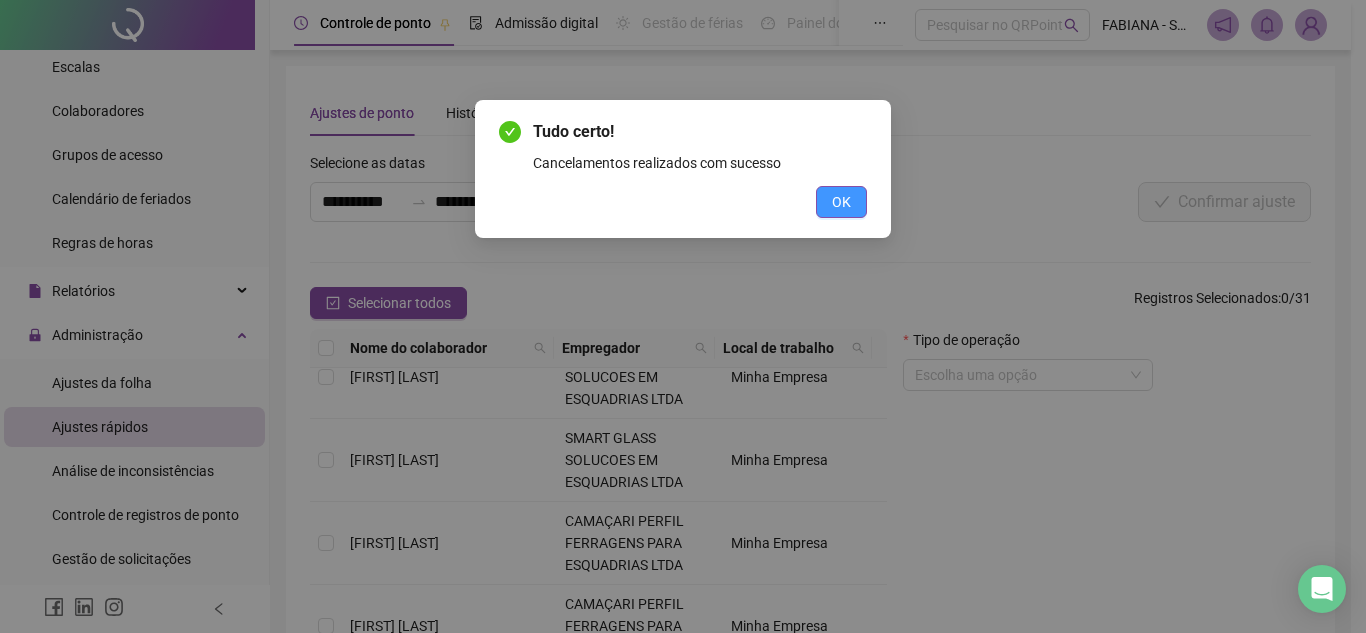 click on "OK" at bounding box center [841, 202] 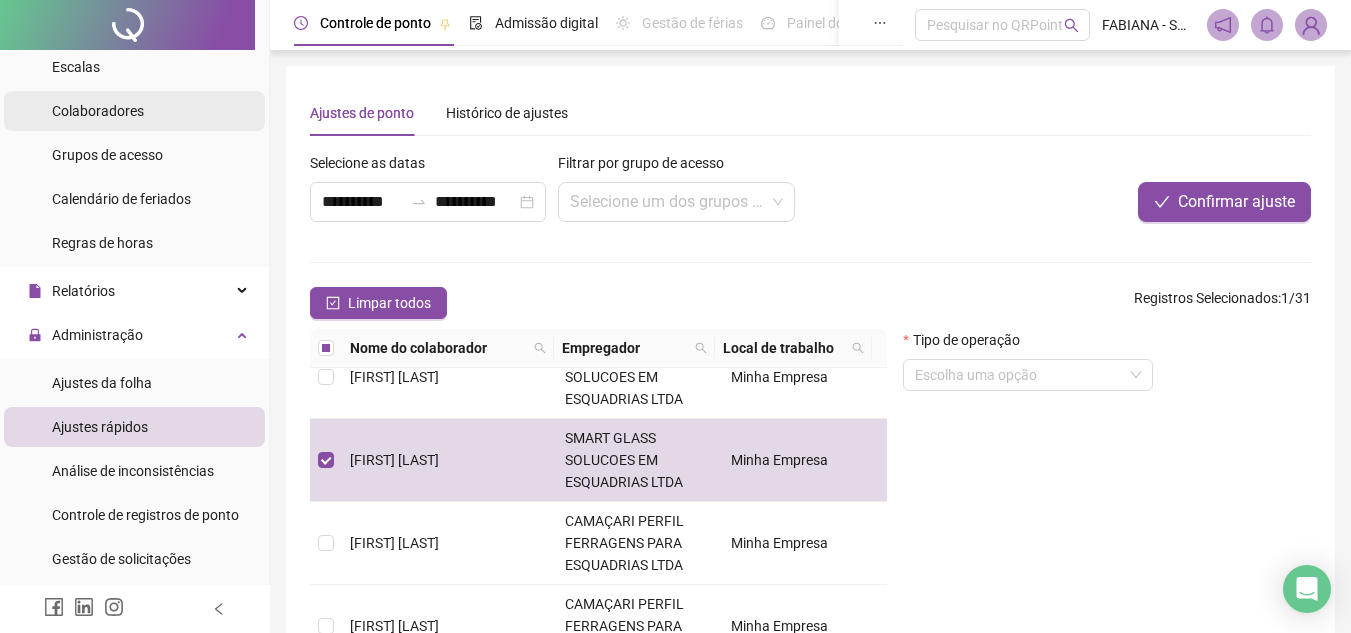 click on "Colaboradores" at bounding box center (98, 111) 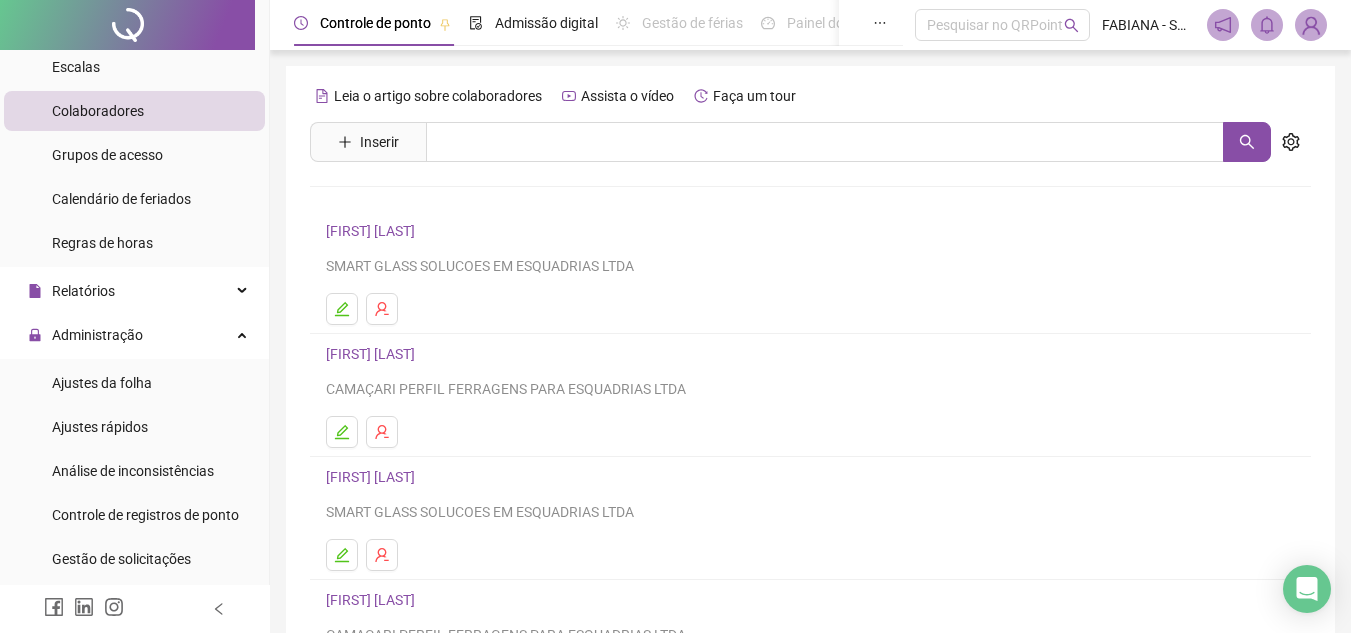 scroll, scrollTop: 0, scrollLeft: 0, axis: both 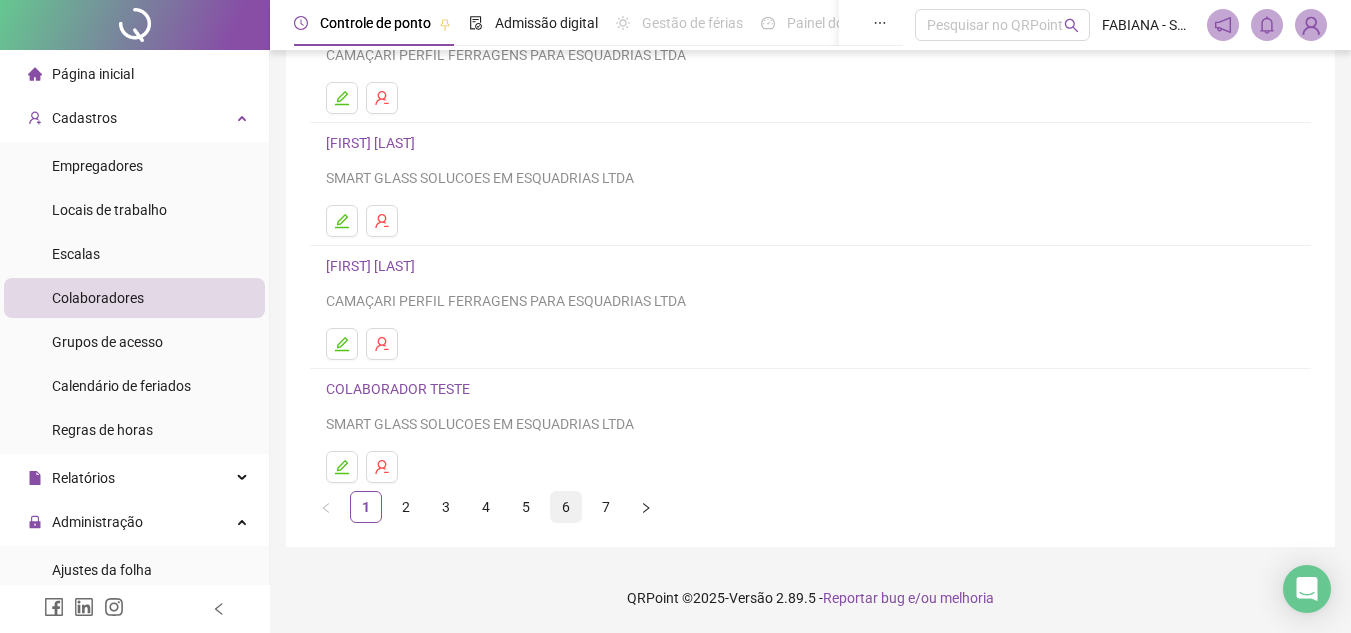 click on "6" at bounding box center [566, 507] 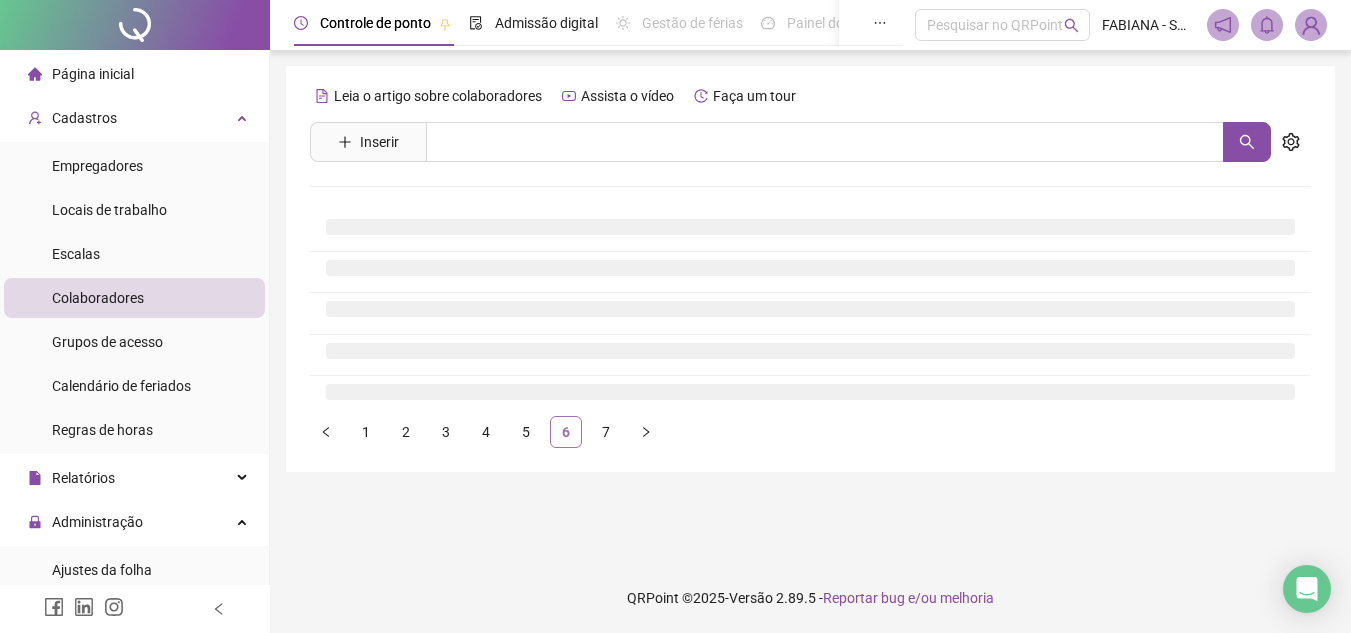 scroll, scrollTop: 0, scrollLeft: 0, axis: both 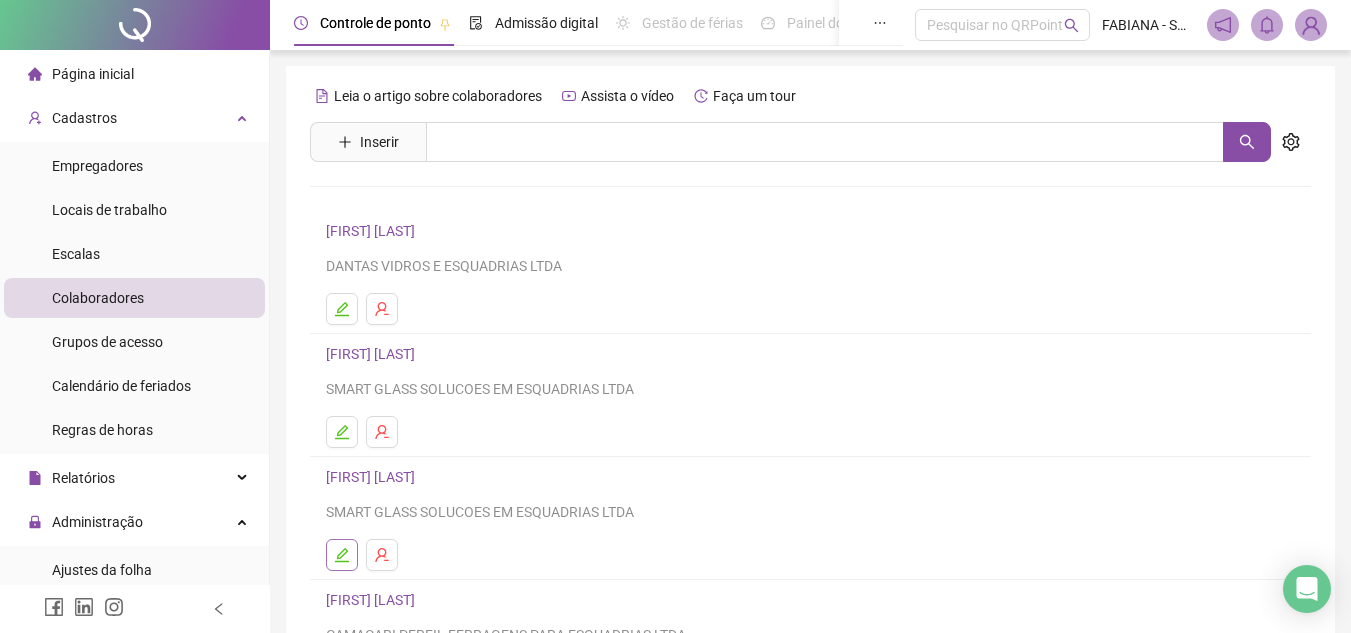 click 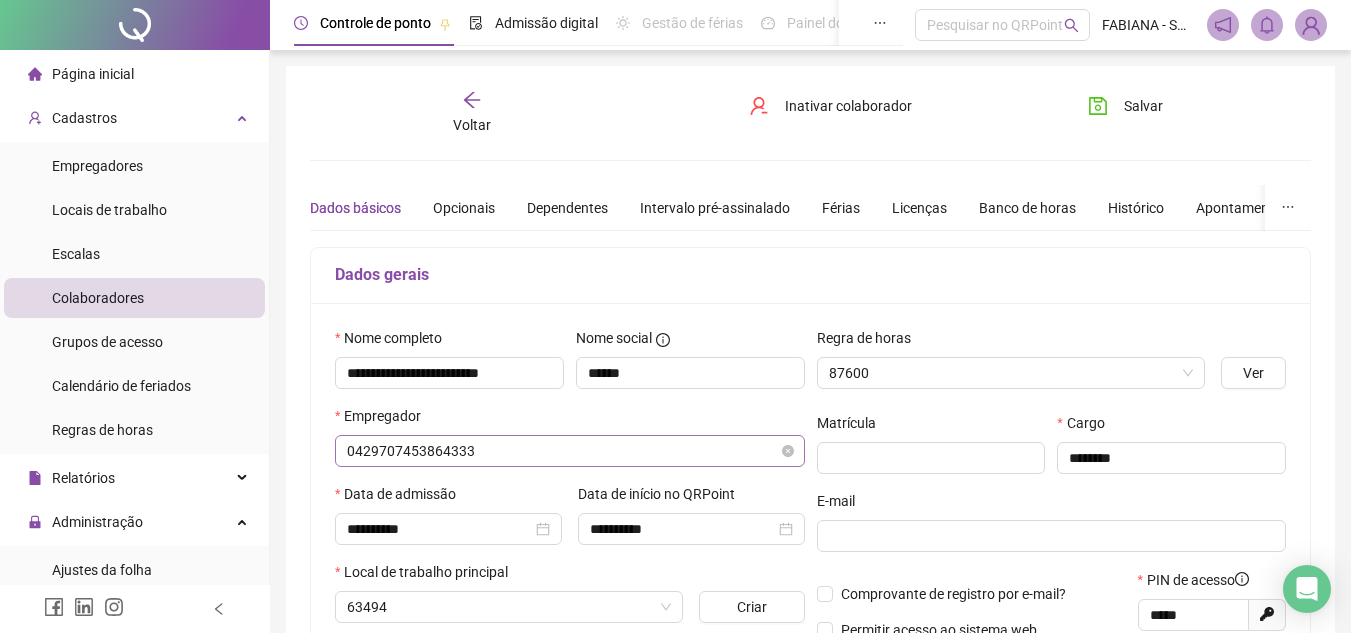 type on "******" 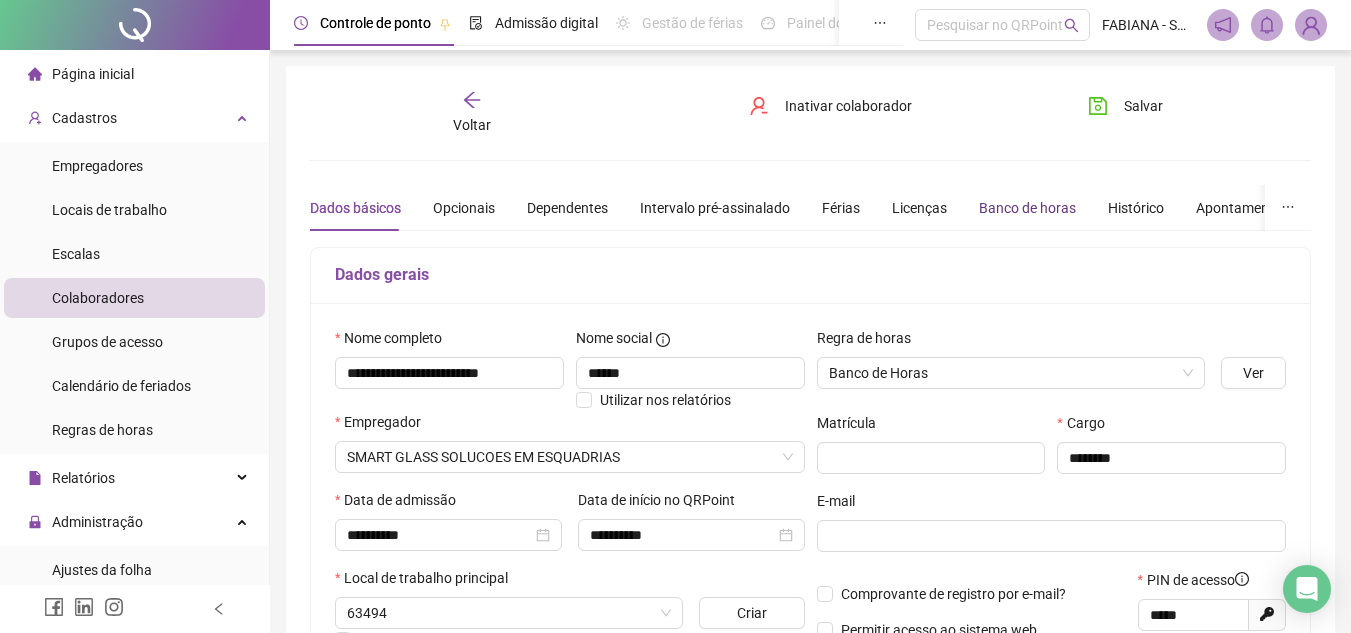 click on "Banco de horas" at bounding box center (1027, 208) 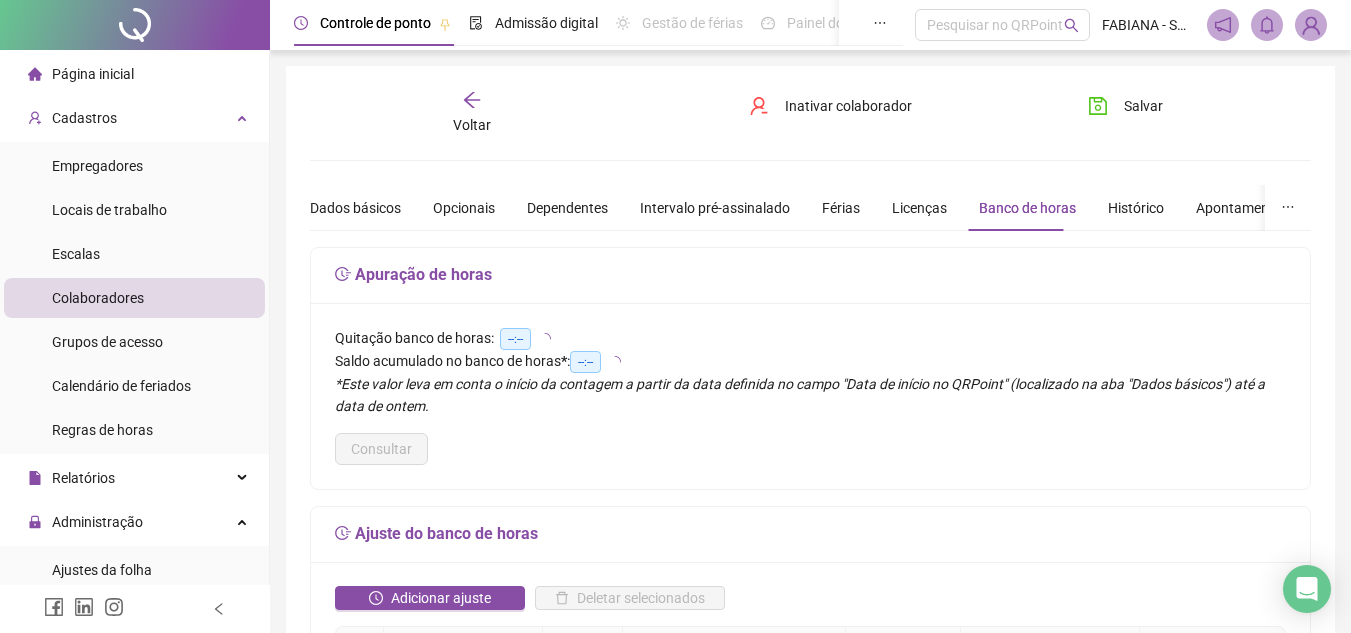 scroll, scrollTop: 553, scrollLeft: 0, axis: vertical 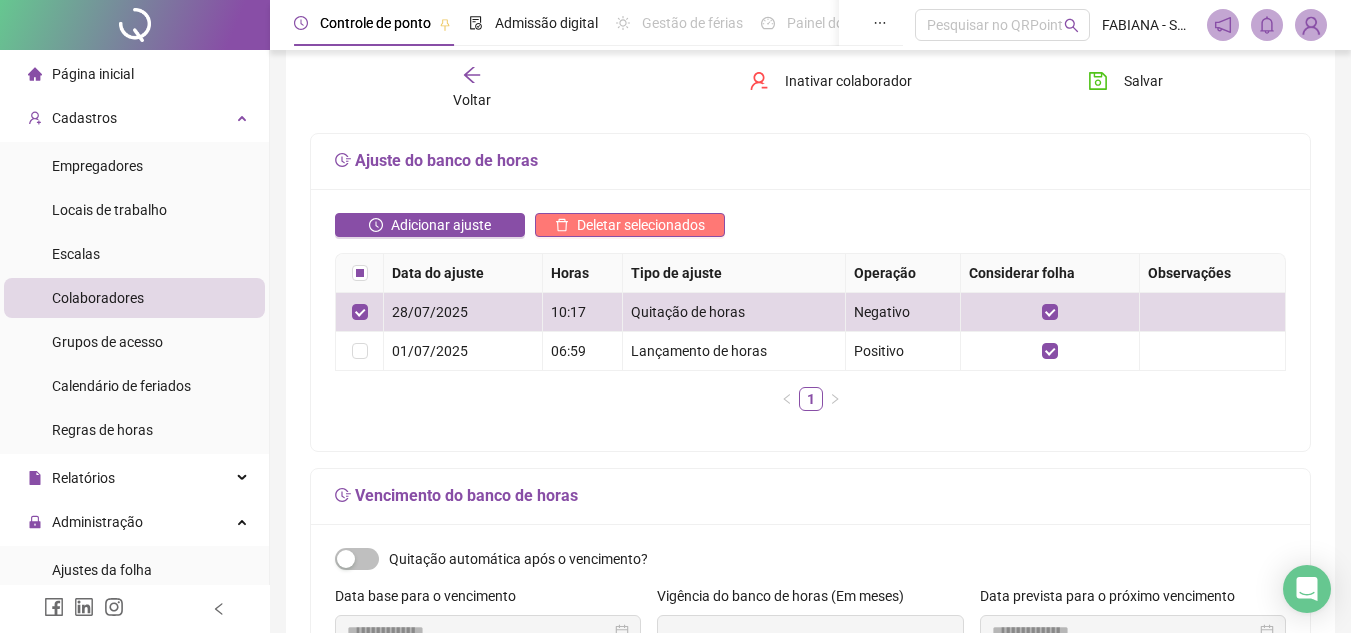 click on "Deletar selecionados" at bounding box center [641, 225] 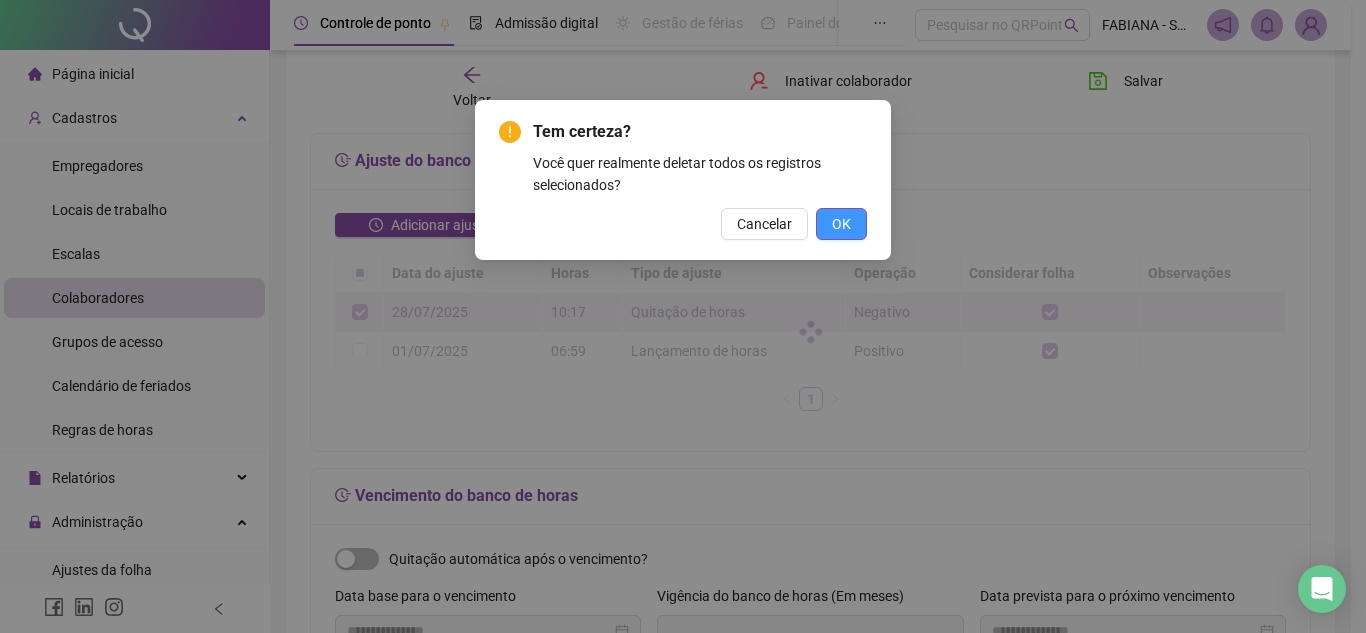 click on "OK" at bounding box center [841, 224] 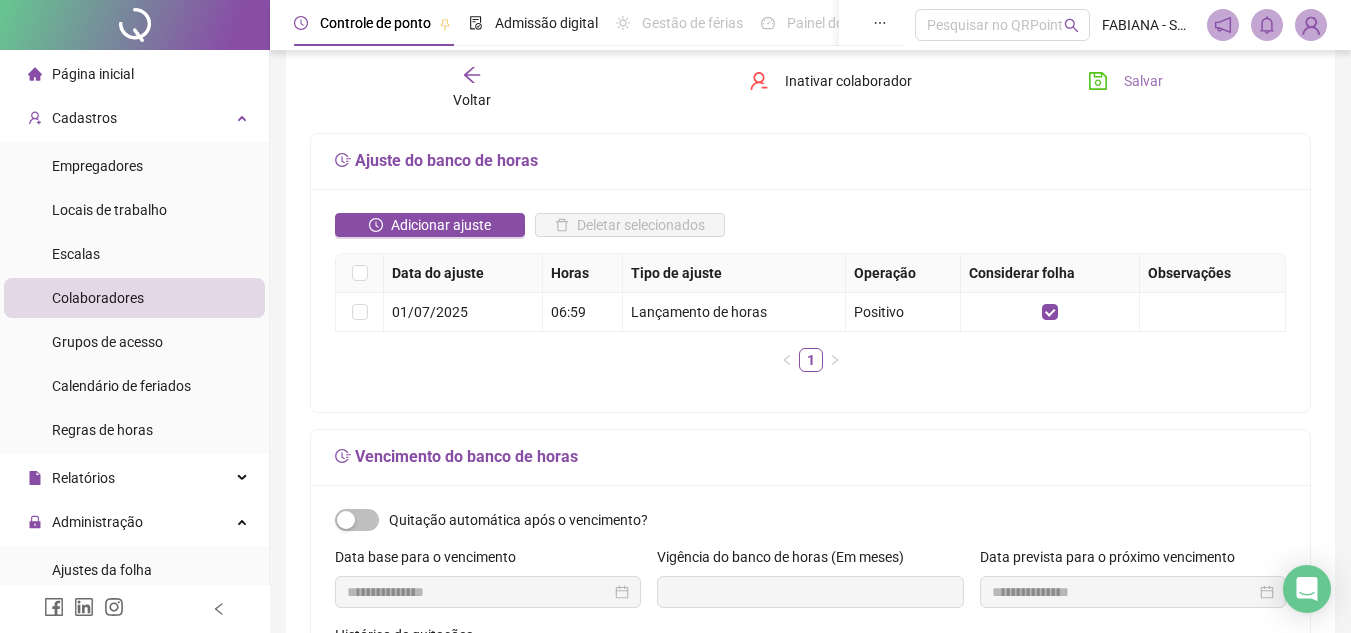 click on "Salvar" at bounding box center (1143, 81) 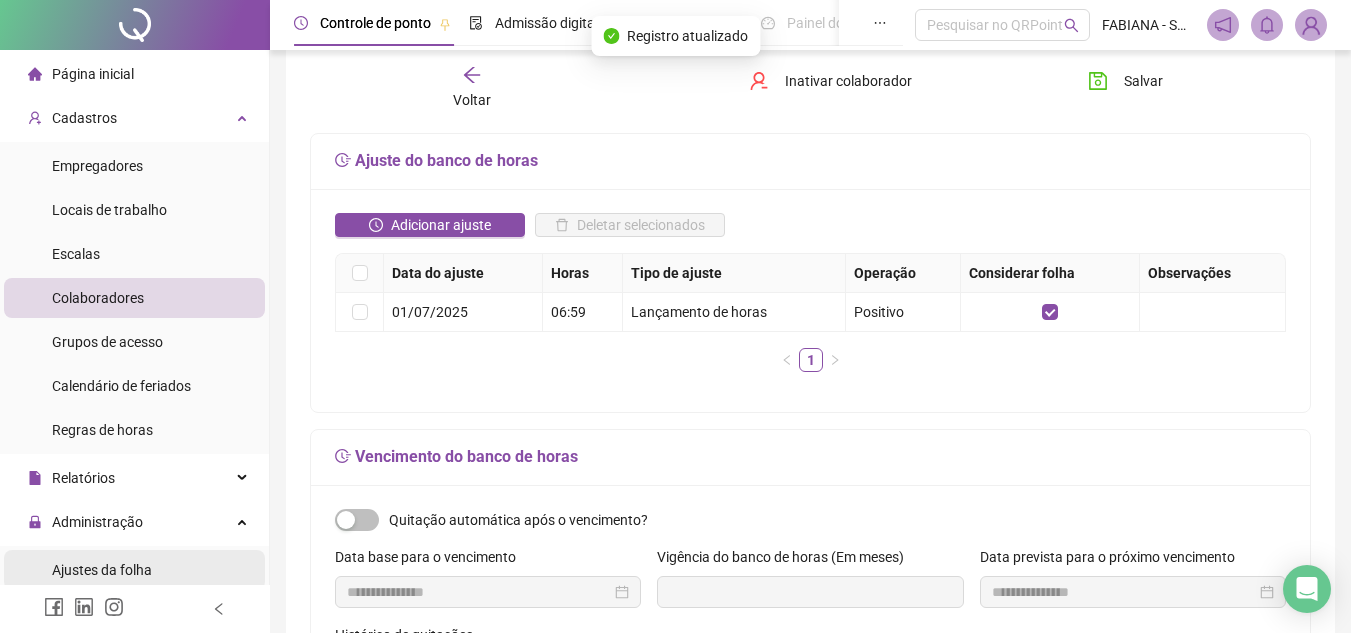 click on "Ajustes da folha" at bounding box center [102, 570] 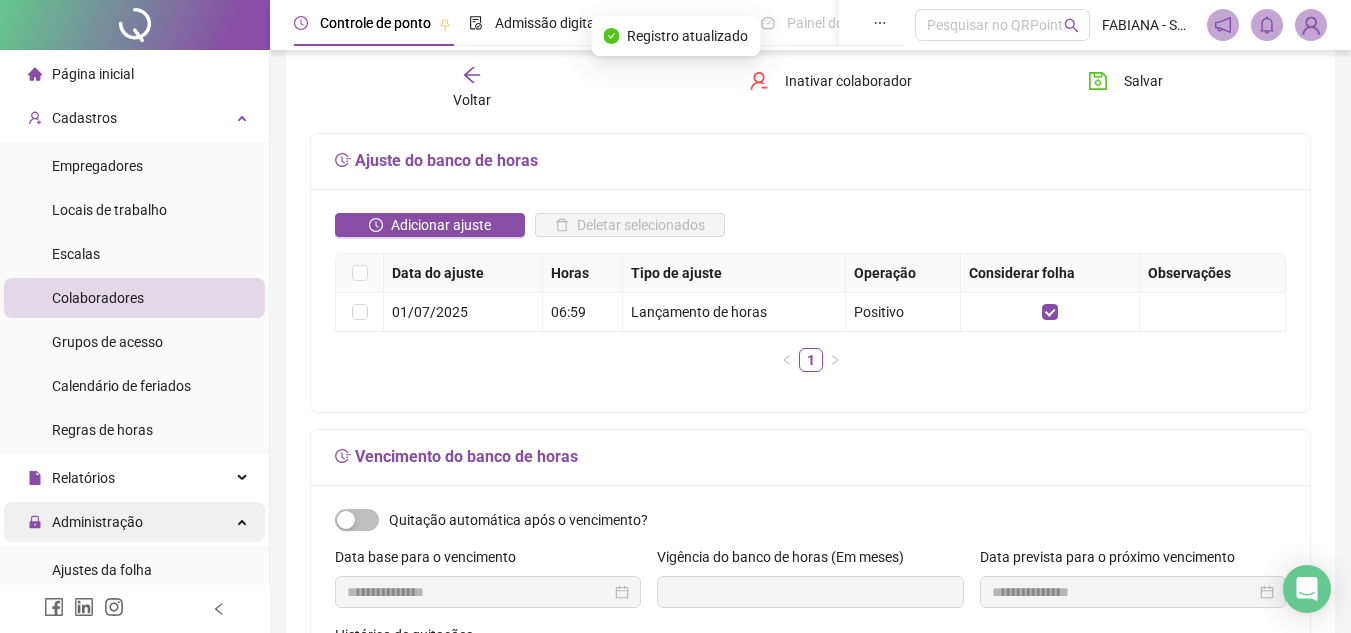 scroll, scrollTop: 105, scrollLeft: 0, axis: vertical 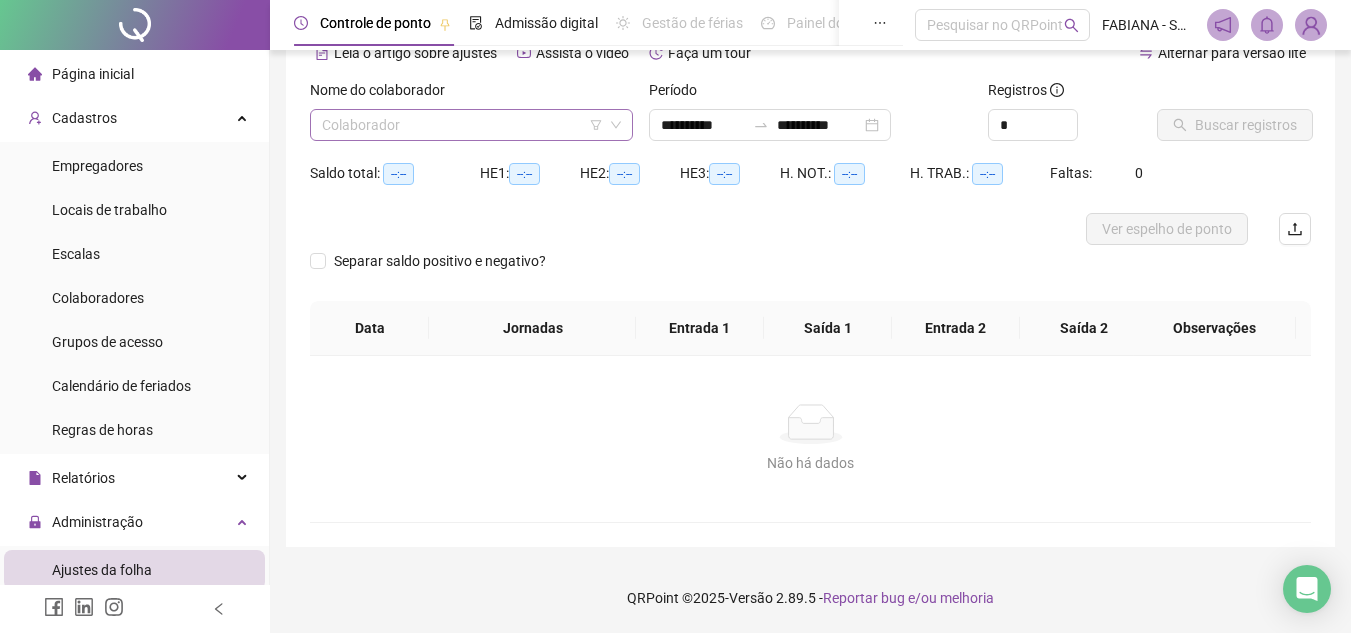 click at bounding box center (462, 125) 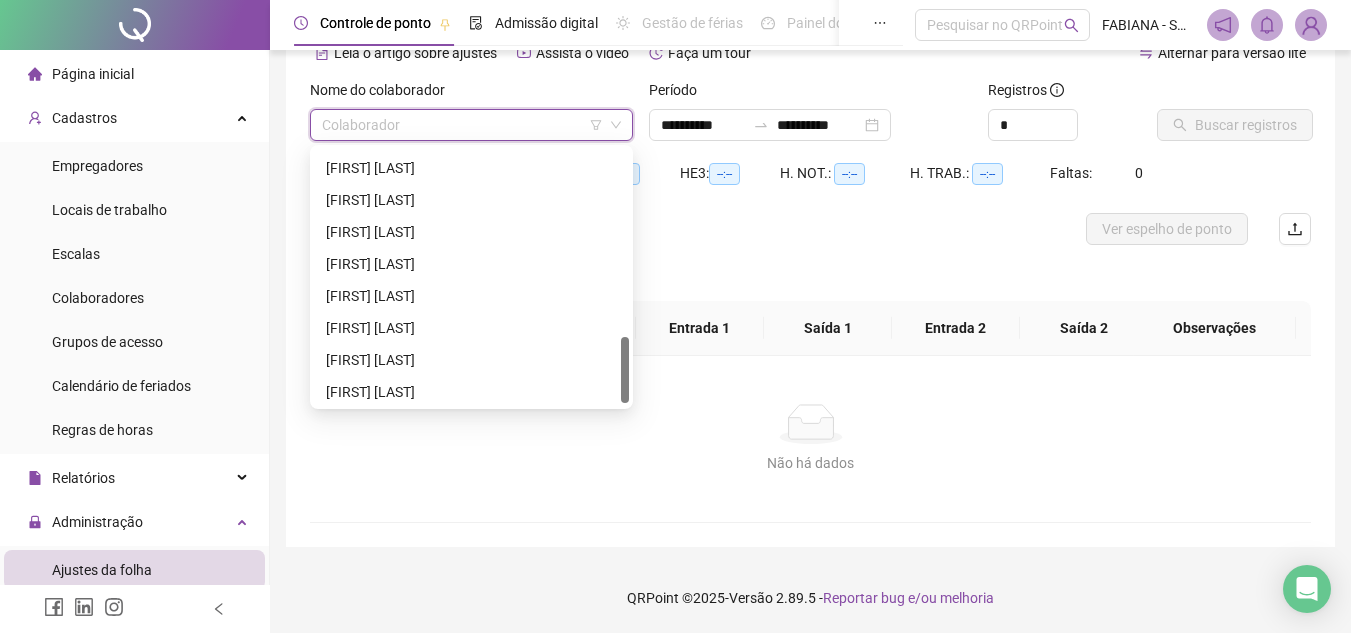 scroll, scrollTop: 733, scrollLeft: 0, axis: vertical 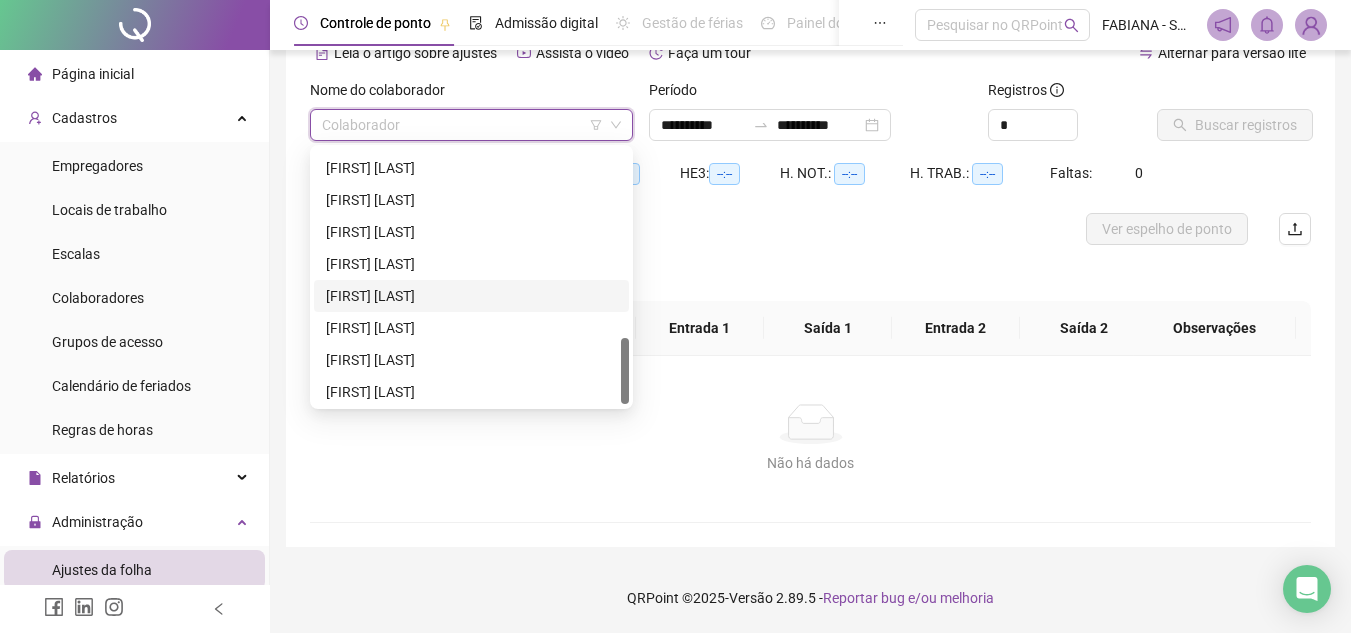 click on "[FIRST] [LAST]" at bounding box center [471, 296] 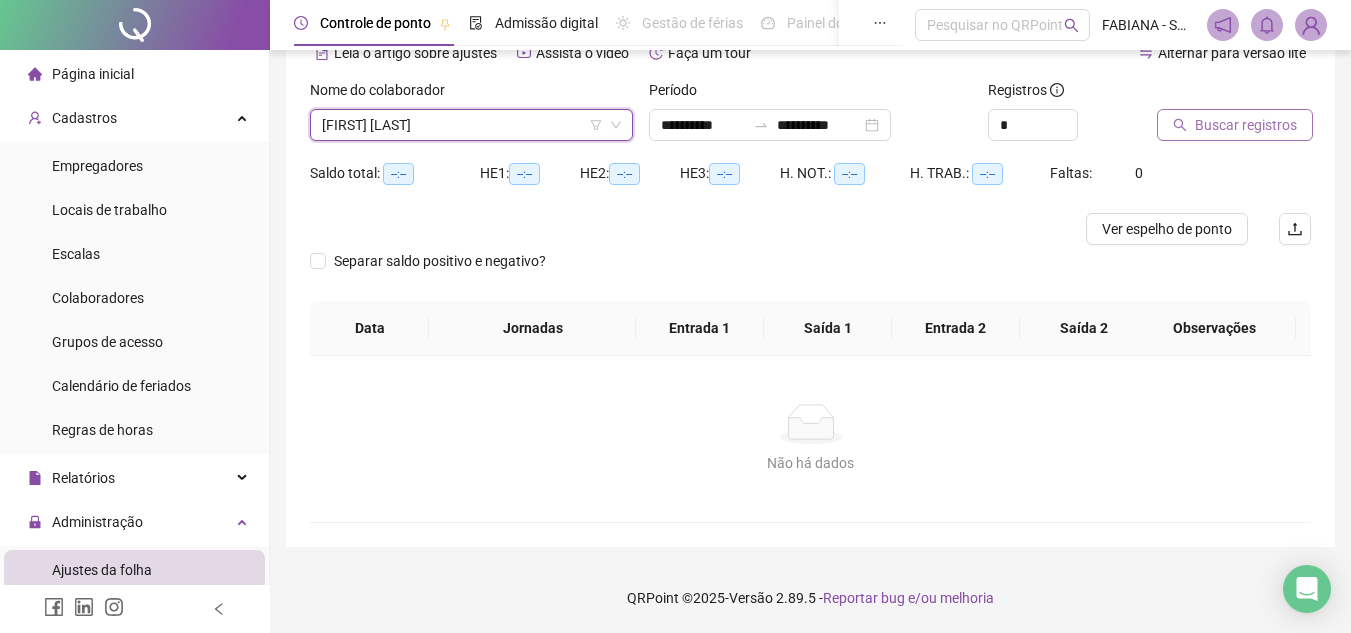 click on "Buscar registros" at bounding box center (1246, 125) 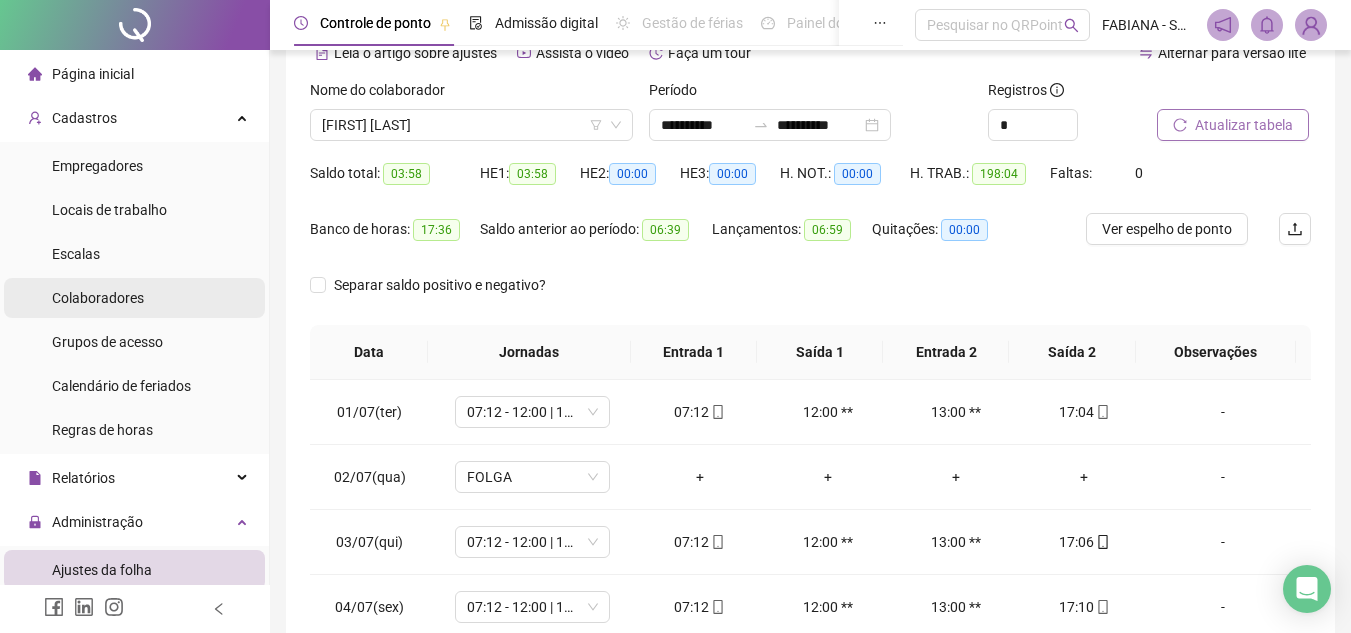 click on "Colaboradores" at bounding box center [98, 298] 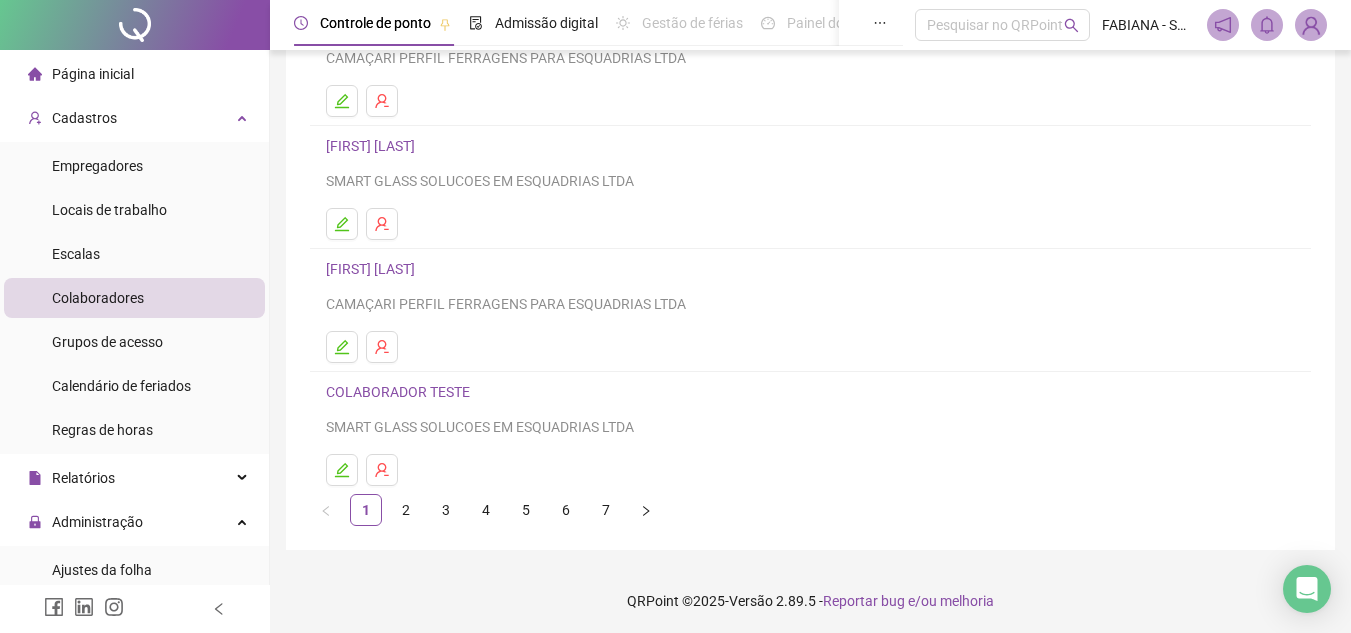 scroll, scrollTop: 334, scrollLeft: 0, axis: vertical 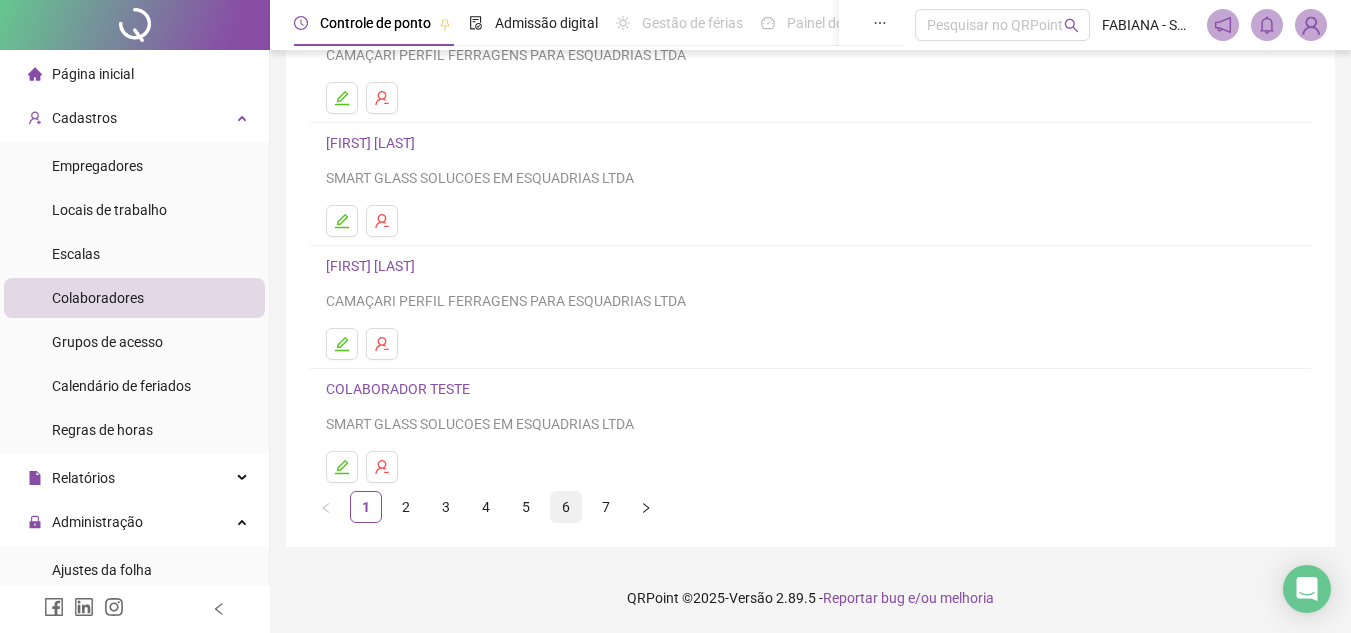 click on "6" at bounding box center [566, 507] 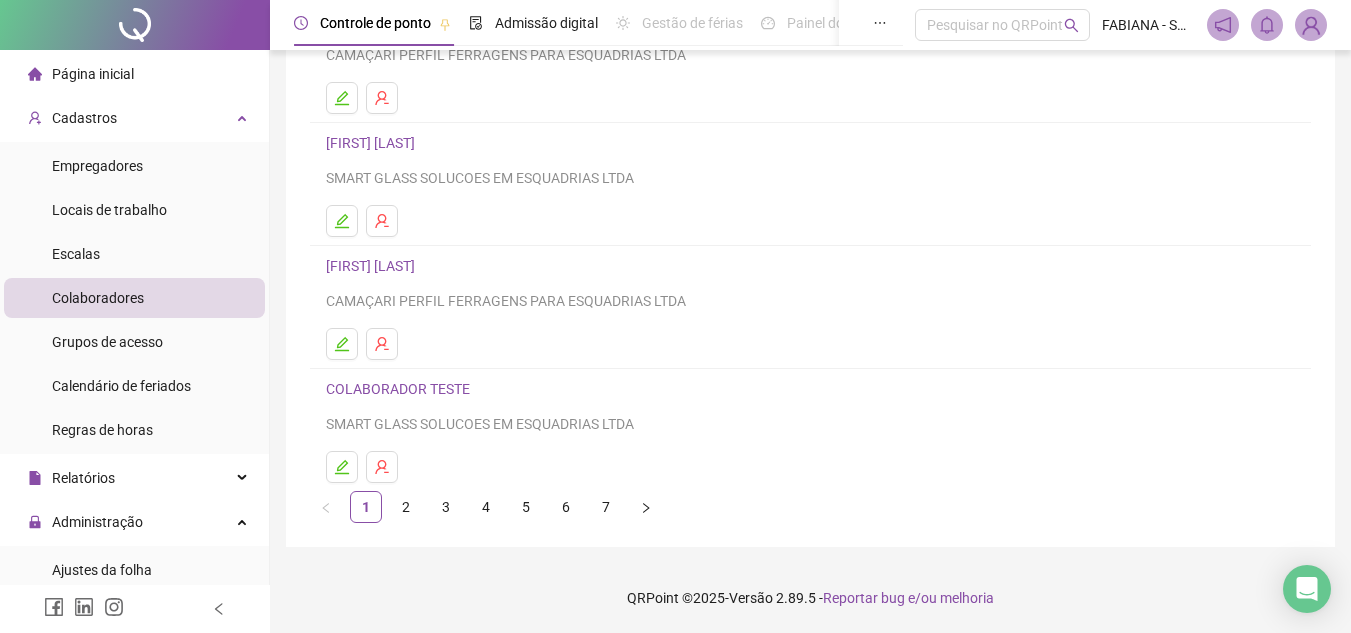 scroll, scrollTop: 0, scrollLeft: 0, axis: both 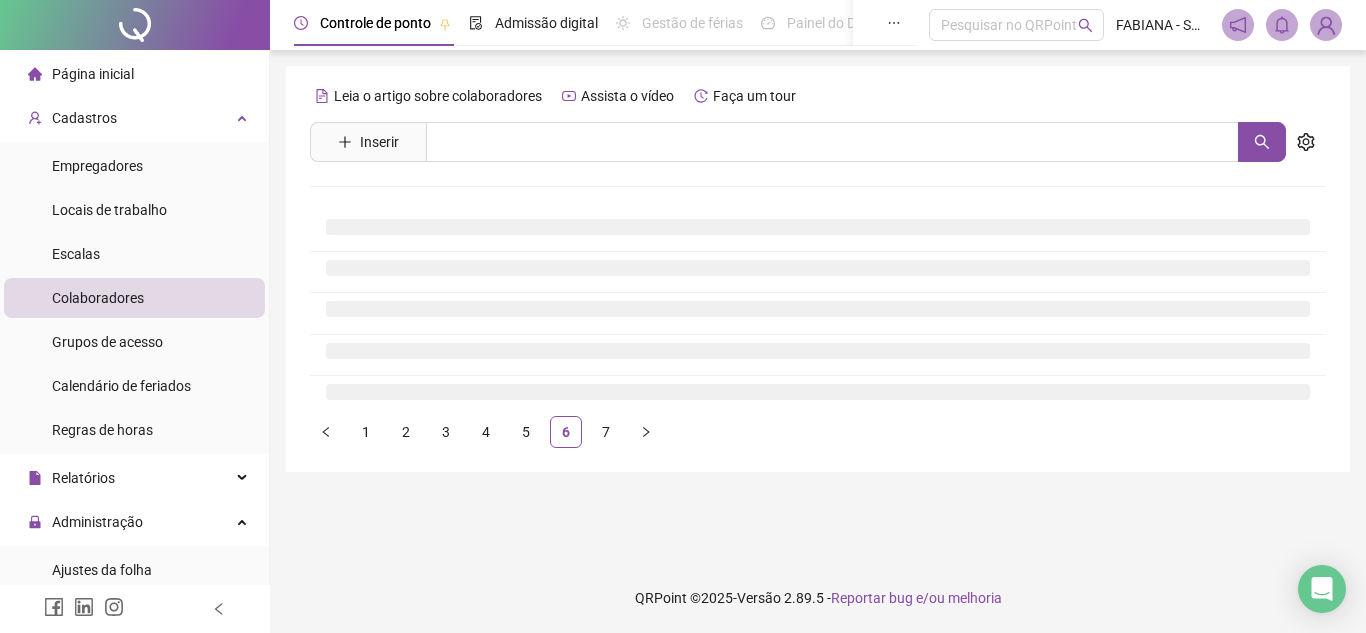 click on "Controle de ponto Admissão digital Gestão de férias Painel do DP Folha de pagamento   Pesquisar no QRPoint FABIANA - SMART GLASS  Leia o artigo sobre colaboradores Assista o vídeo Faça um tour Inserir Nenhum resultado 1 2 3 4 5 6 7 QRPoint © 2025  -  Versão   2.89.5   -  Reportar bug e/ou melhoria" at bounding box center (818, 316) 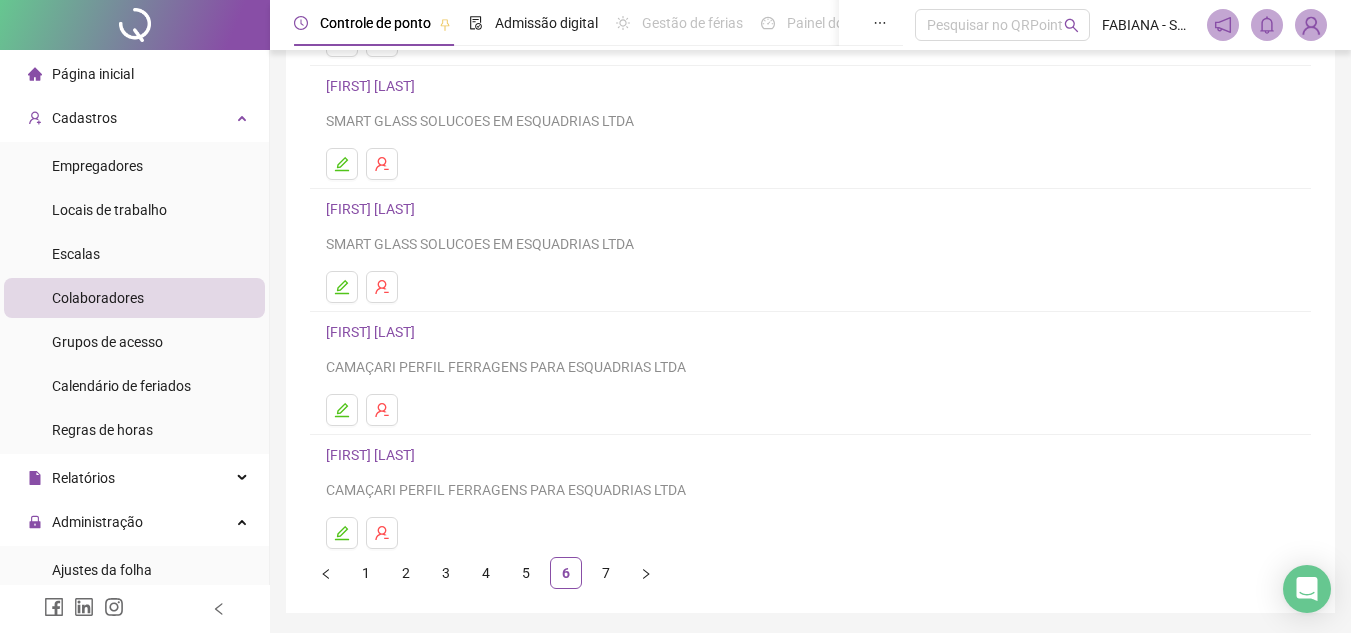 scroll, scrollTop: 272, scrollLeft: 0, axis: vertical 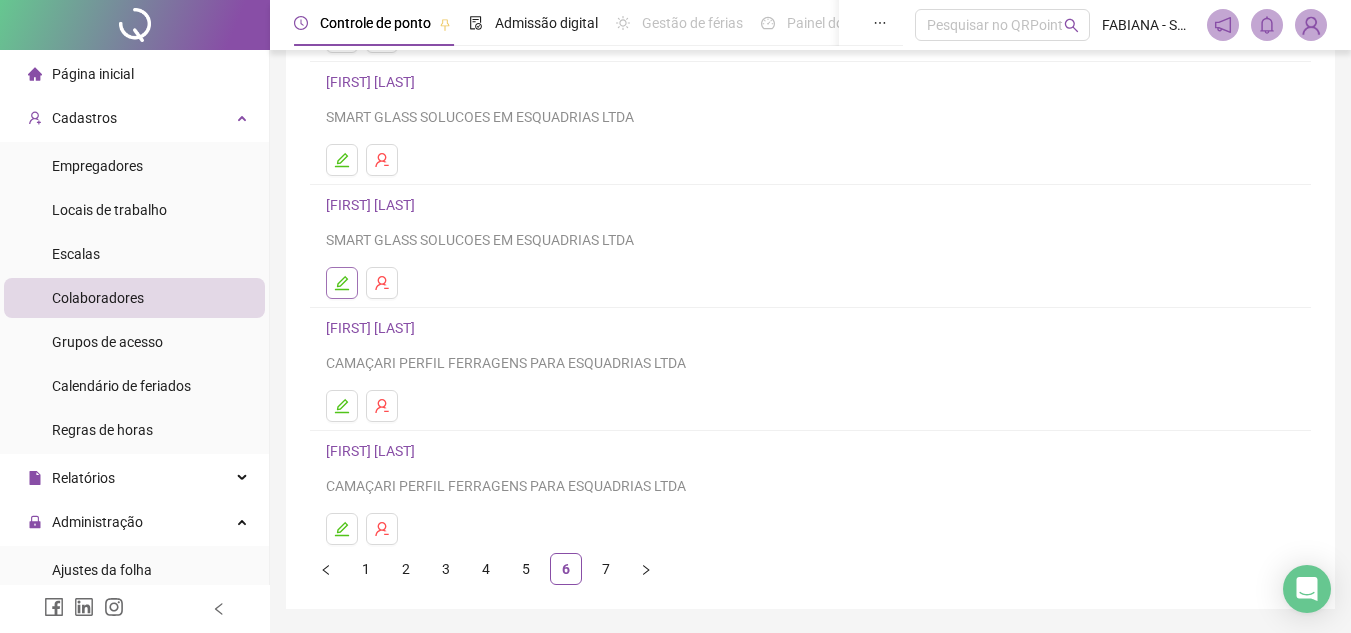 click 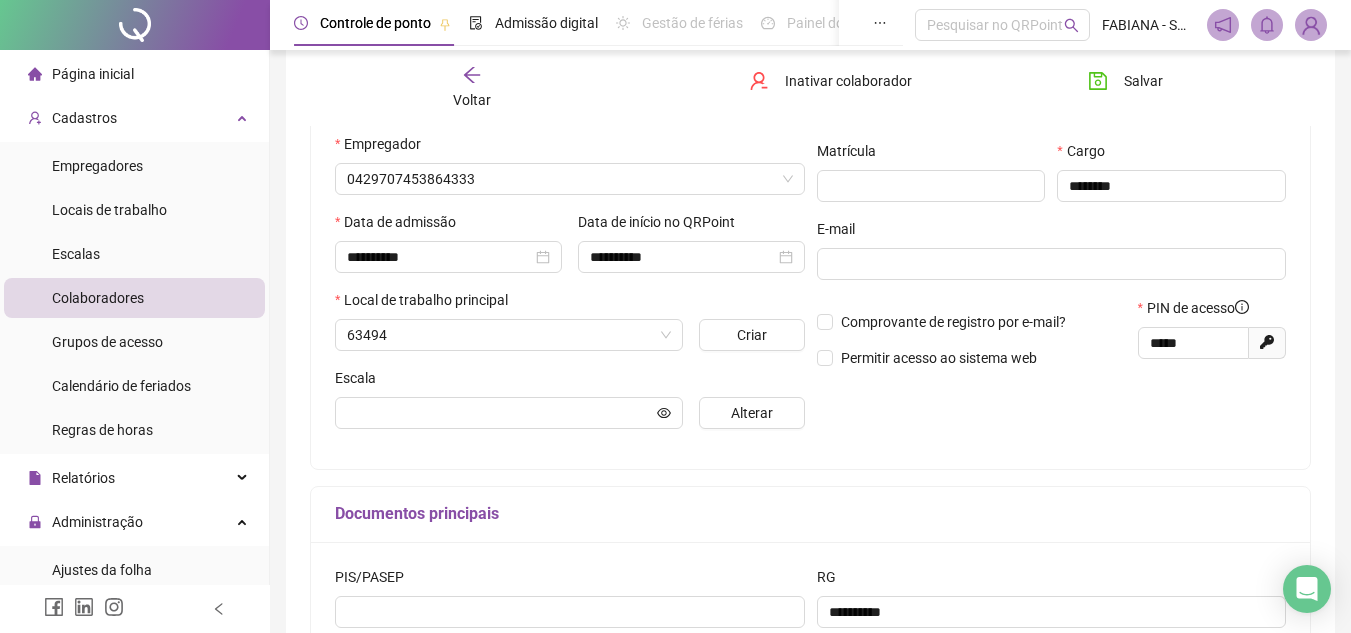 scroll, scrollTop: 282, scrollLeft: 0, axis: vertical 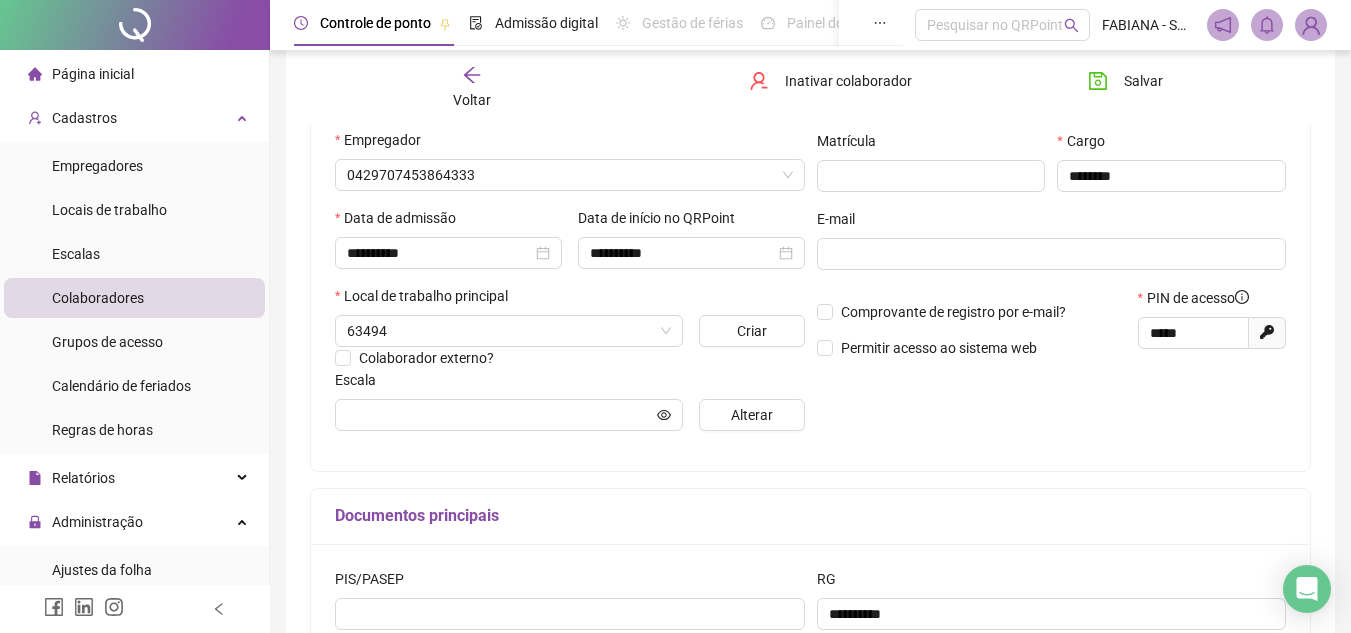 type on "******" 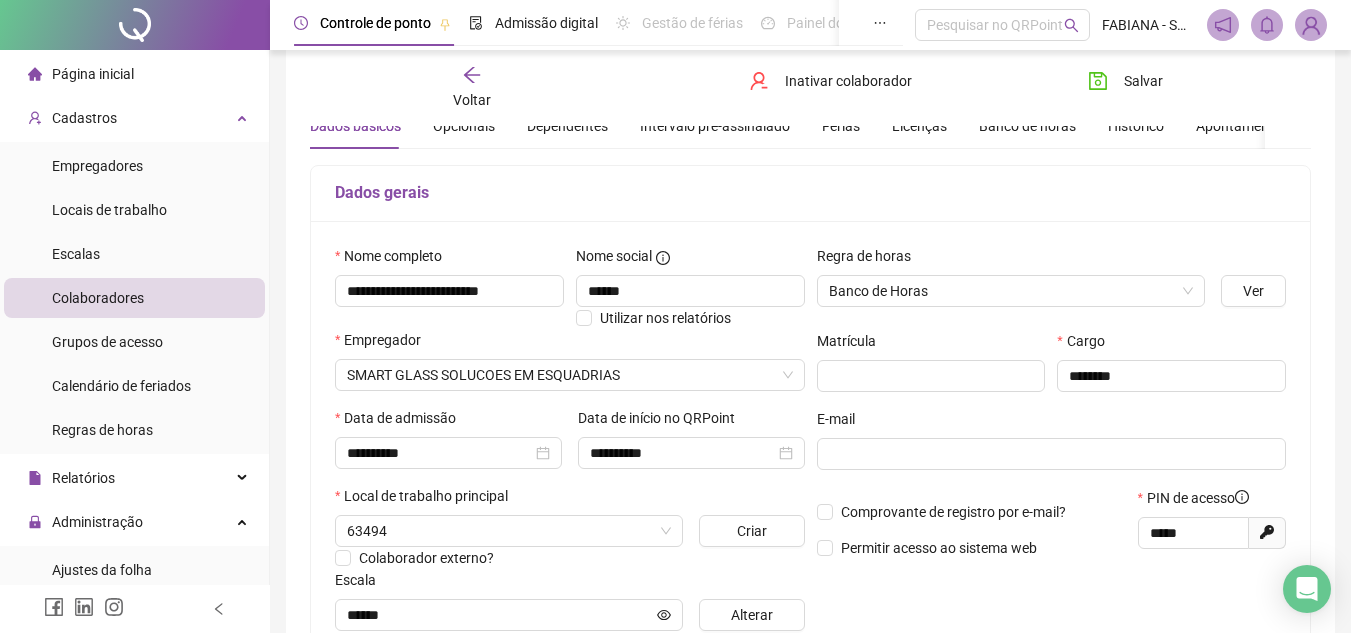 scroll, scrollTop: 67, scrollLeft: 0, axis: vertical 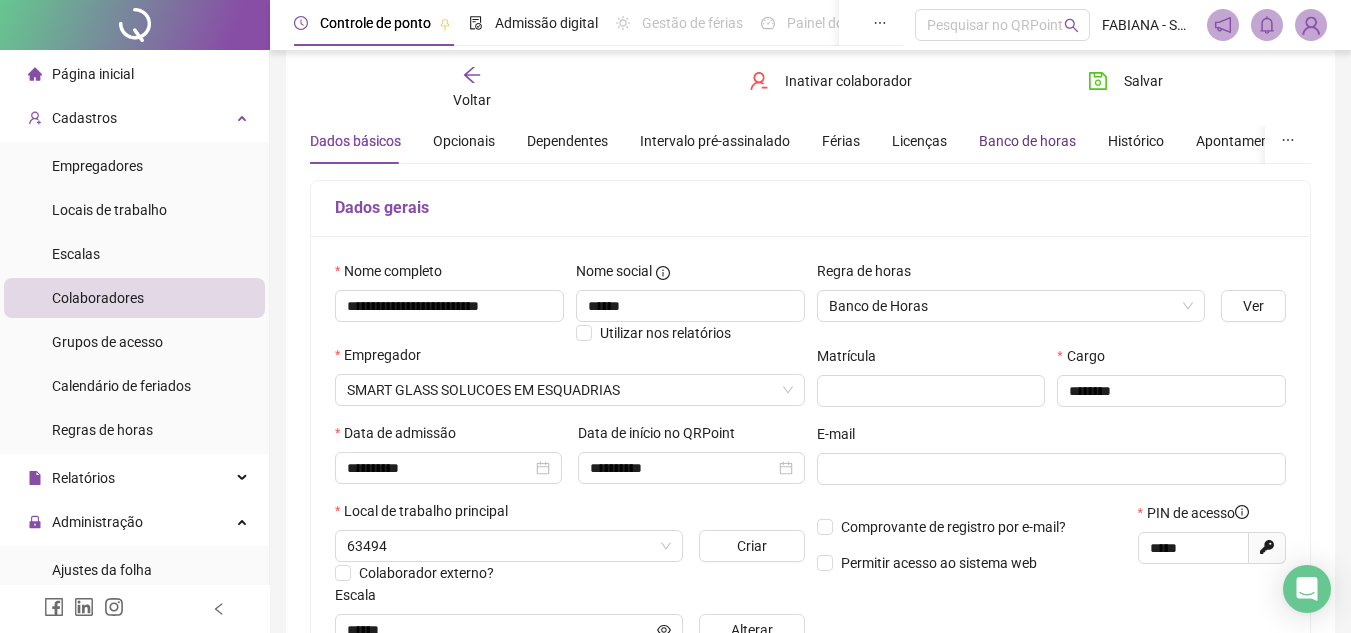 click on "Banco de horas" at bounding box center (1027, 141) 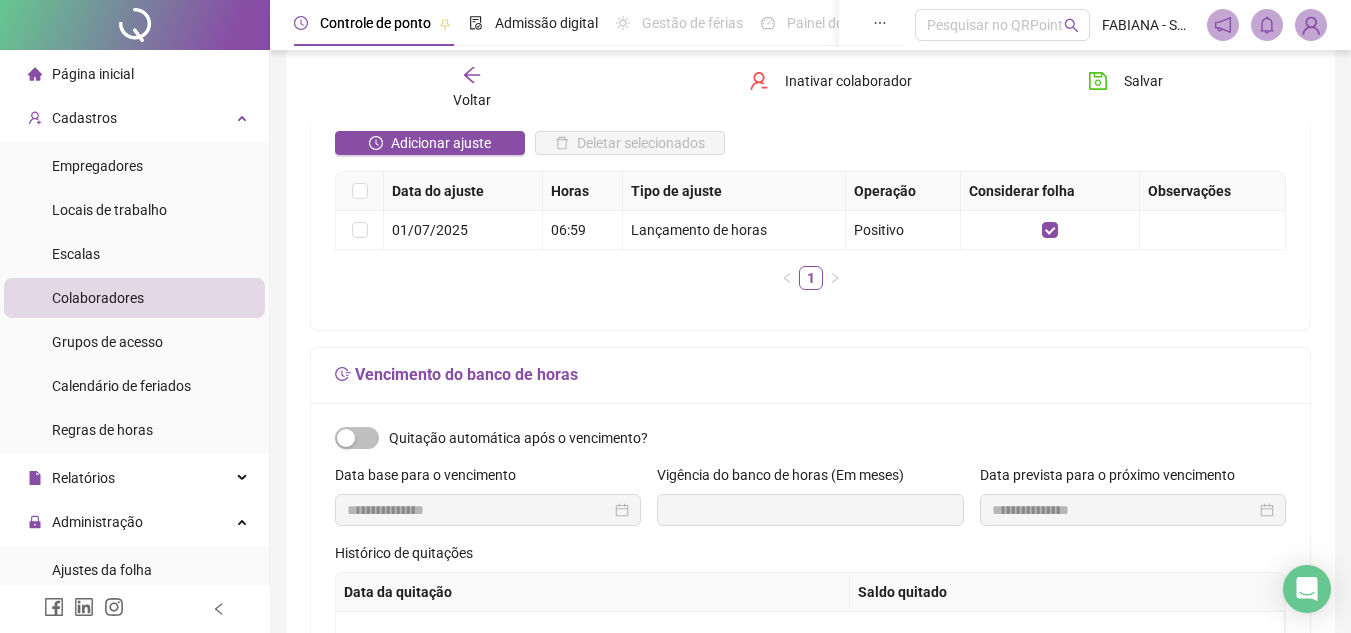 scroll, scrollTop: 423, scrollLeft: 0, axis: vertical 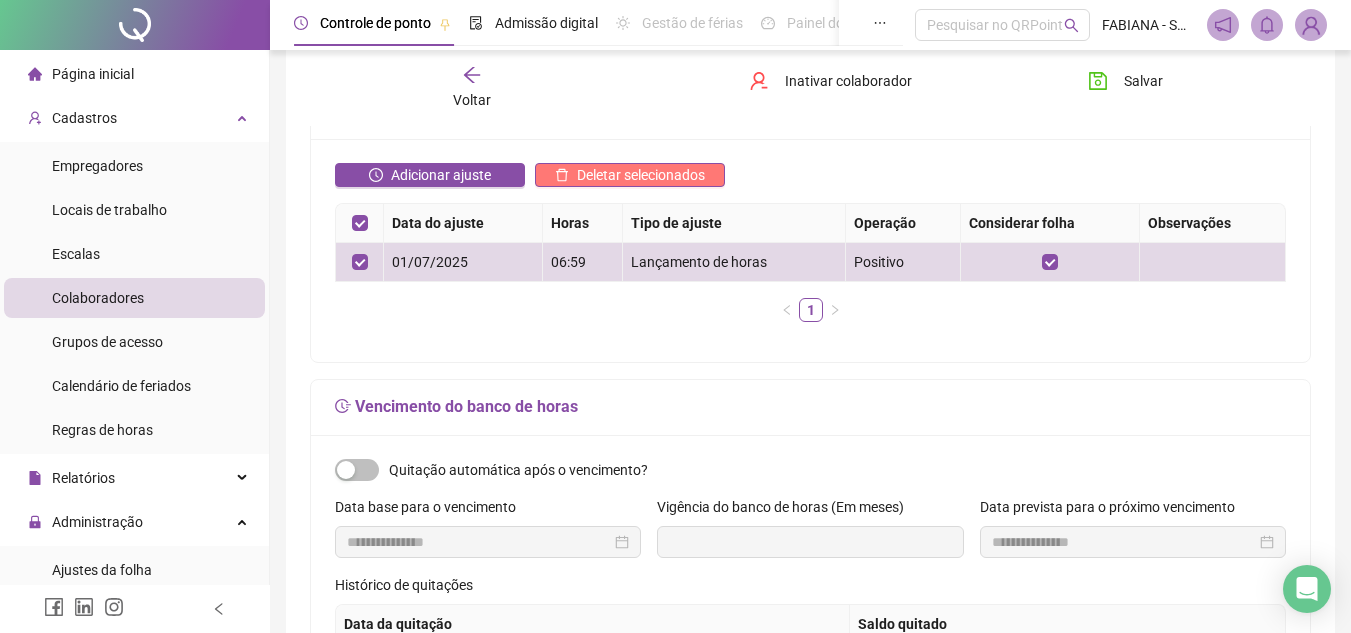 click on "Deletar selecionados" at bounding box center [641, 175] 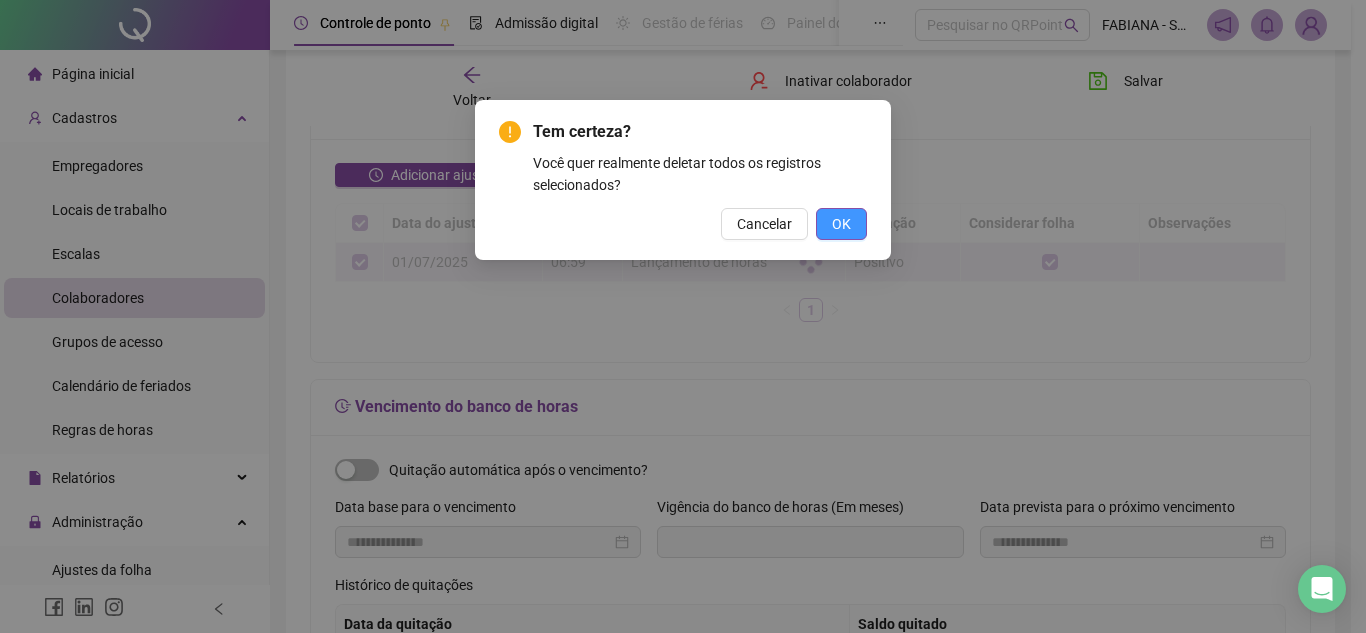 click on "OK" at bounding box center [841, 224] 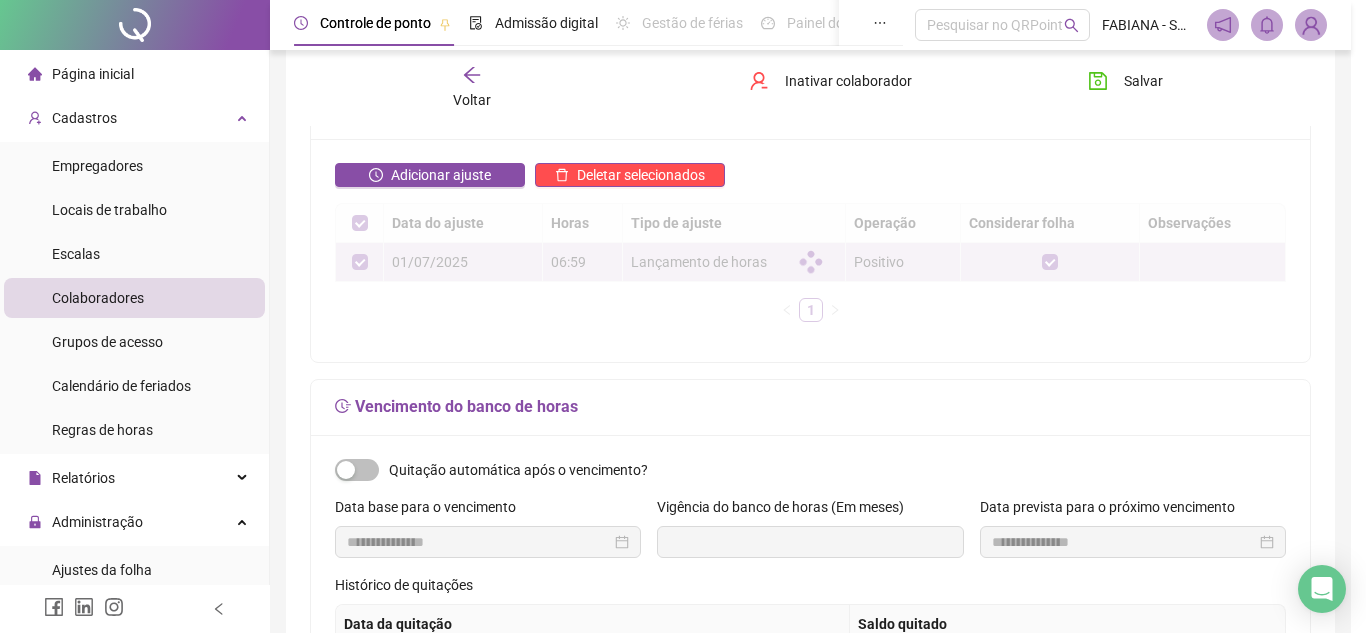 click on "Tem certeza? Você quer realmente deletar todos os registros selecionados? Cancelar OK" at bounding box center [683, 316] 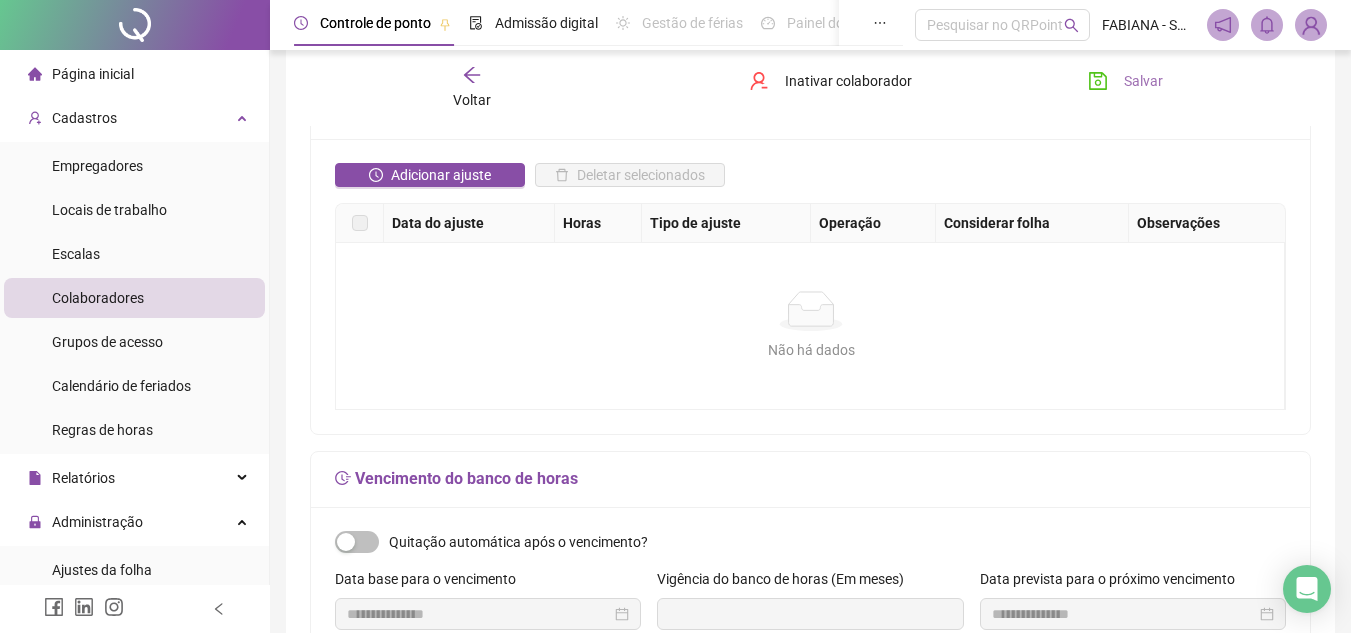 click on "Salvar" at bounding box center [1143, 81] 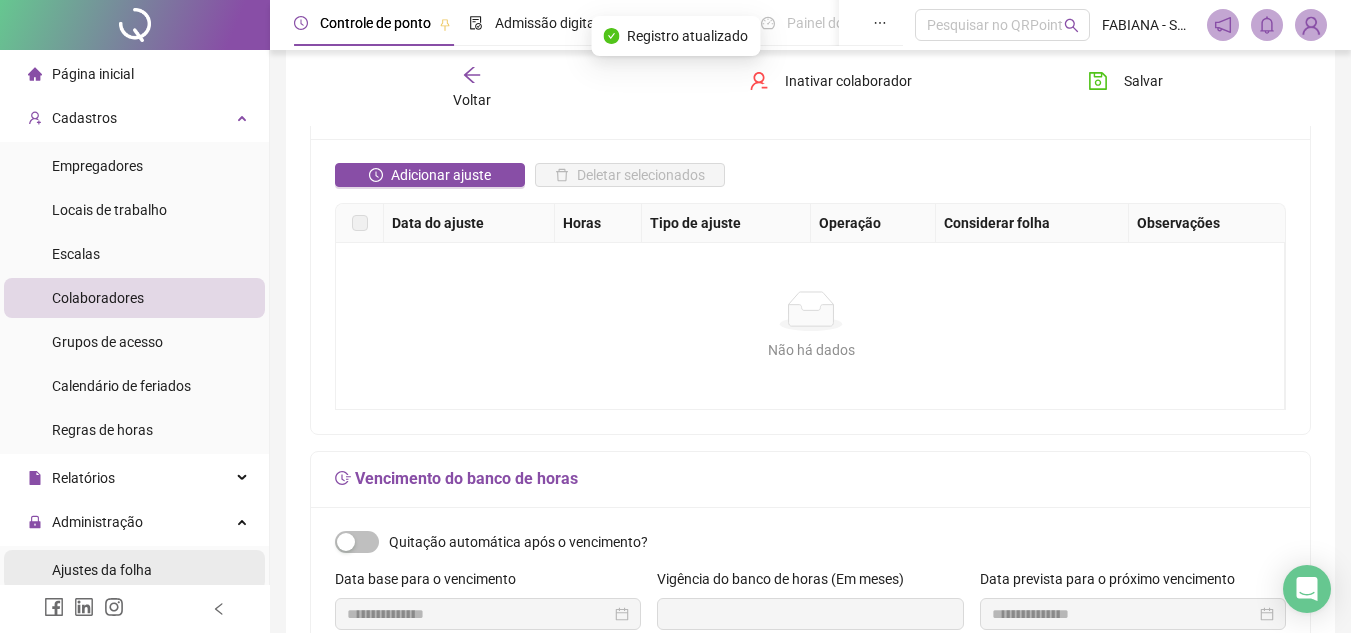 click on "Ajustes da folha" at bounding box center [102, 570] 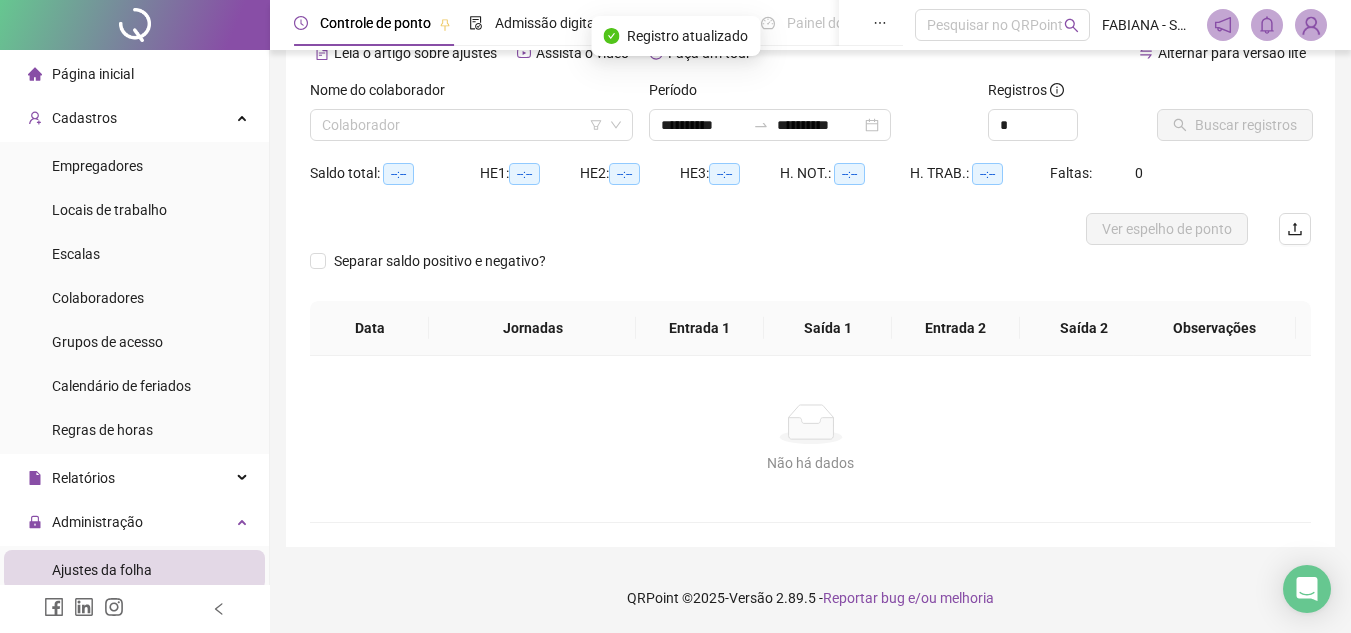 scroll, scrollTop: 105, scrollLeft: 0, axis: vertical 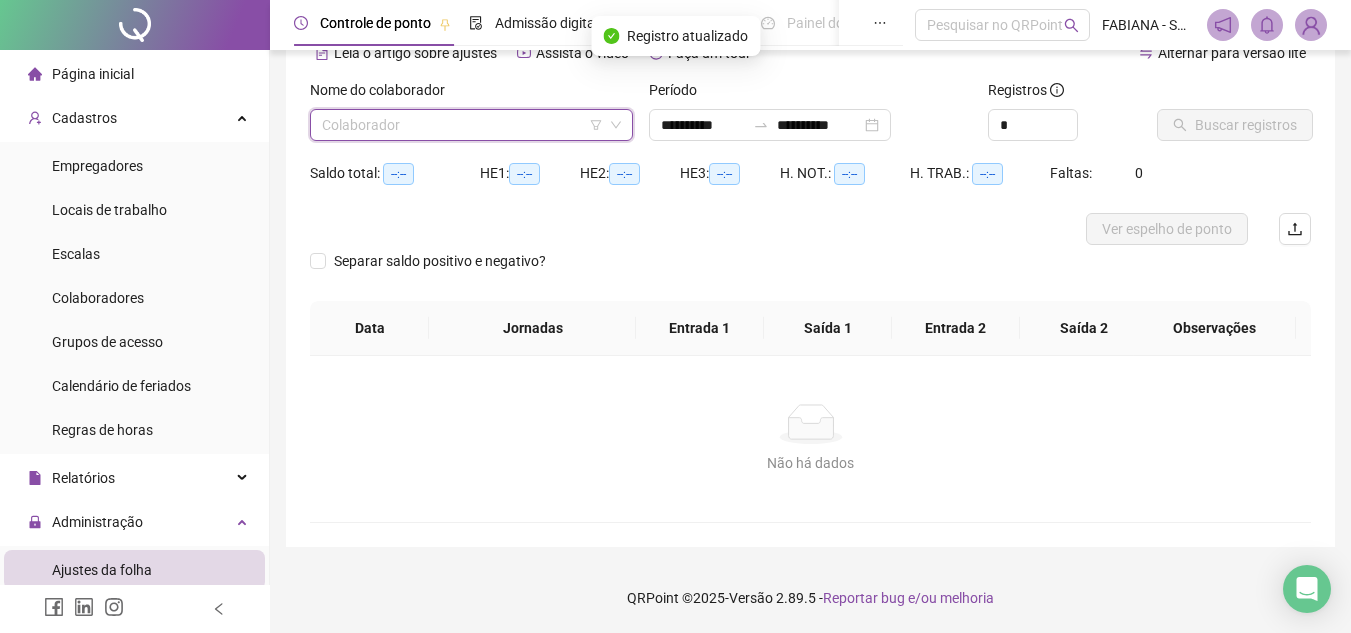 click at bounding box center (462, 125) 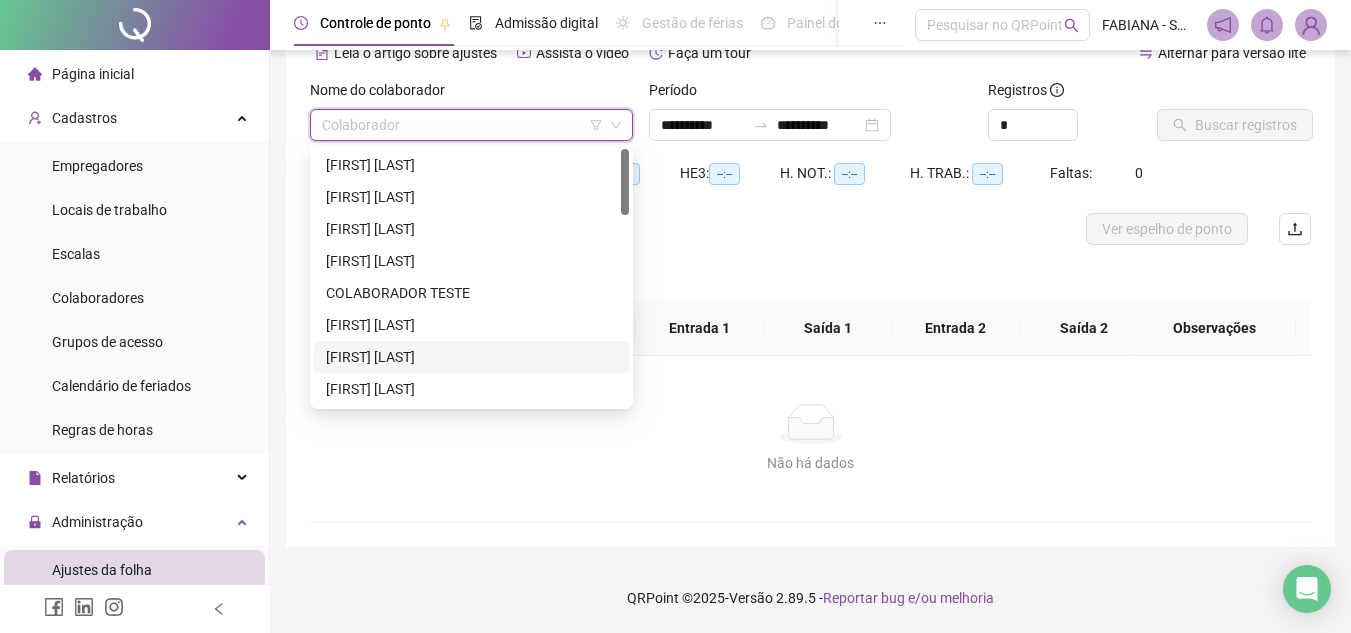 click at bounding box center (625, 277) 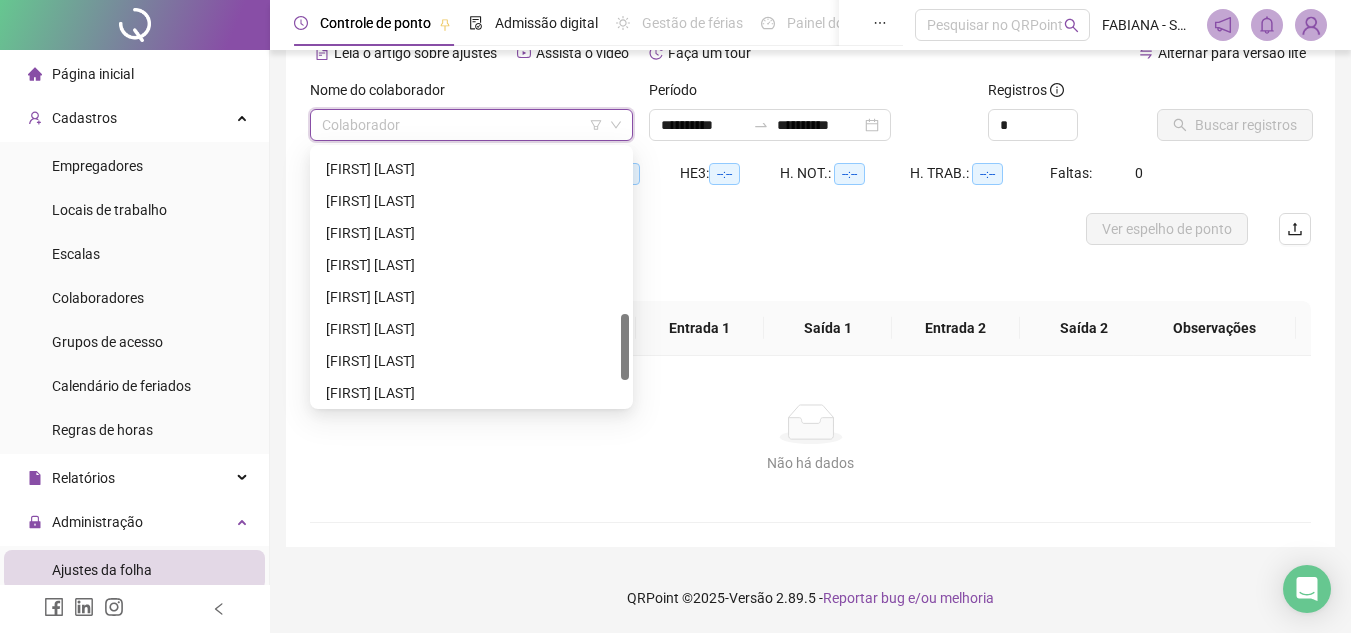 scroll, scrollTop: 640, scrollLeft: 0, axis: vertical 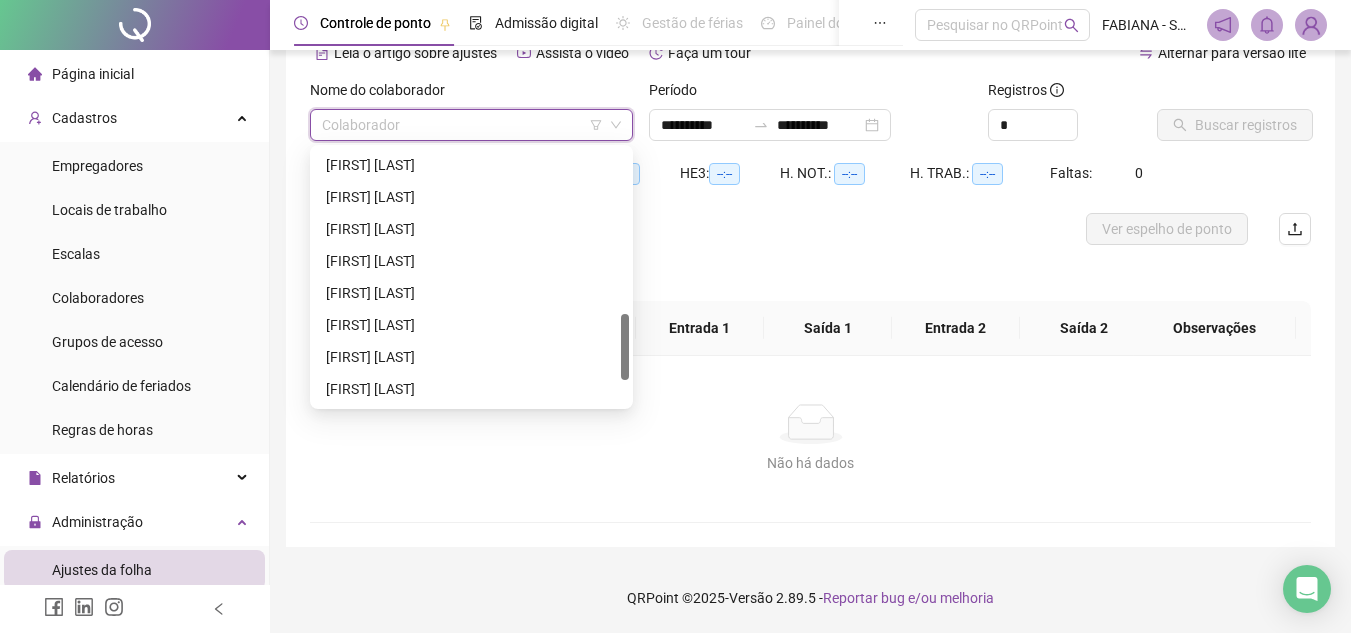 drag, startPoint x: 625, startPoint y: 204, endPoint x: 621, endPoint y: 369, distance: 165.04848 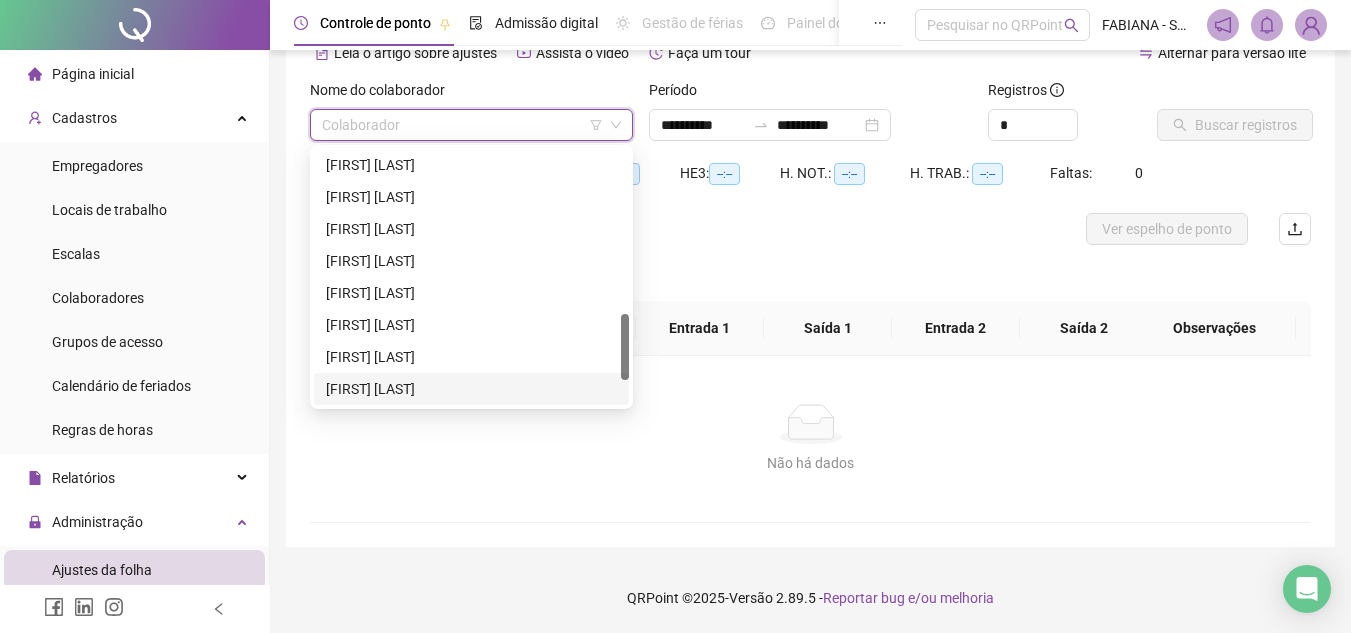 click on "[FIRST] [LAST]" at bounding box center (471, 389) 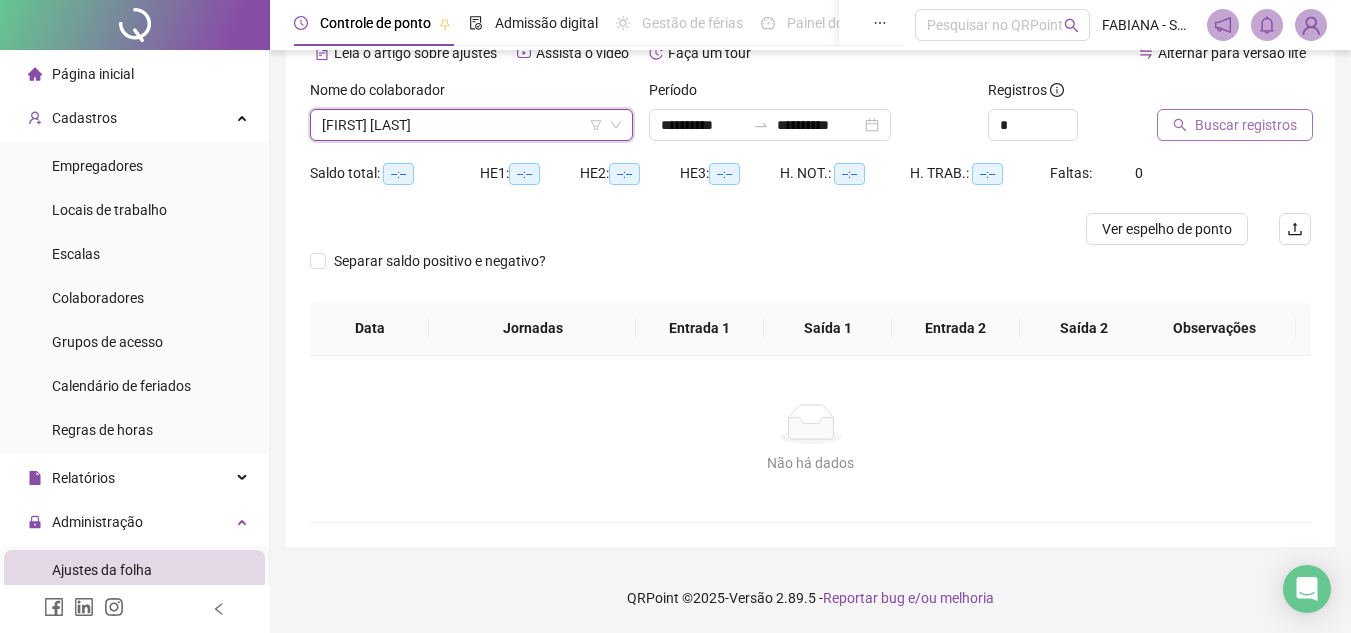 click on "Buscar registros" at bounding box center (1246, 125) 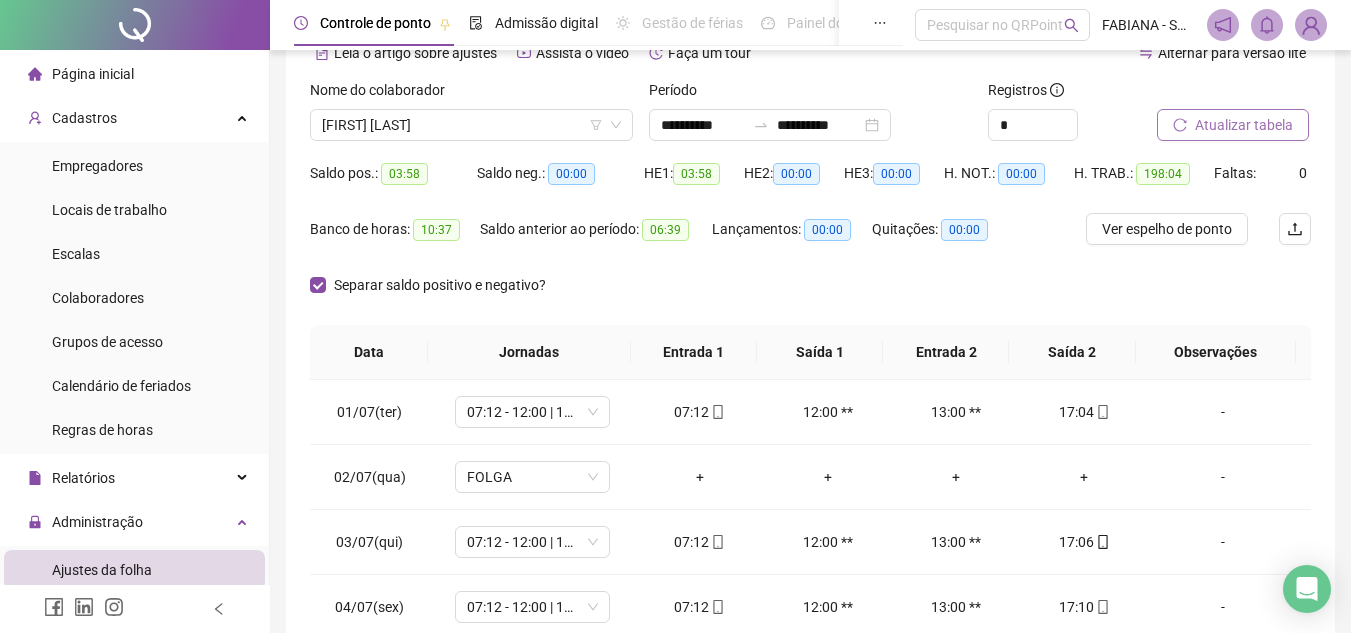 scroll, scrollTop: 35, scrollLeft: 0, axis: vertical 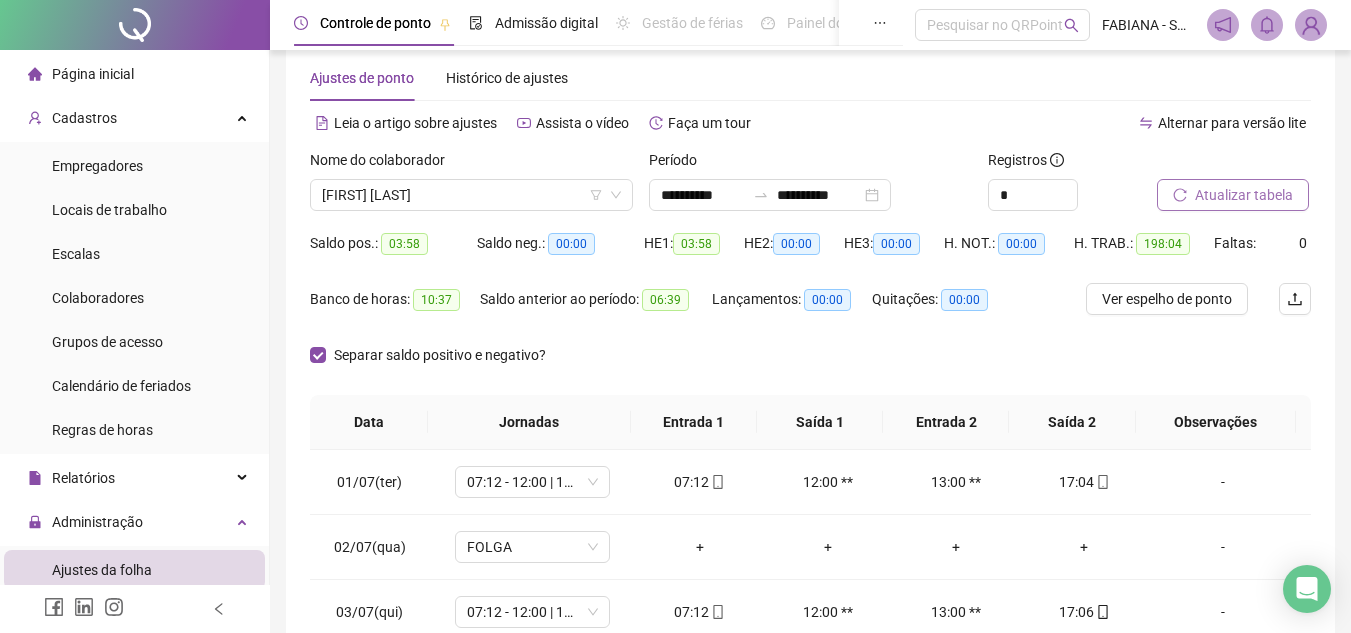 click on "Ajustes da folha" at bounding box center (102, 570) 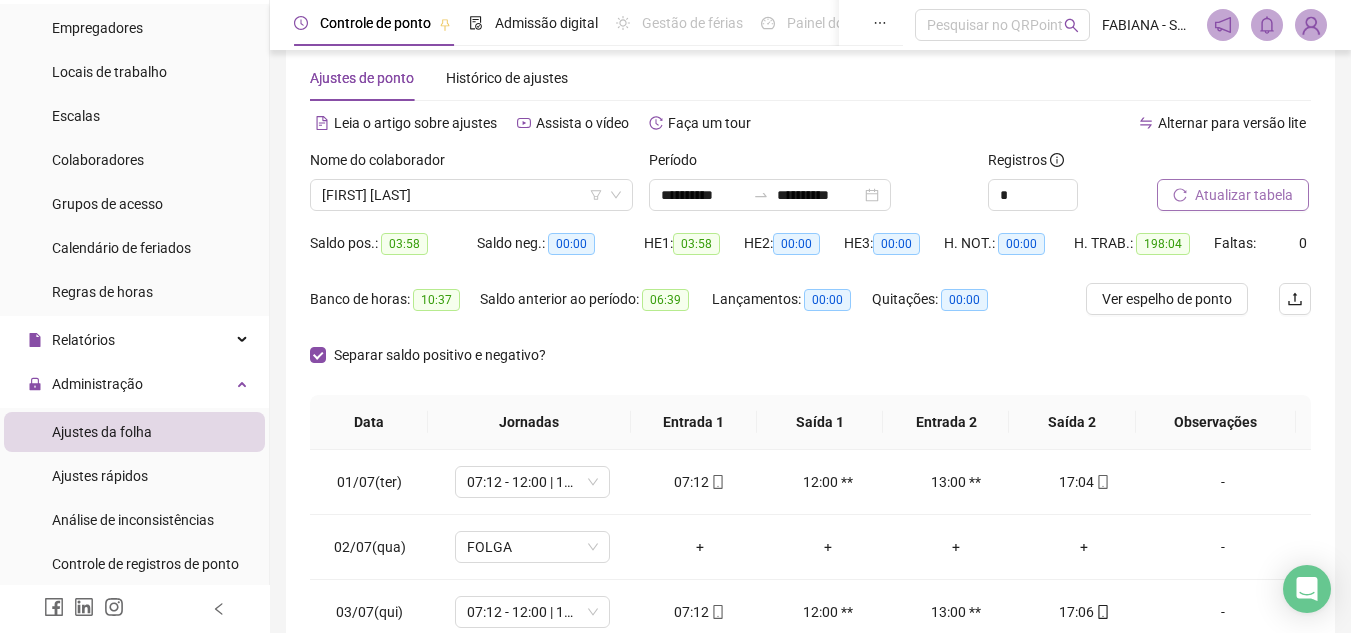 scroll, scrollTop: 165, scrollLeft: 0, axis: vertical 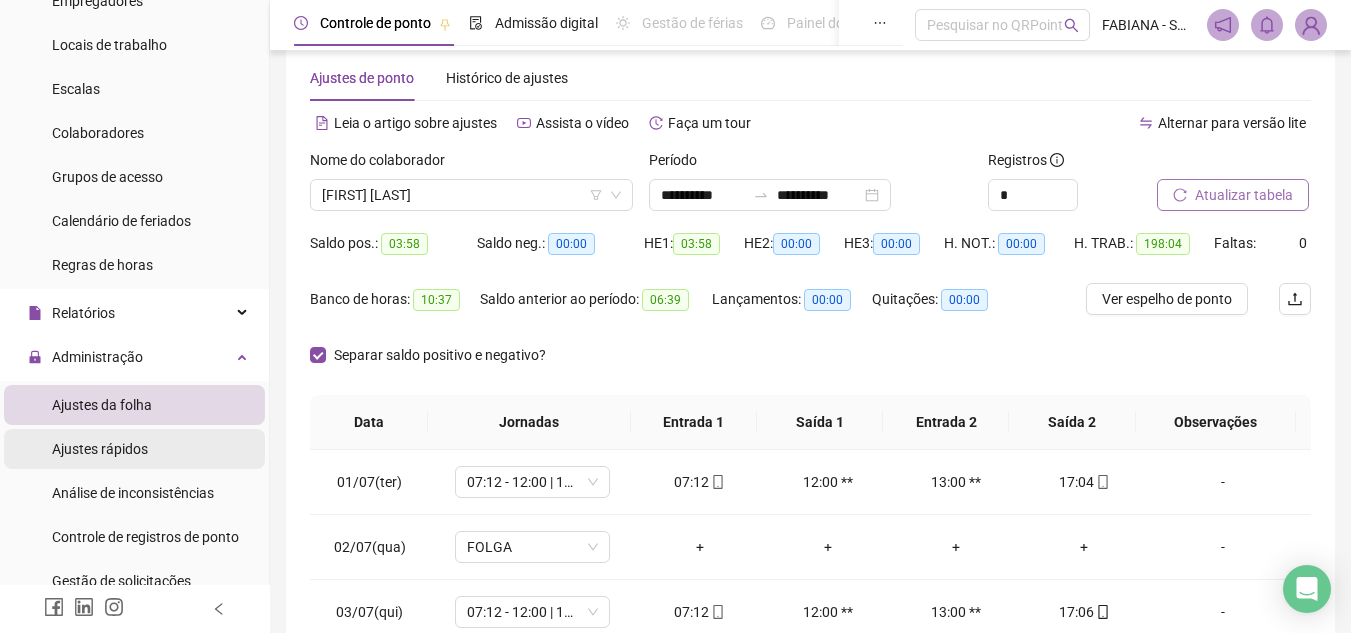 click on "Ajustes rápidos" at bounding box center [100, 449] 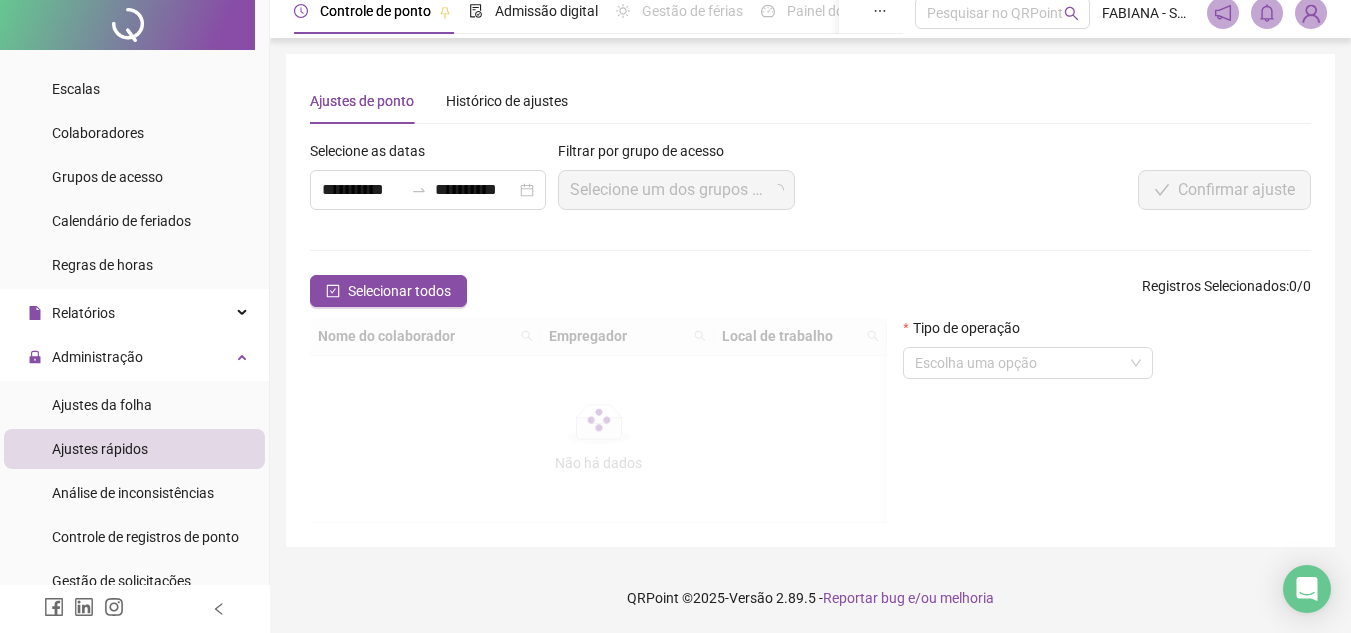 scroll, scrollTop: 0, scrollLeft: 0, axis: both 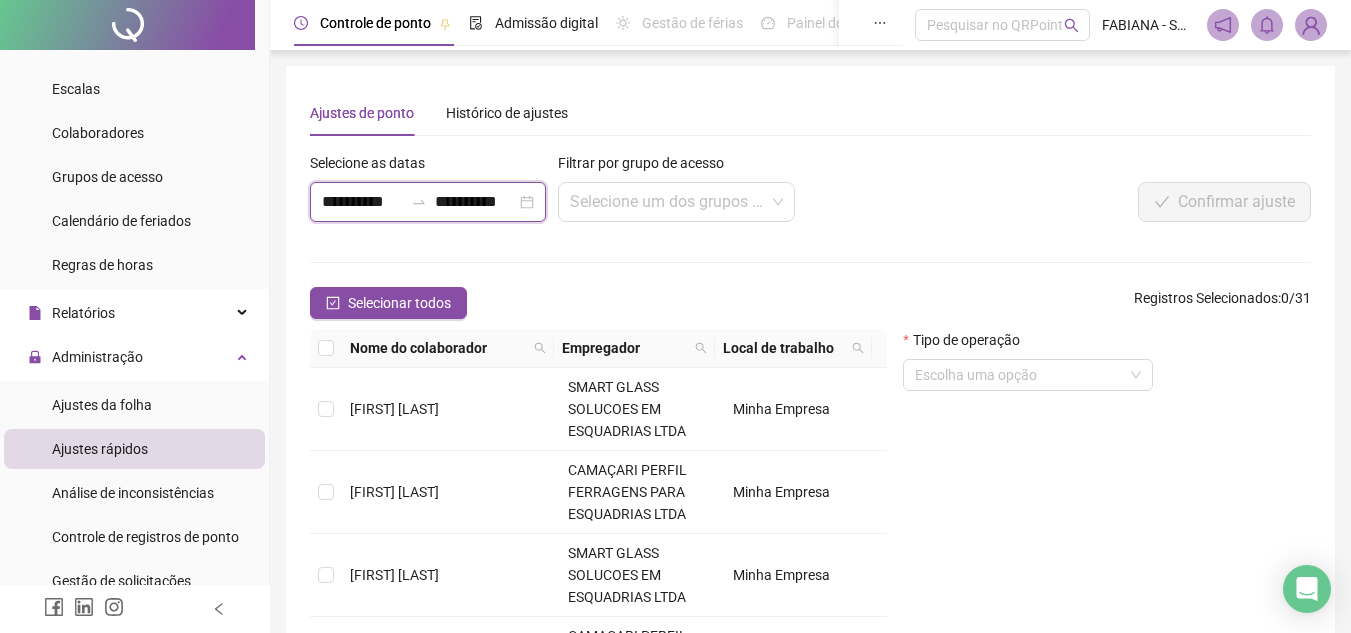 click on "**********" at bounding box center [362, 202] 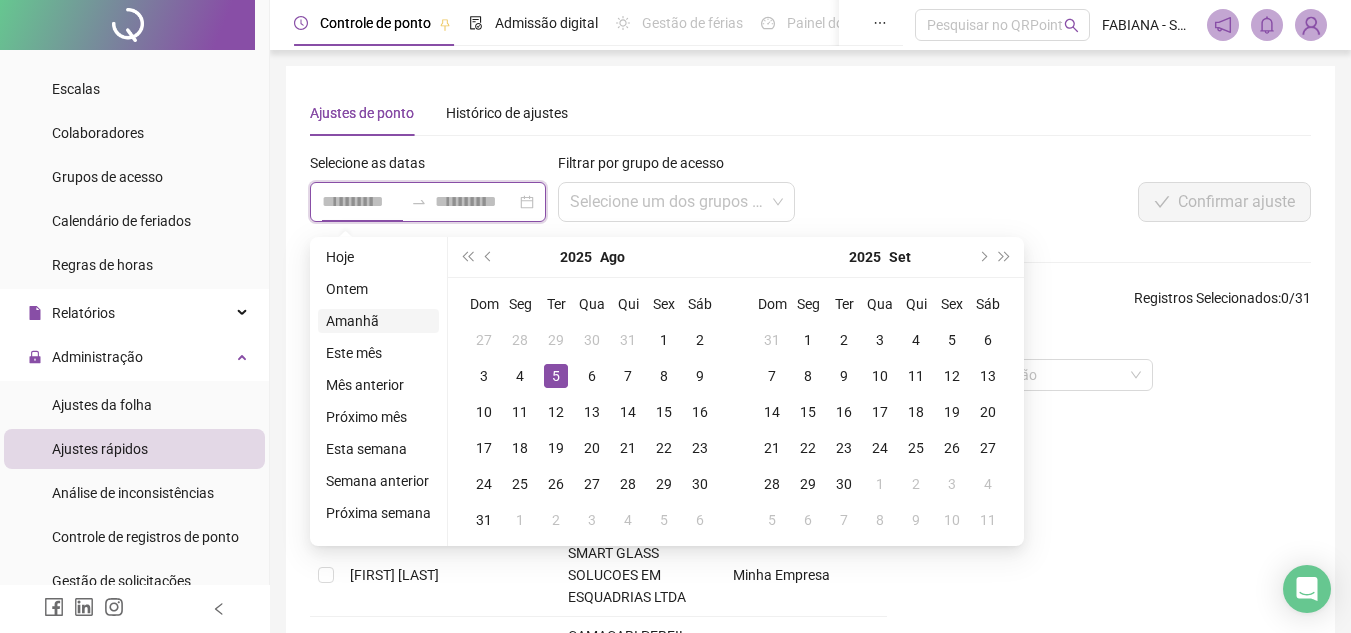 type on "**********" 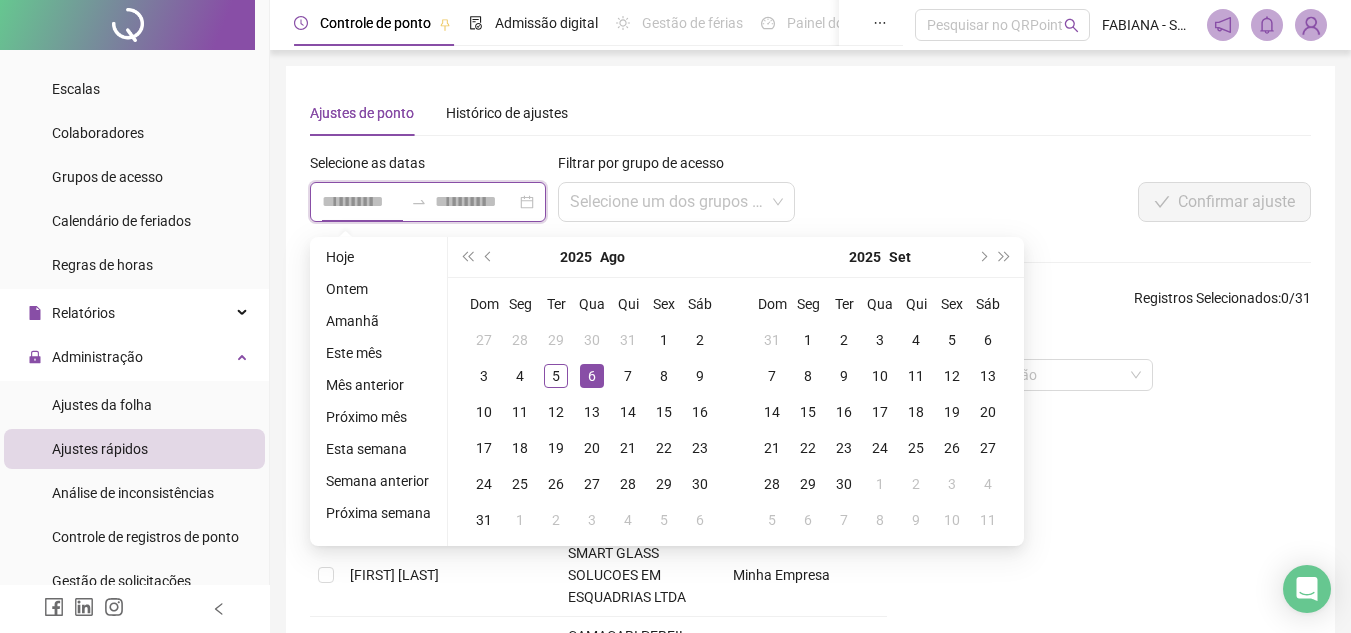 type on "**********" 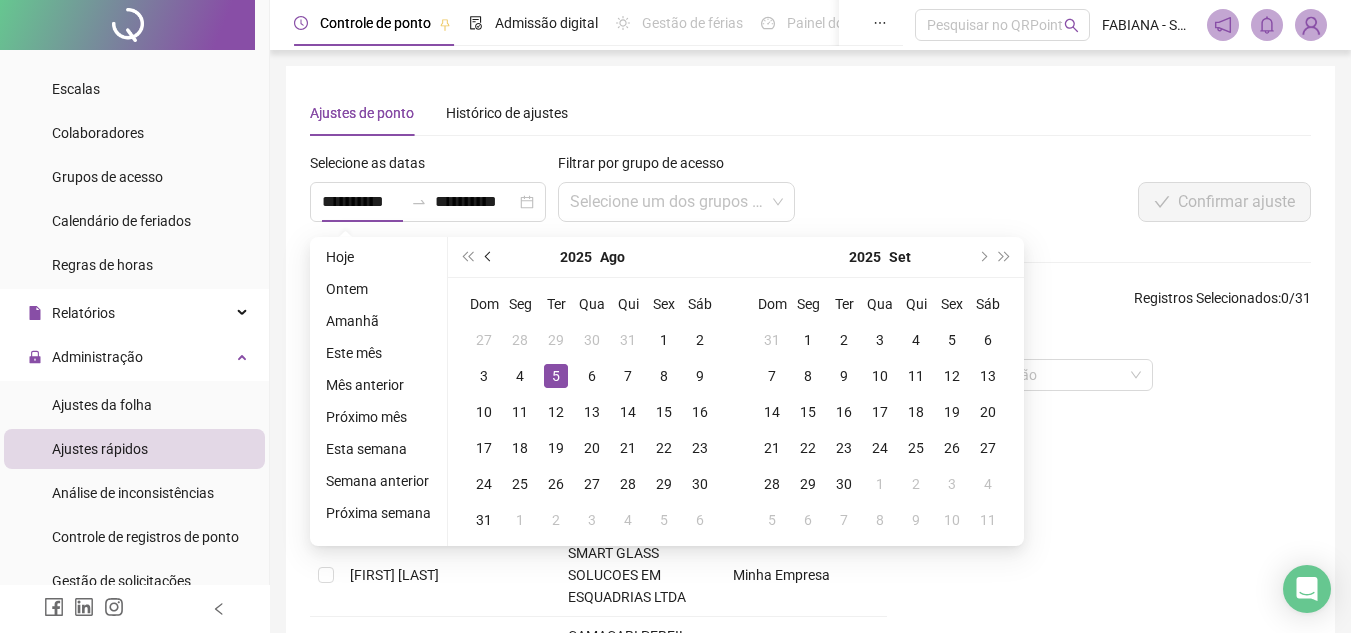 click at bounding box center [490, 257] 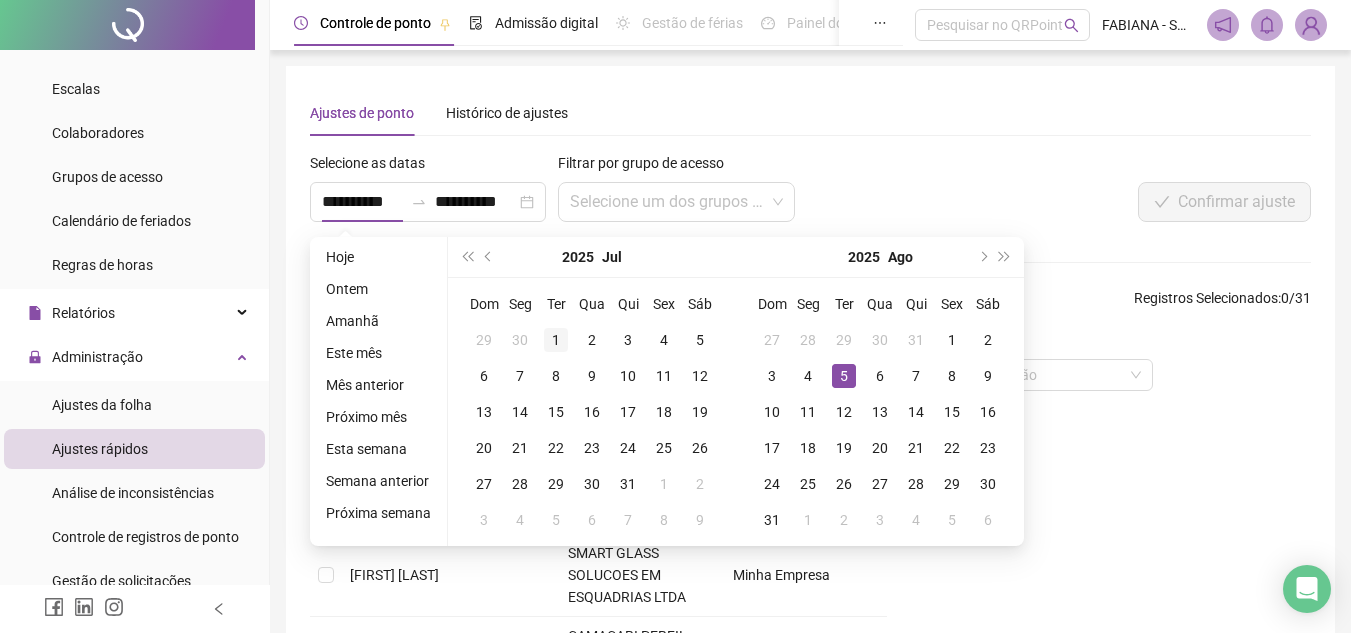 type on "**********" 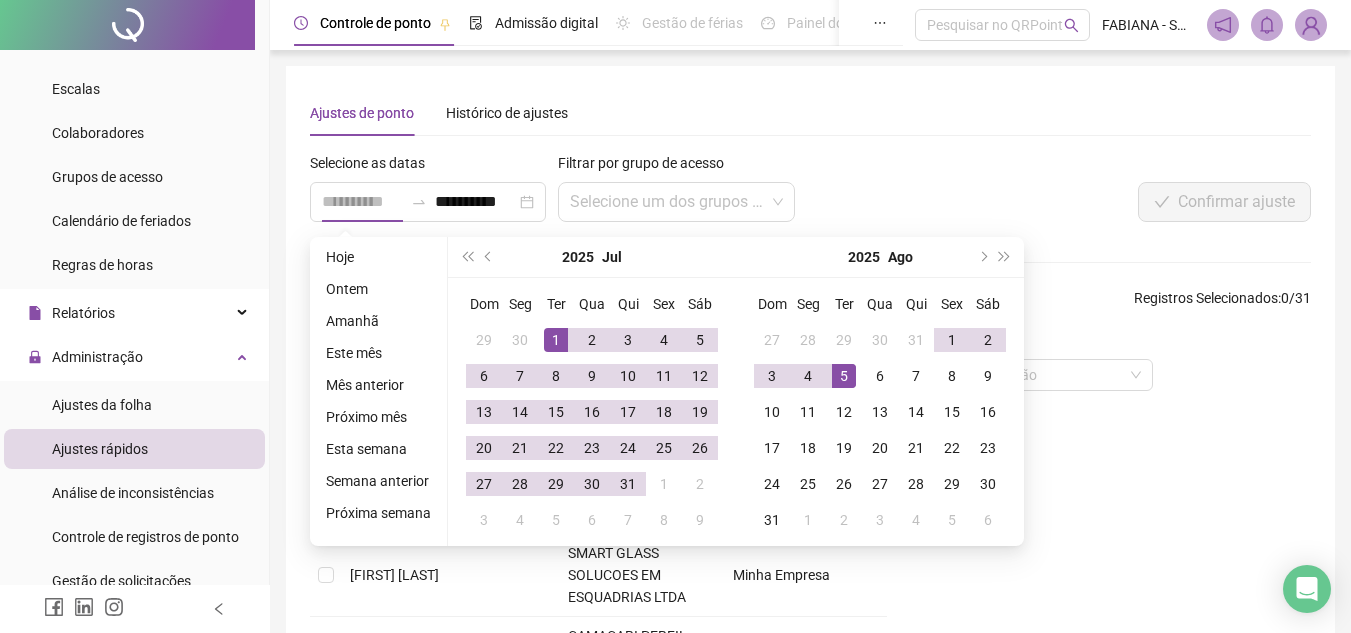 click on "1" at bounding box center (556, 340) 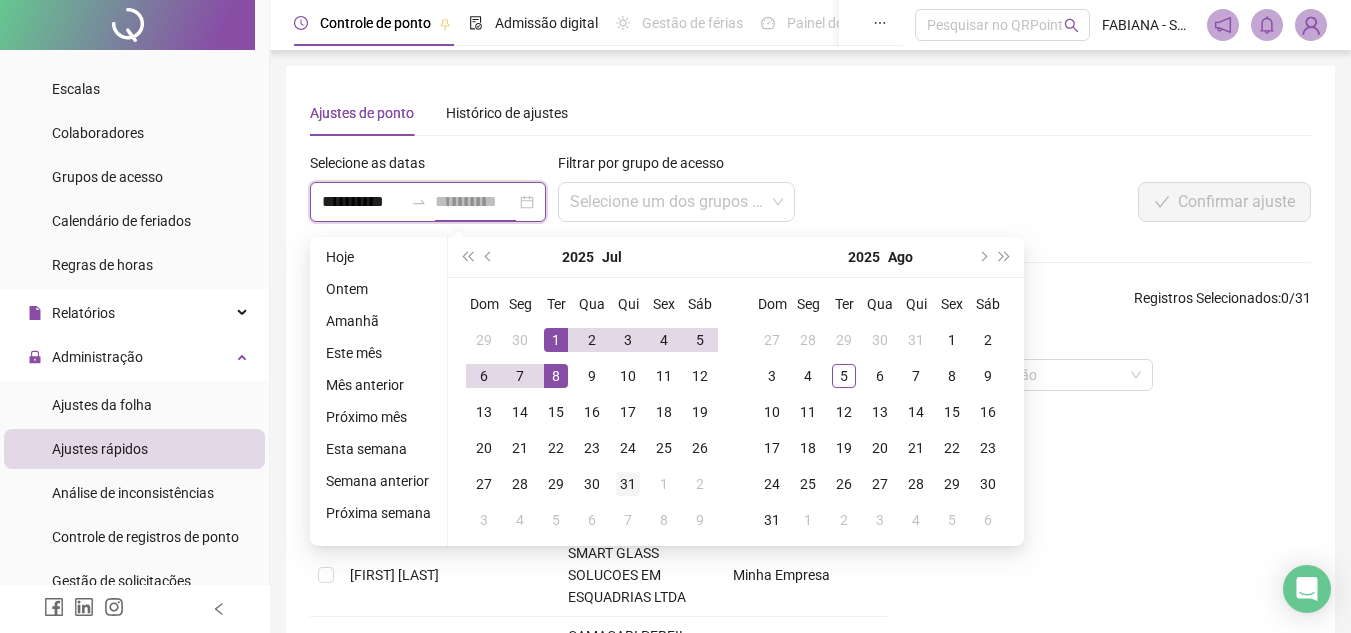 type on "**********" 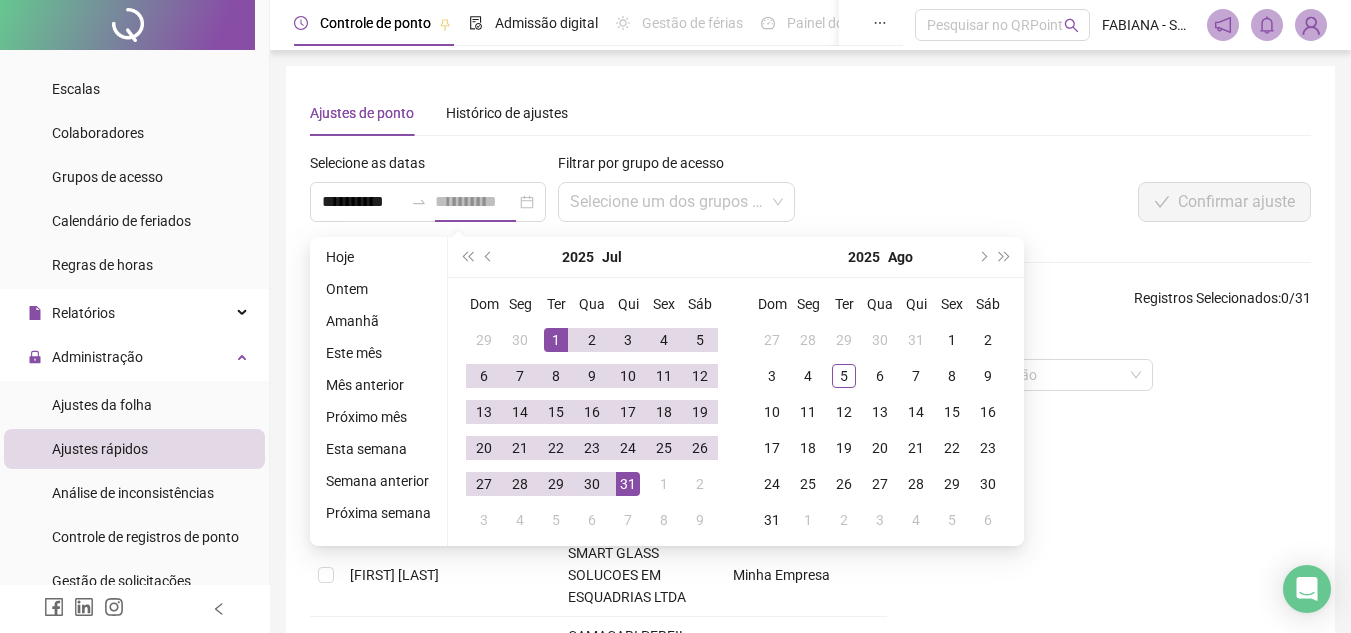 click on "31" at bounding box center [628, 484] 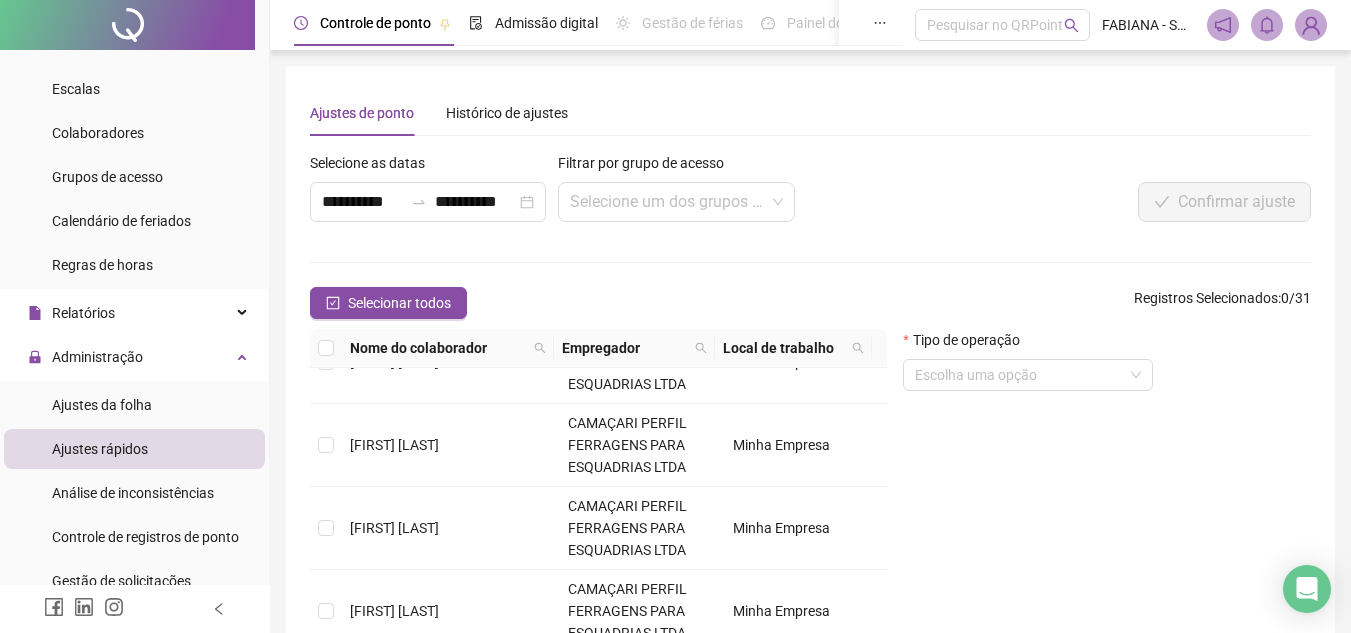 scroll, scrollTop: 754, scrollLeft: 0, axis: vertical 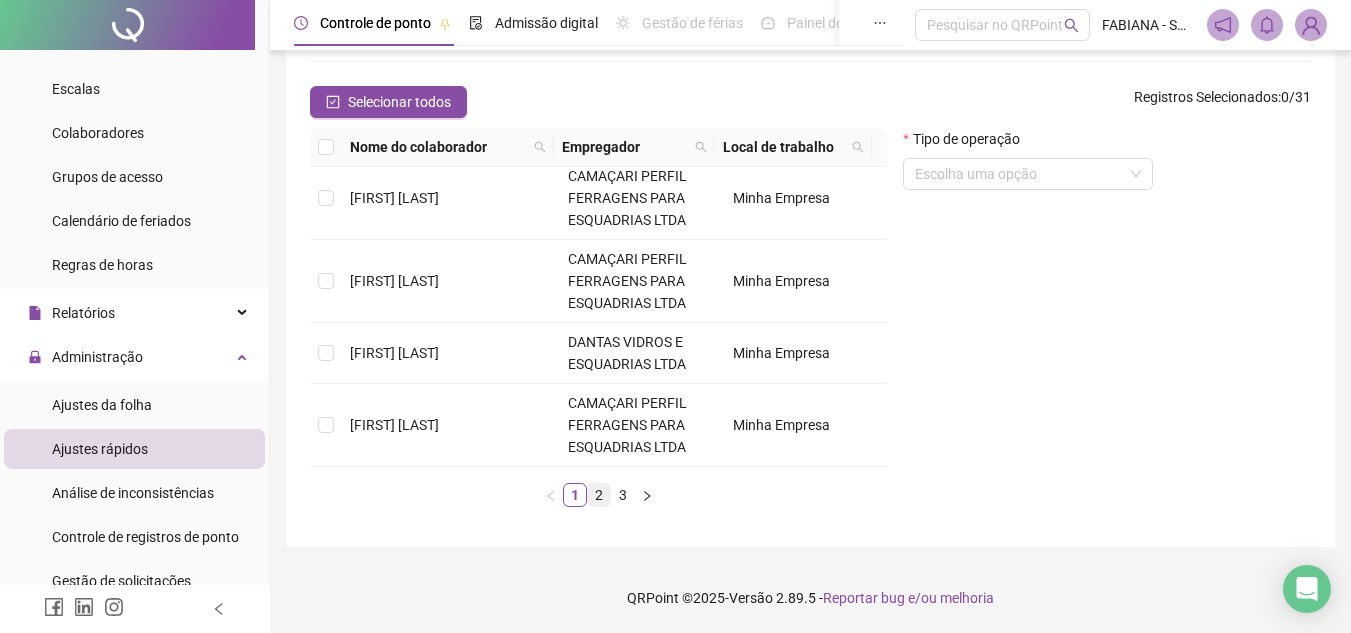 click on "2" at bounding box center (599, 495) 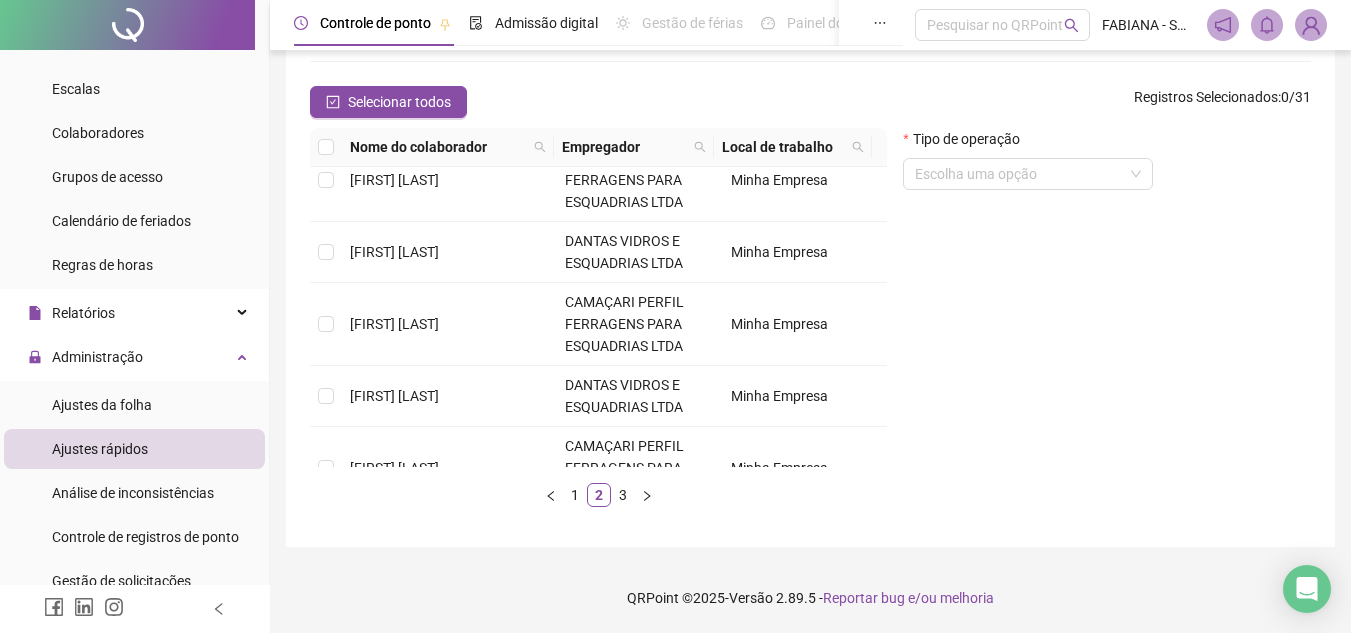 scroll, scrollTop: 0, scrollLeft: 0, axis: both 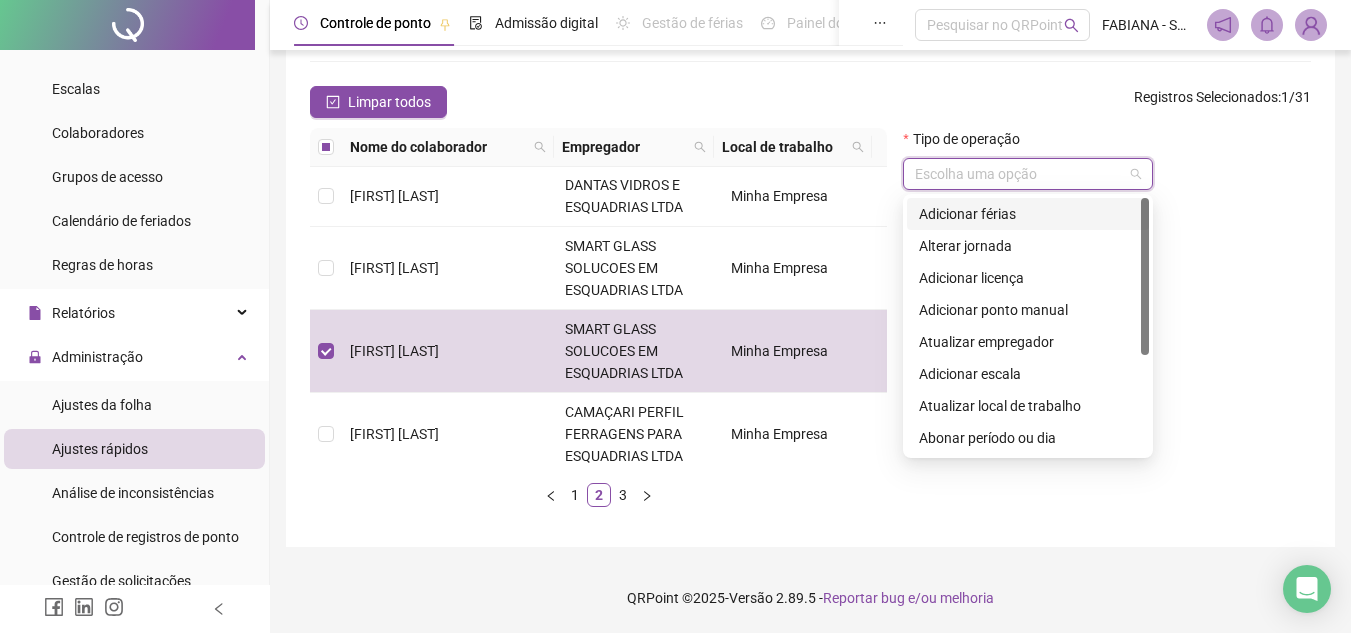 click at bounding box center (1019, 174) 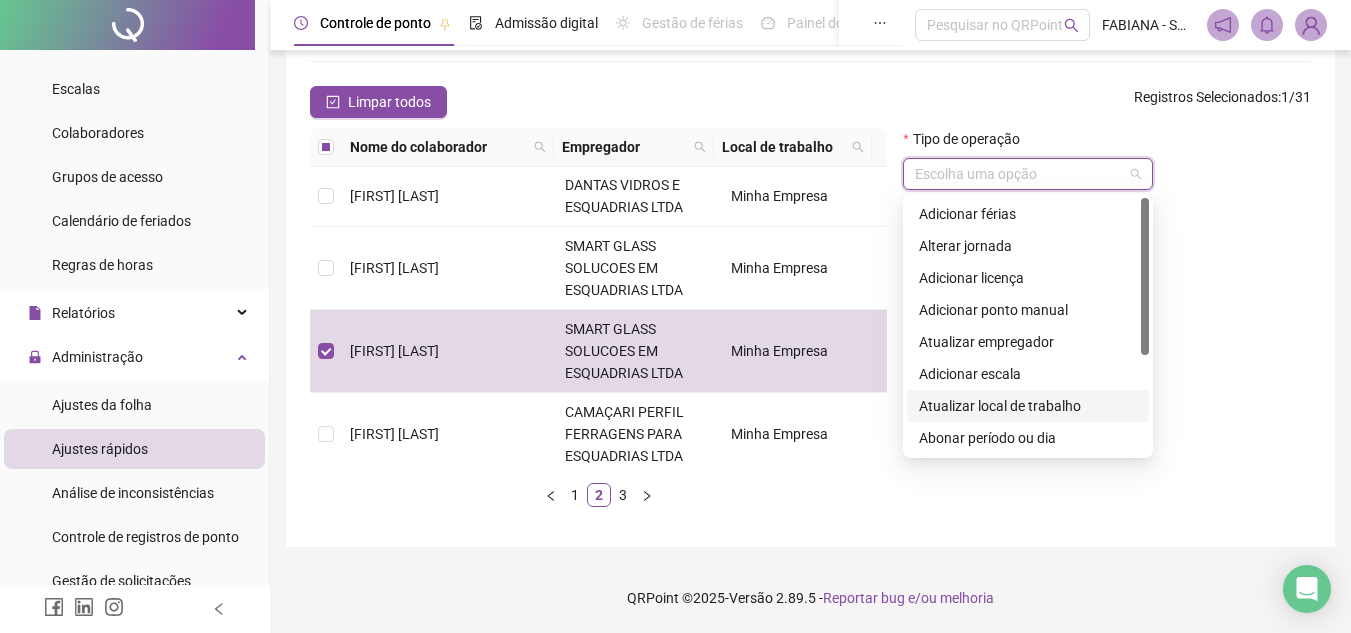 click at bounding box center (1145, 326) 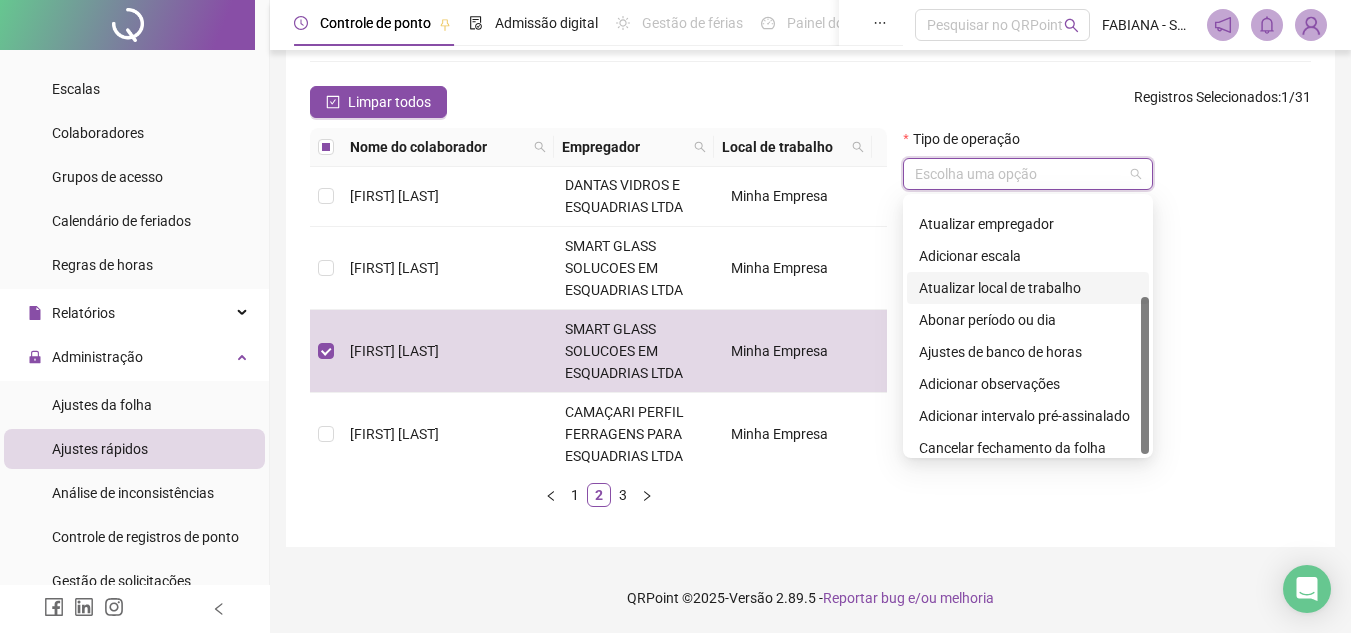 scroll, scrollTop: 160, scrollLeft: 0, axis: vertical 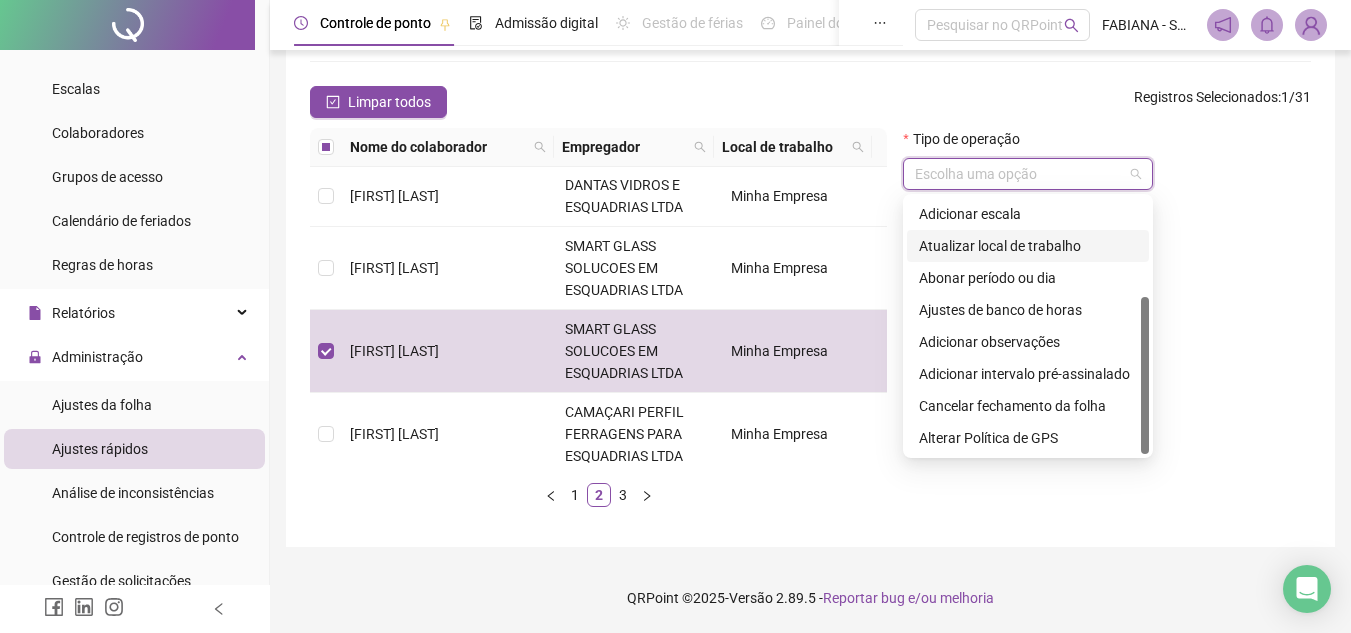 drag, startPoint x: 1144, startPoint y: 339, endPoint x: 1148, endPoint y: 472, distance: 133.06013 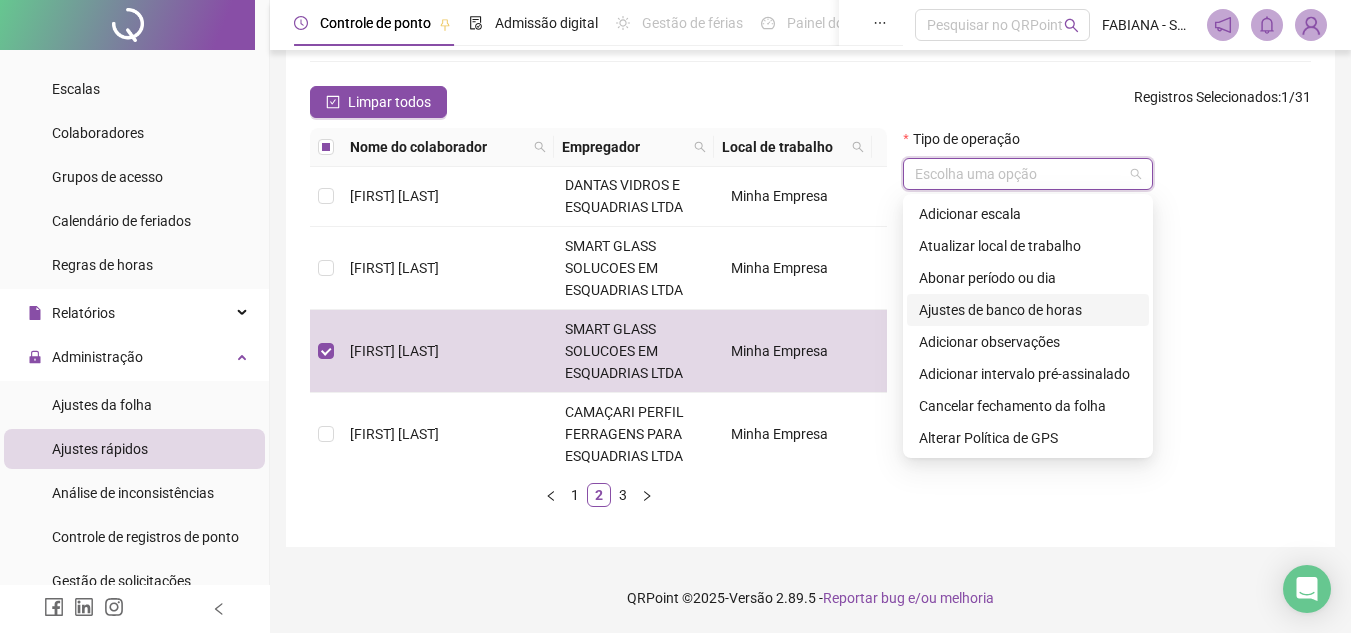 click on "Ajustes de banco de horas" at bounding box center (1028, 310) 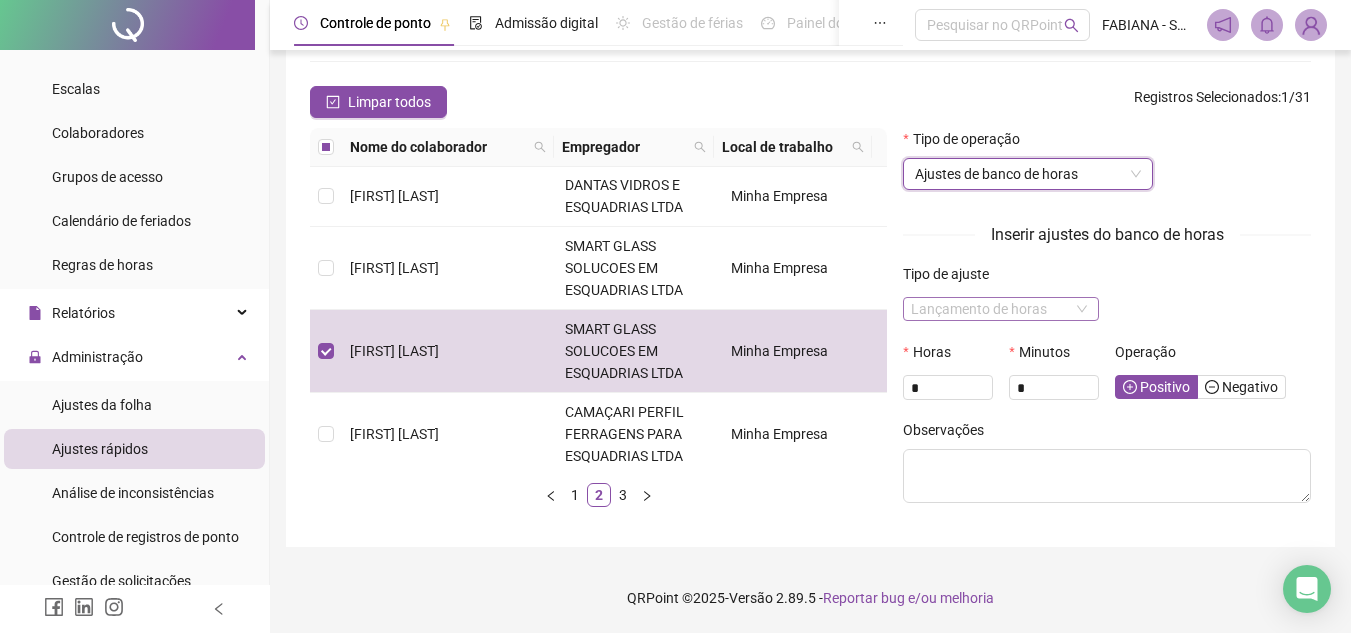 click on "Lançamento de horas" at bounding box center [1001, 309] 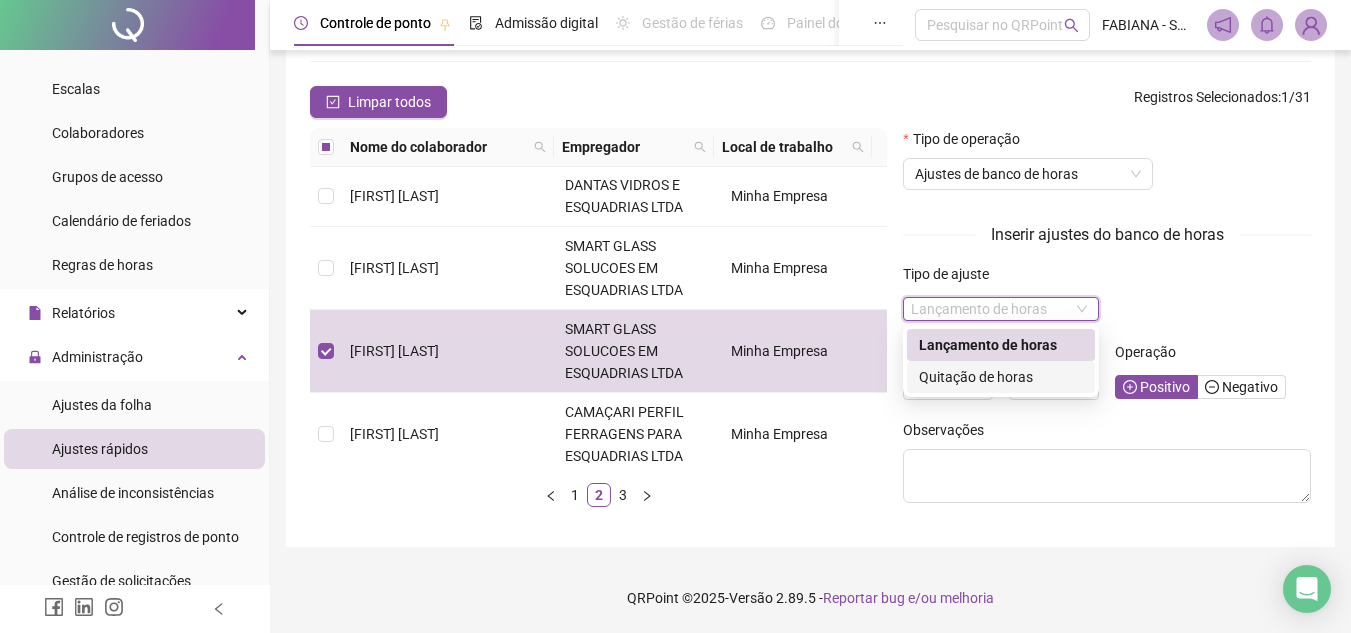 click on "Quitação de horas" at bounding box center (1001, 377) 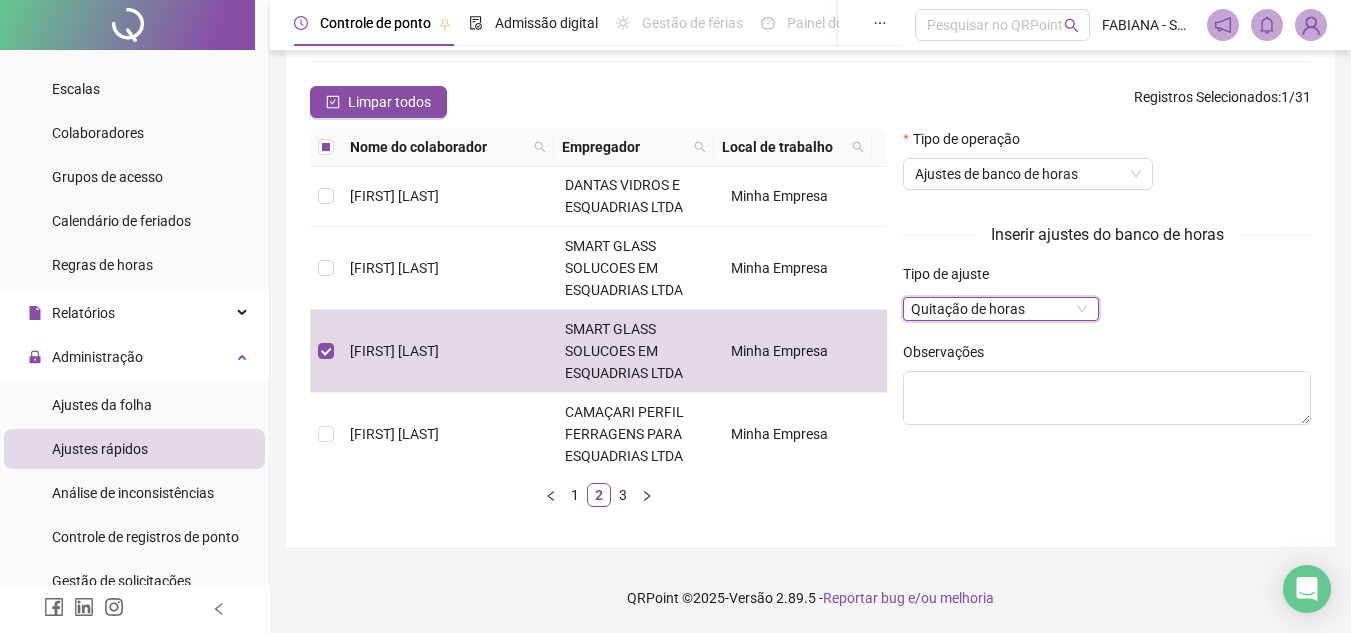 scroll, scrollTop: 0, scrollLeft: 0, axis: both 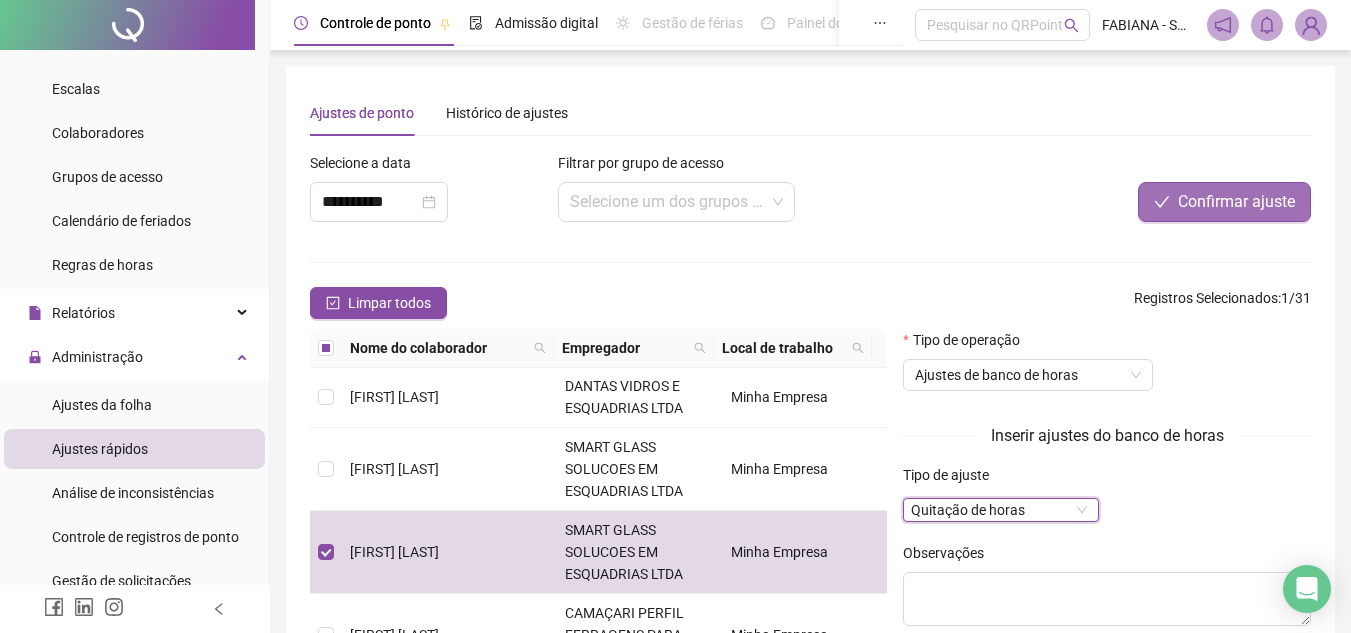 click on "Confirmar ajuste" at bounding box center (1236, 202) 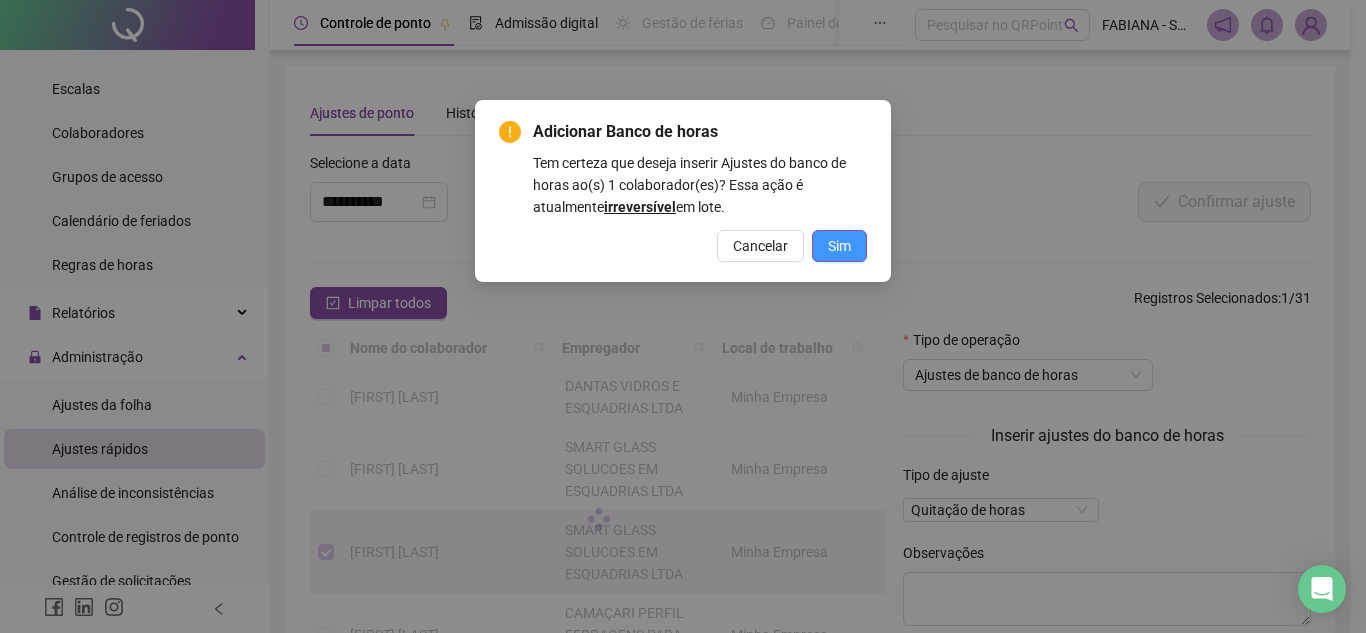 click on "Sim" at bounding box center (839, 246) 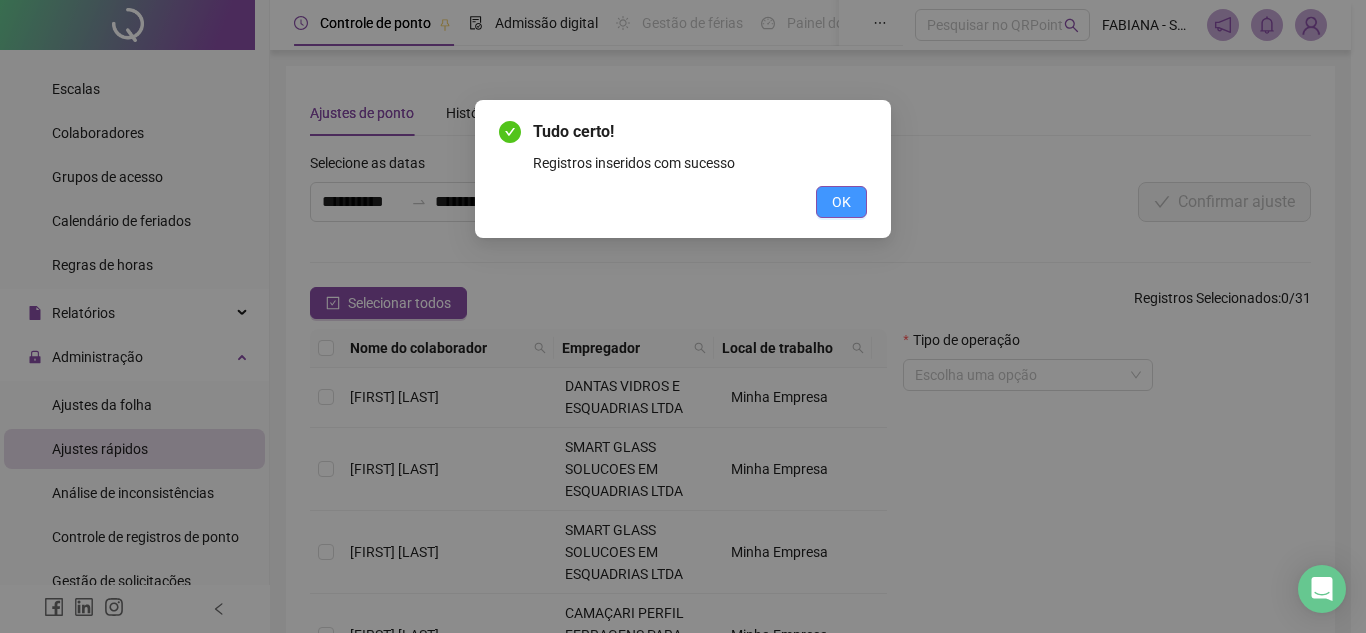 click on "OK" at bounding box center [841, 202] 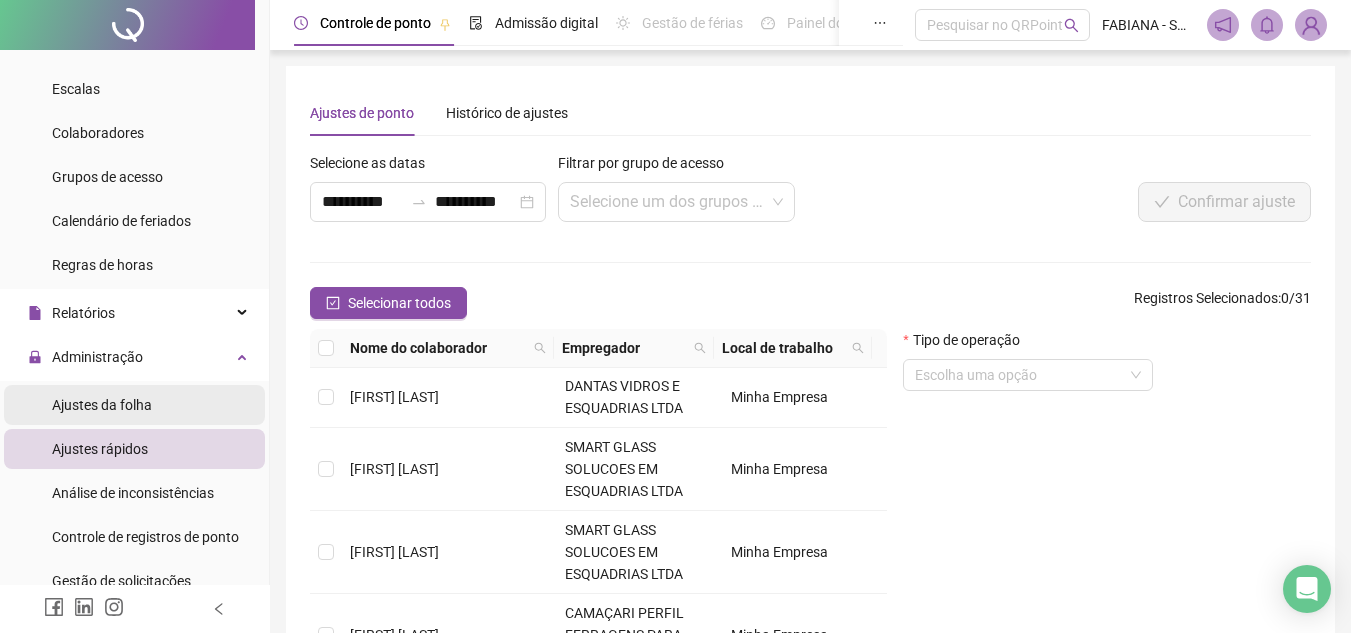 drag, startPoint x: 117, startPoint y: 409, endPoint x: 154, endPoint y: 394, distance: 39.92493 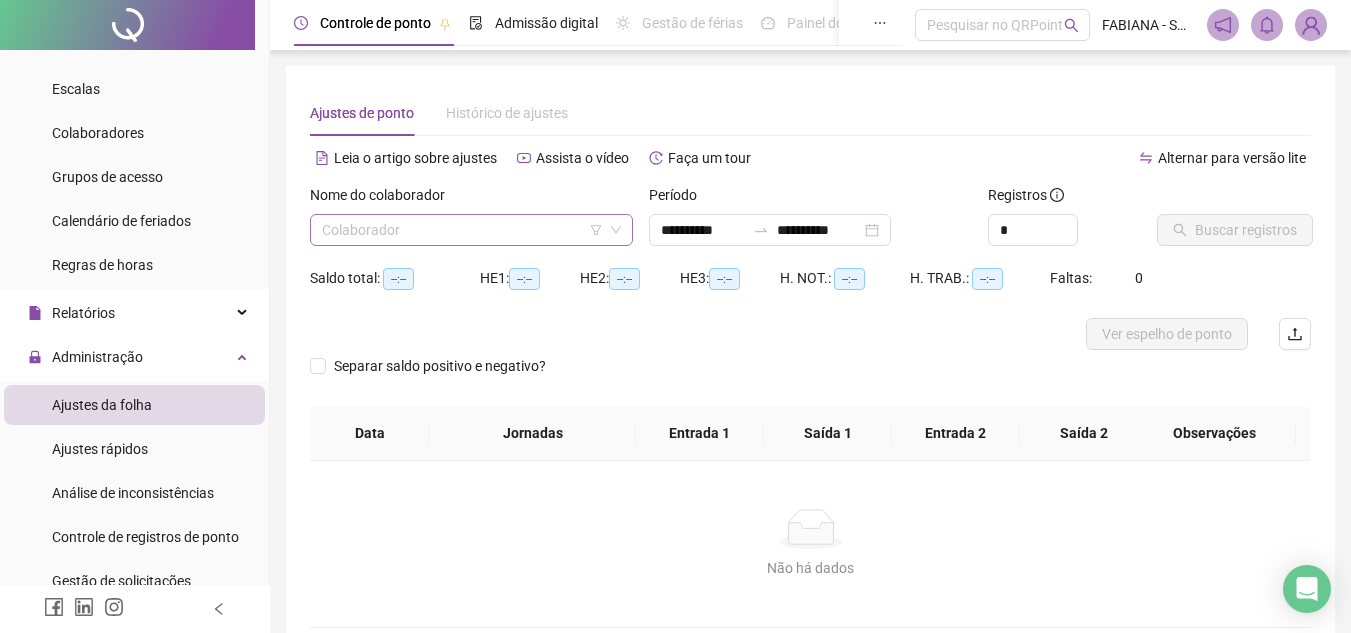 click at bounding box center (462, 230) 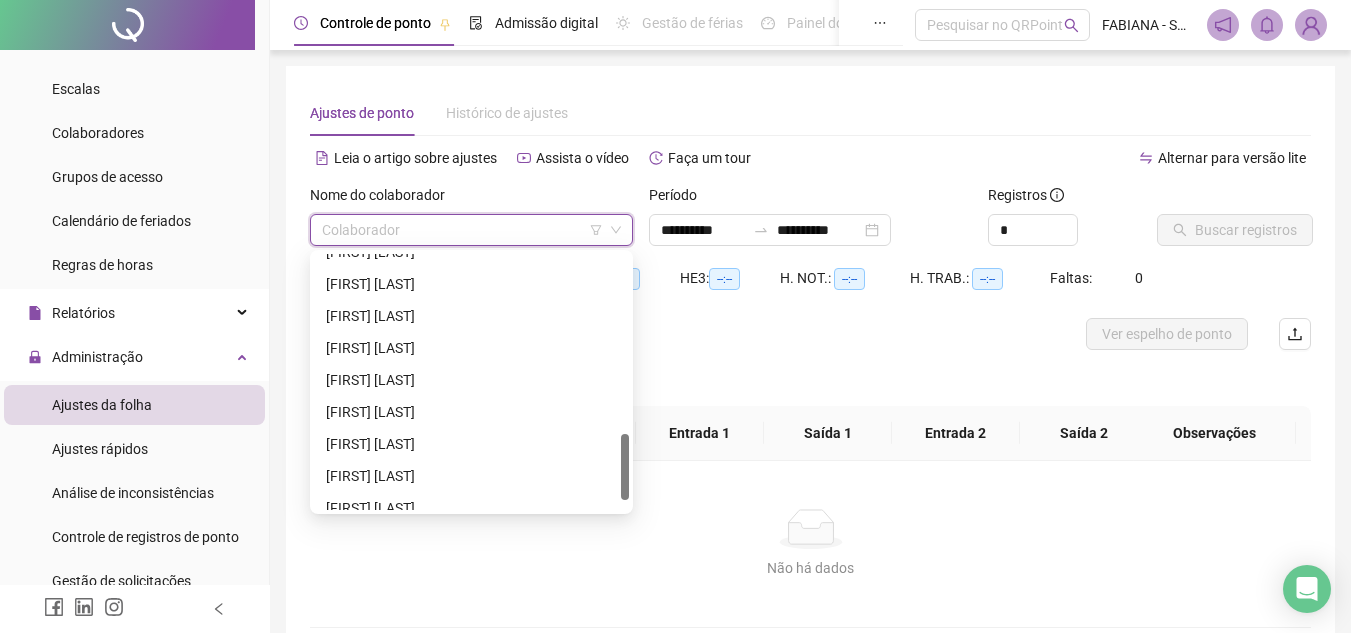 scroll, scrollTop: 698, scrollLeft: 0, axis: vertical 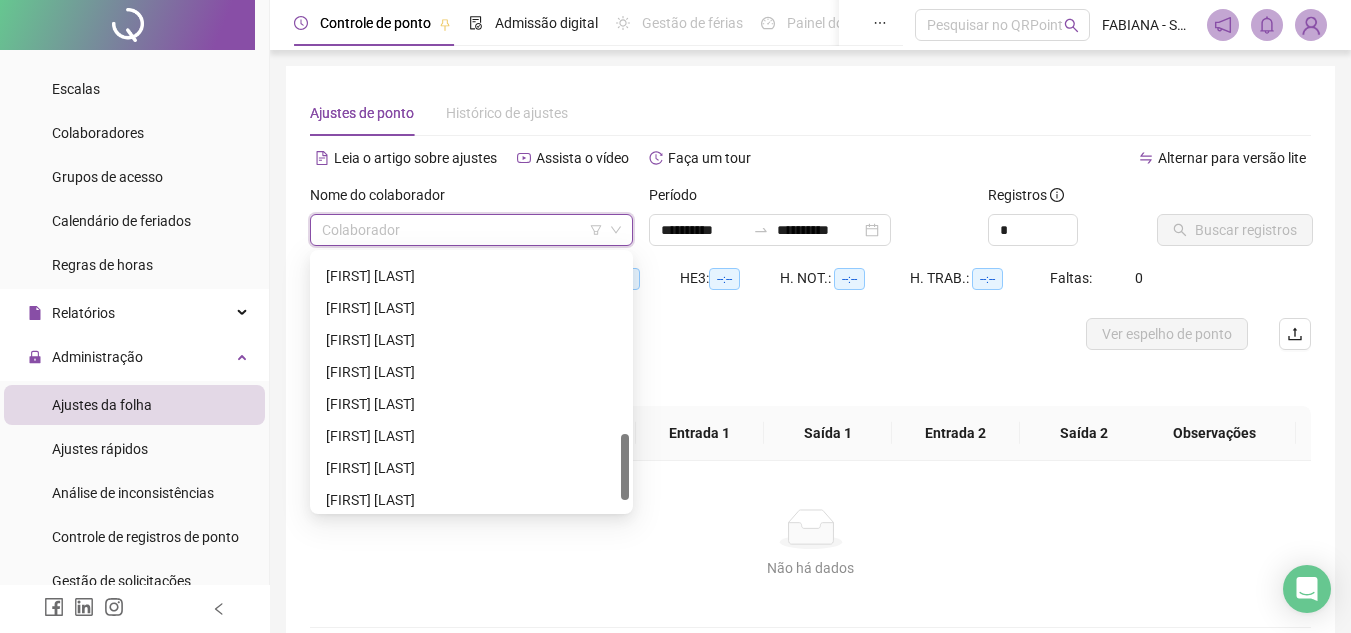 drag, startPoint x: 626, startPoint y: 303, endPoint x: 628, endPoint y: 483, distance: 180.01111 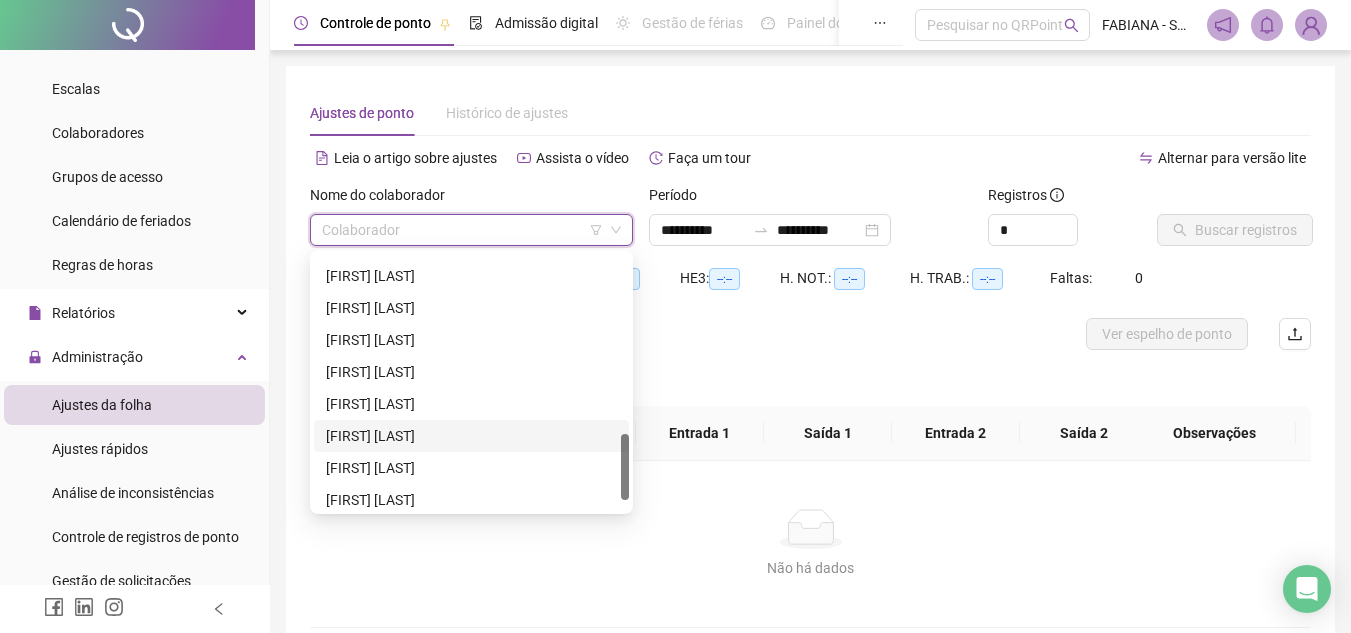 click on "[FIRST] [LAST]" at bounding box center (471, 436) 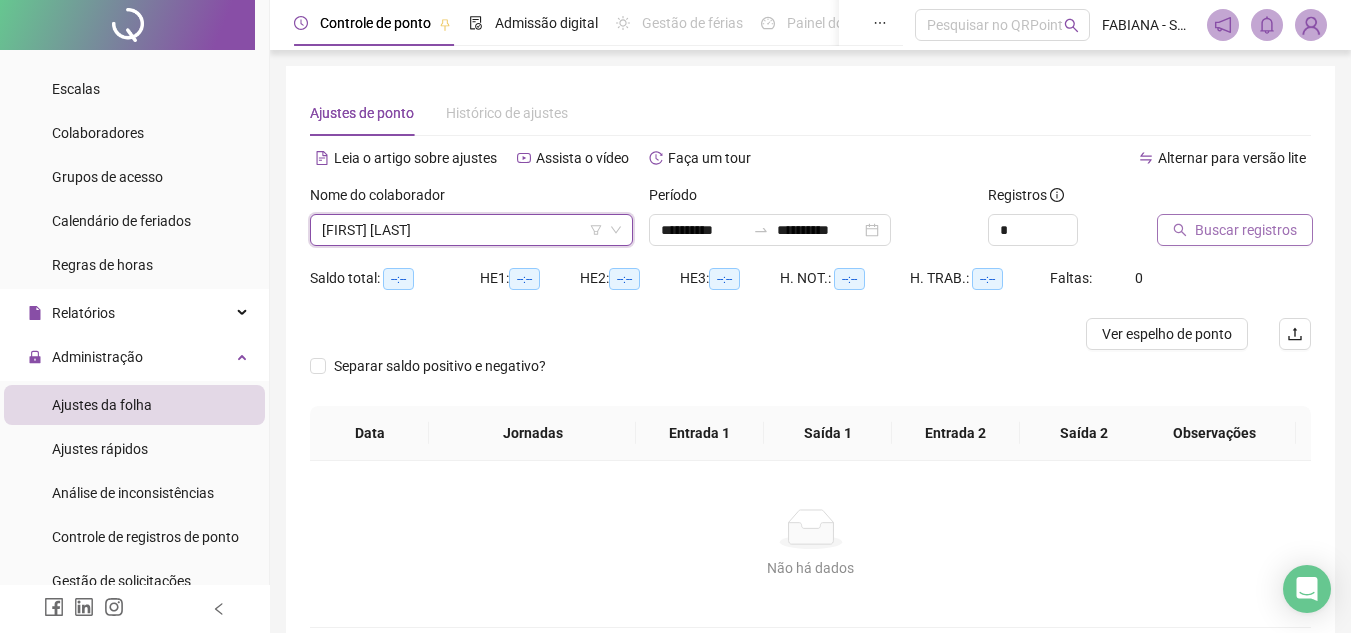 click on "Buscar registros" at bounding box center [1246, 230] 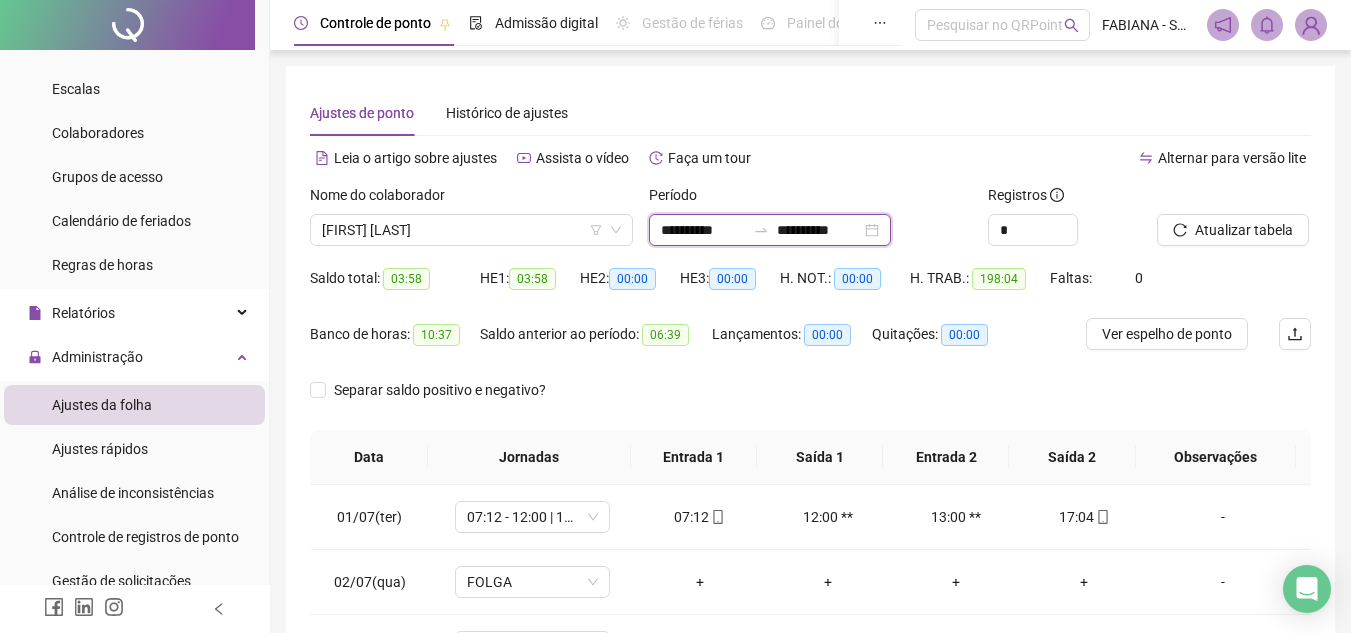click on "**********" at bounding box center [703, 230] 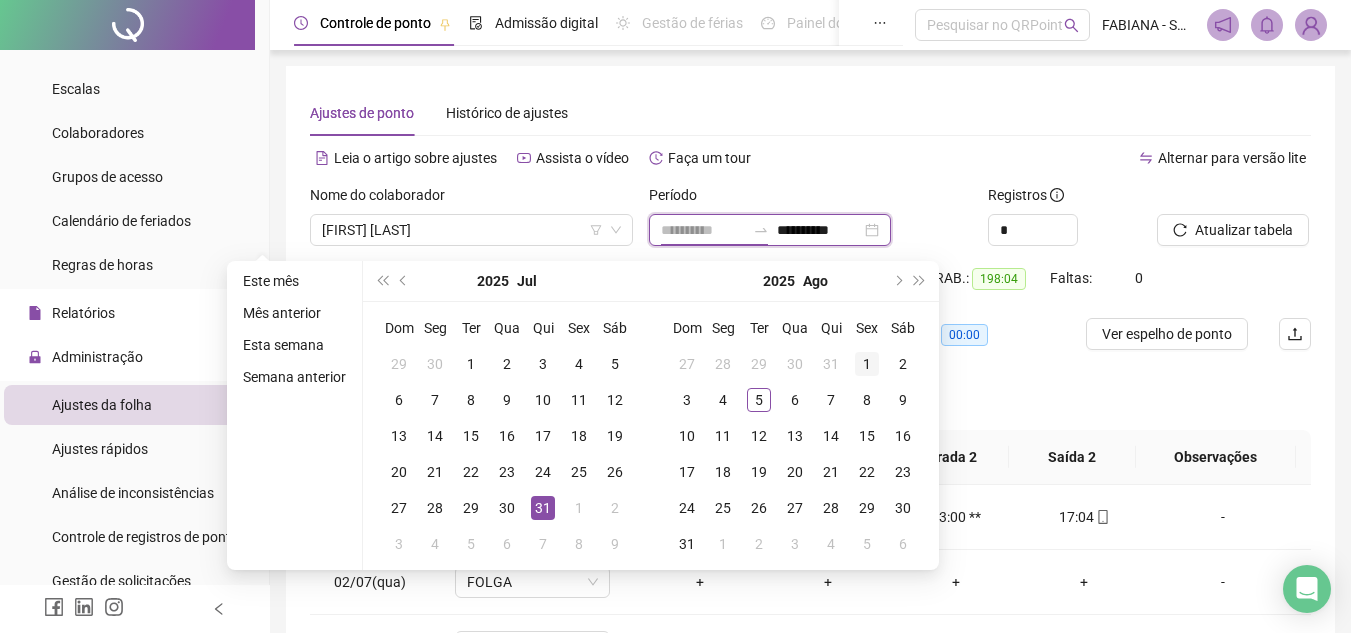 type on "**********" 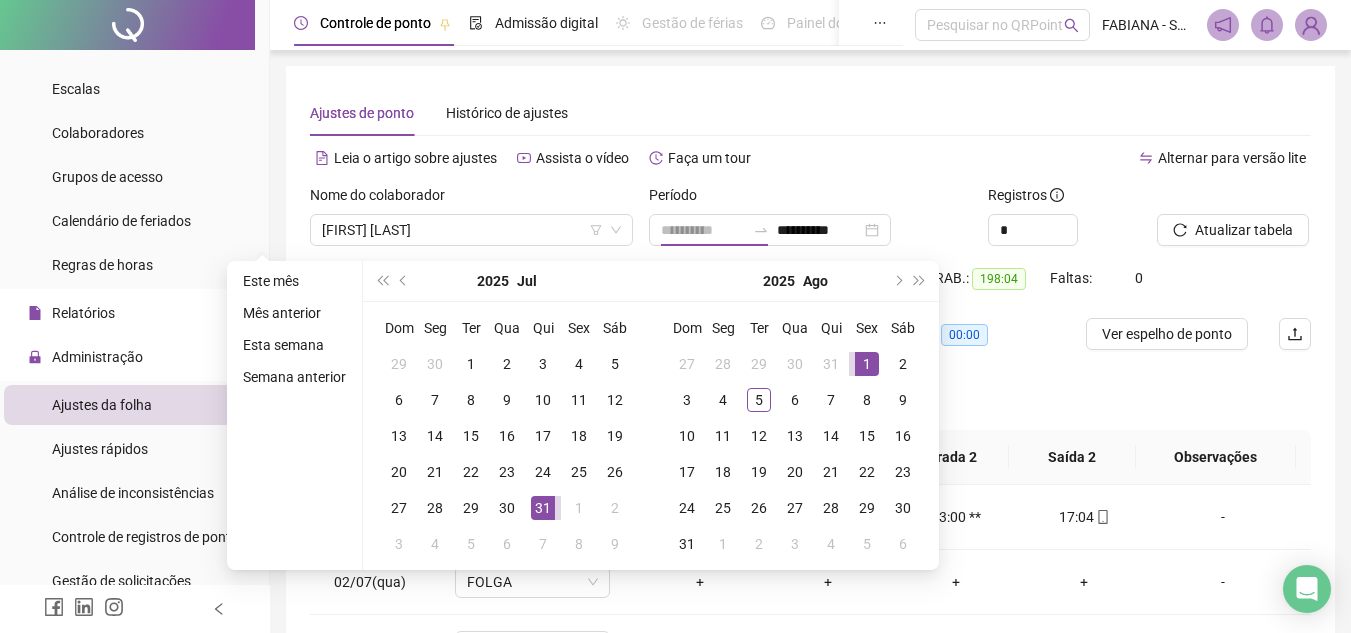 click on "1" at bounding box center [867, 364] 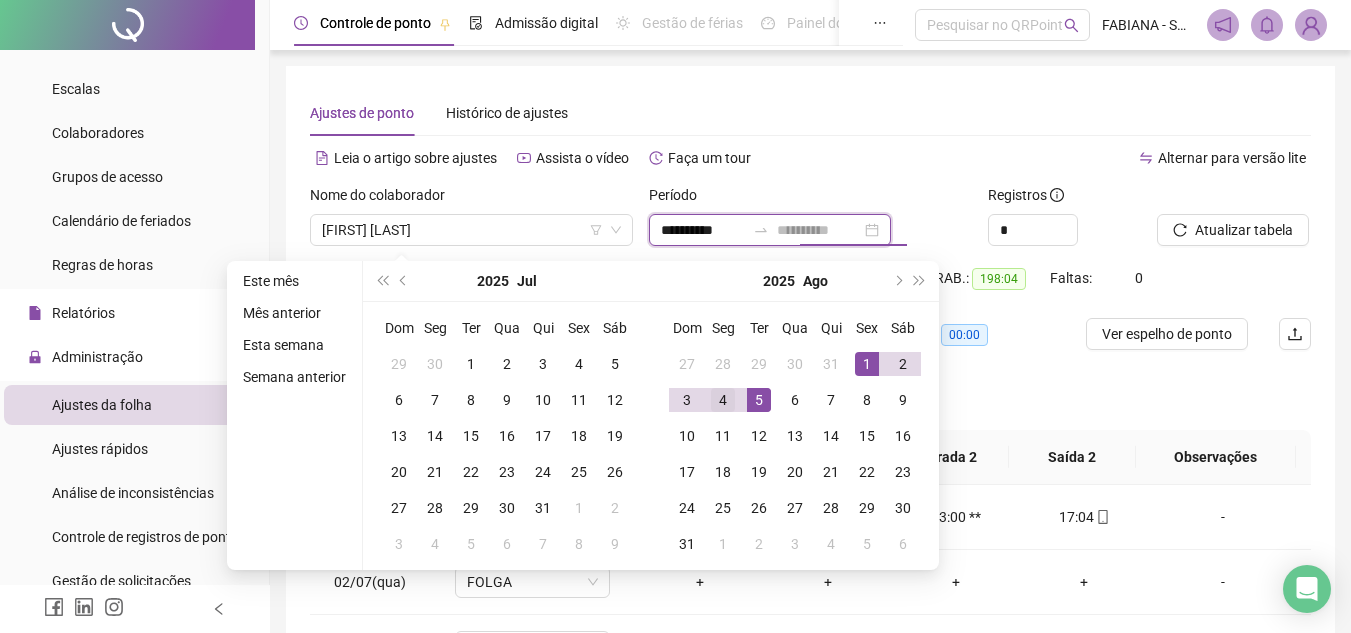 type on "**********" 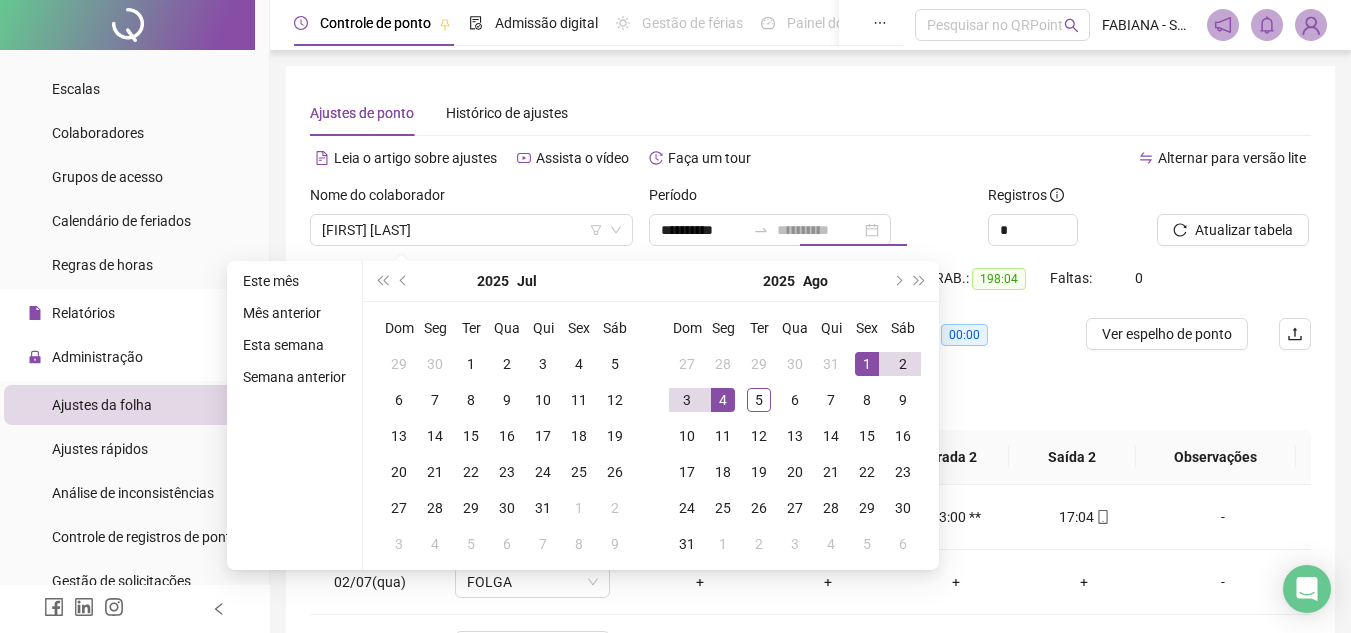 click on "4" at bounding box center (723, 400) 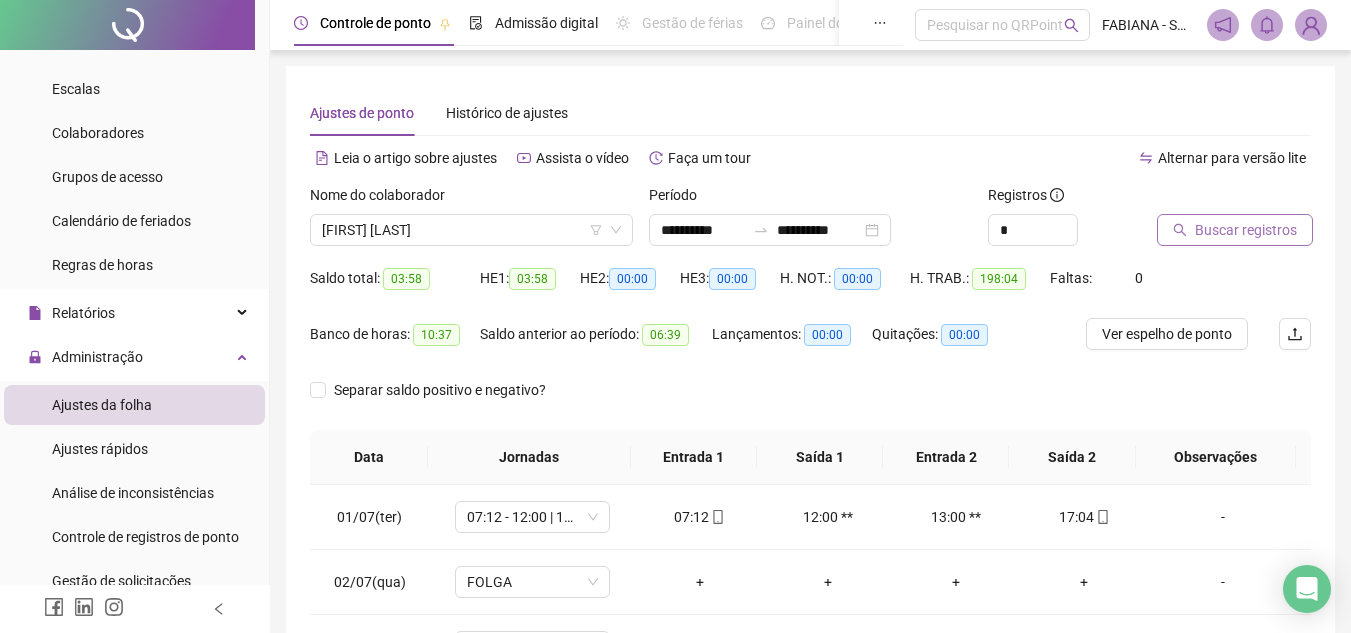 click on "Buscar registros" at bounding box center [1246, 230] 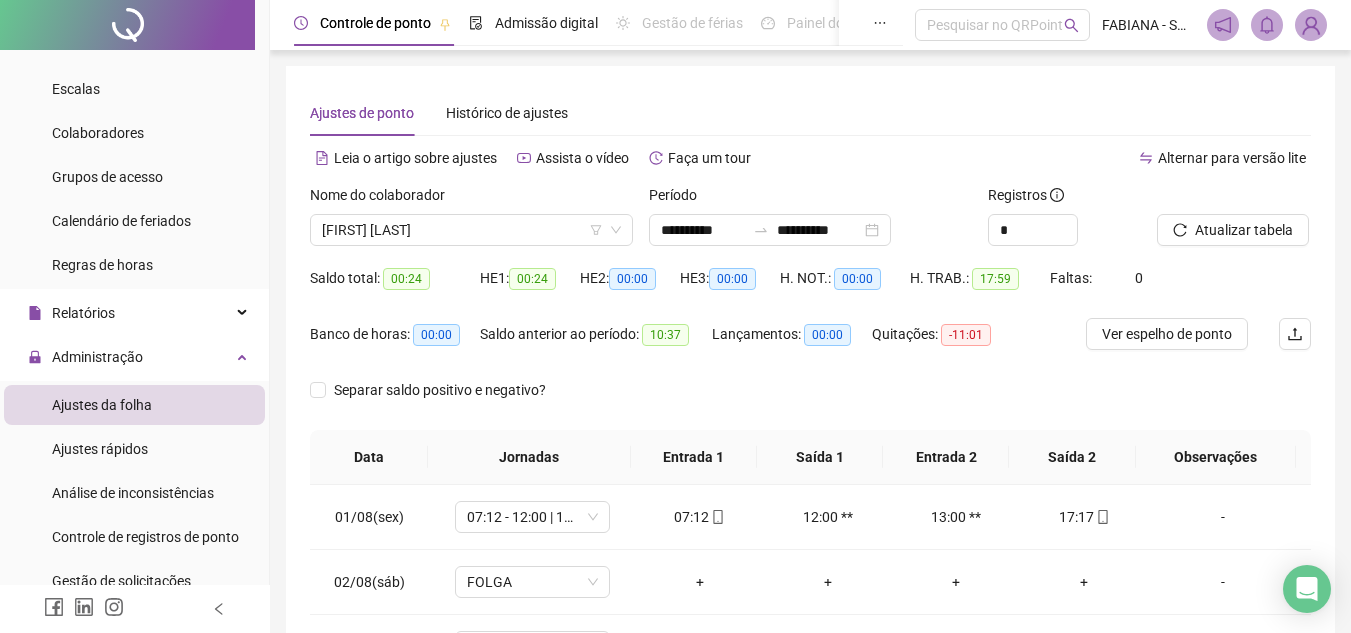 click on "Separar saldo positivo e negativo?" at bounding box center (810, 402) 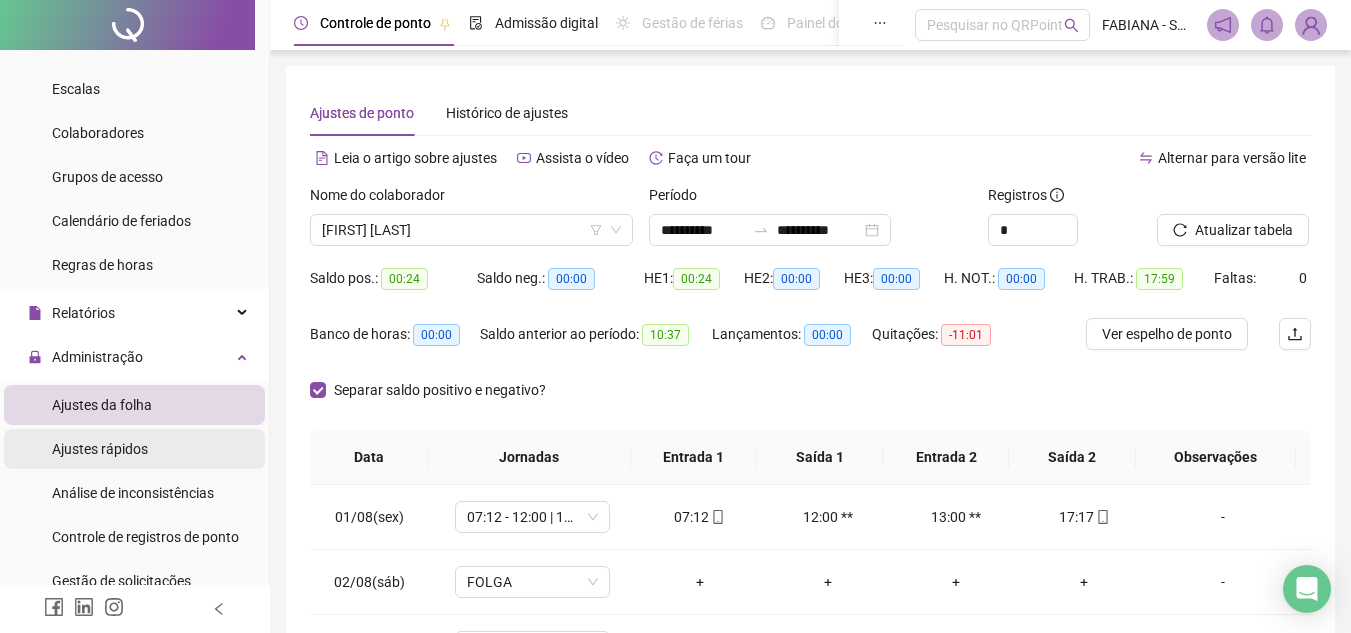 click on "Ajustes rápidos" at bounding box center (100, 449) 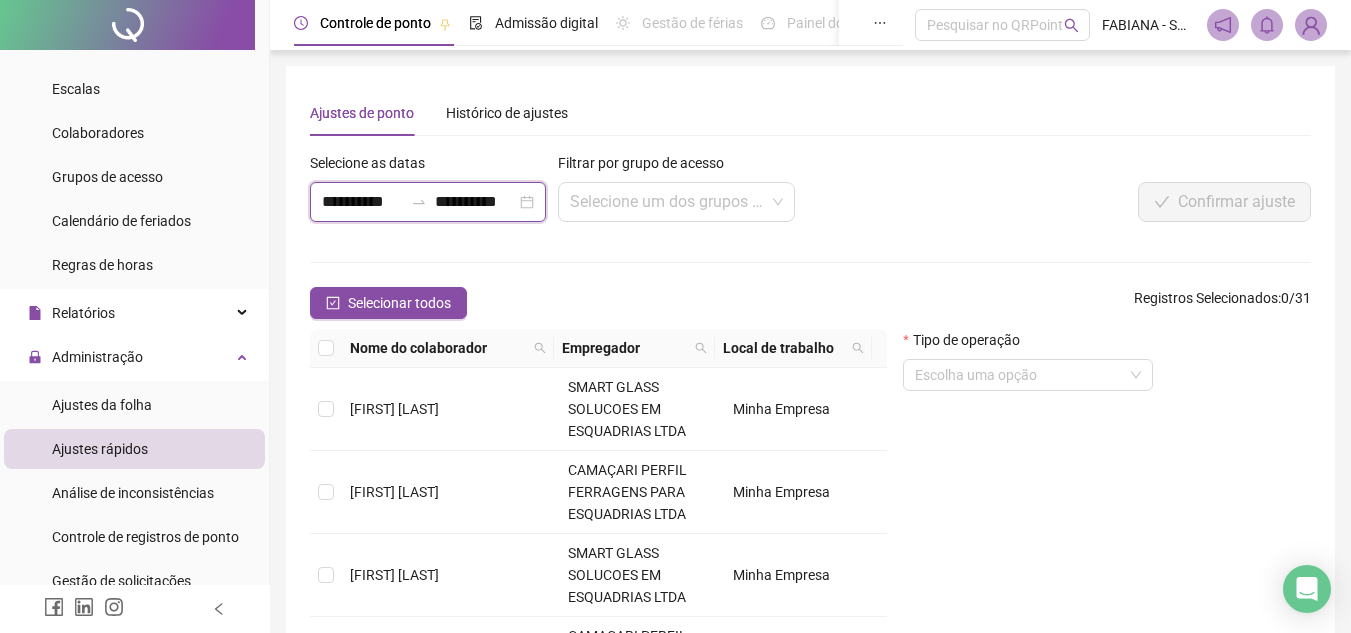click on "**********" at bounding box center [362, 202] 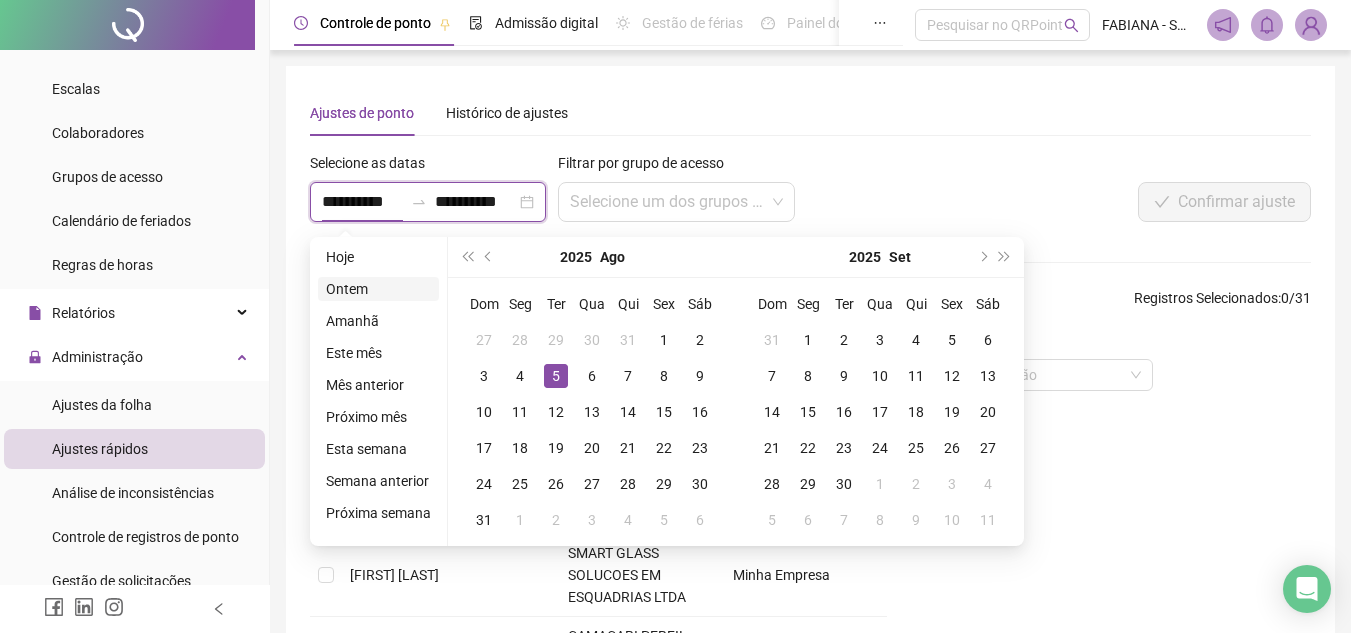 type on "**********" 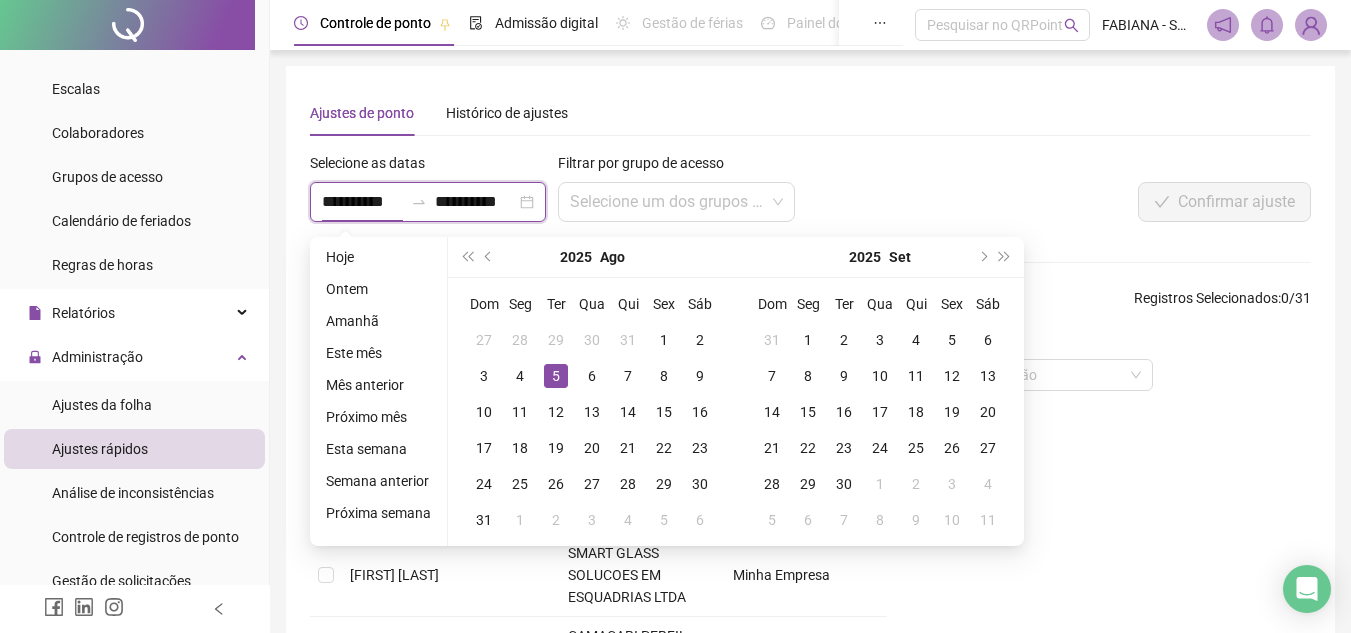type on "**********" 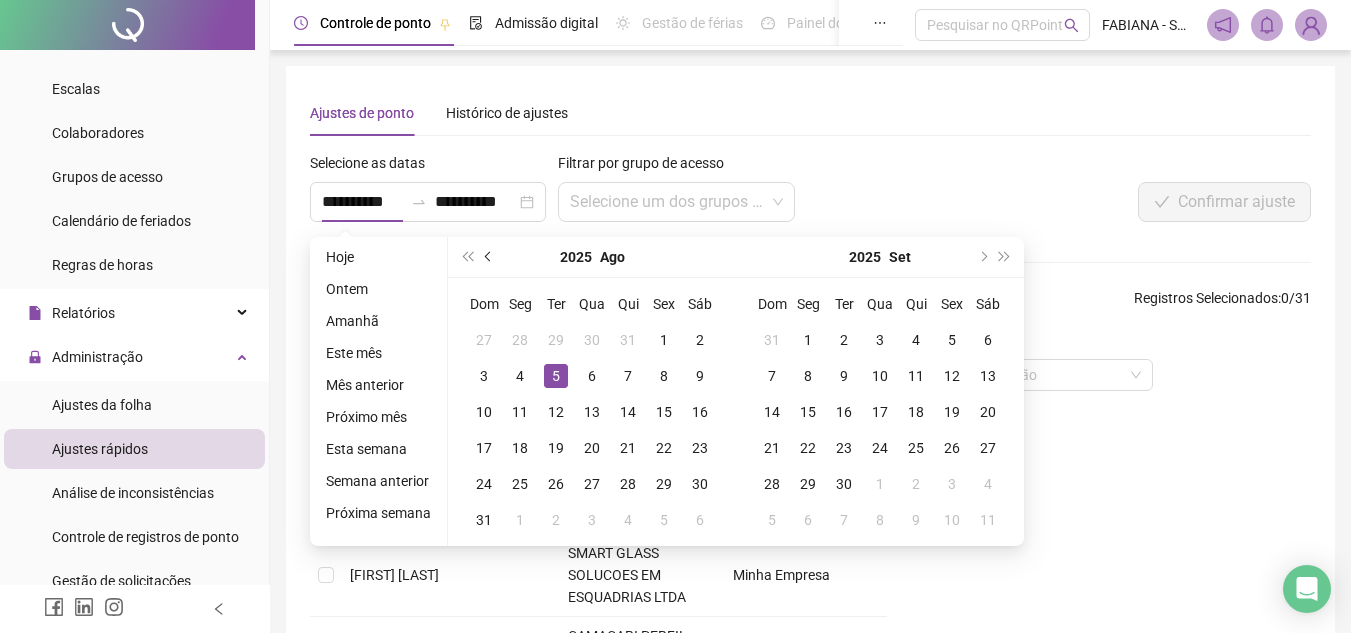 click at bounding box center (490, 257) 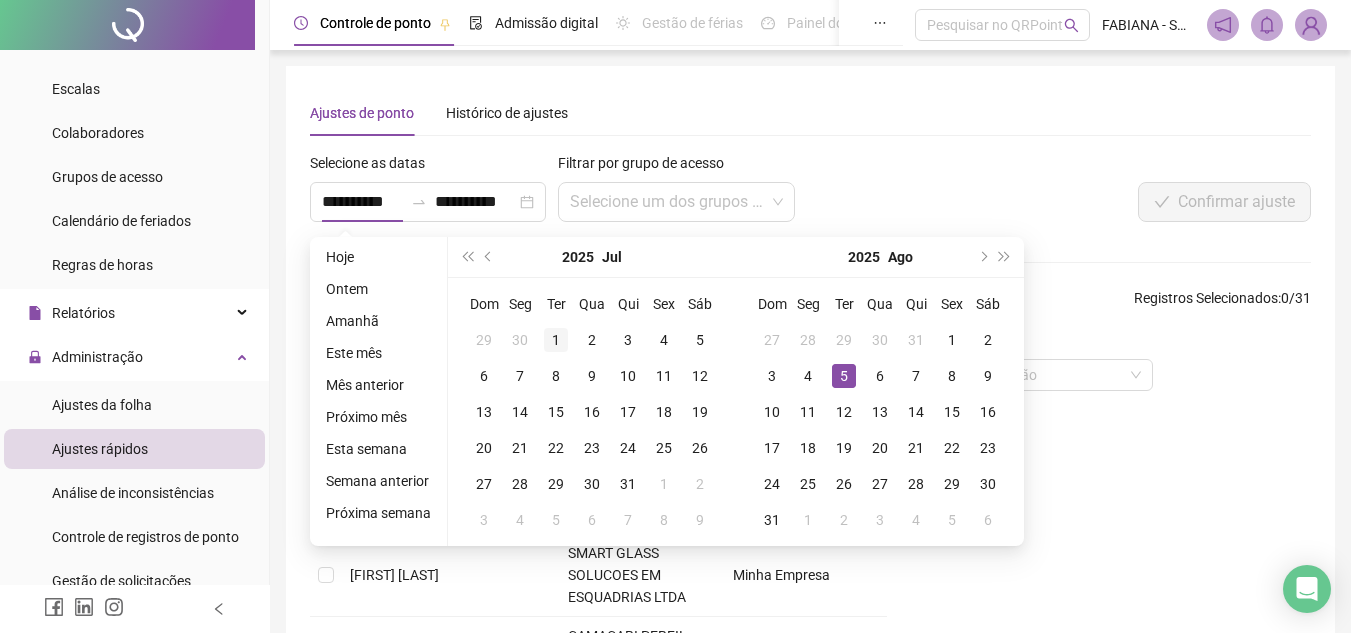 type on "**********" 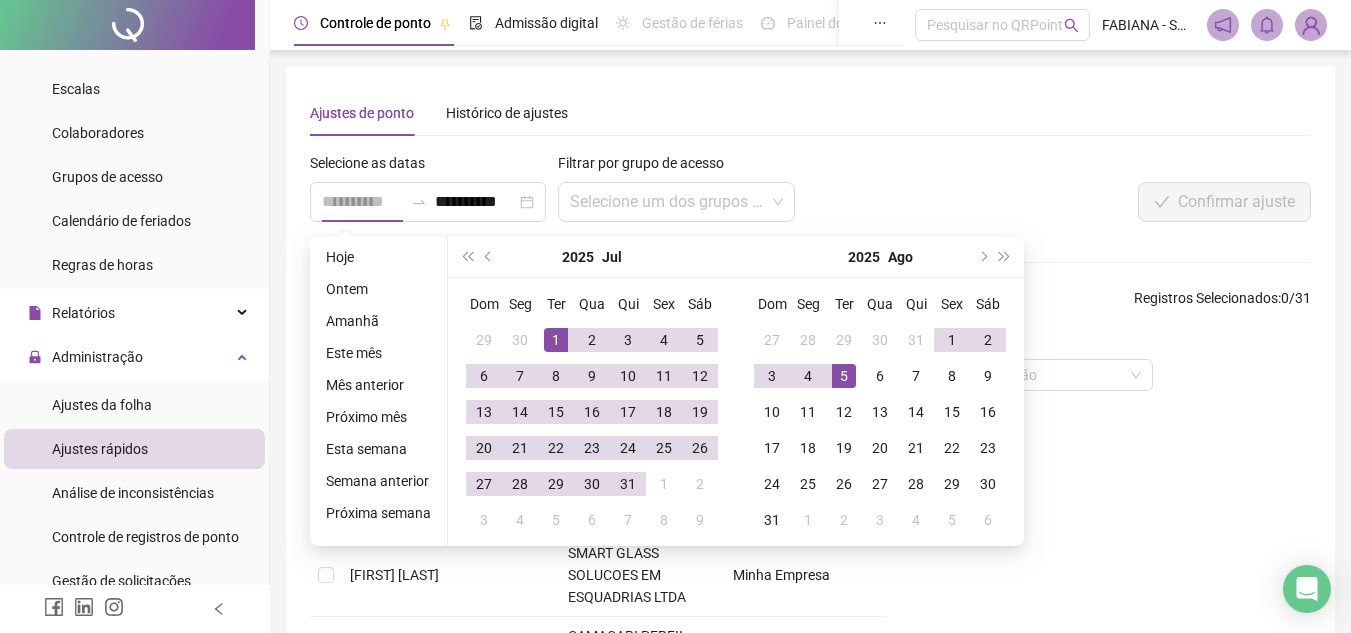 click on "1" at bounding box center (556, 340) 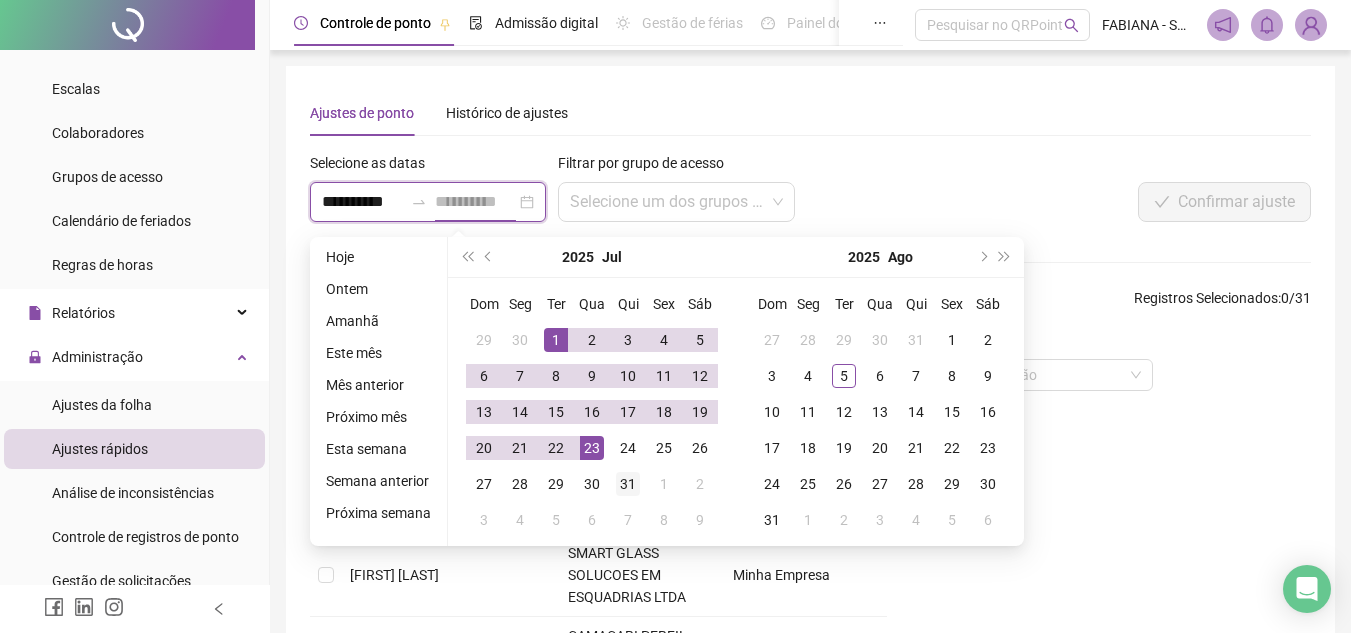 type on "**********" 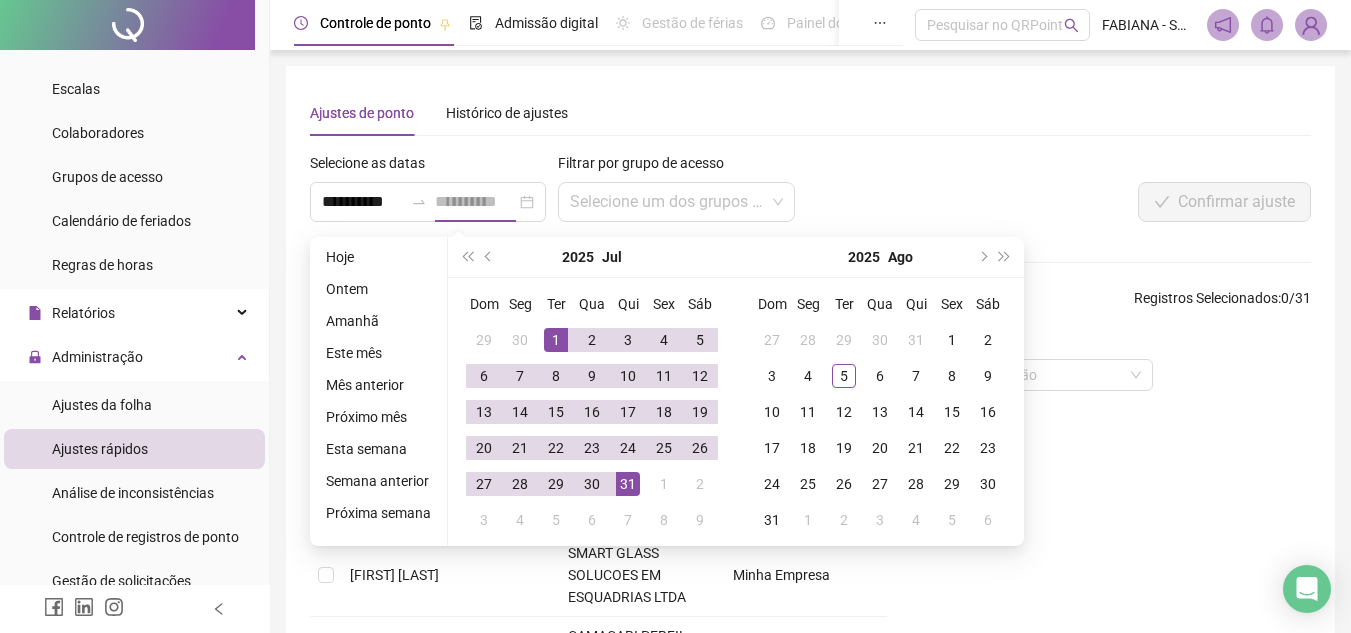 click on "31" at bounding box center (628, 484) 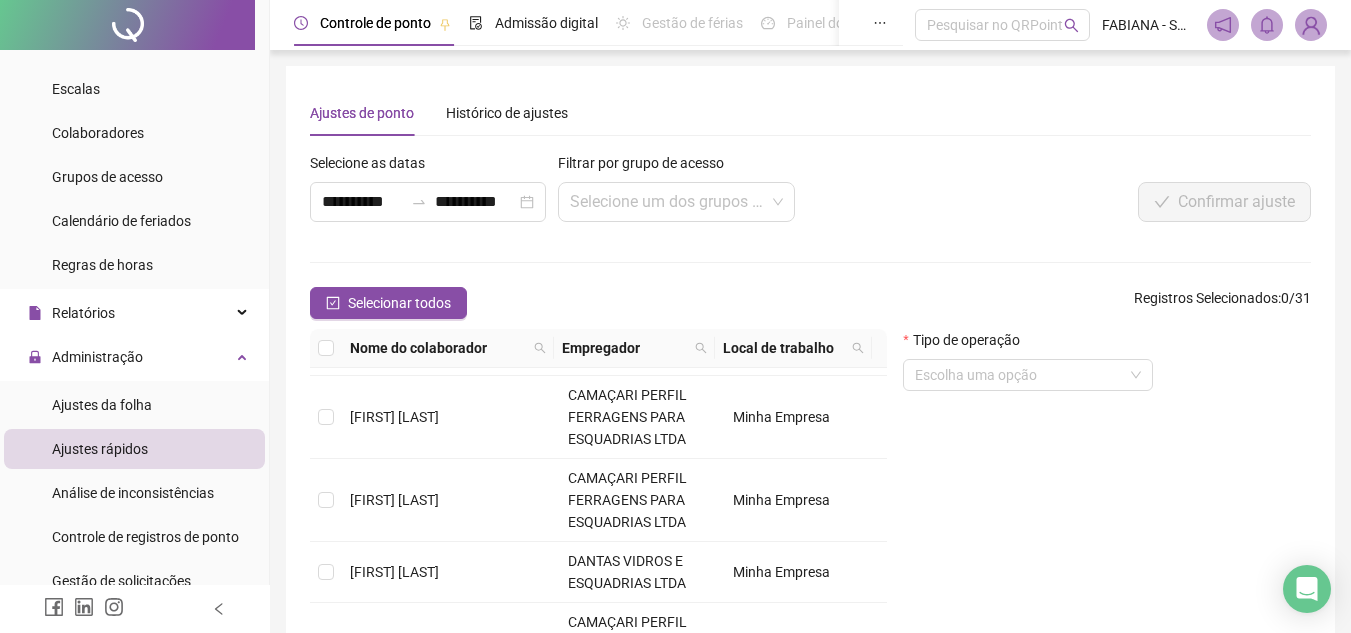 scroll, scrollTop: 879, scrollLeft: 0, axis: vertical 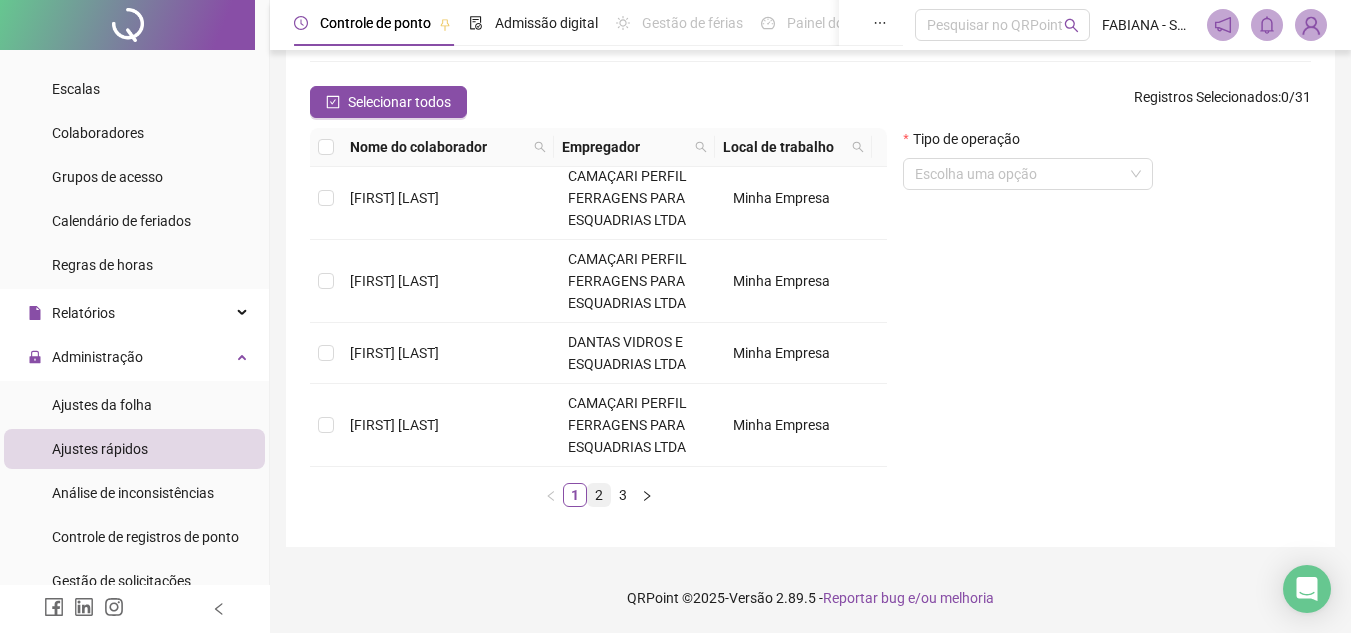 click on "2" at bounding box center (599, 495) 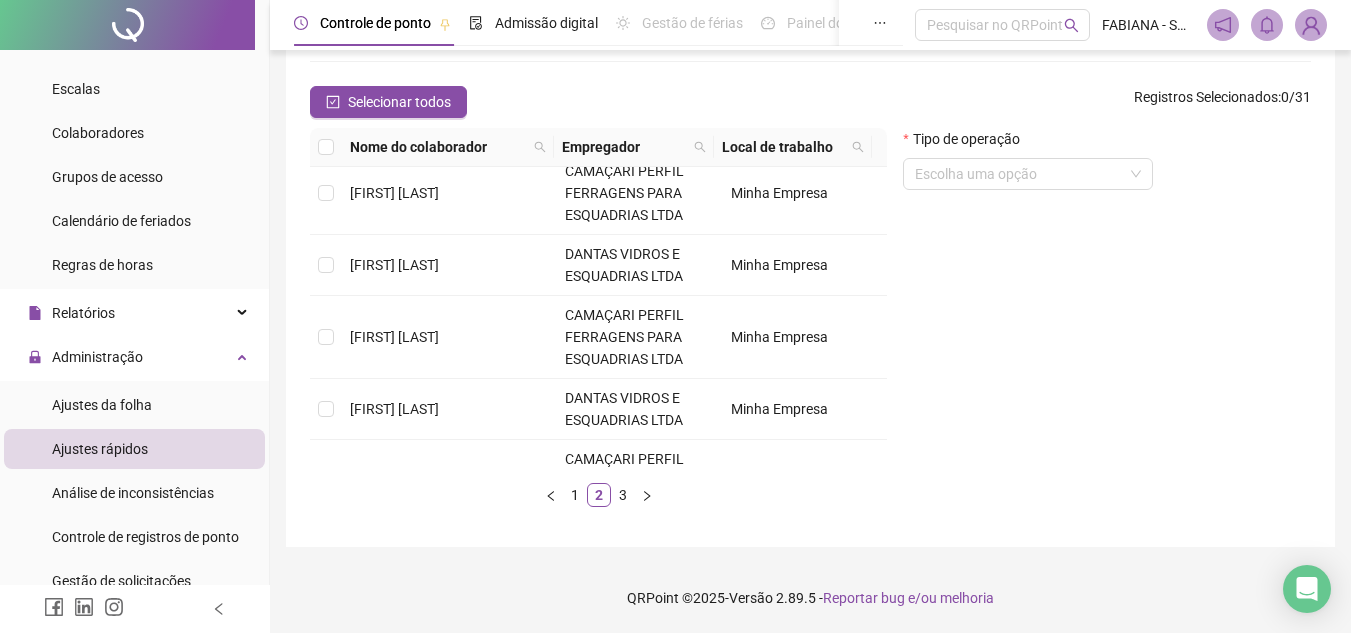 scroll, scrollTop: 0, scrollLeft: 0, axis: both 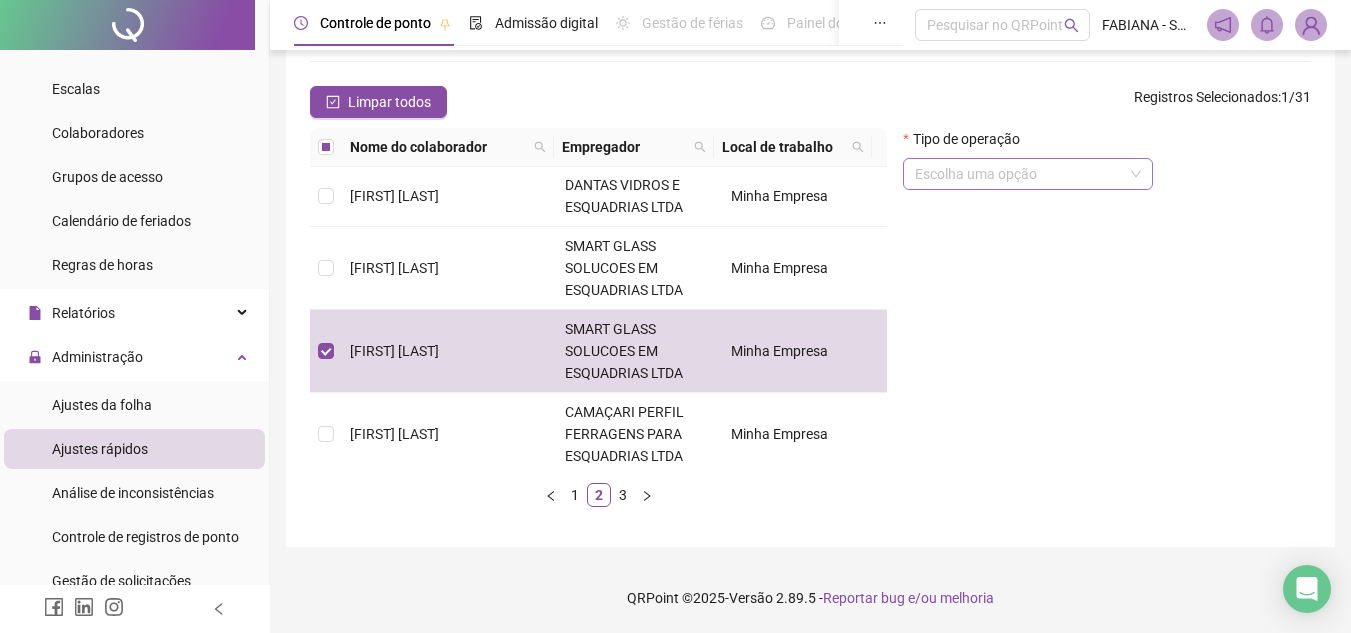 click at bounding box center [1019, 174] 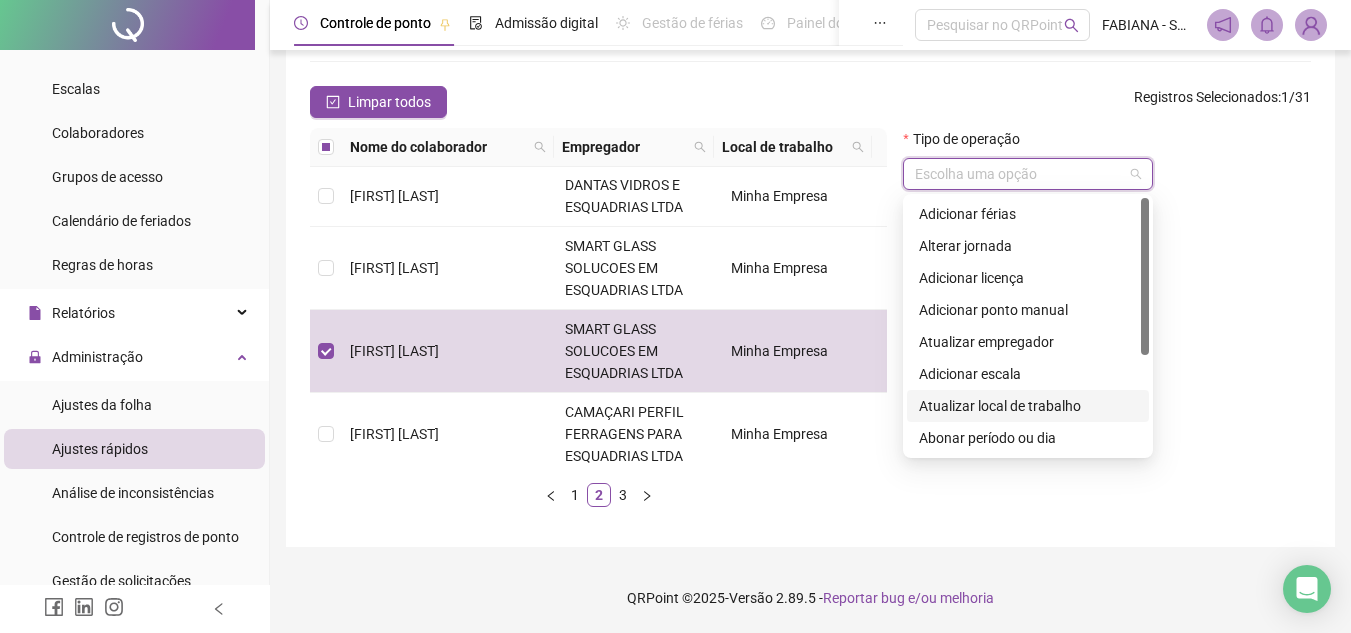 click at bounding box center (1145, 326) 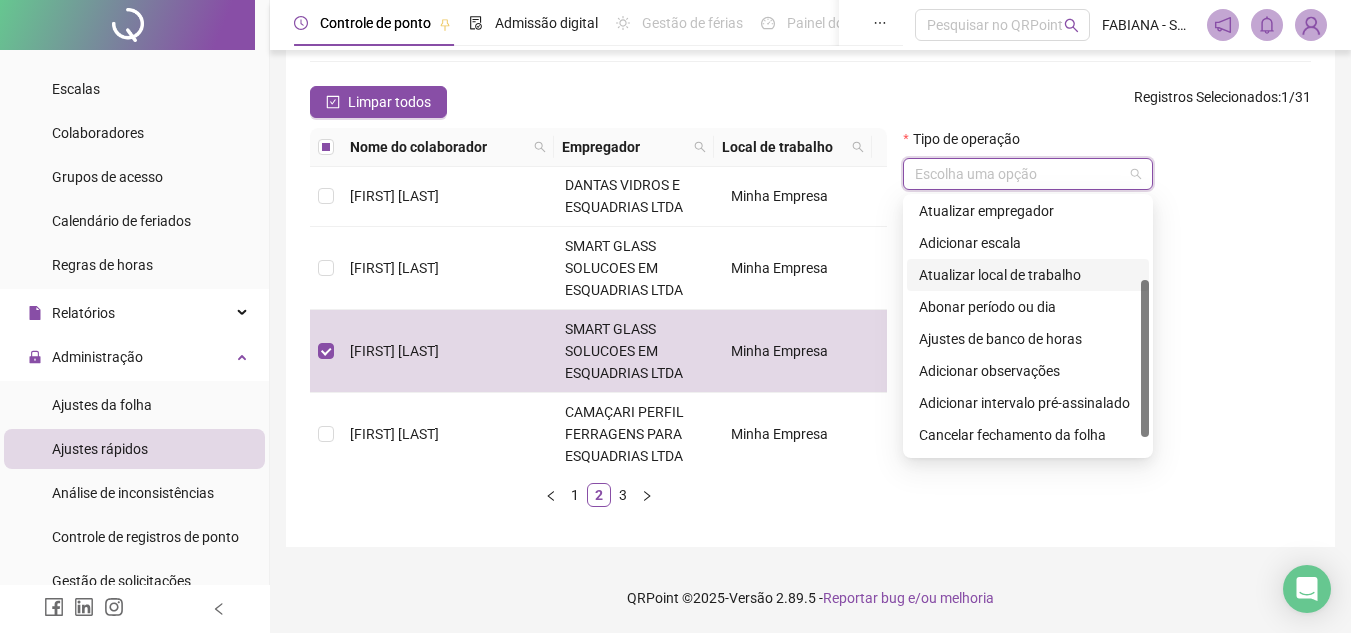 scroll, scrollTop: 133, scrollLeft: 0, axis: vertical 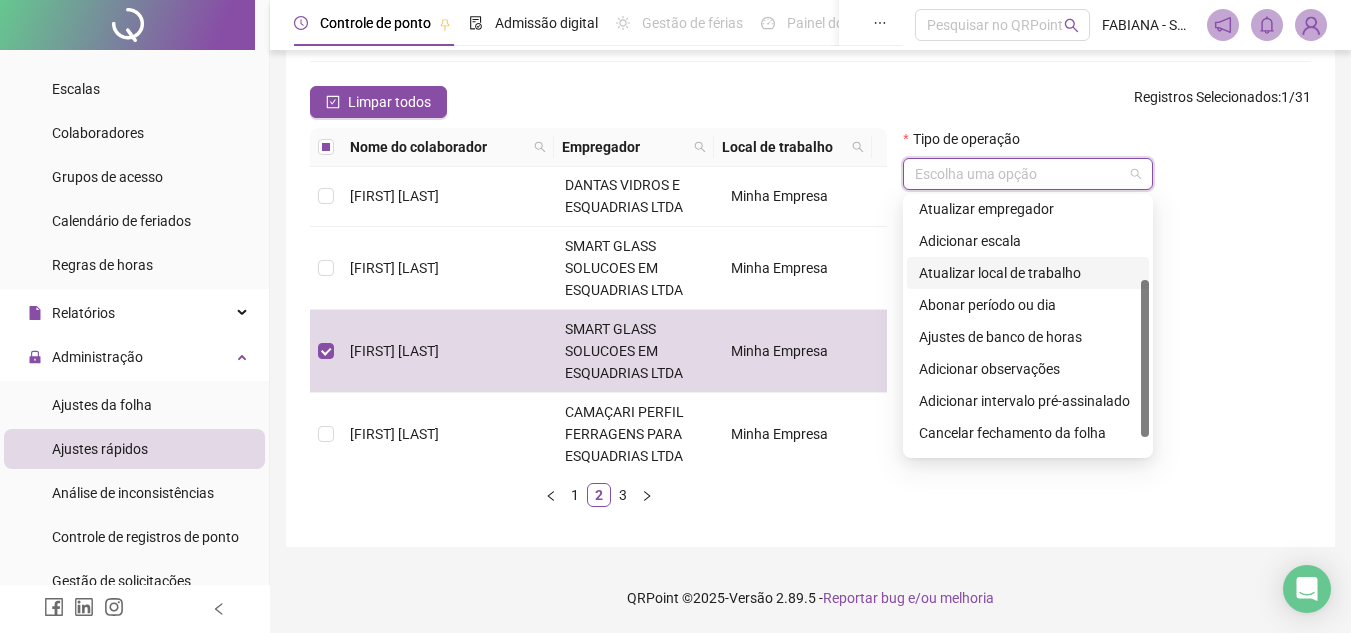 drag, startPoint x: 1145, startPoint y: 341, endPoint x: 1142, endPoint y: 421, distance: 80.05623 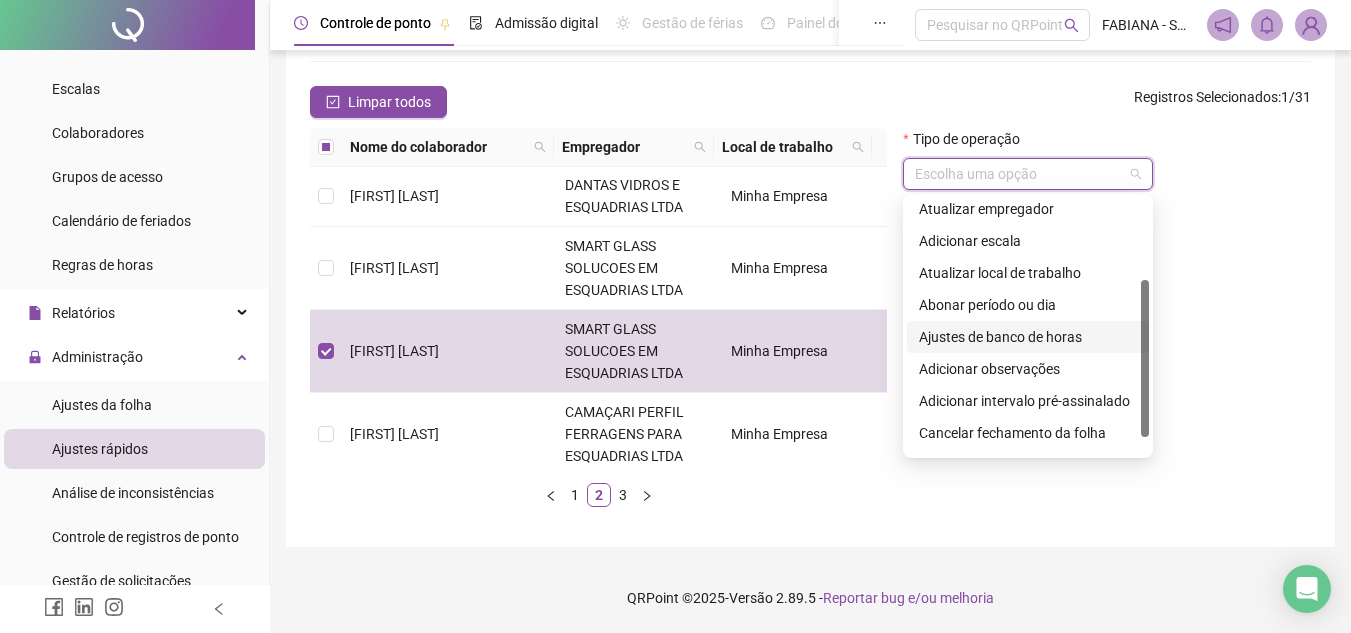 click on "Ajustes de banco de horas" at bounding box center [1028, 337] 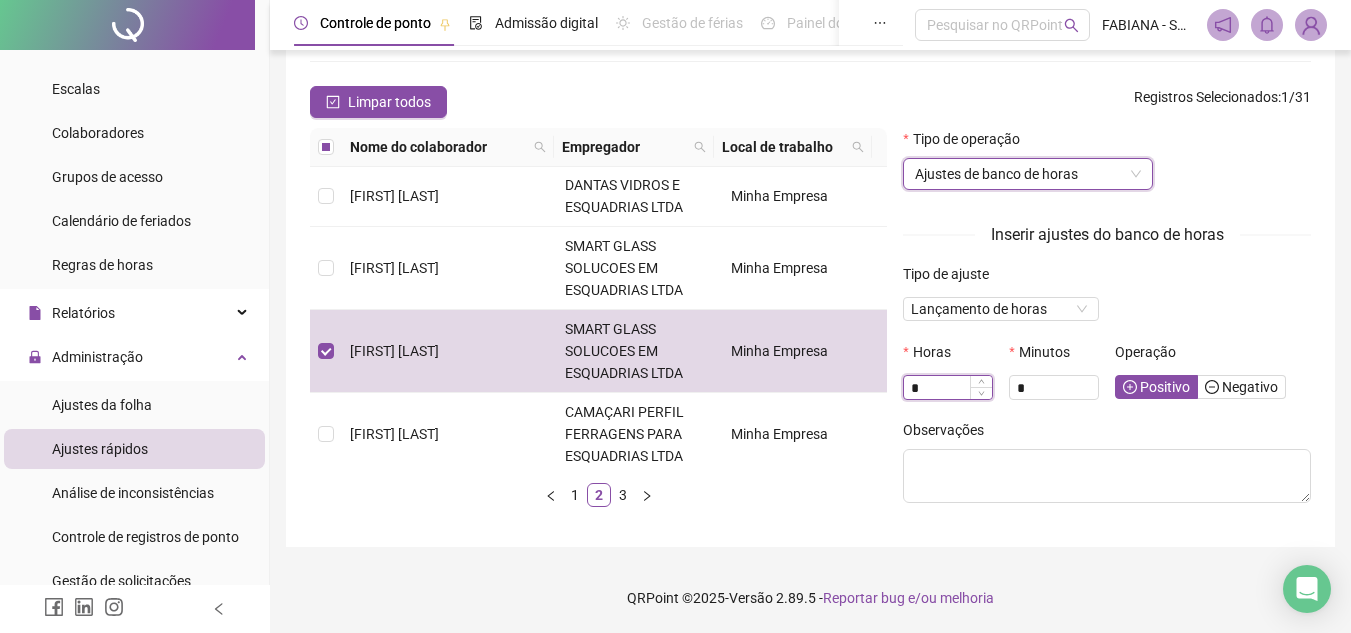click on "*" at bounding box center [948, 388] 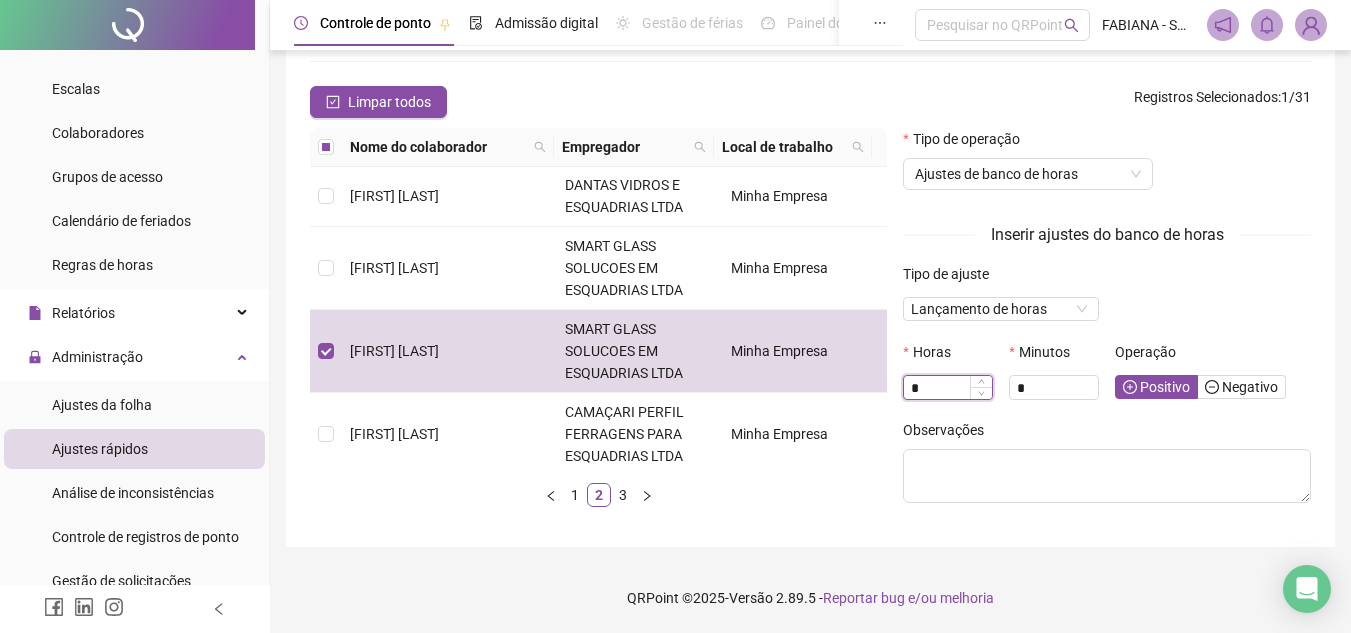 click on "*" at bounding box center (948, 388) 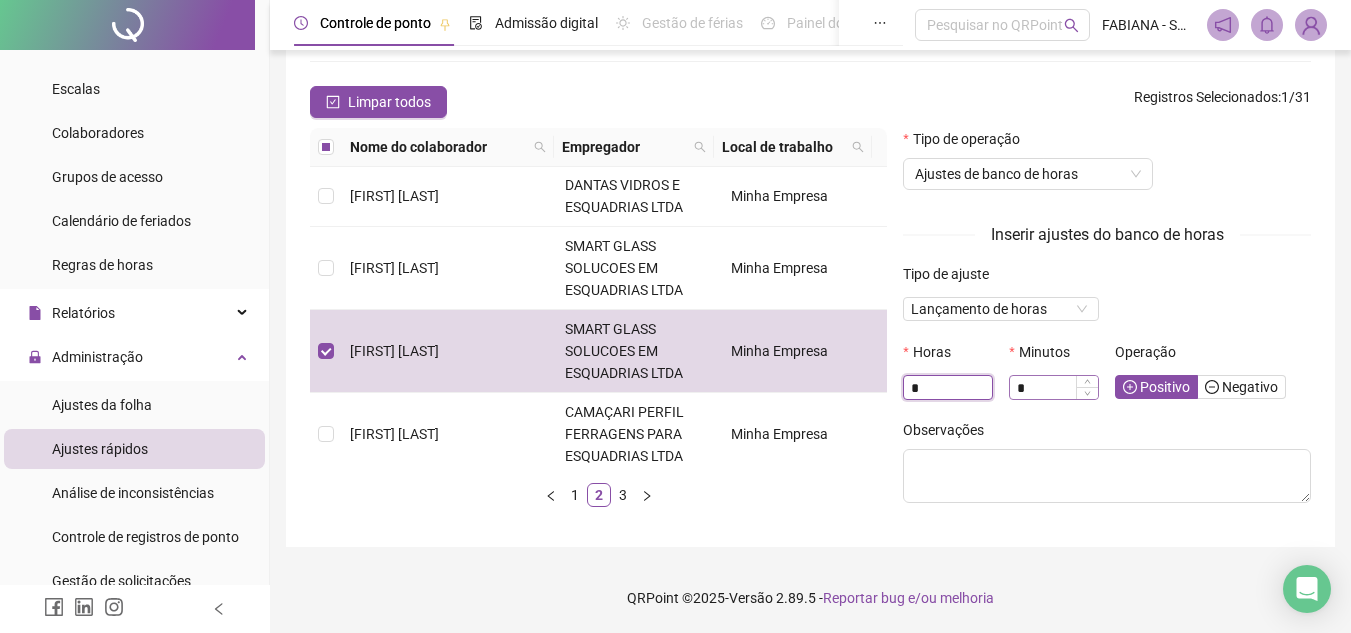 type on "*" 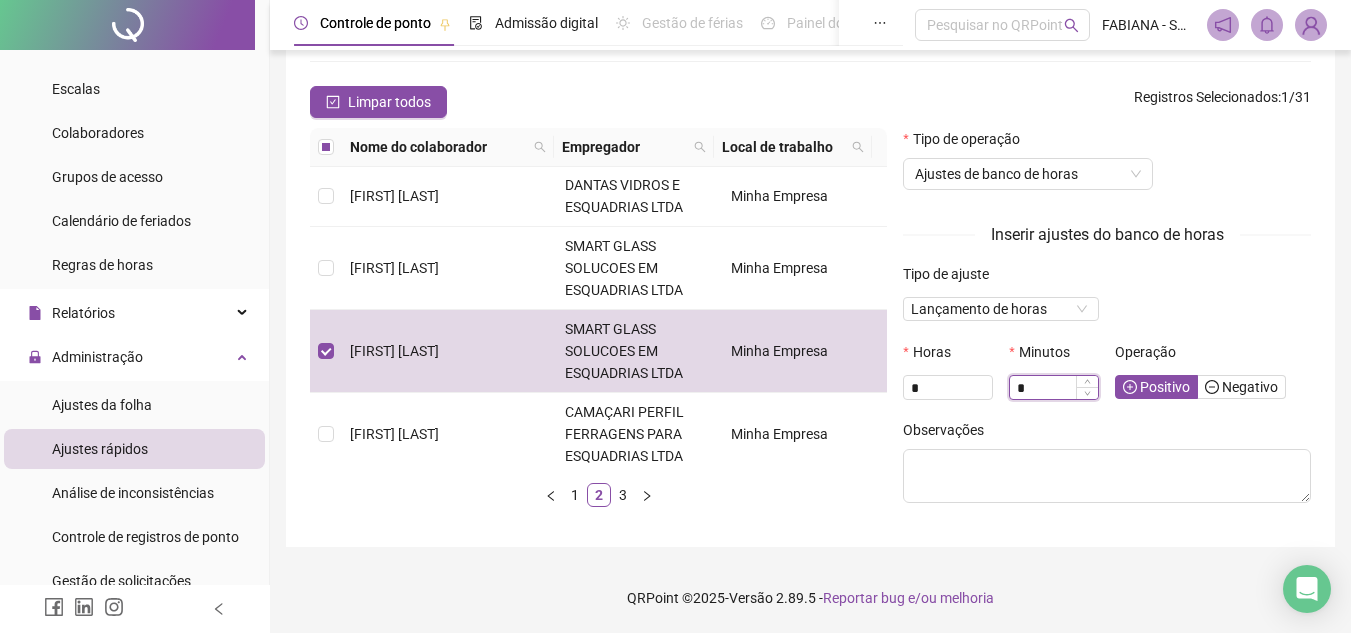 click on "*" at bounding box center [1054, 388] 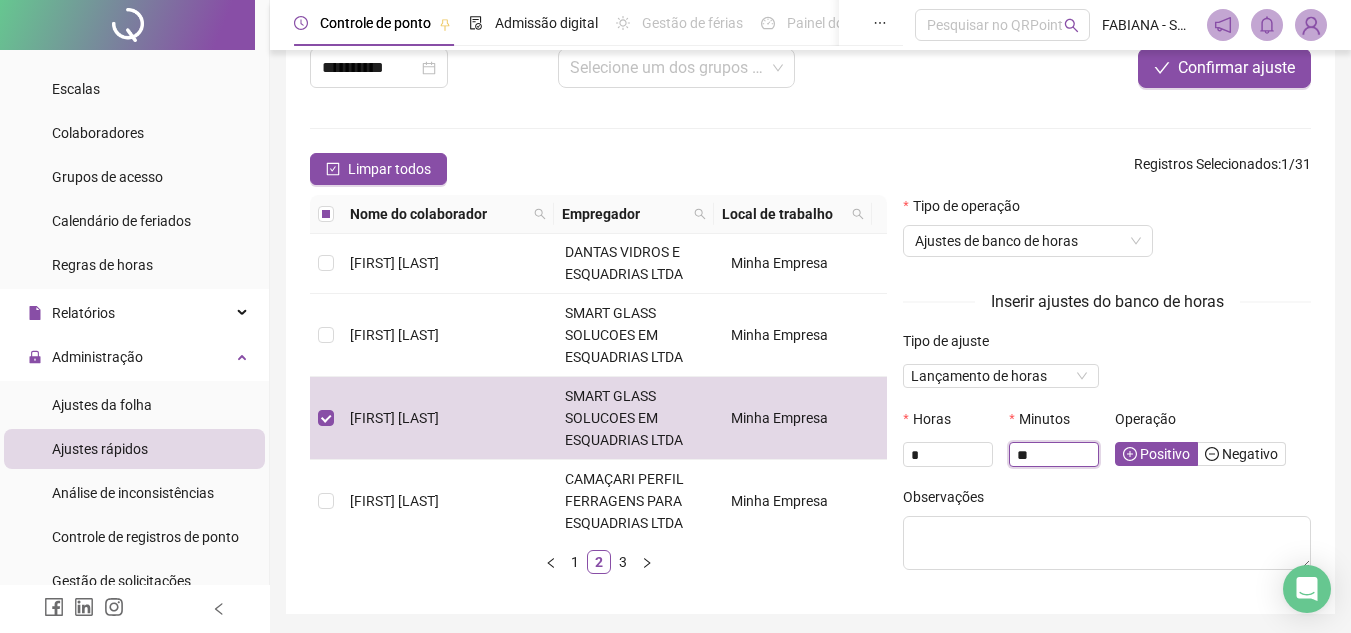 scroll, scrollTop: 24, scrollLeft: 0, axis: vertical 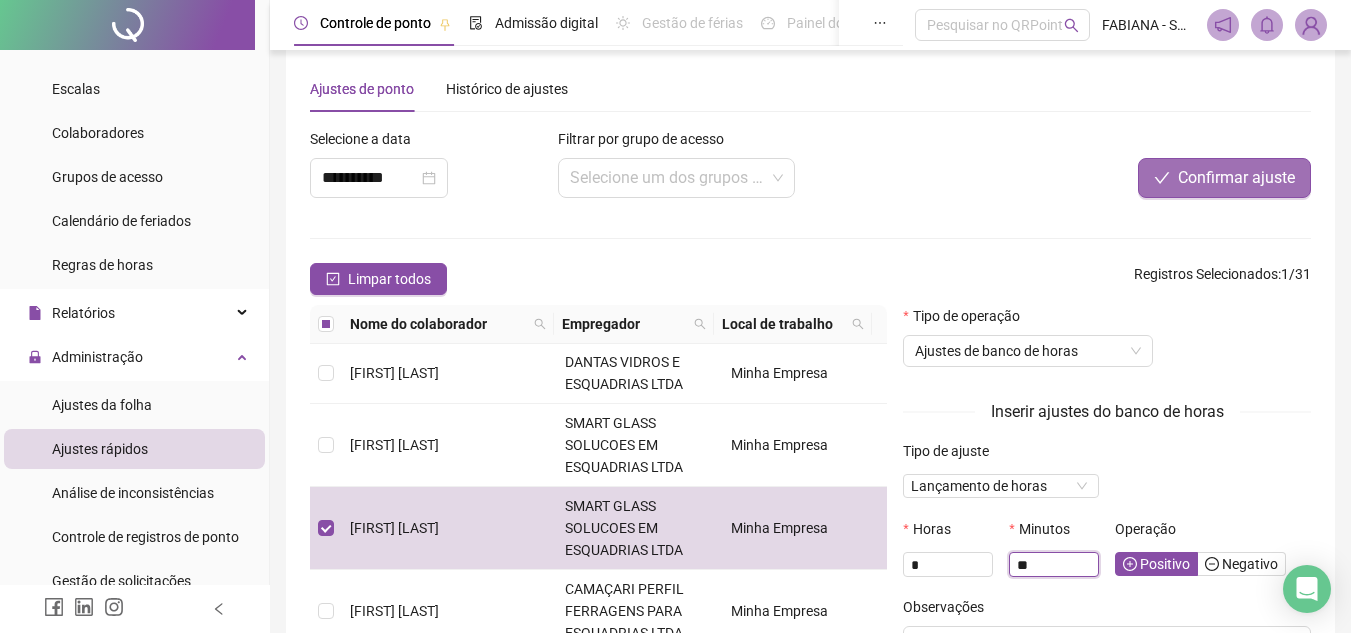 type on "**" 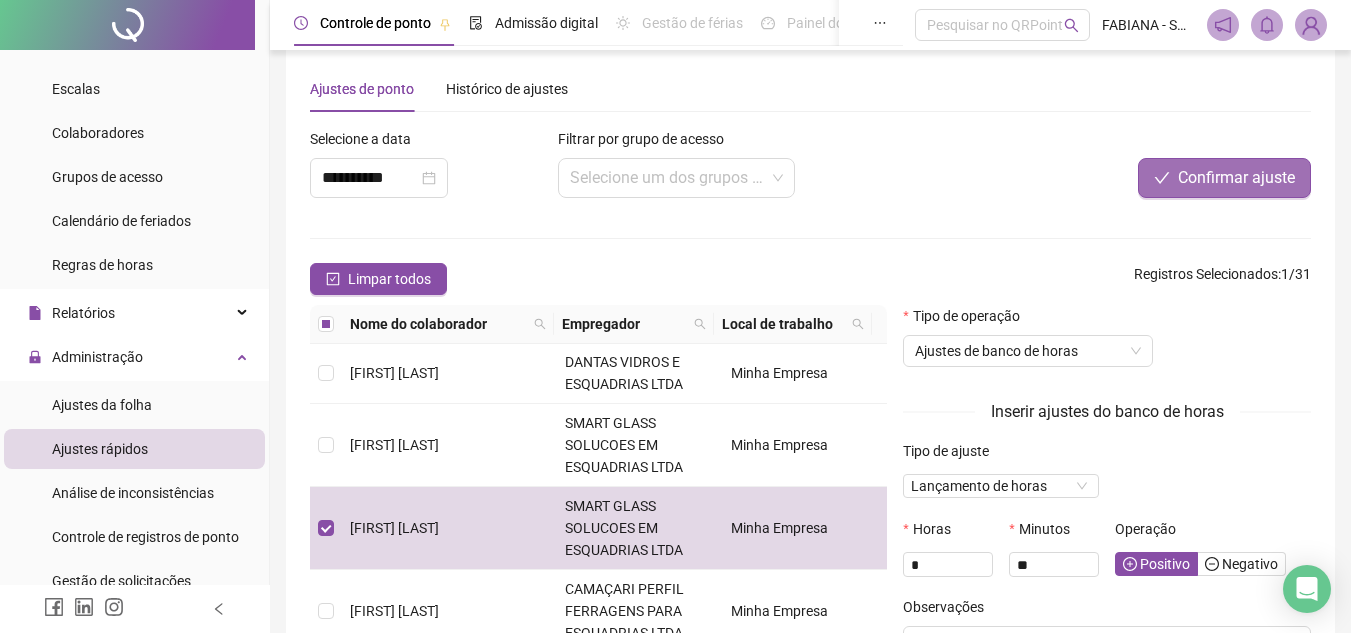 click on "Confirmar ajuste" at bounding box center [1236, 178] 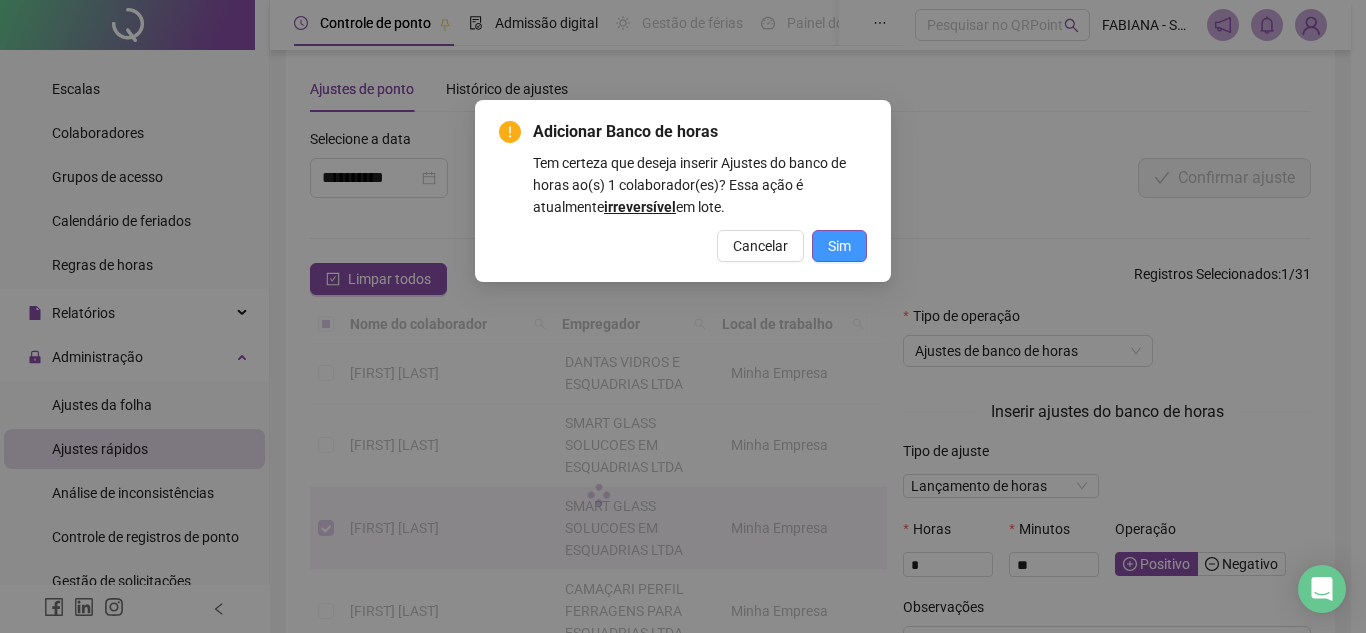 click on "Sim" at bounding box center [839, 246] 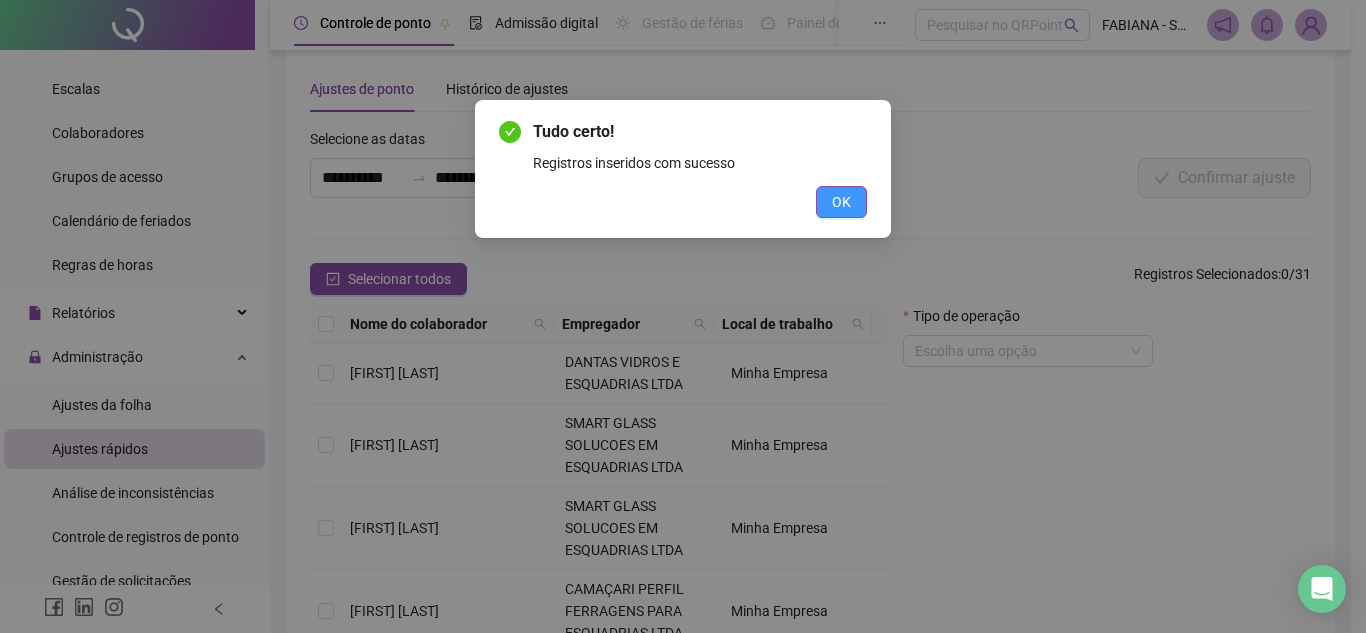 click on "OK" at bounding box center [841, 202] 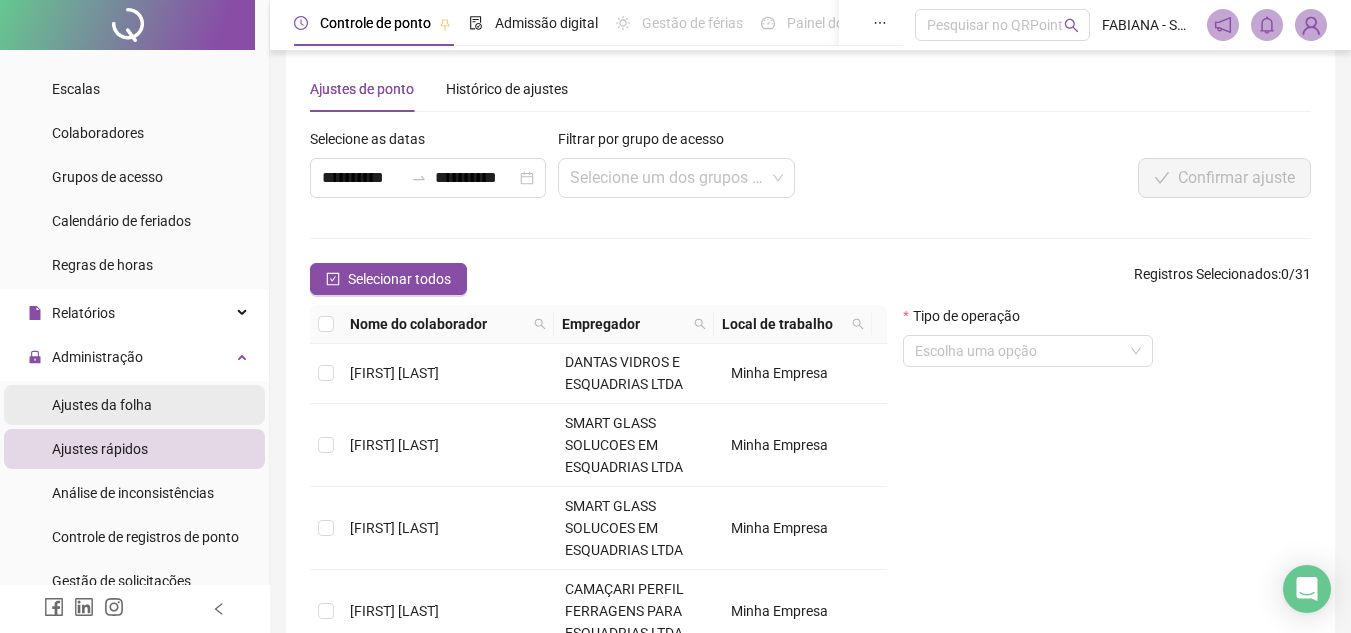 click on "Ajustes da folha" at bounding box center [102, 405] 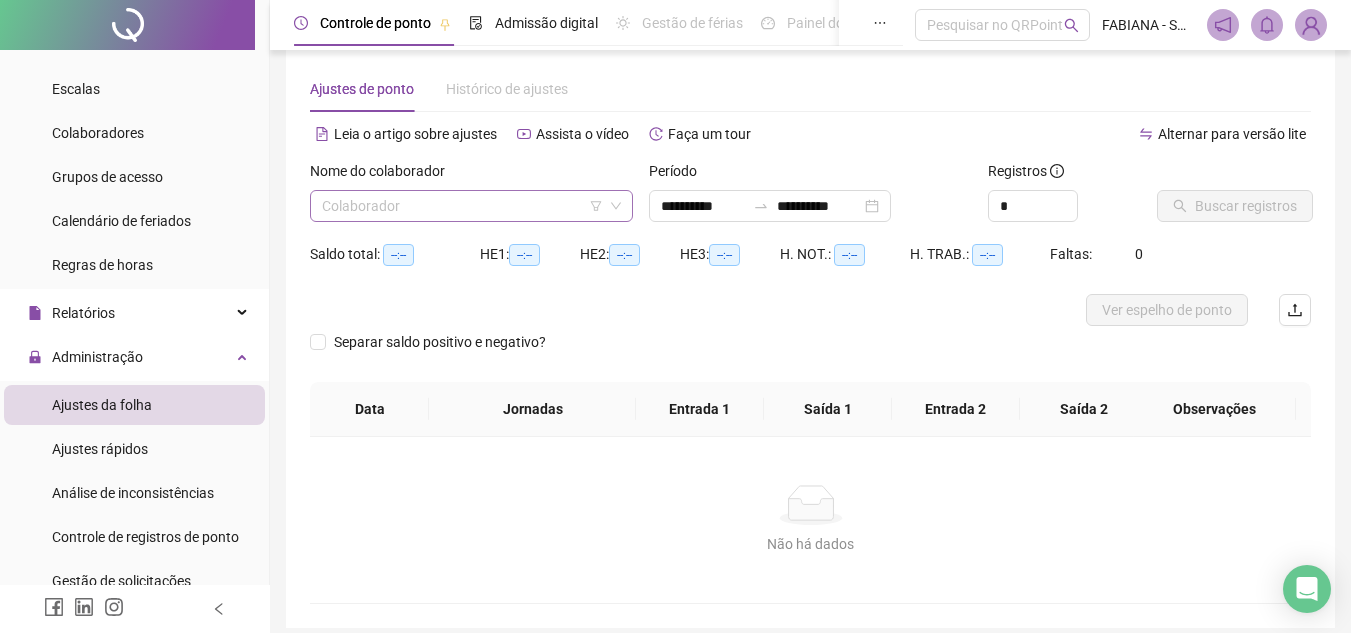 click at bounding box center [462, 206] 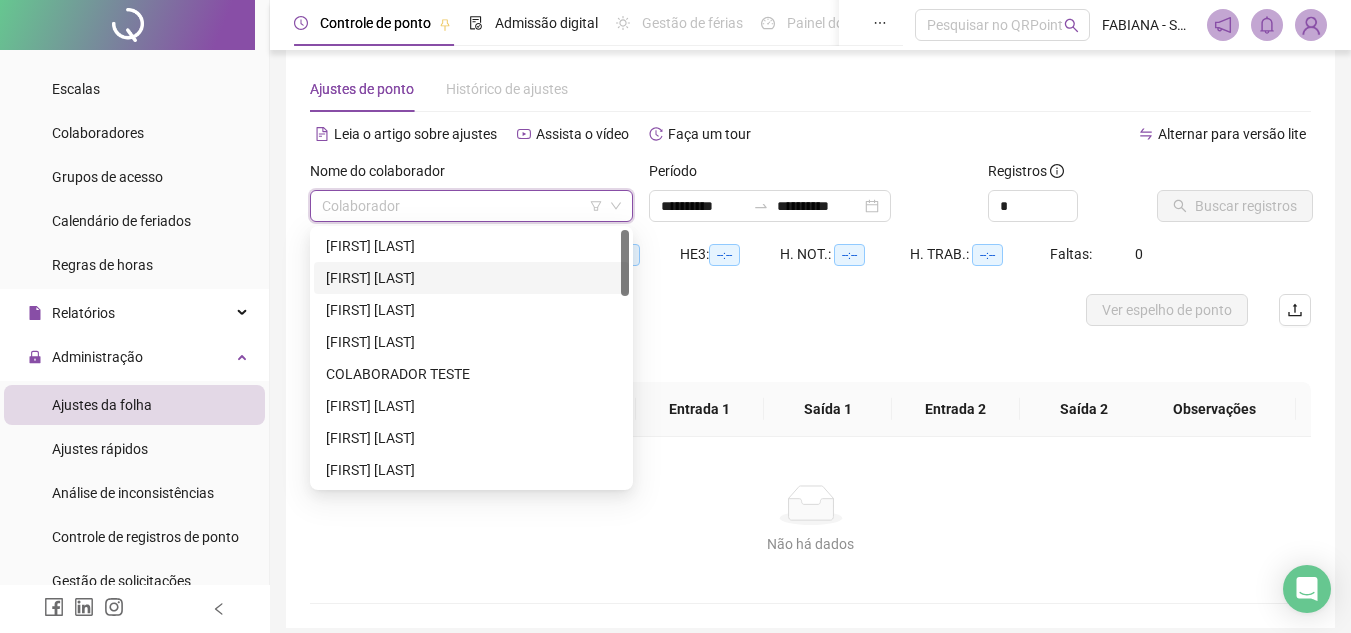 click on "261464 292669 267352 [FIRST] [LAST] [FIRST] [LAST] [FIRST] [LAST] [FIRST] [LAST] COLABORADOR TESTE [FIRST] [LAST] [FIRST] [LAST] [FIRST] [LAST] [FIRST] [LAST] [FIRST] [LAST]" at bounding box center [471, 358] 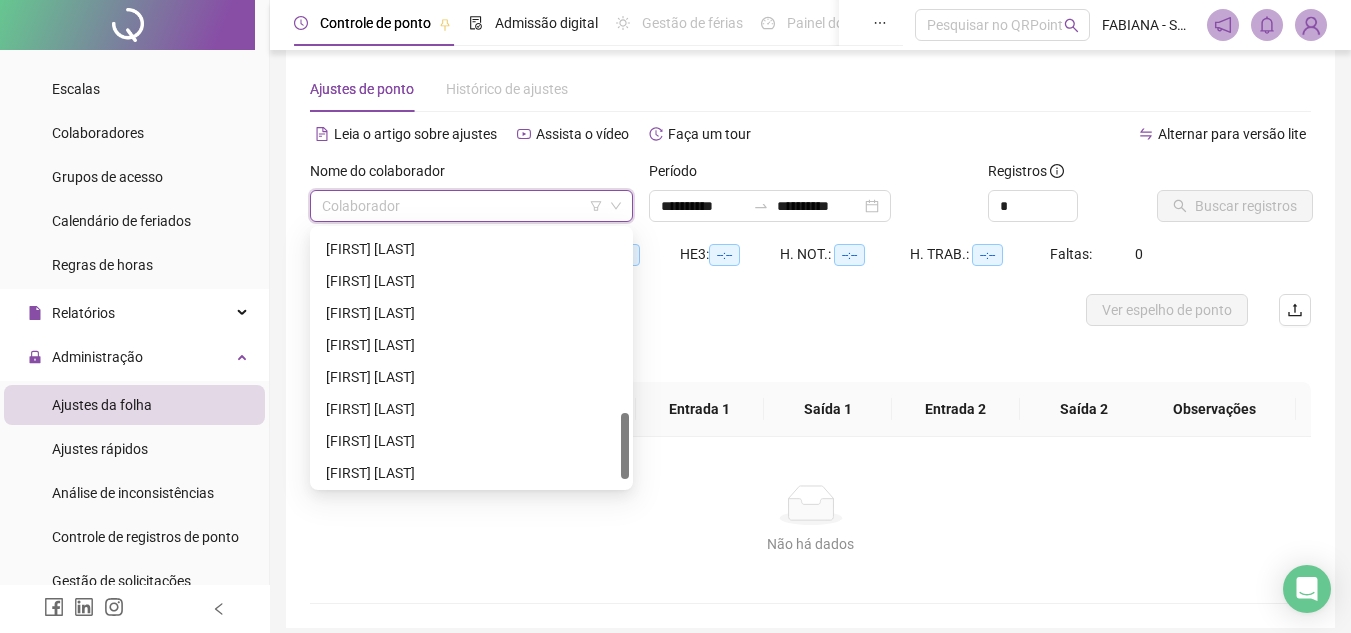 scroll, scrollTop: 736, scrollLeft: 0, axis: vertical 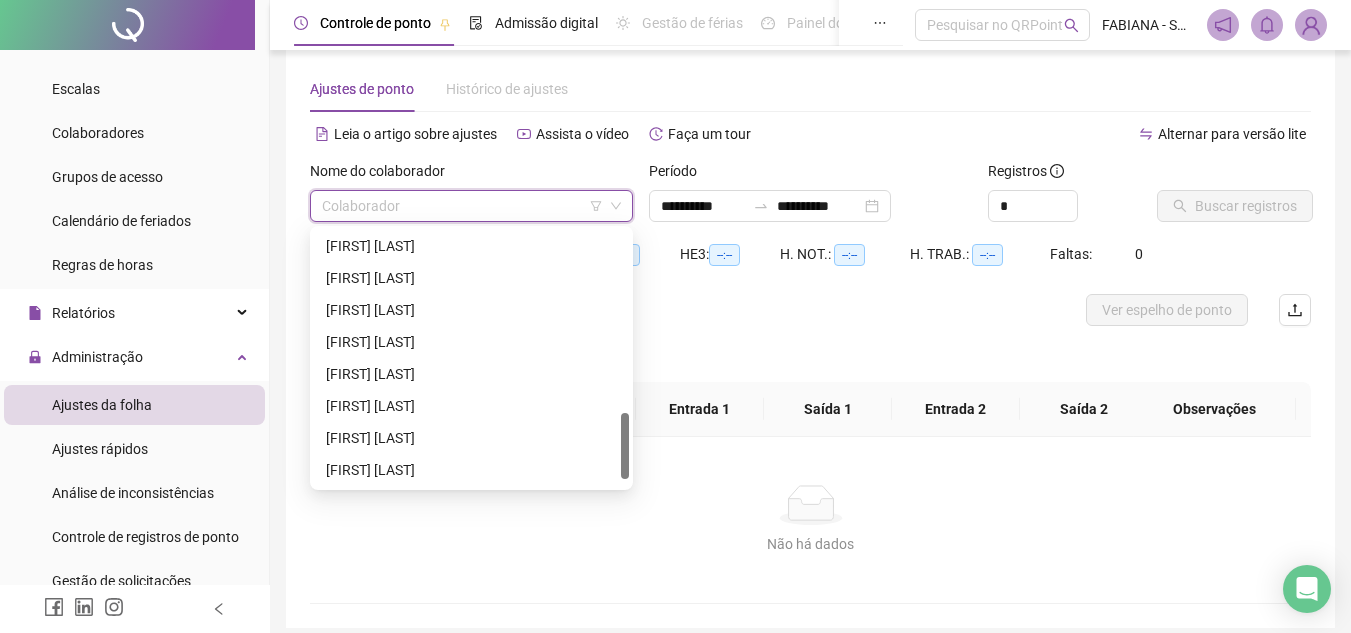 drag, startPoint x: 627, startPoint y: 277, endPoint x: 617, endPoint y: 469, distance: 192.26024 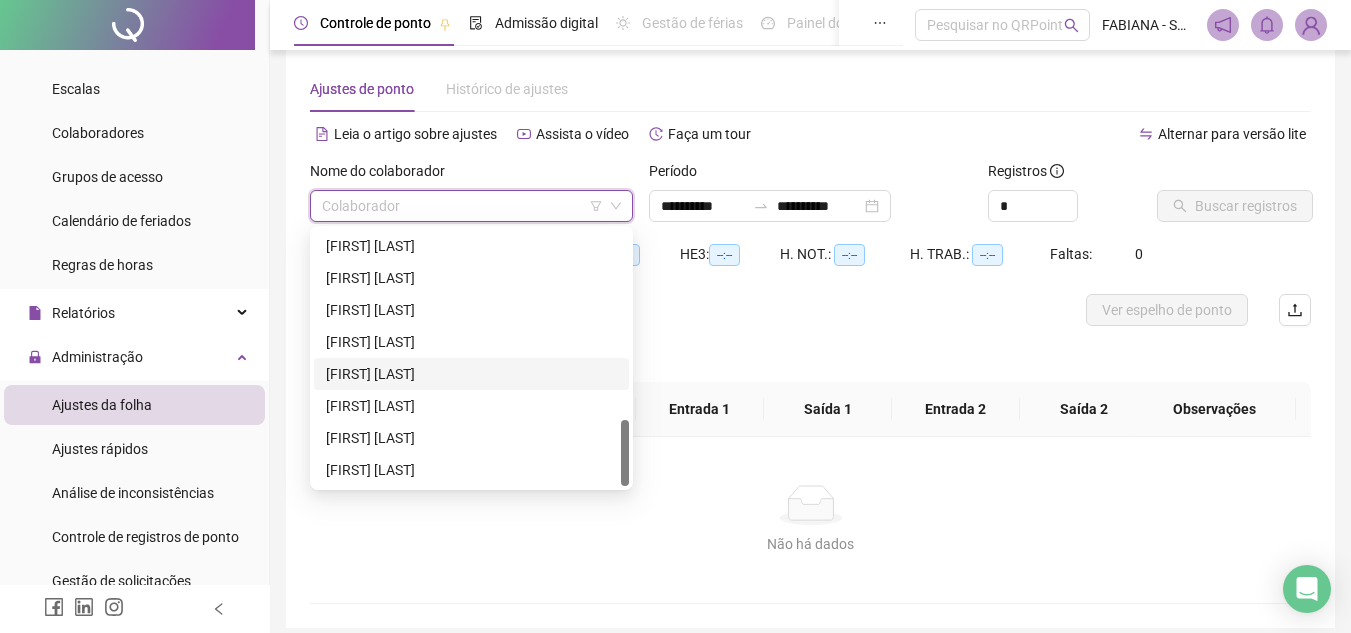 click on "[FIRST] [LAST]" at bounding box center (471, 374) 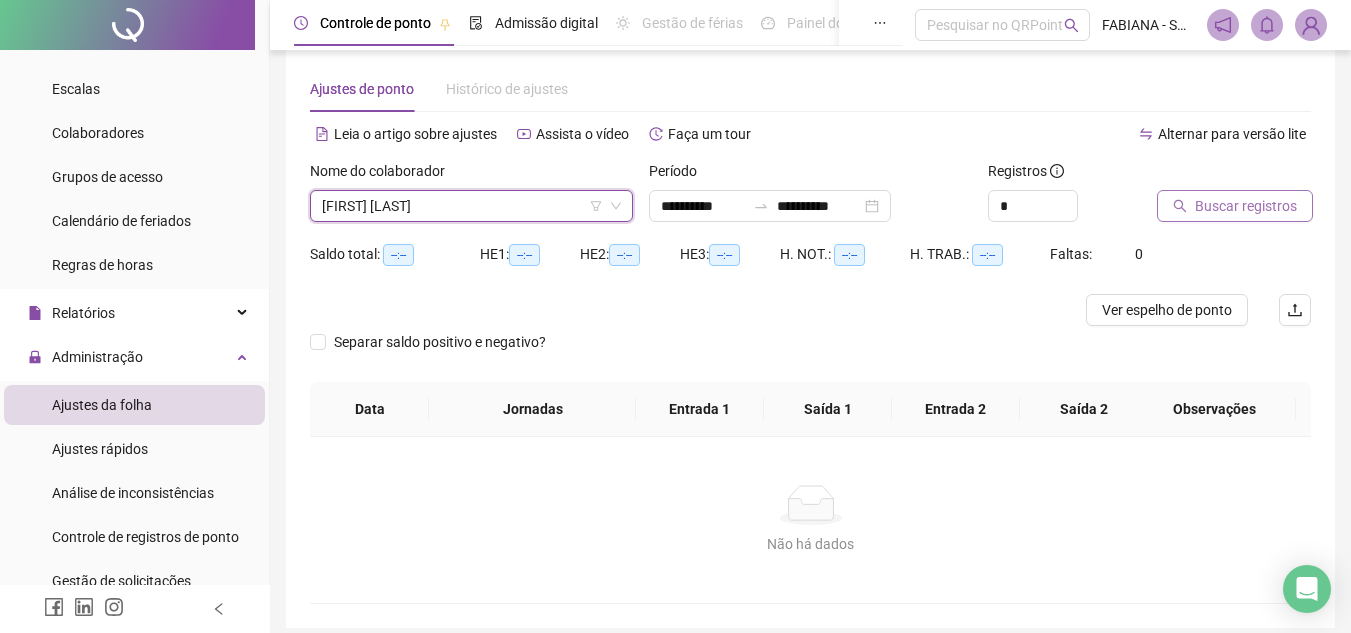 click on "Buscar registros" at bounding box center (1246, 206) 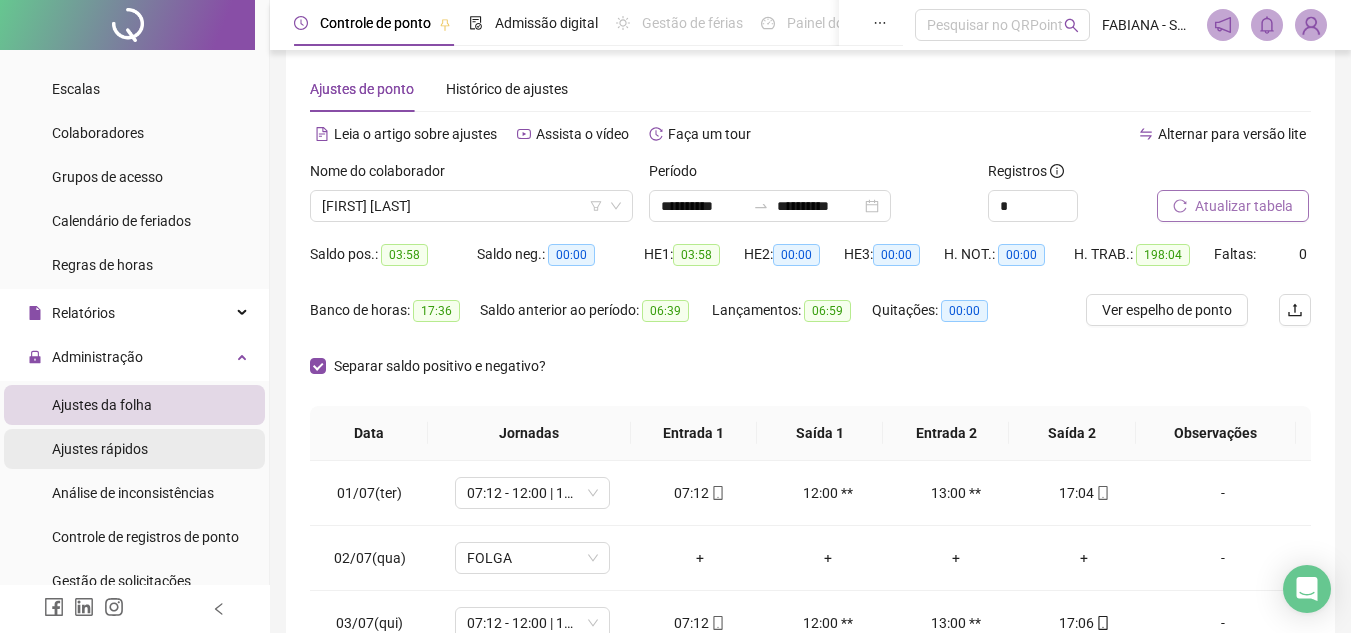 click on "Ajustes rápidos" at bounding box center [100, 449] 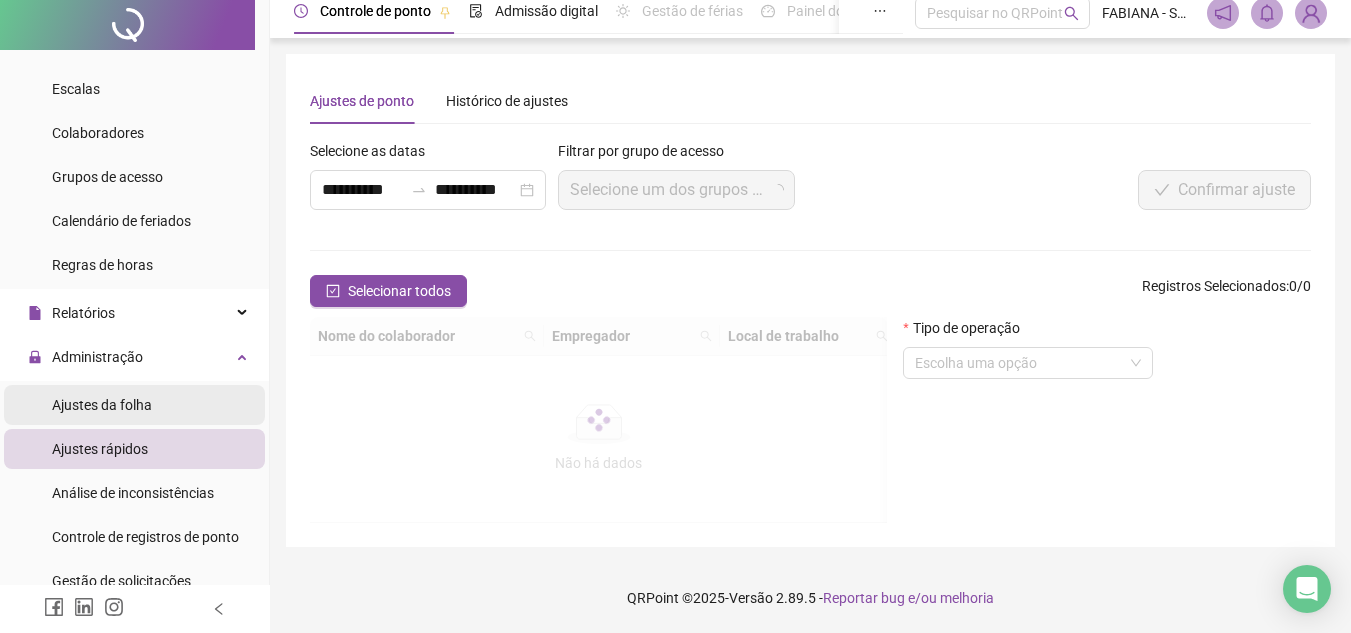 scroll, scrollTop: 0, scrollLeft: 0, axis: both 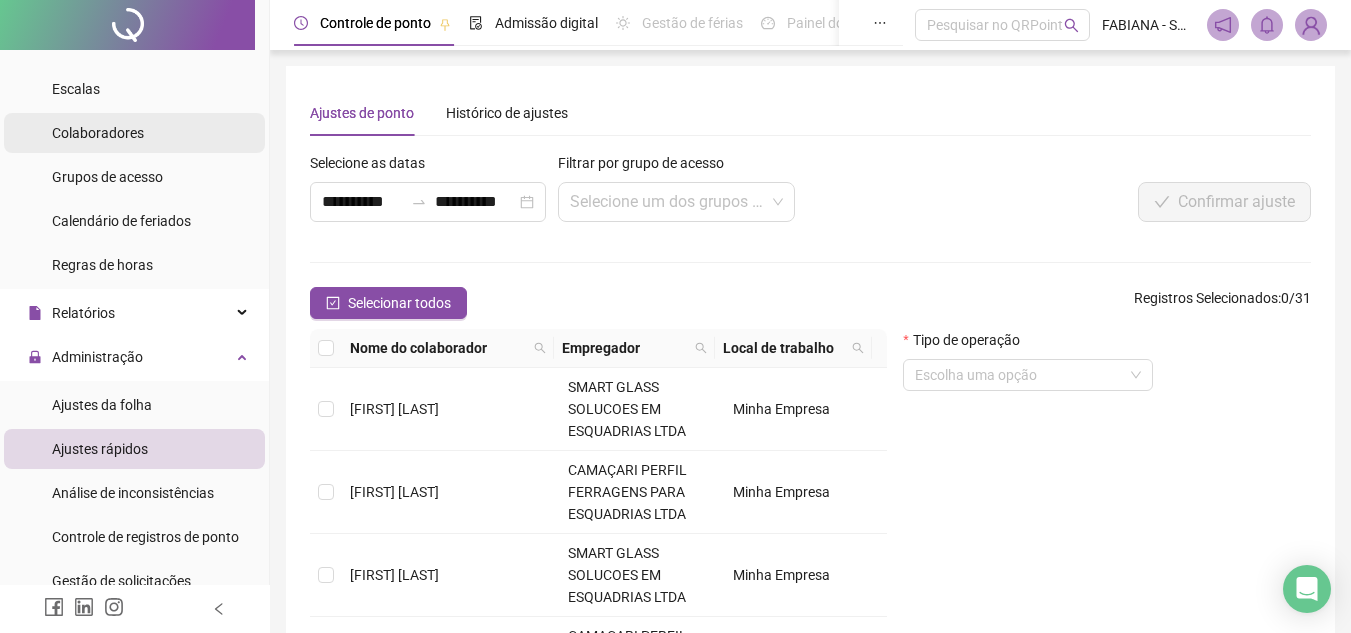 click on "Colaboradores" at bounding box center (98, 133) 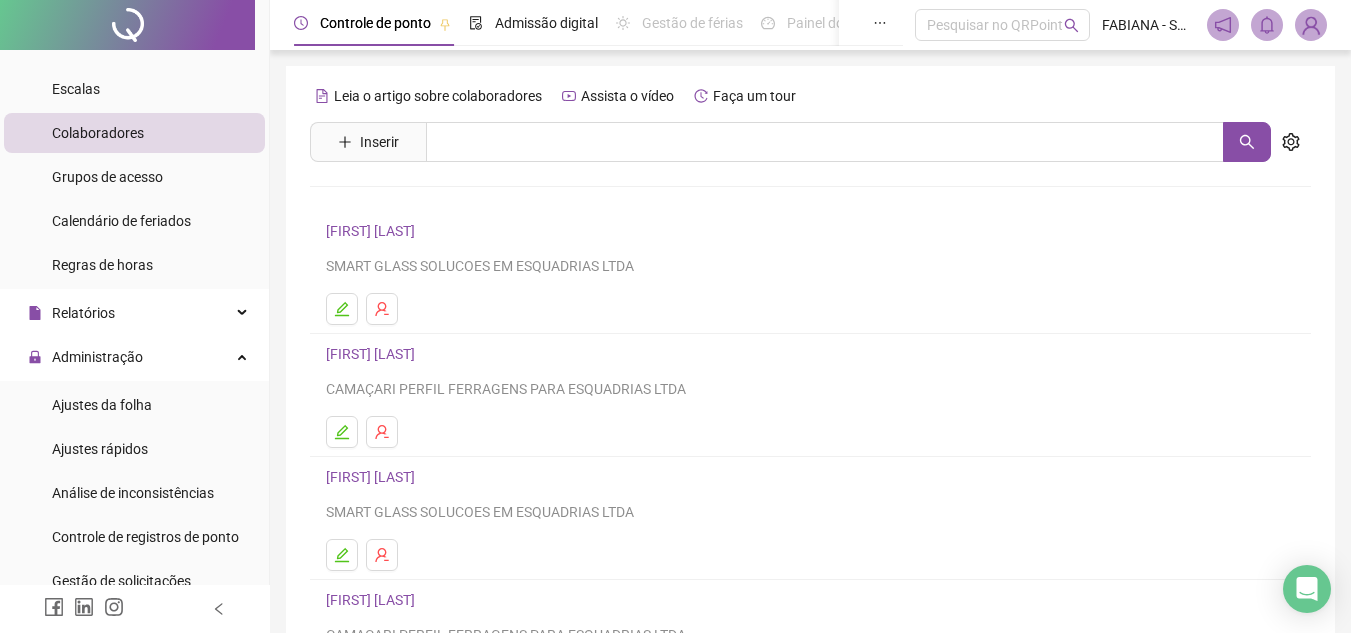 click on "Controle de ponto Admissão digital Gestão de férias Painel do DP Folha de pagamento   Pesquisar no QRPoint FABIANA - SMART GLASS  Leia o artigo sobre colaboradores Assista o vídeo Faça um tour Inserir Nenhum resultado [FIRST] [LAST]    SMART GLASS SOLUCOES EM ESQUADRIAS LTDA [FIRST] [LAST]    CAMAÇARI PERFIL FERRAGENS PARA ESQUADRIAS LTDA [FIRST] [LAST]    SMART GLASS SOLUCOES EM ESQUADRIAS LTDA [FIRST] [LAST]    CAMAÇARI PERFIL FERRAGENS PARA ESQUADRIAS LTDA COLABORADOR TESTE    SMART GLASS SOLUCOES EM ESQUADRIAS LTDA 1 2 3 4 5 6 7 QRPoint © 2025  -  Versão   2.89.5   -  Reportar bug e/ou melhoria" at bounding box center [810, 483] 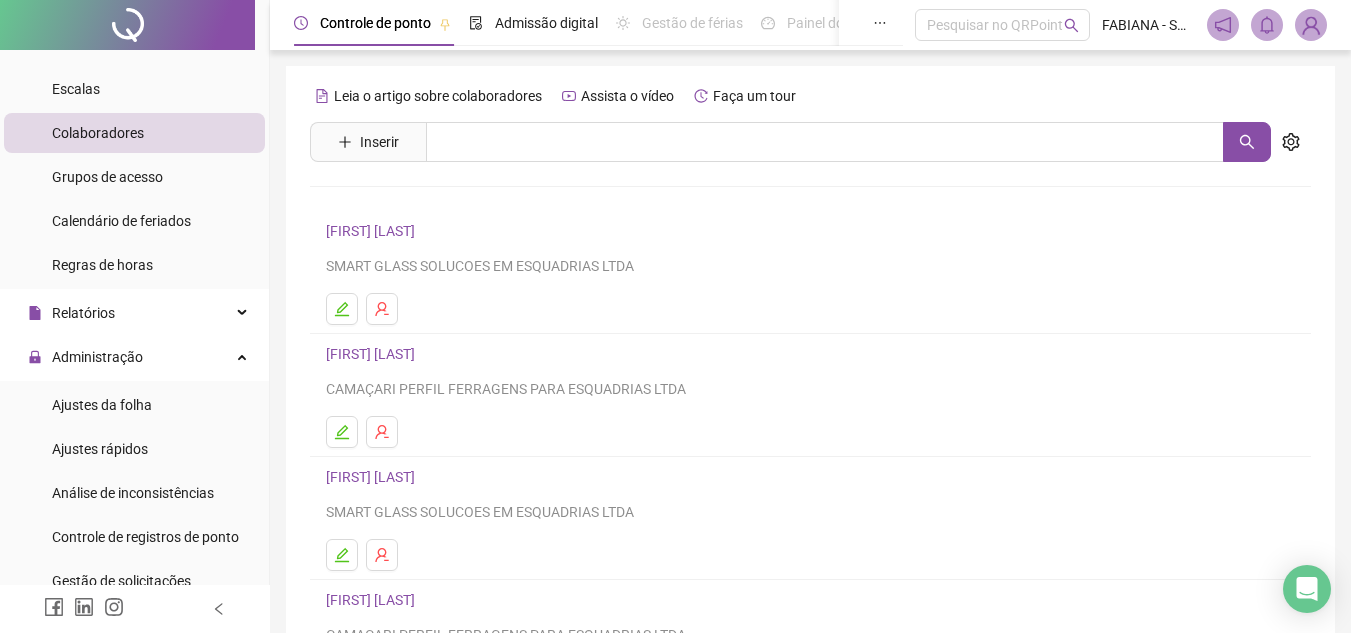 scroll, scrollTop: 334, scrollLeft: 0, axis: vertical 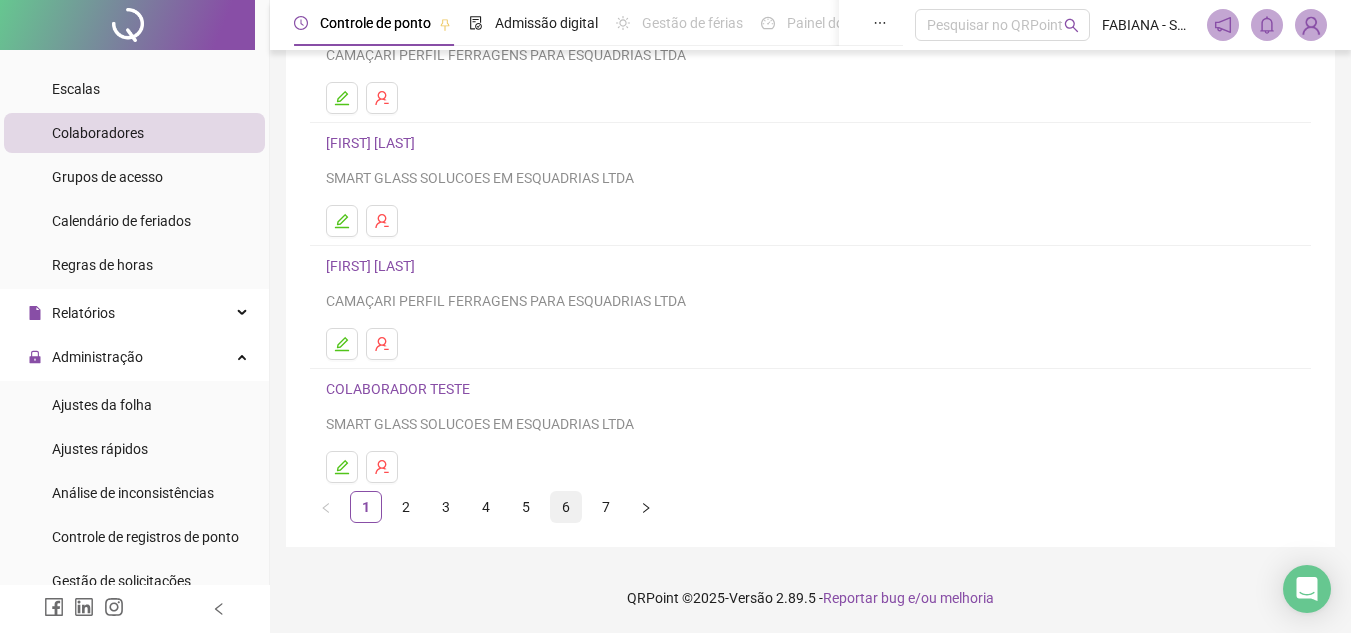 click on "6" at bounding box center (566, 507) 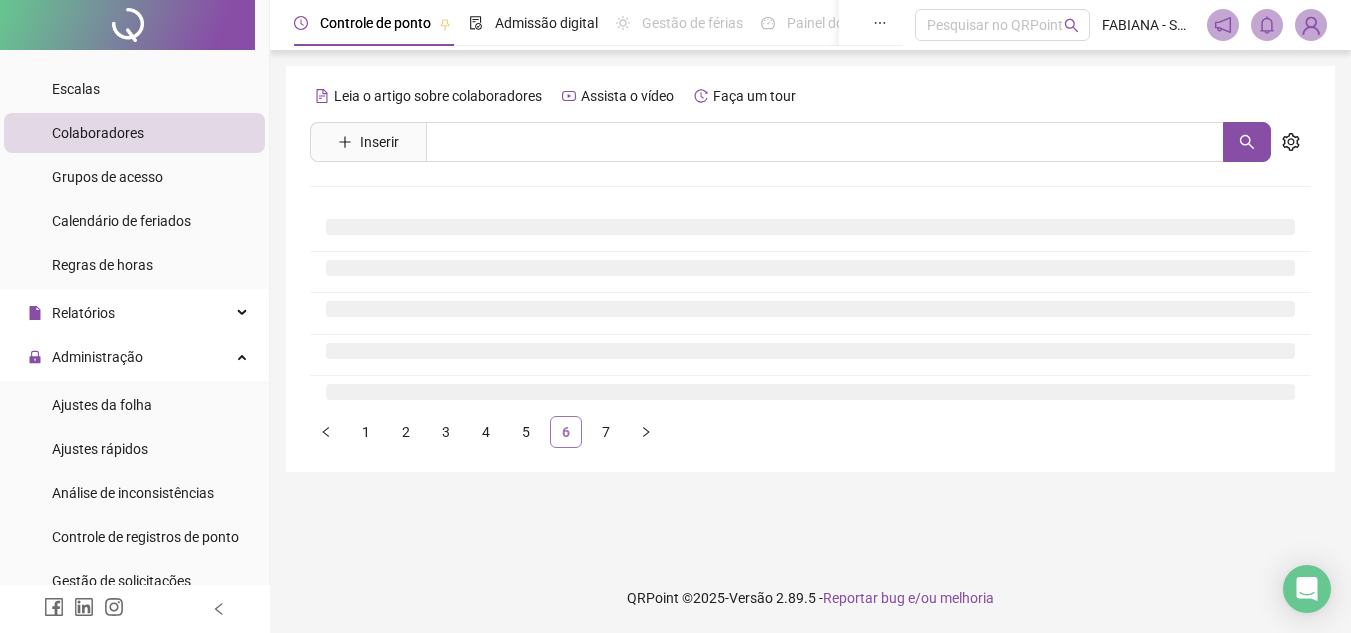 scroll, scrollTop: 0, scrollLeft: 0, axis: both 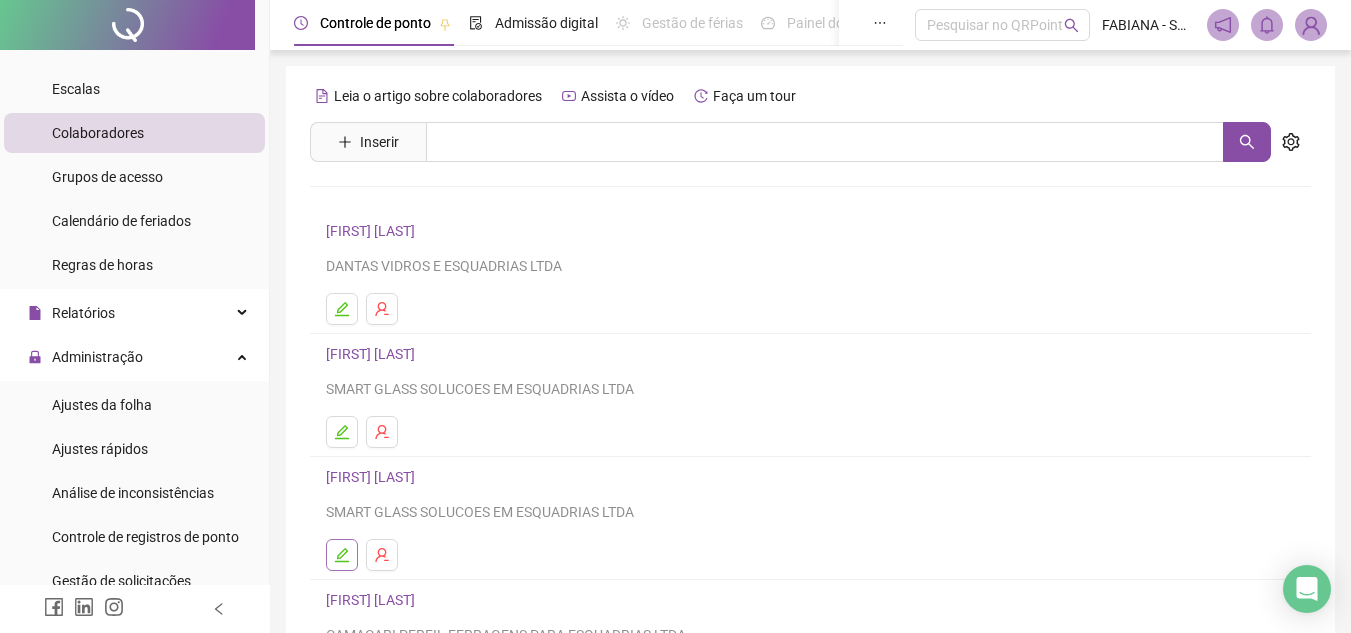 click at bounding box center (342, 555) 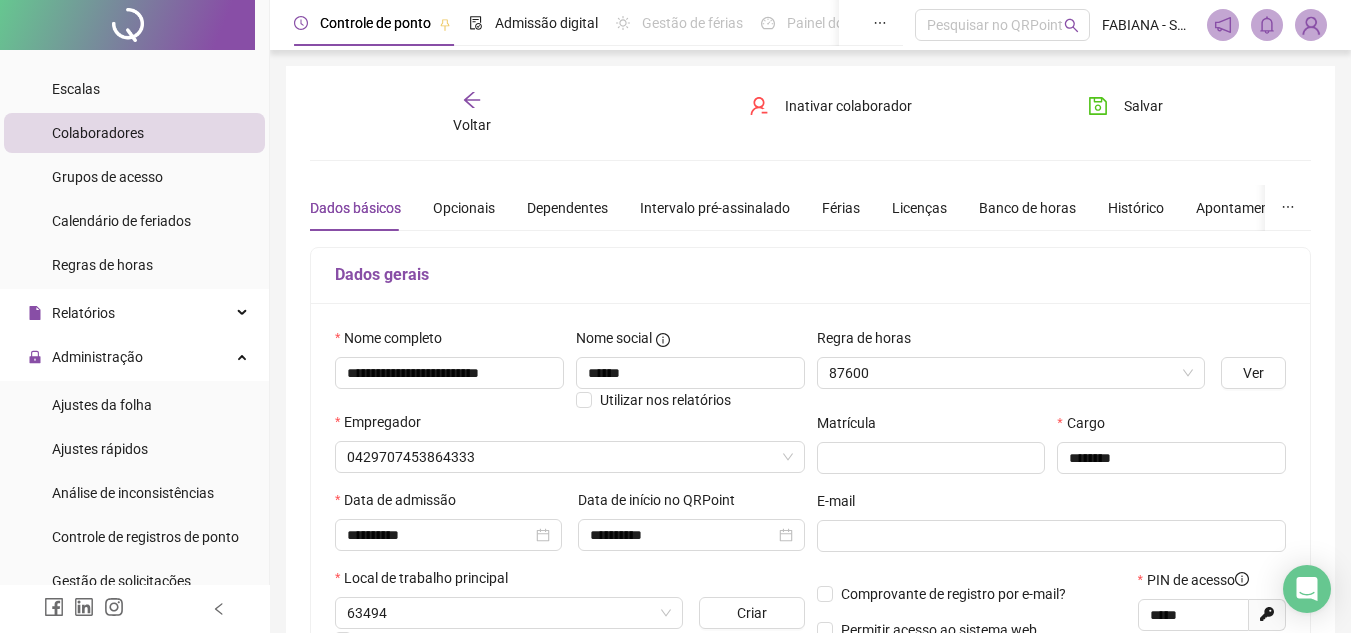 type on "******" 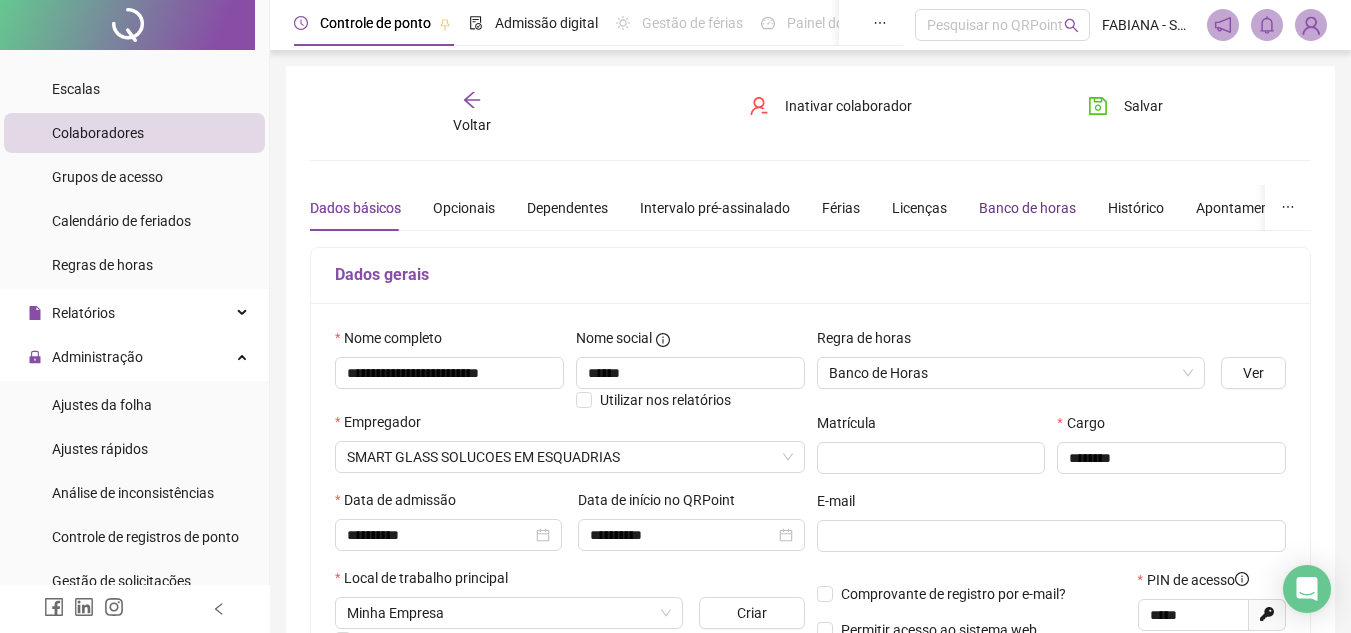 click on "Banco de horas" at bounding box center (1027, 208) 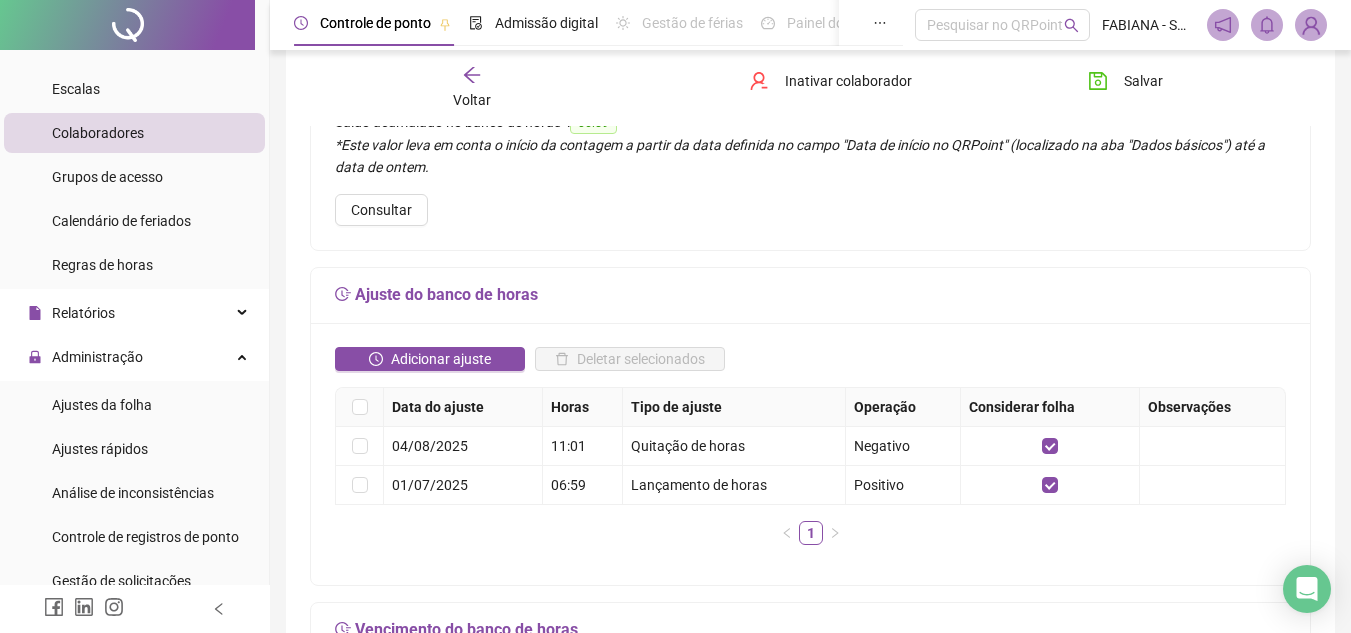 scroll, scrollTop: 269, scrollLeft: 0, axis: vertical 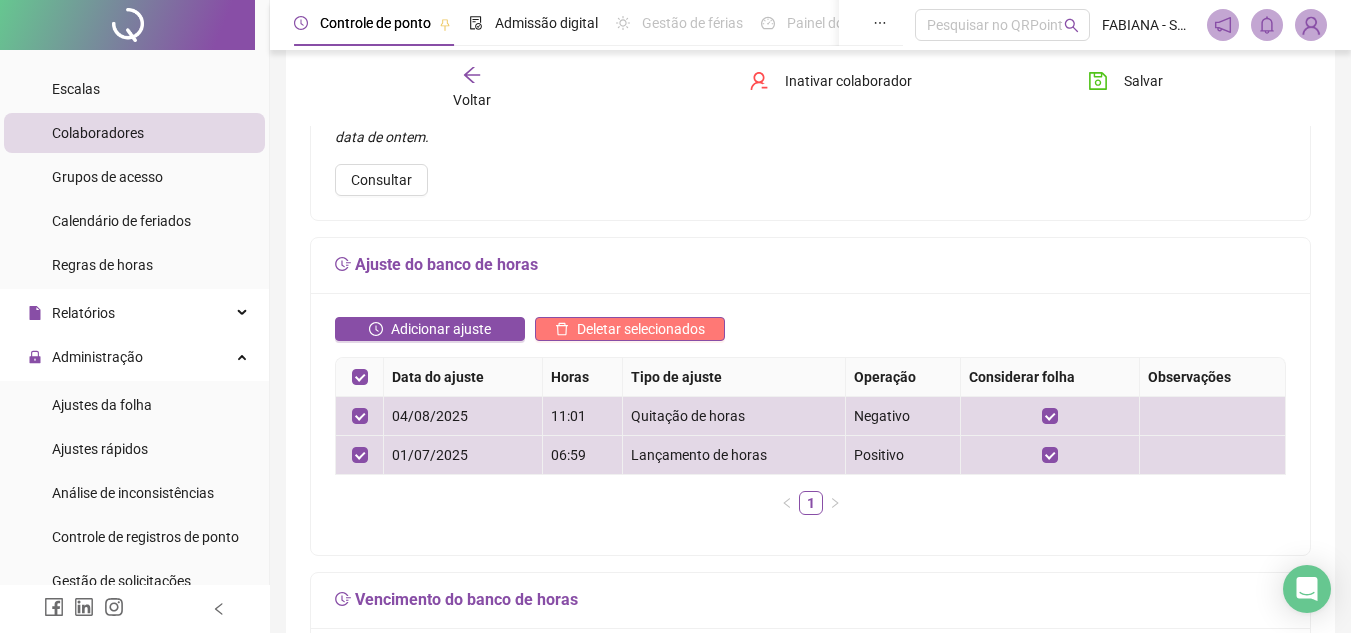 click on "Deletar selecionados" at bounding box center [641, 329] 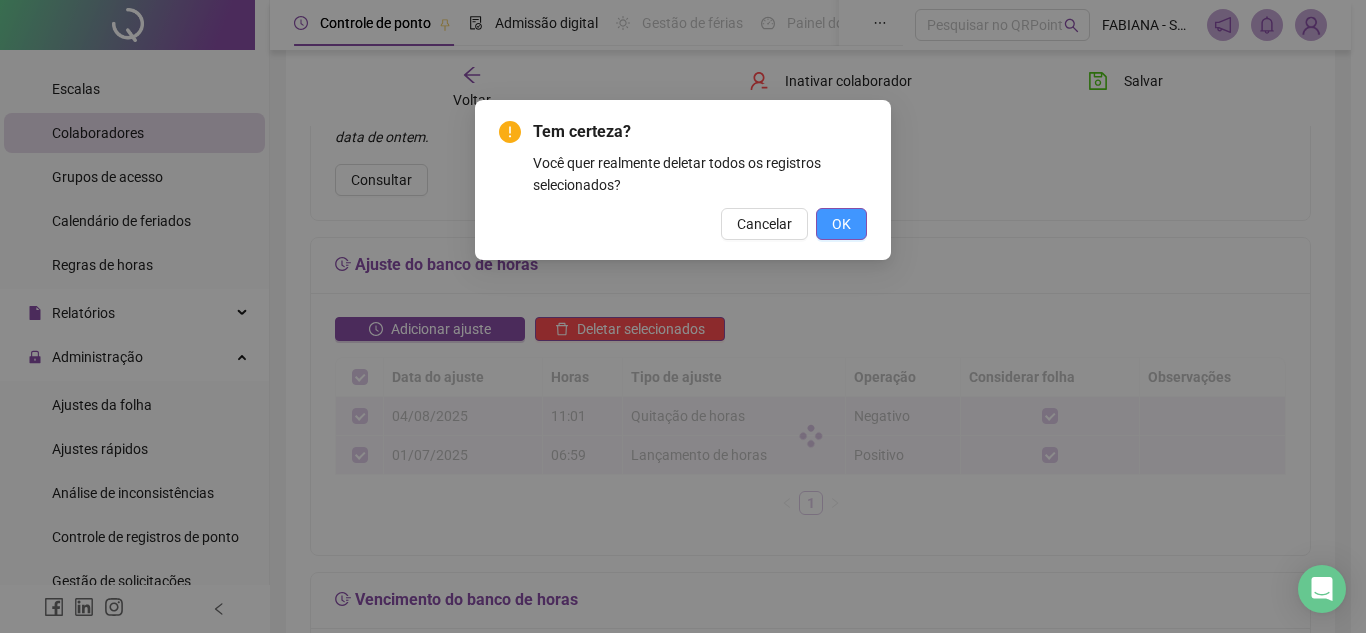 click on "OK" at bounding box center (841, 224) 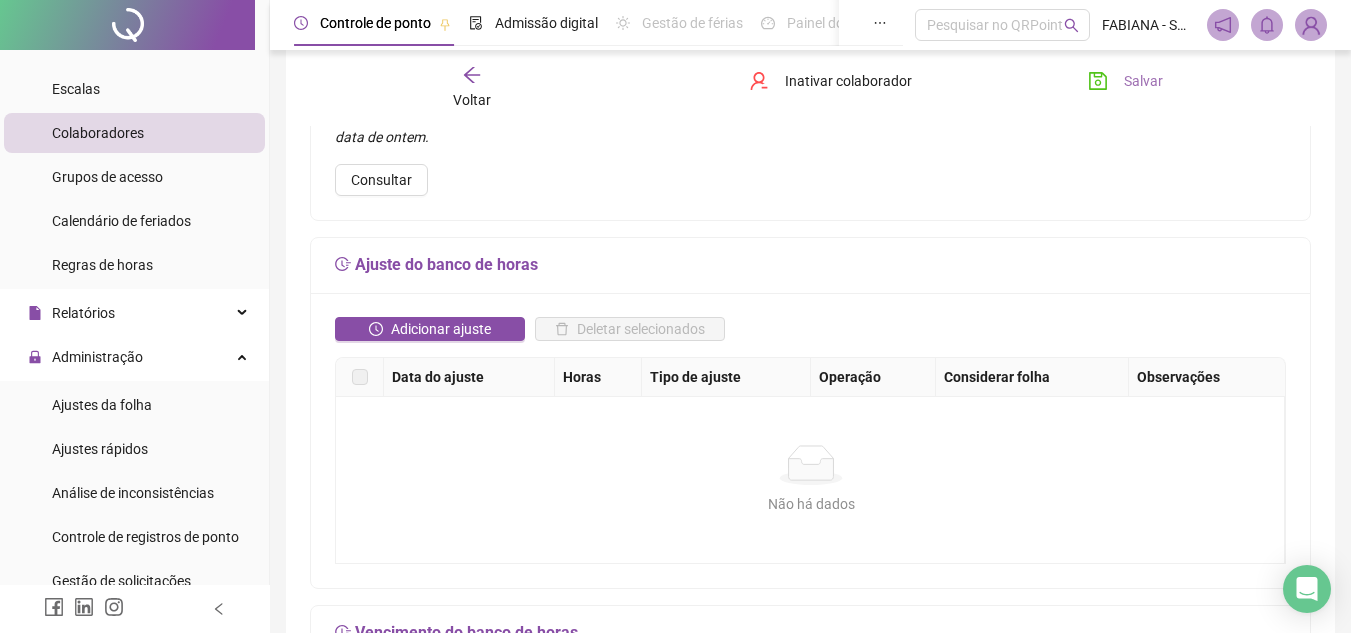 click on "Salvar" at bounding box center [1125, 81] 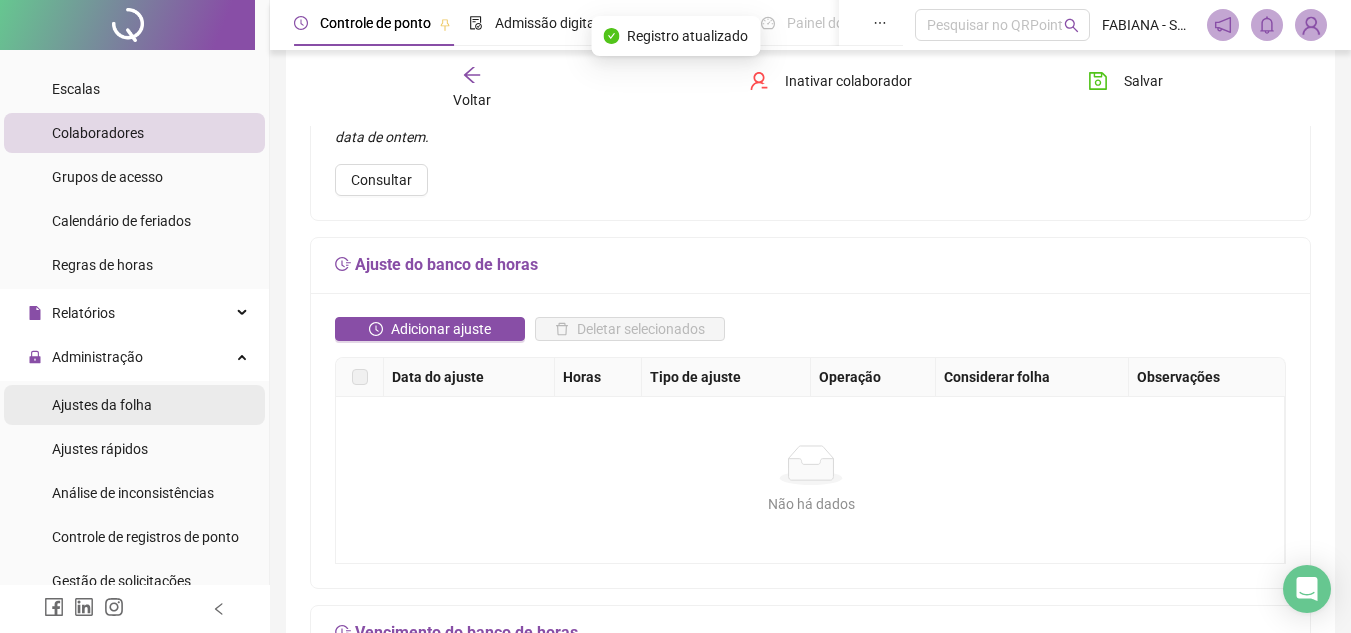 click on "Ajustes da folha" at bounding box center (102, 405) 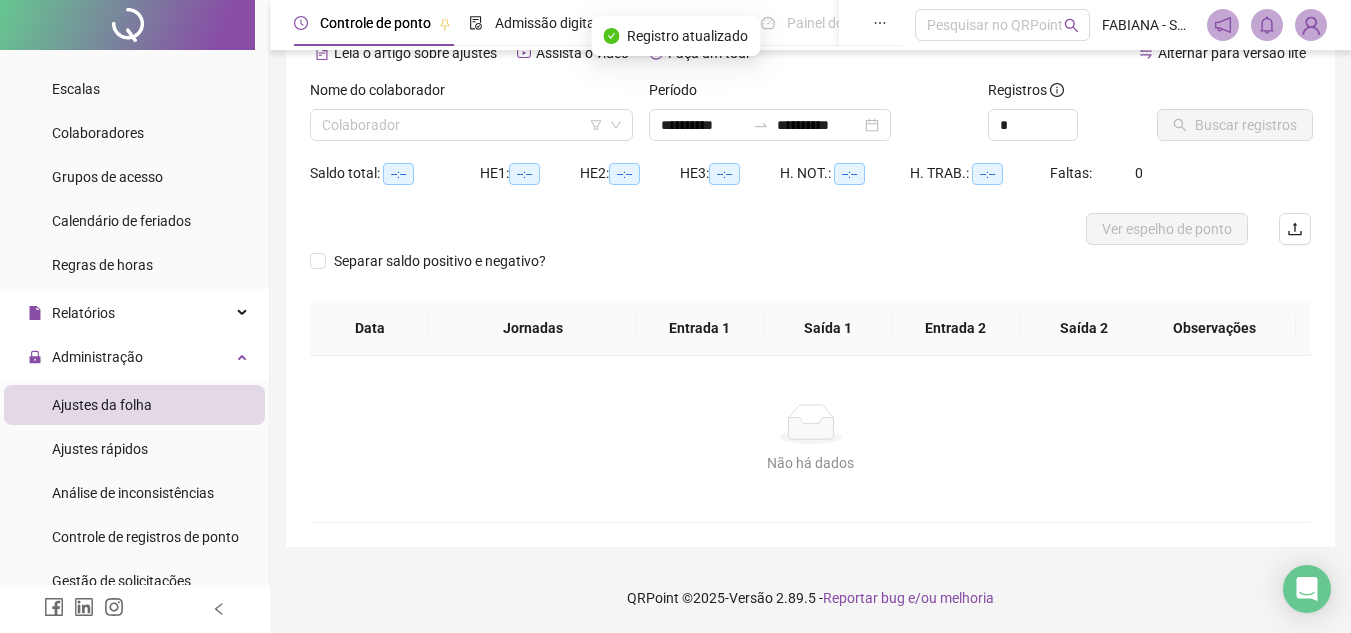 scroll, scrollTop: 105, scrollLeft: 0, axis: vertical 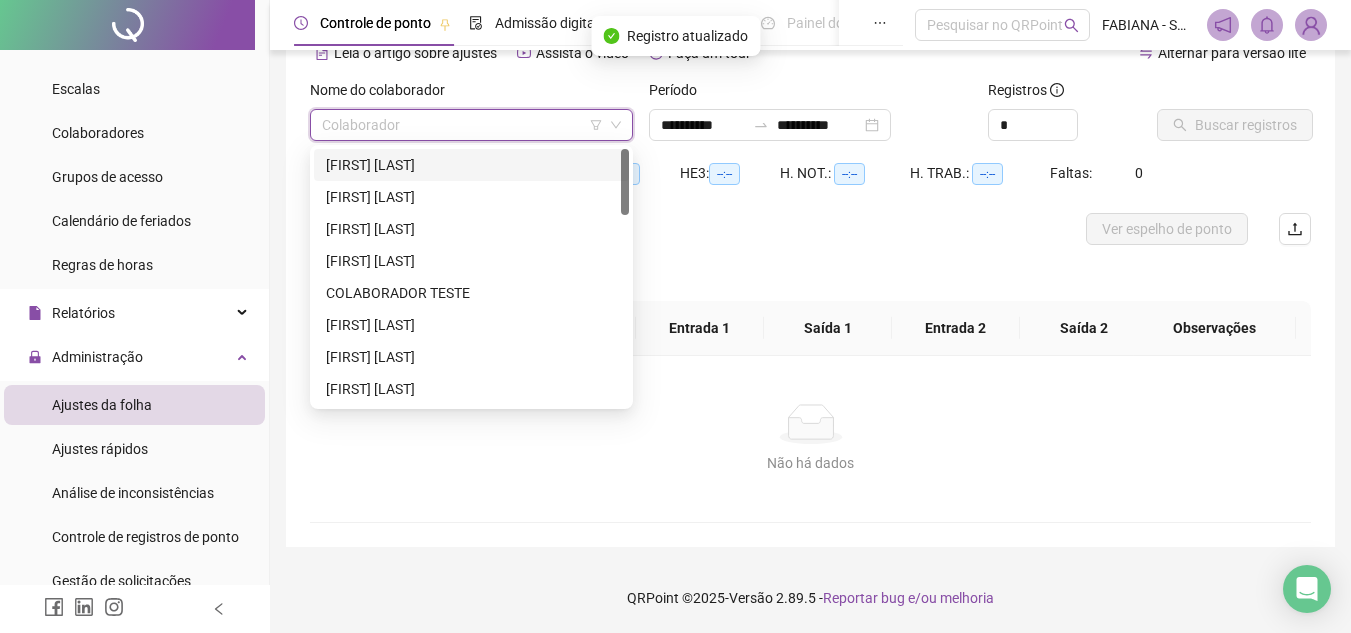 click at bounding box center [462, 125] 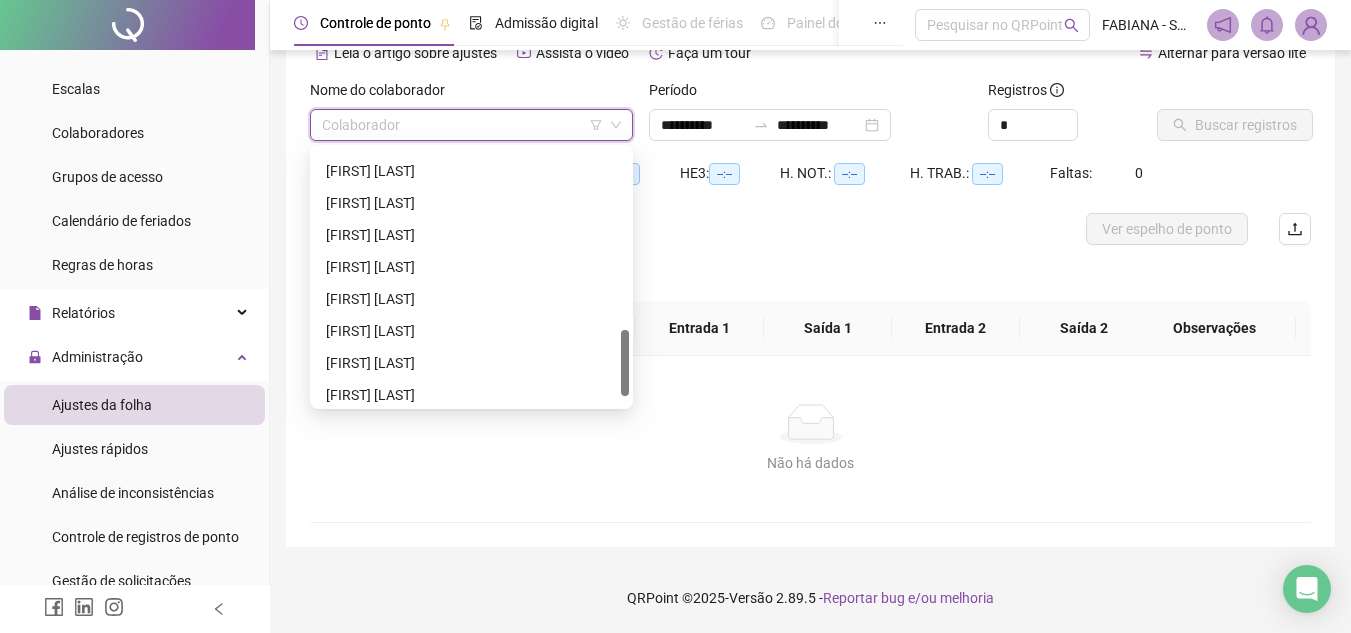scroll, scrollTop: 702, scrollLeft: 0, axis: vertical 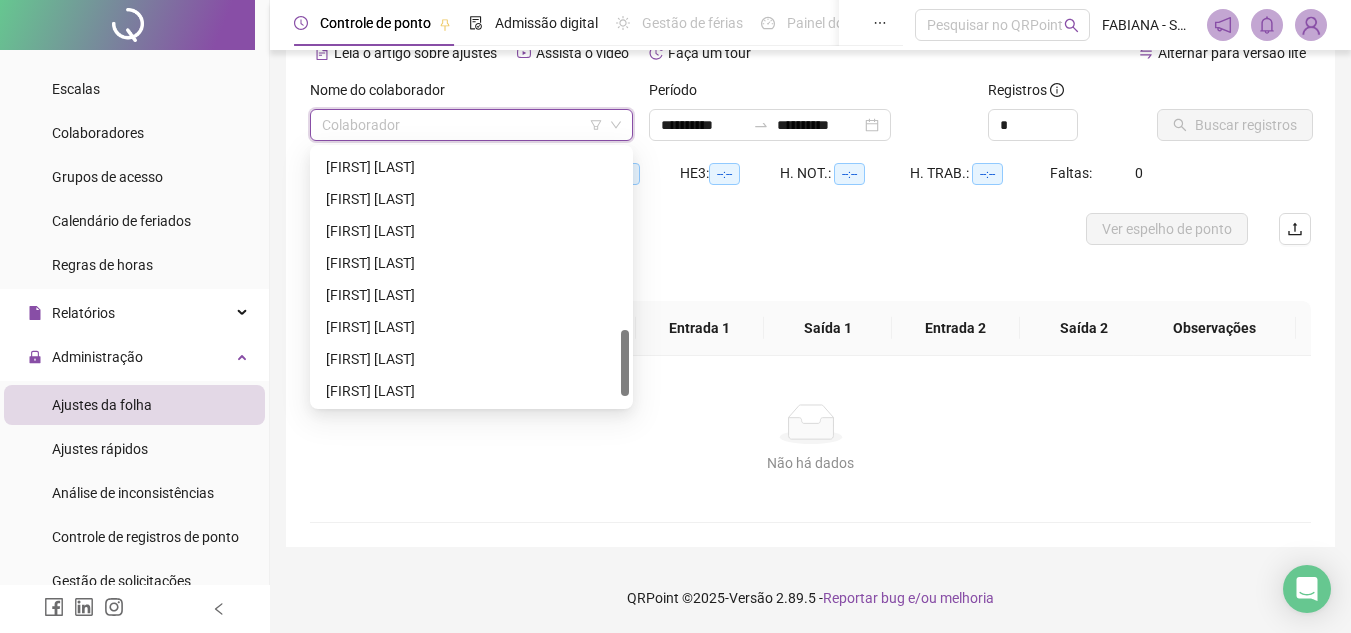 drag, startPoint x: 623, startPoint y: 199, endPoint x: 637, endPoint y: 380, distance: 181.54063 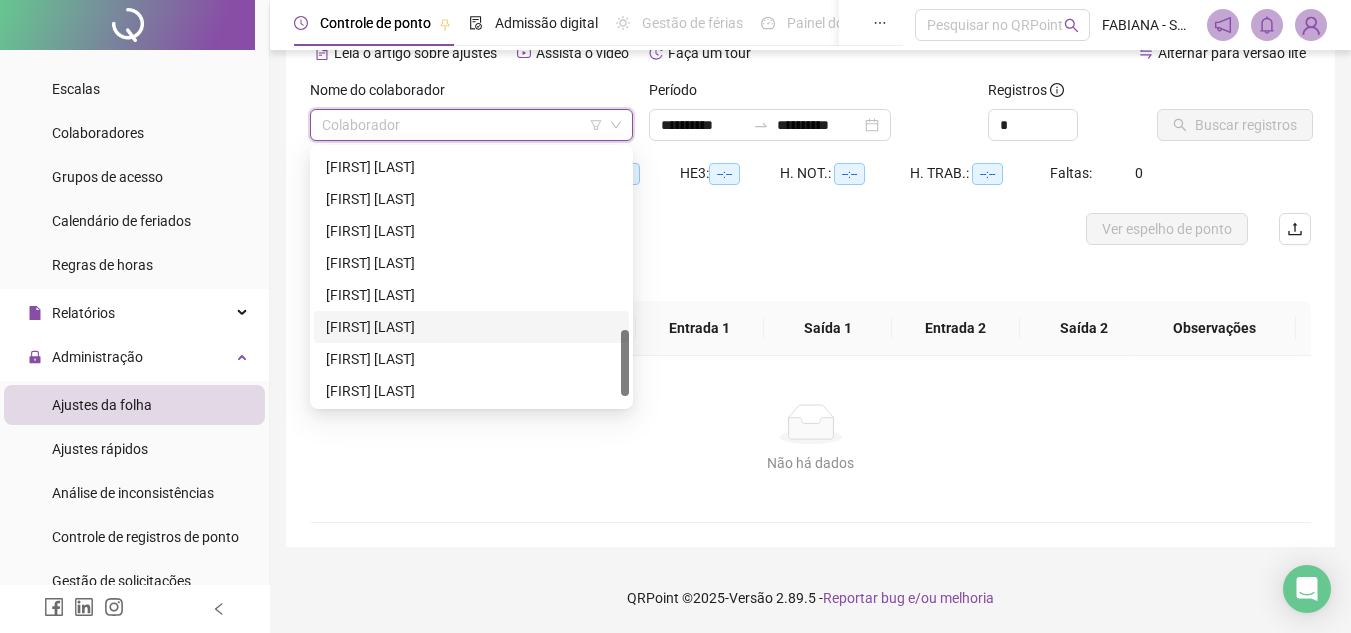 click on "[FIRST] [LAST]" at bounding box center [471, 327] 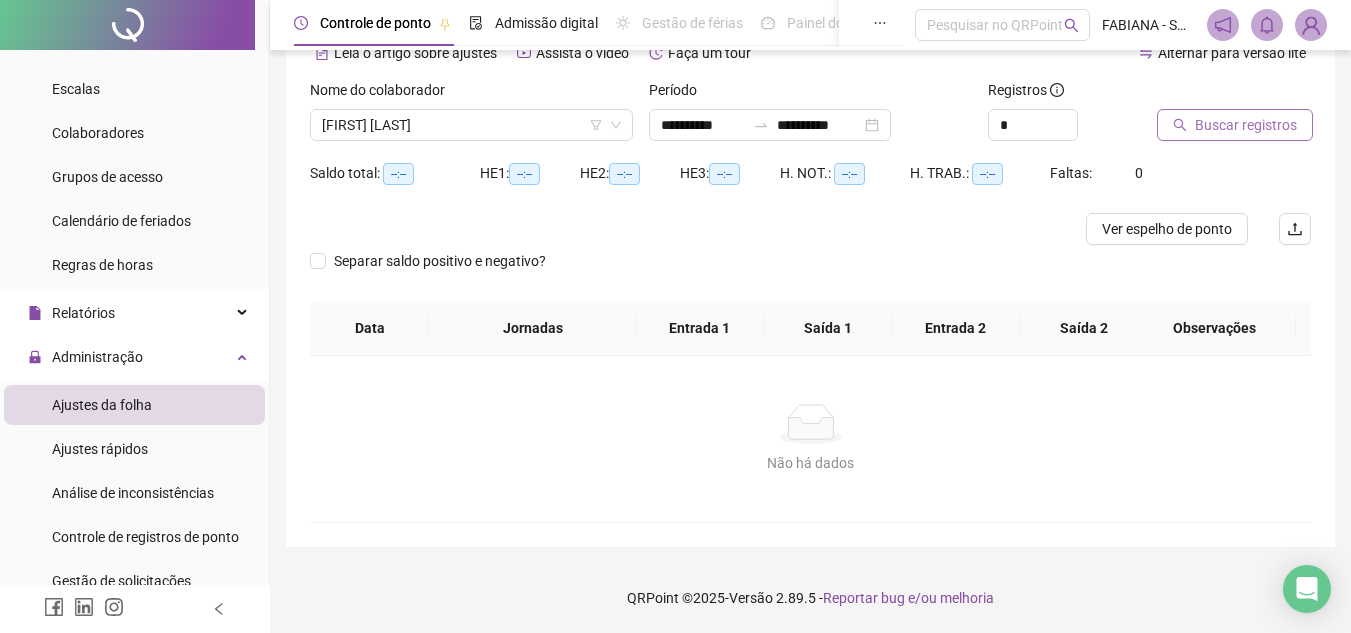 click on "Buscar registros" at bounding box center (1246, 125) 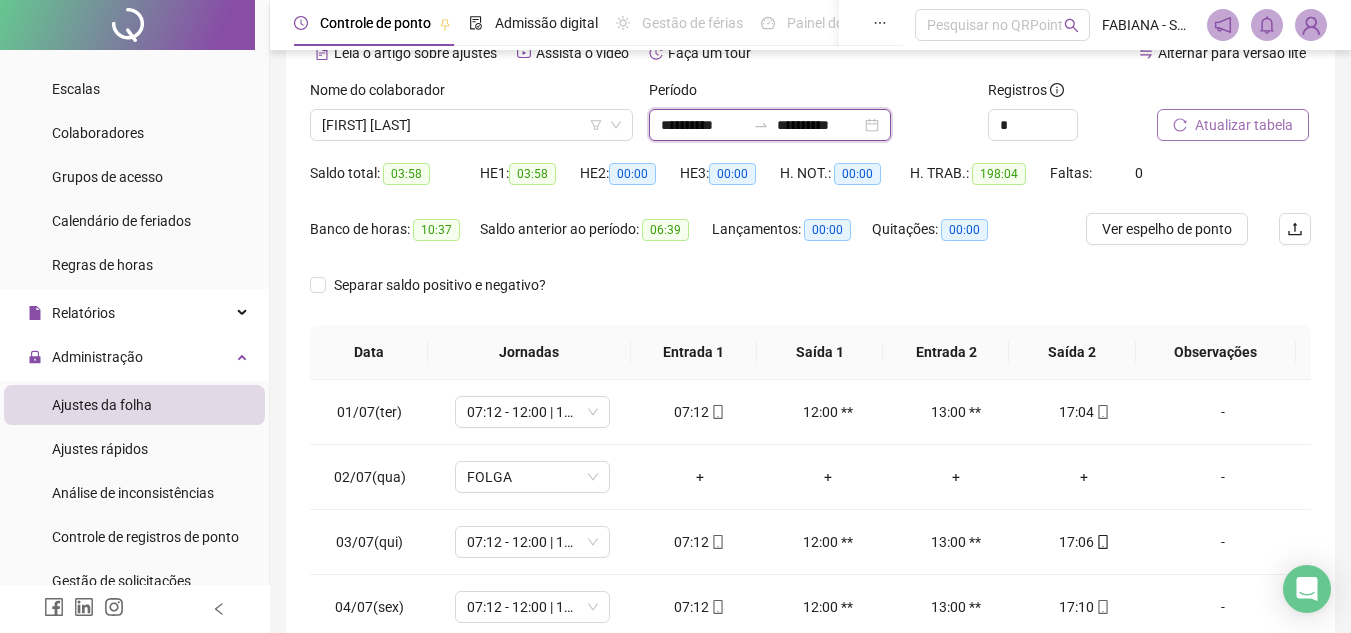 click on "**********" at bounding box center [703, 125] 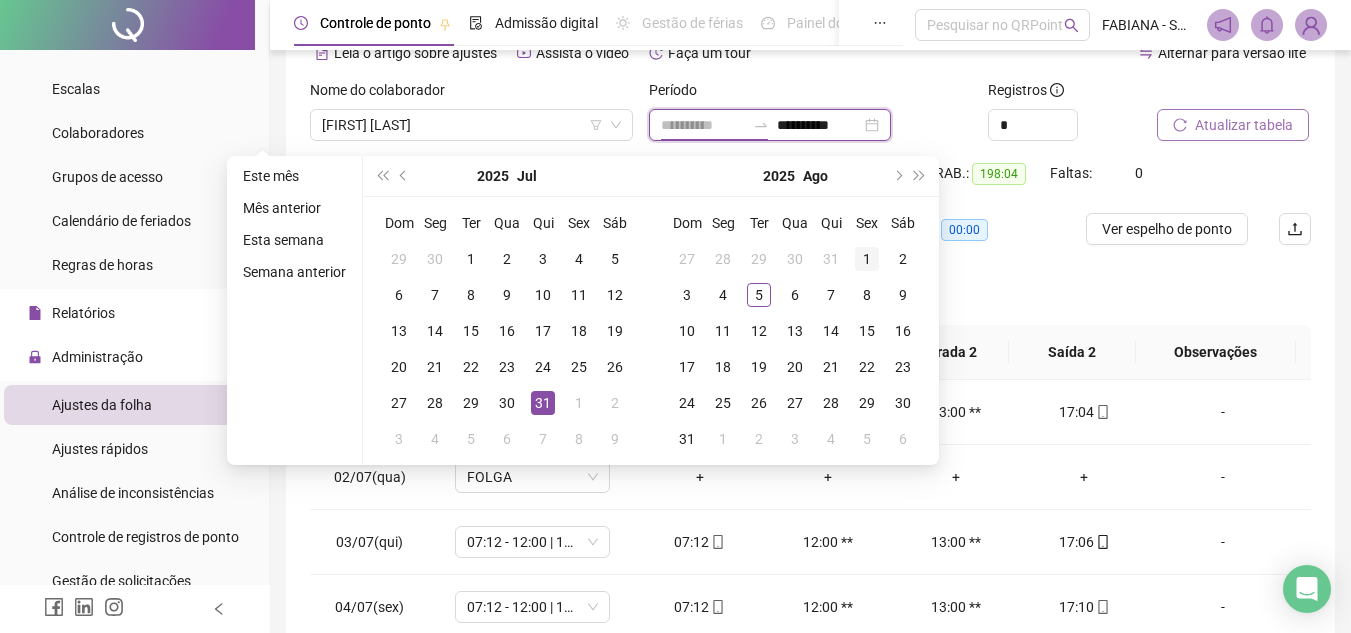 type on "**********" 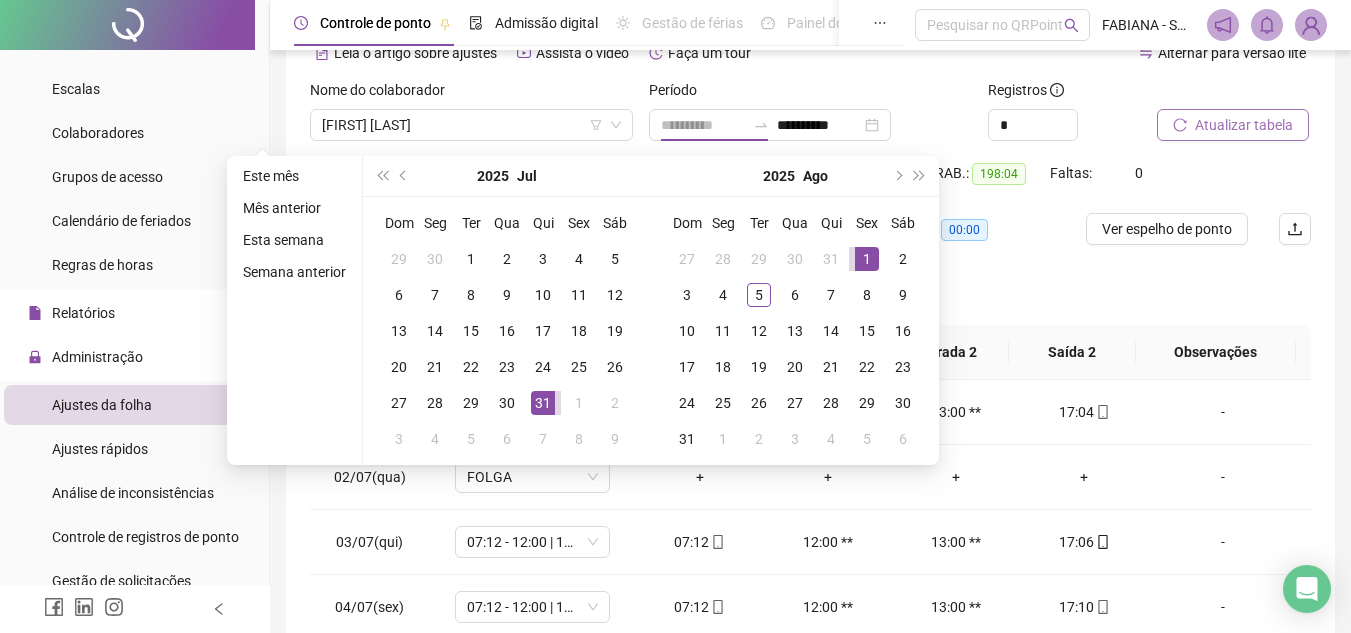 click on "1" at bounding box center [867, 259] 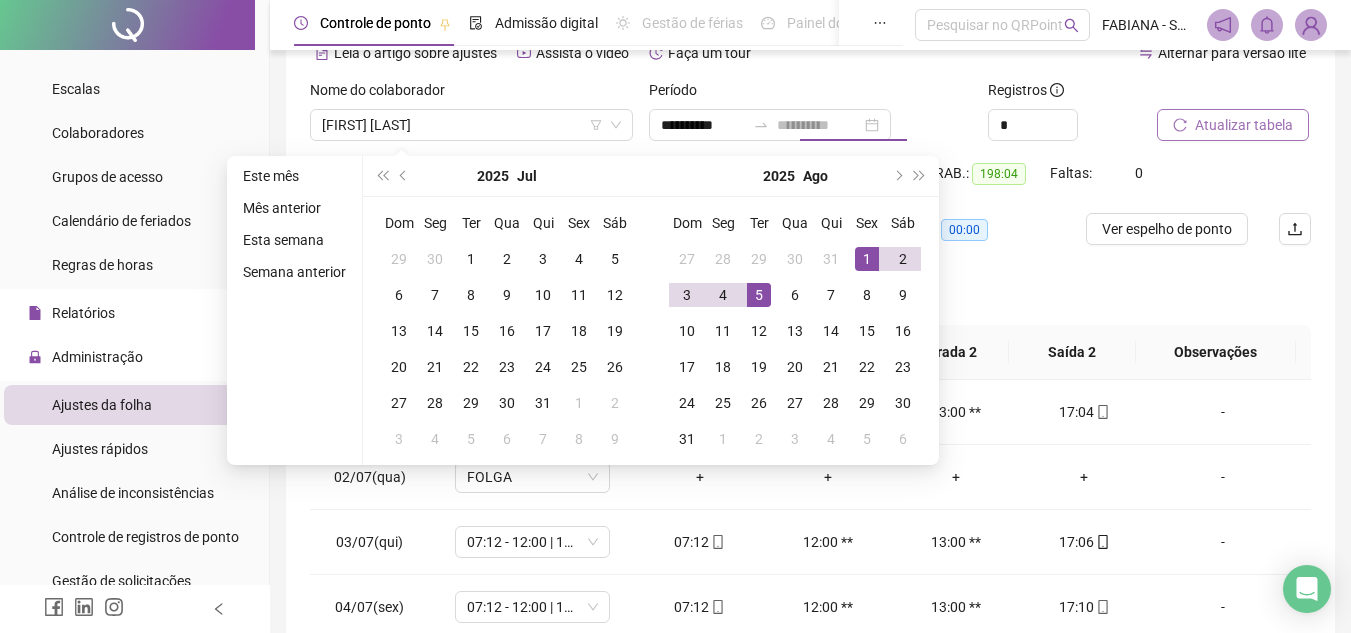 click on "5" at bounding box center [759, 295] 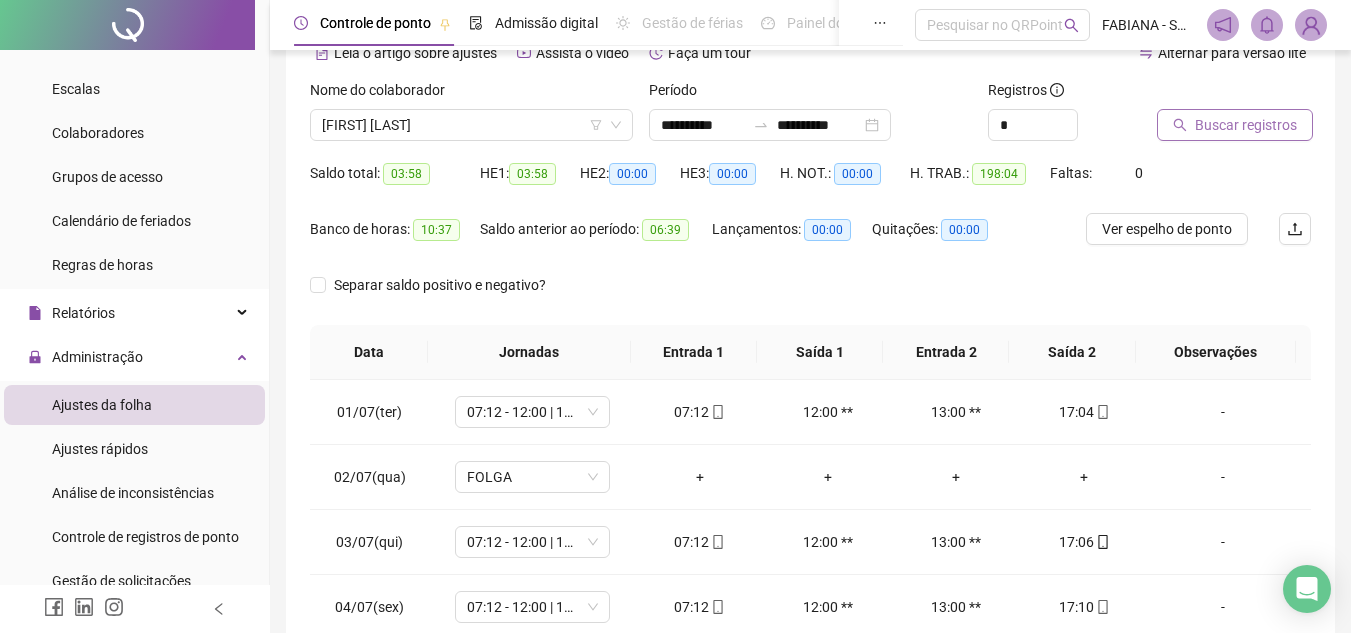 click on "Buscar registros" at bounding box center (1246, 125) 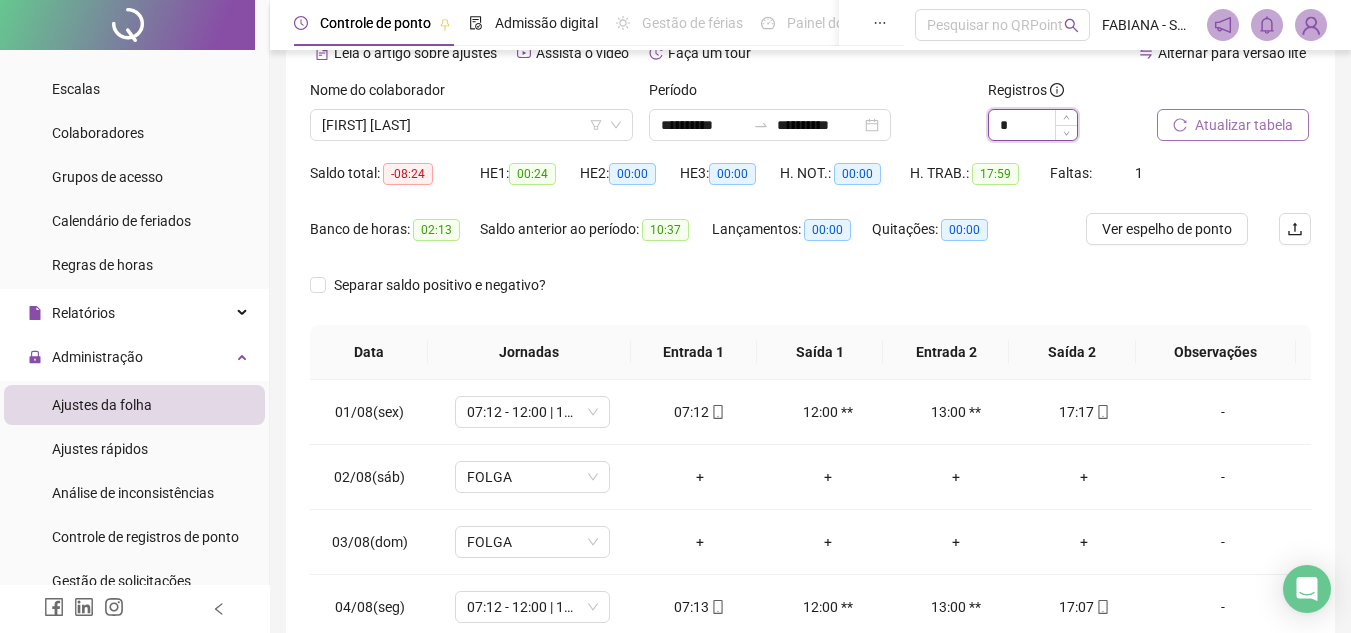 click on "*" at bounding box center [1033, 125] 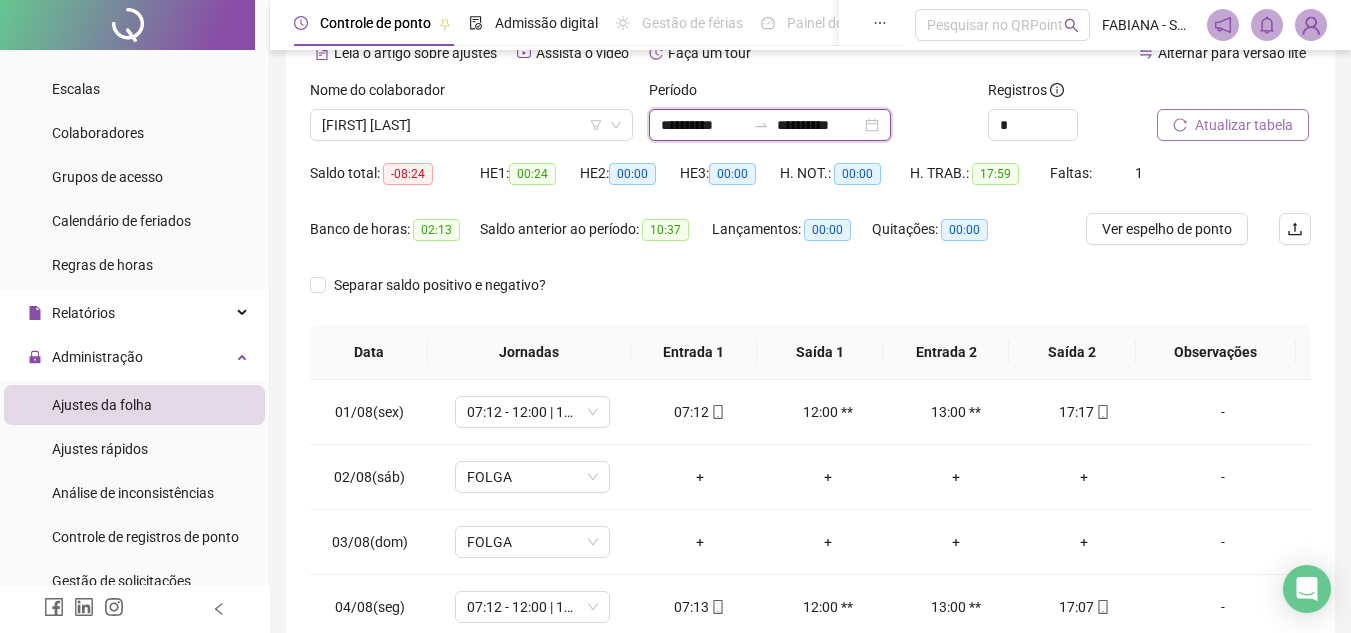 click on "**********" at bounding box center [819, 125] 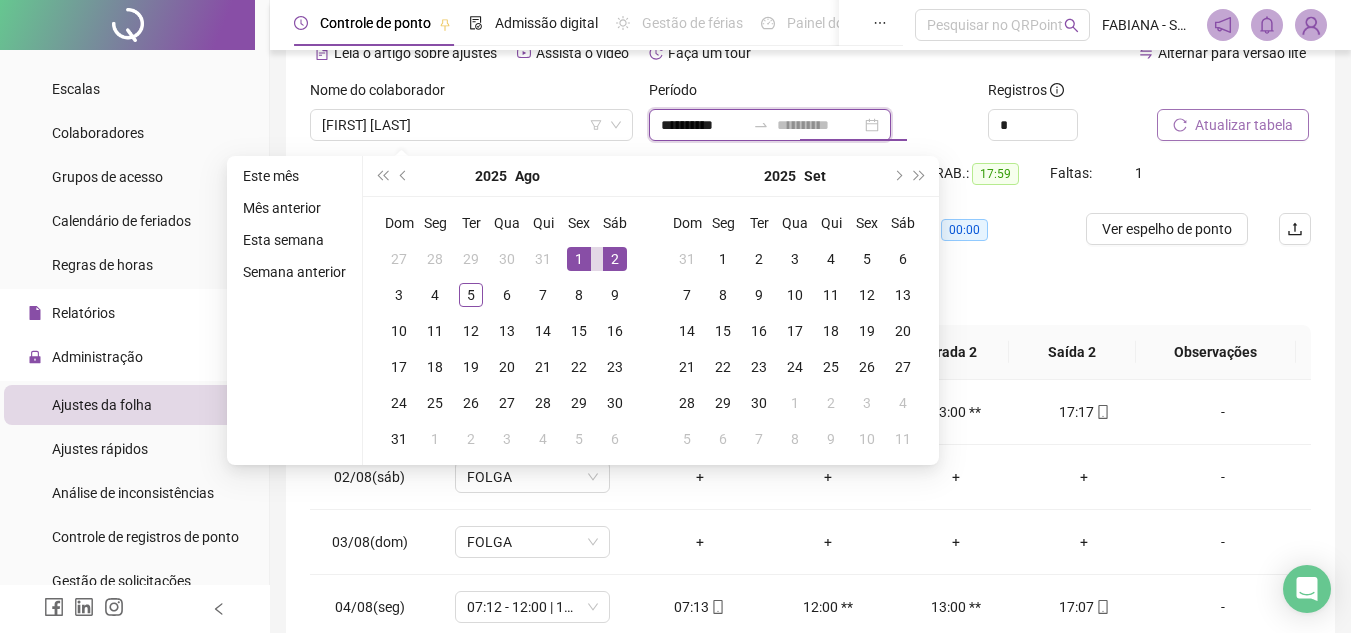 type on "**********" 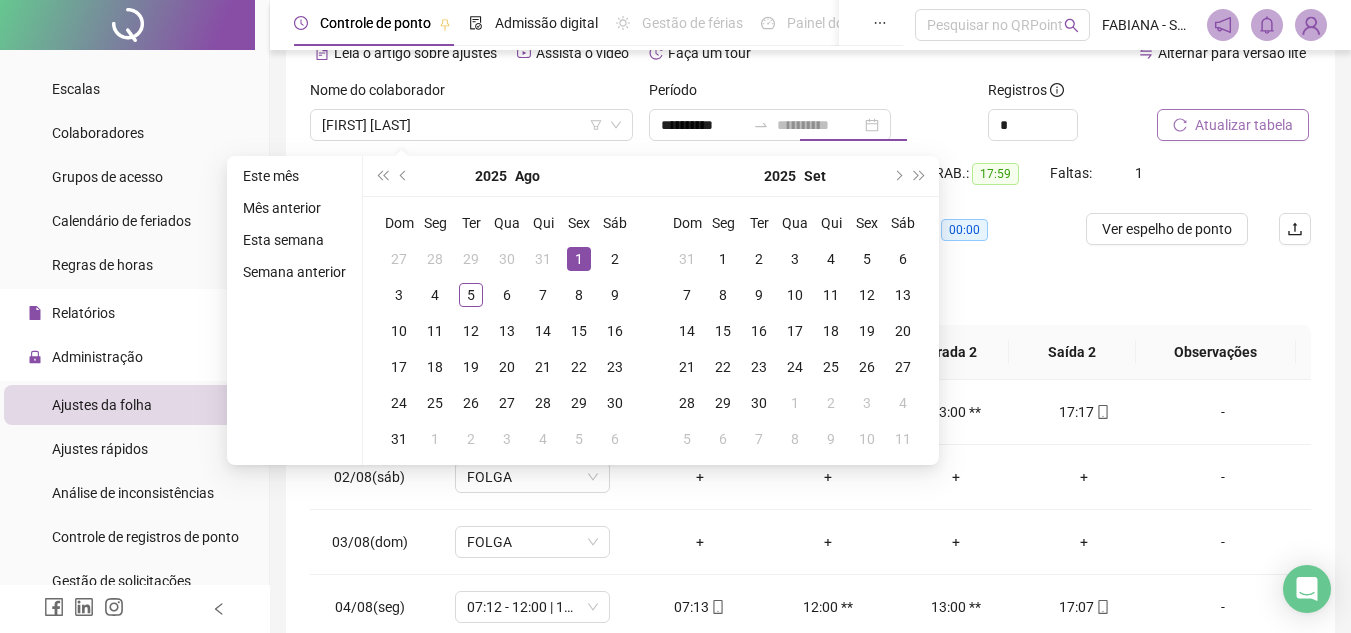 click on "1" at bounding box center [579, 259] 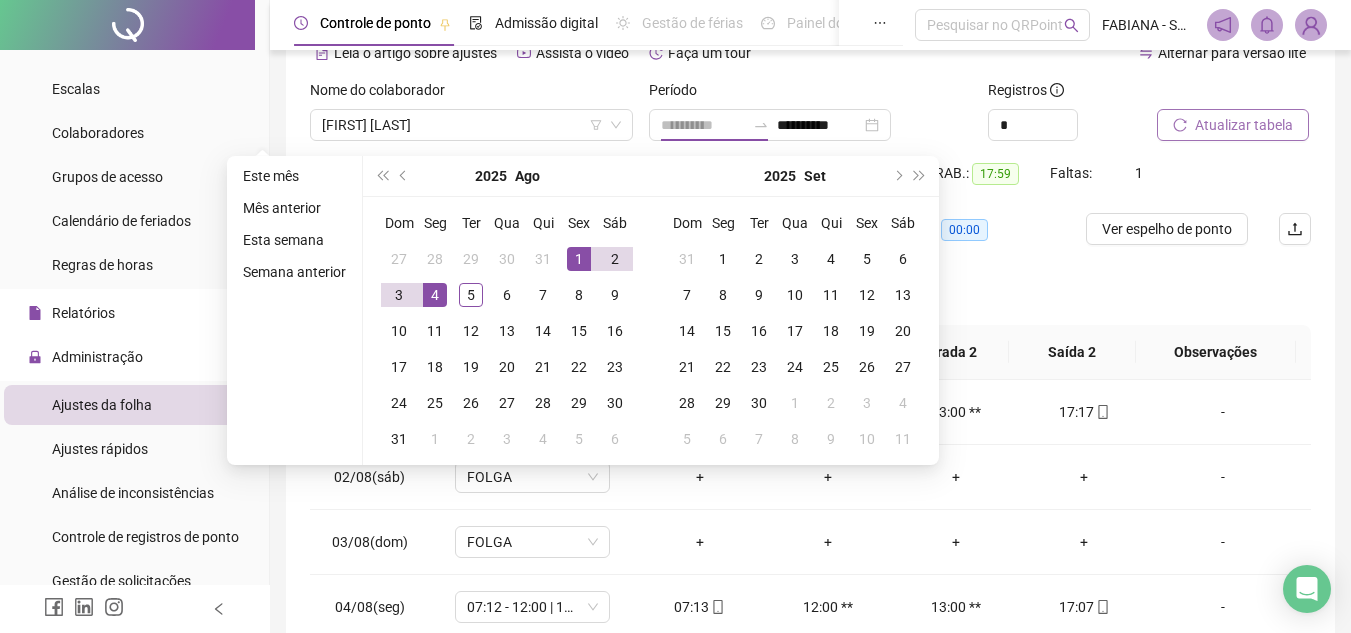 click on "4" at bounding box center (435, 295) 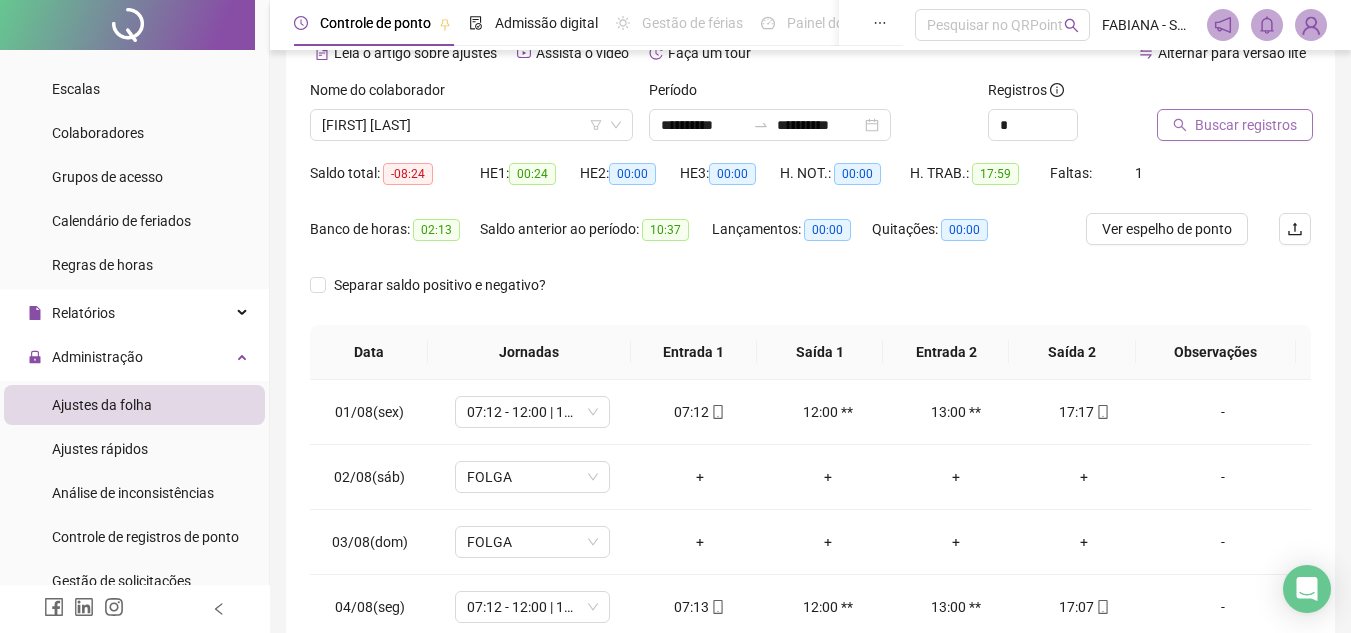 click on "Buscar registros" at bounding box center (1246, 125) 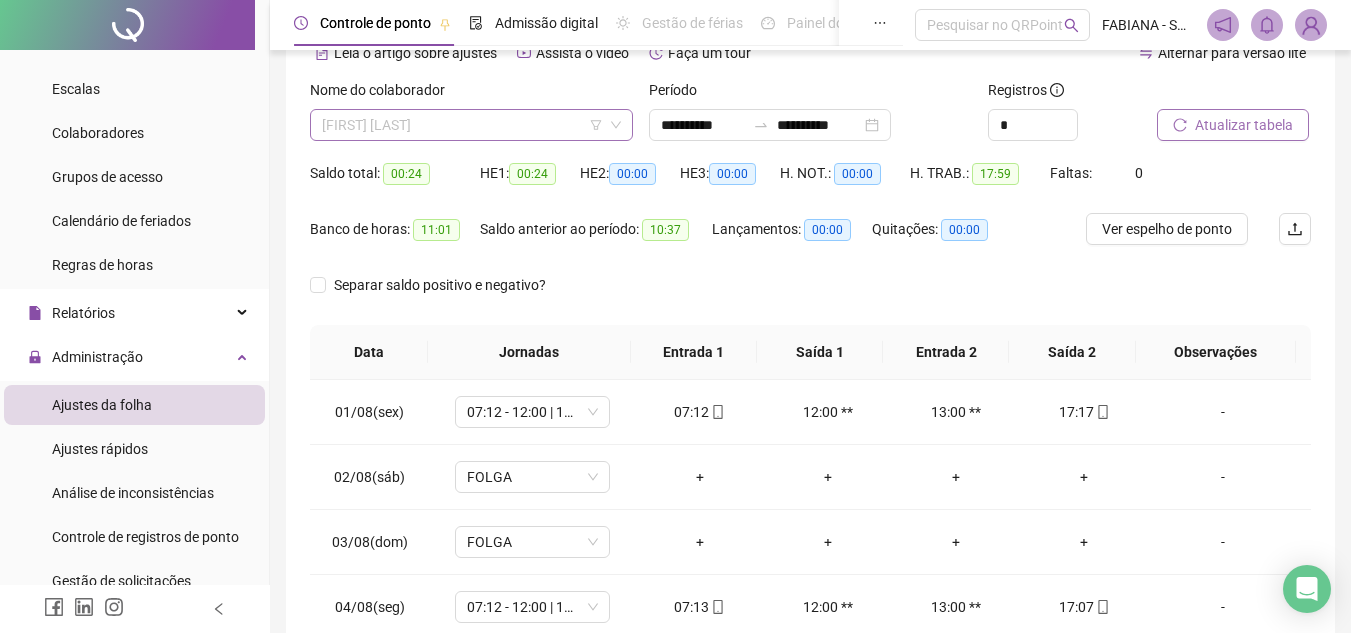 click on "[FIRST] [LAST]" at bounding box center (471, 125) 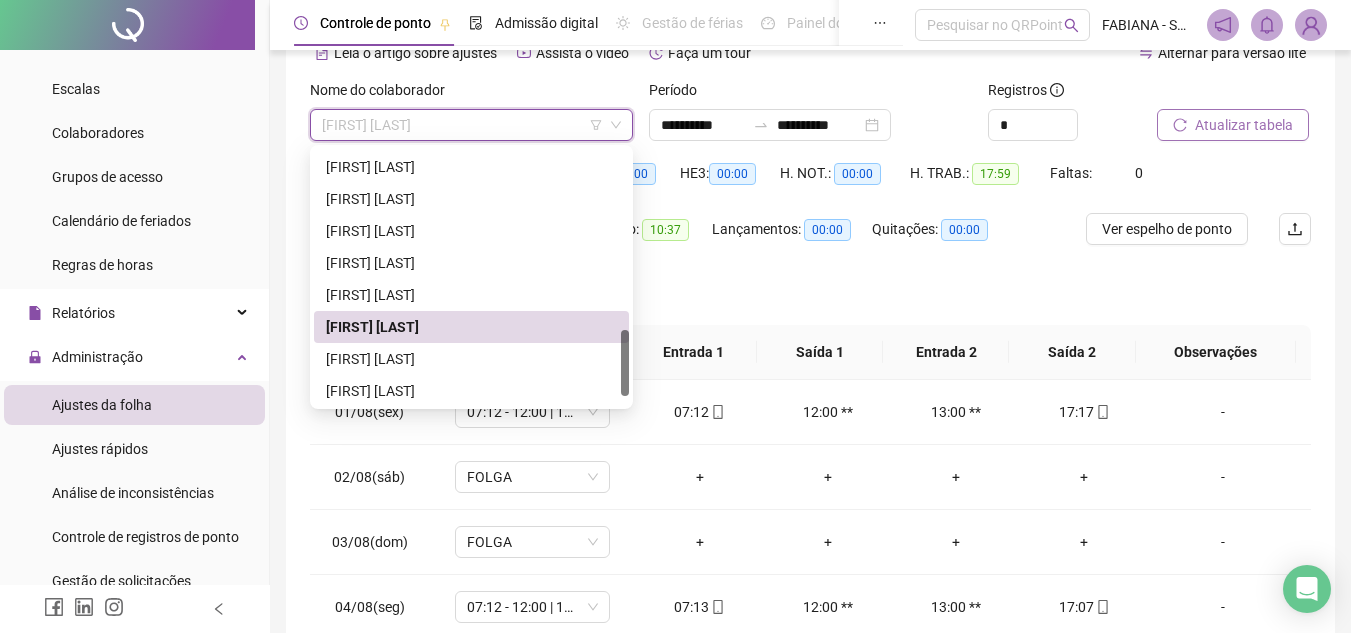 click on "**********" at bounding box center [810, 118] 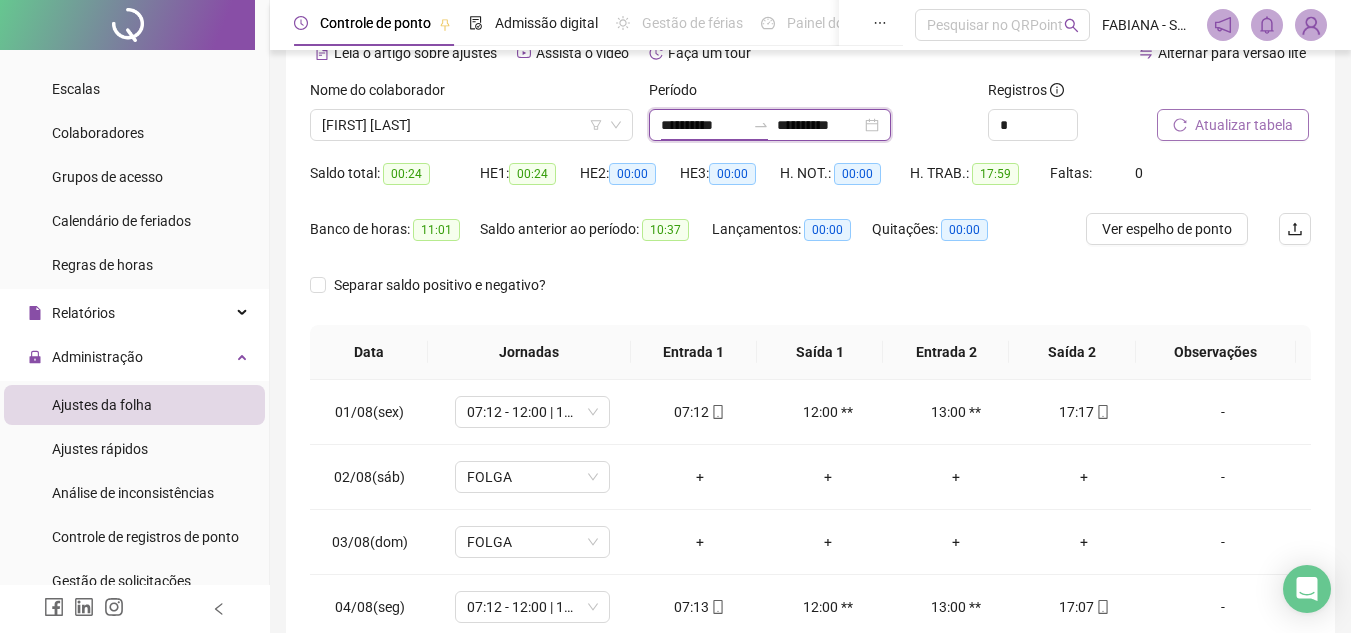 click on "**********" at bounding box center (703, 125) 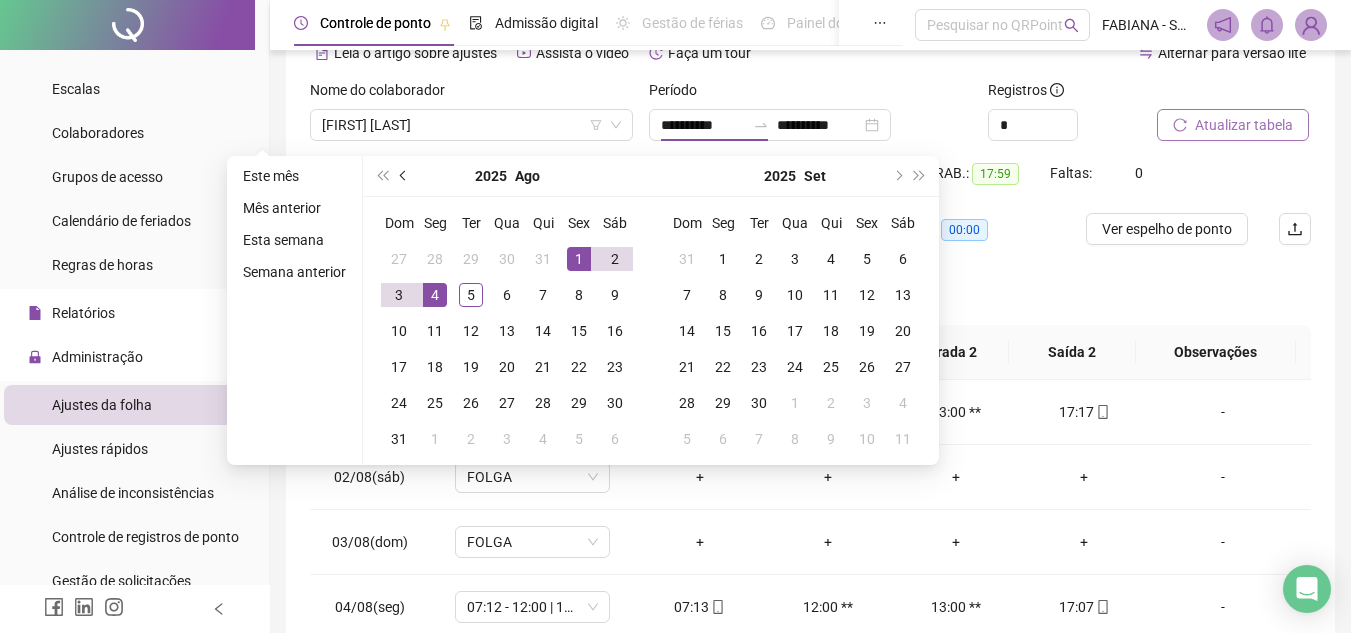 click at bounding box center (404, 176) 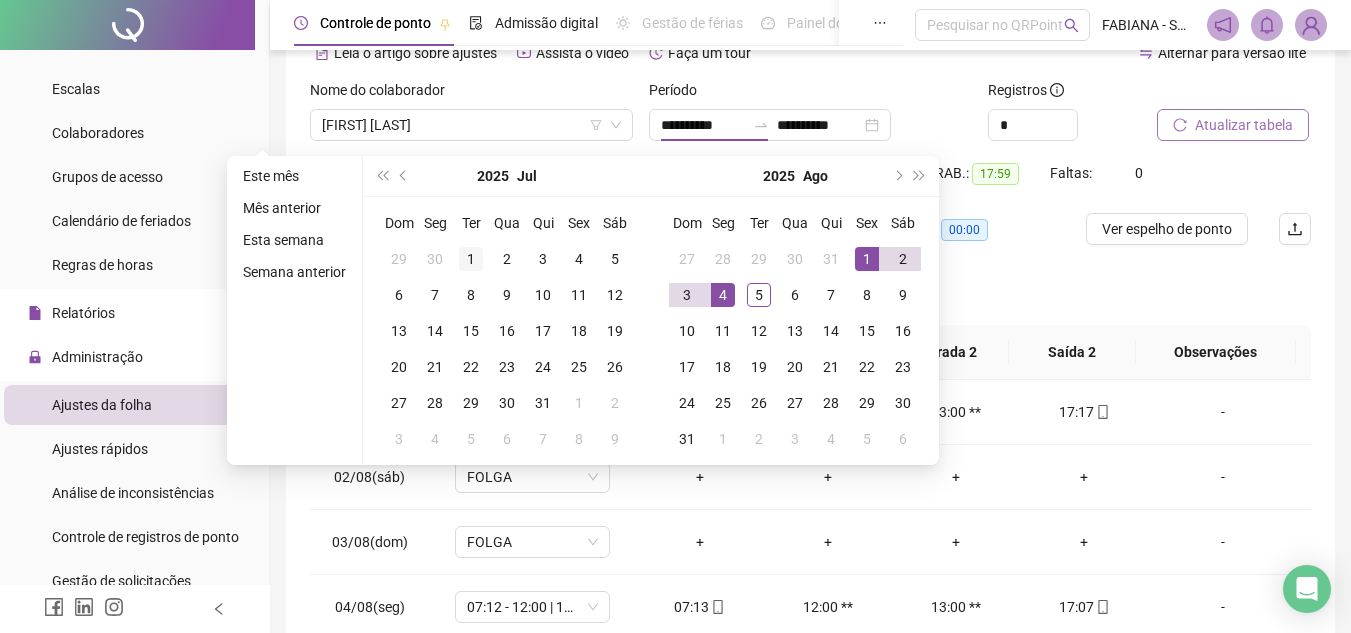 type on "**********" 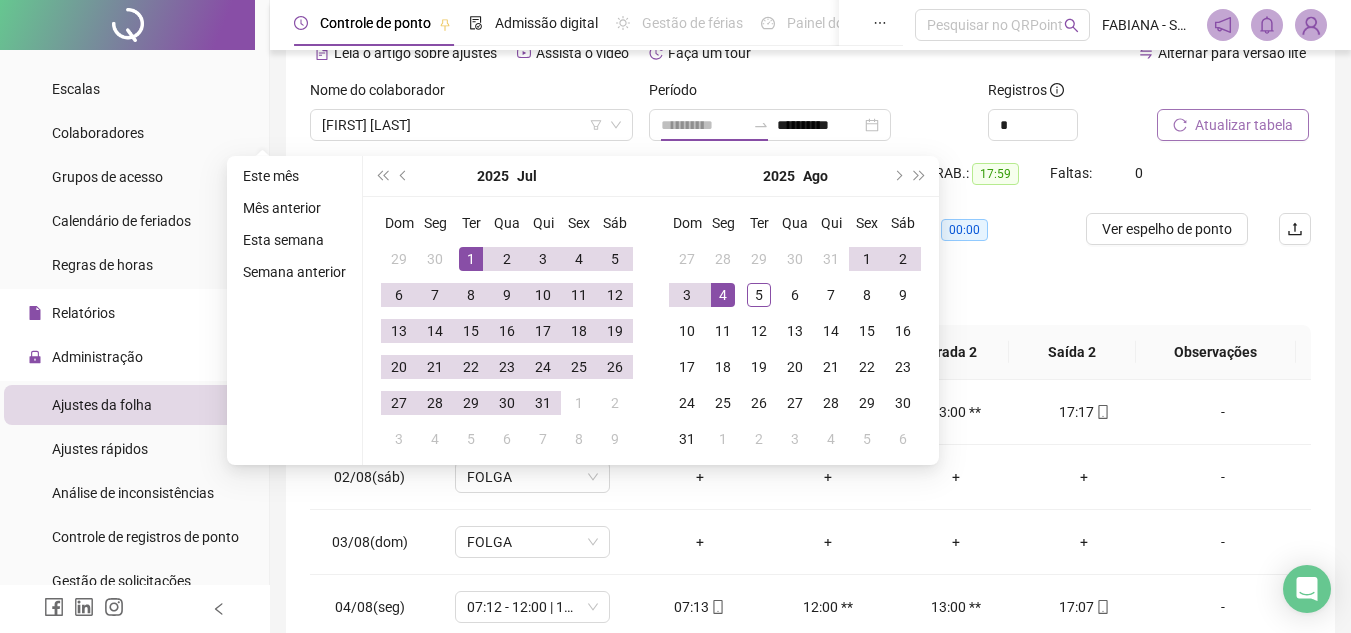 click on "1" at bounding box center [471, 259] 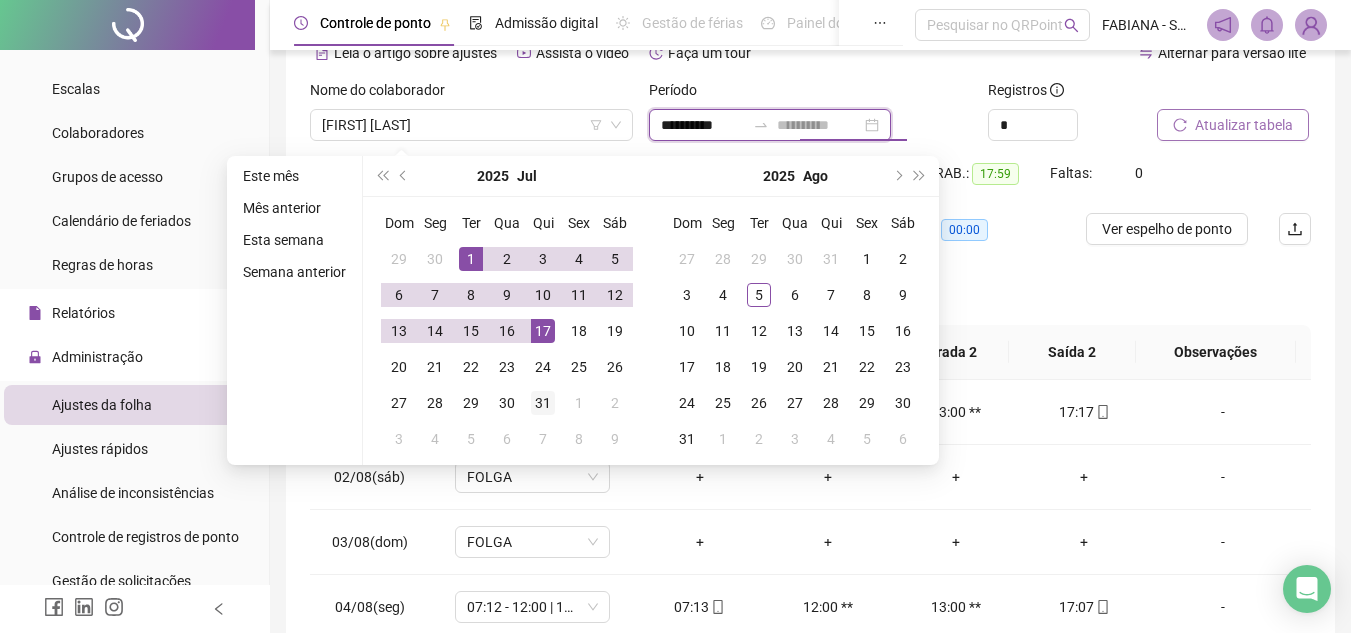 type on "**********" 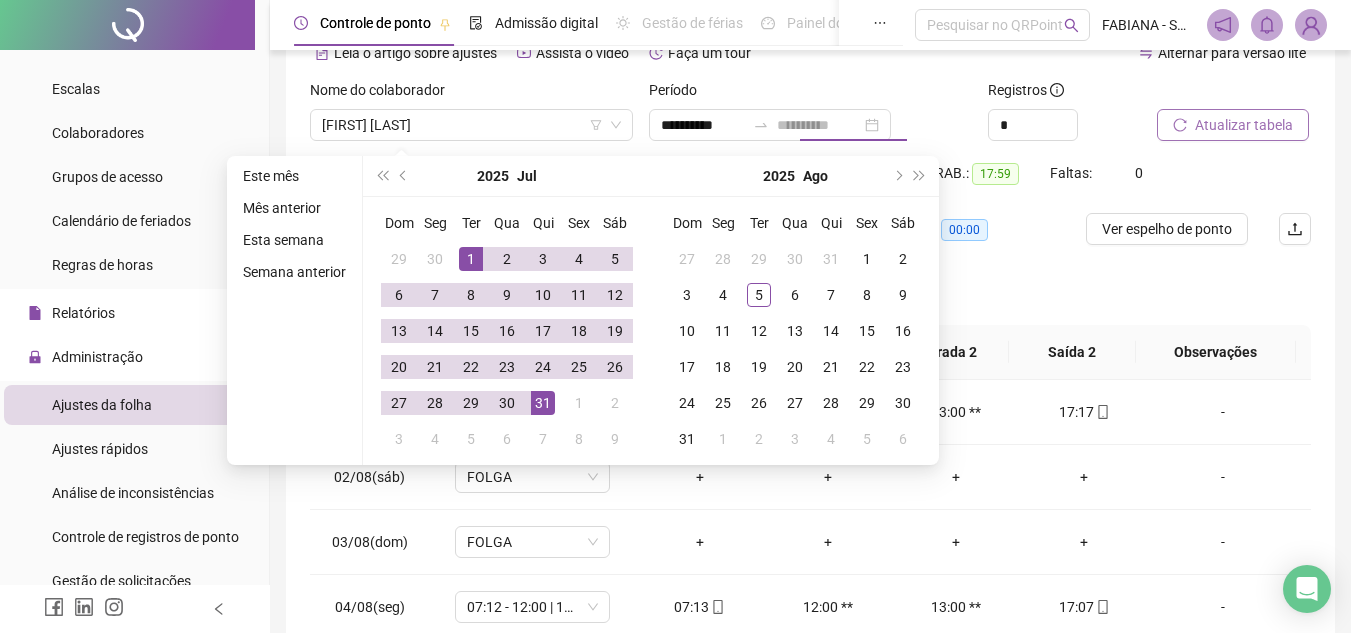 click on "31" at bounding box center (543, 403) 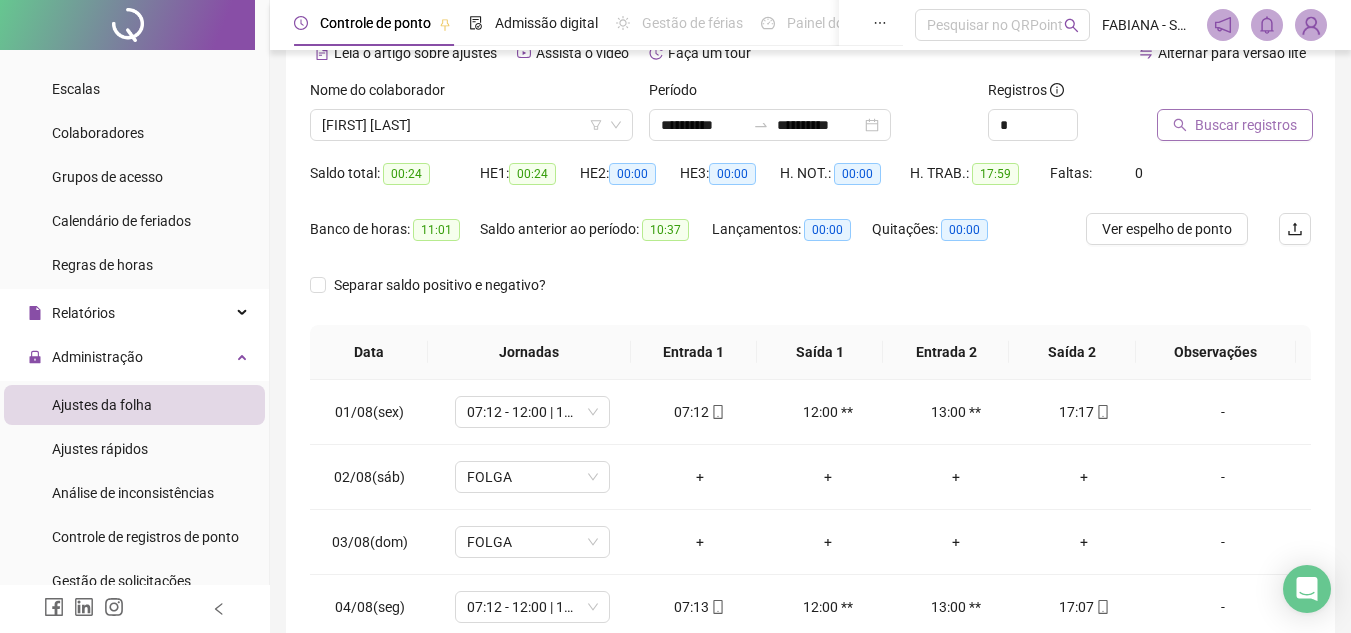 click 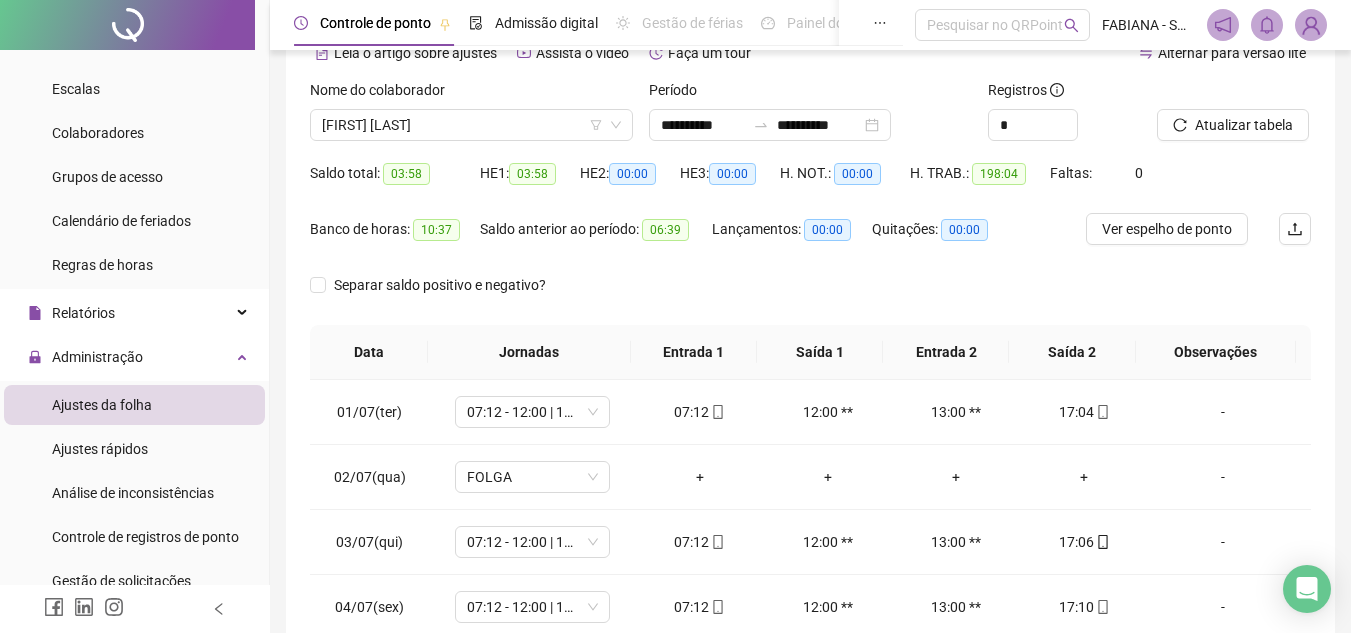 type 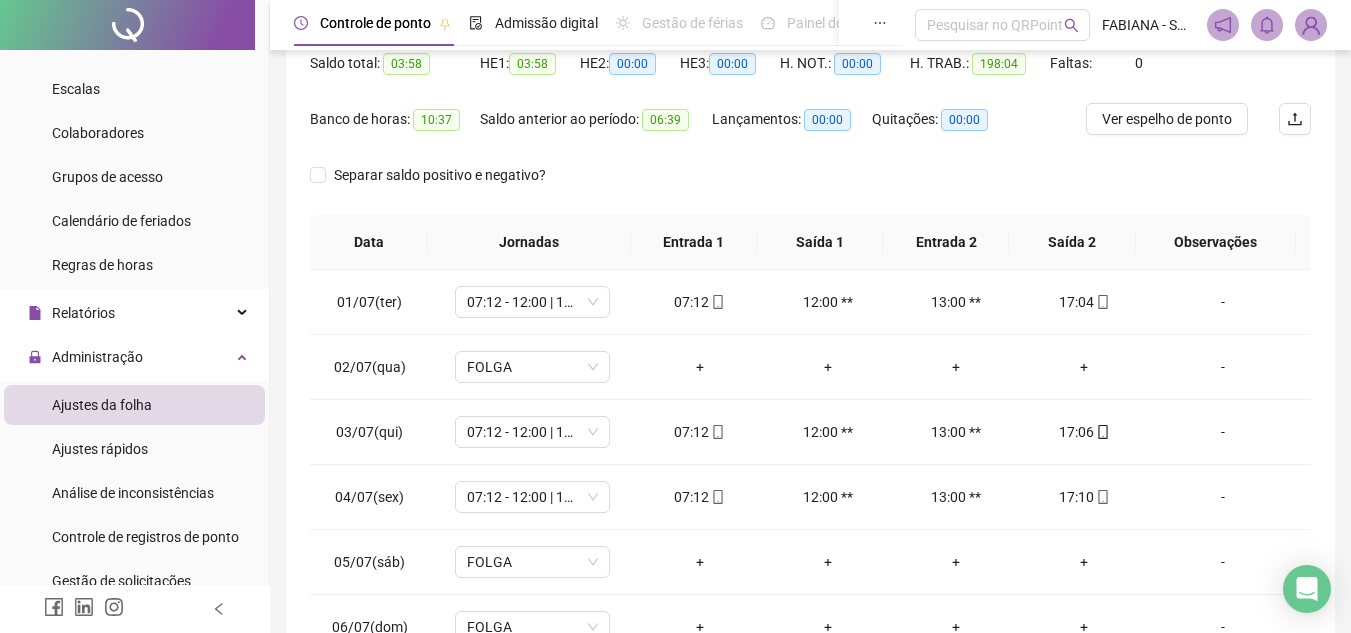 scroll, scrollTop: 0, scrollLeft: 0, axis: both 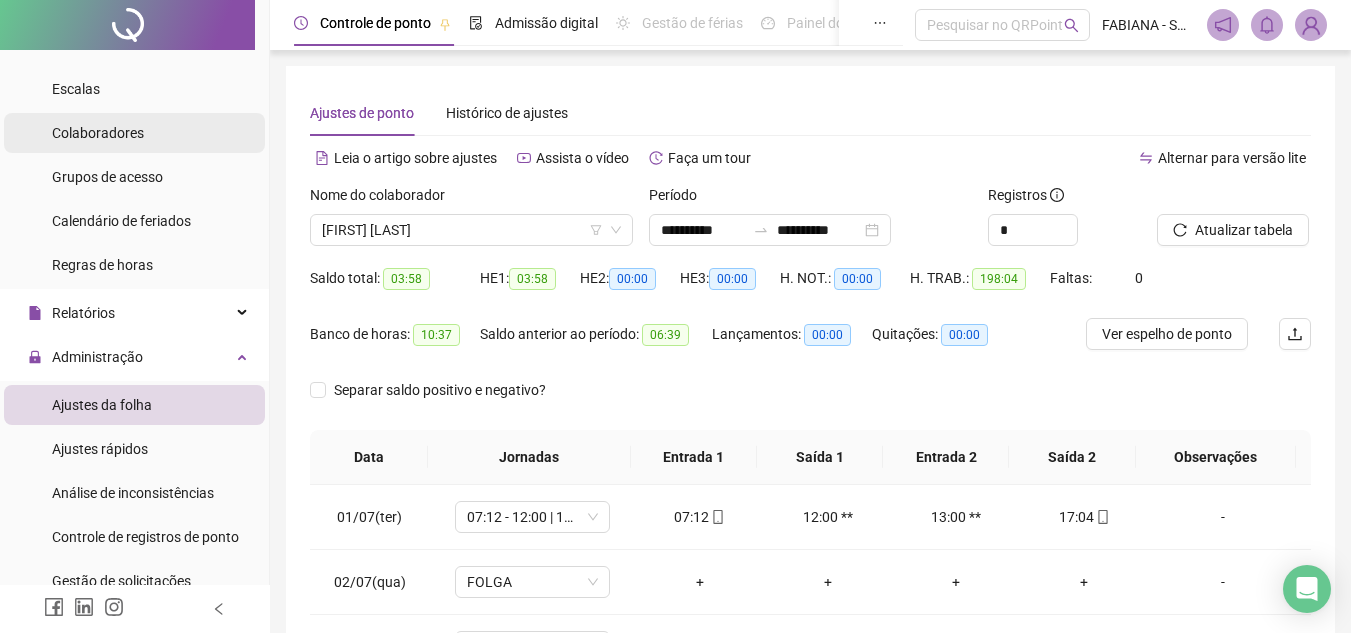 click on "Colaboradores" at bounding box center [98, 133] 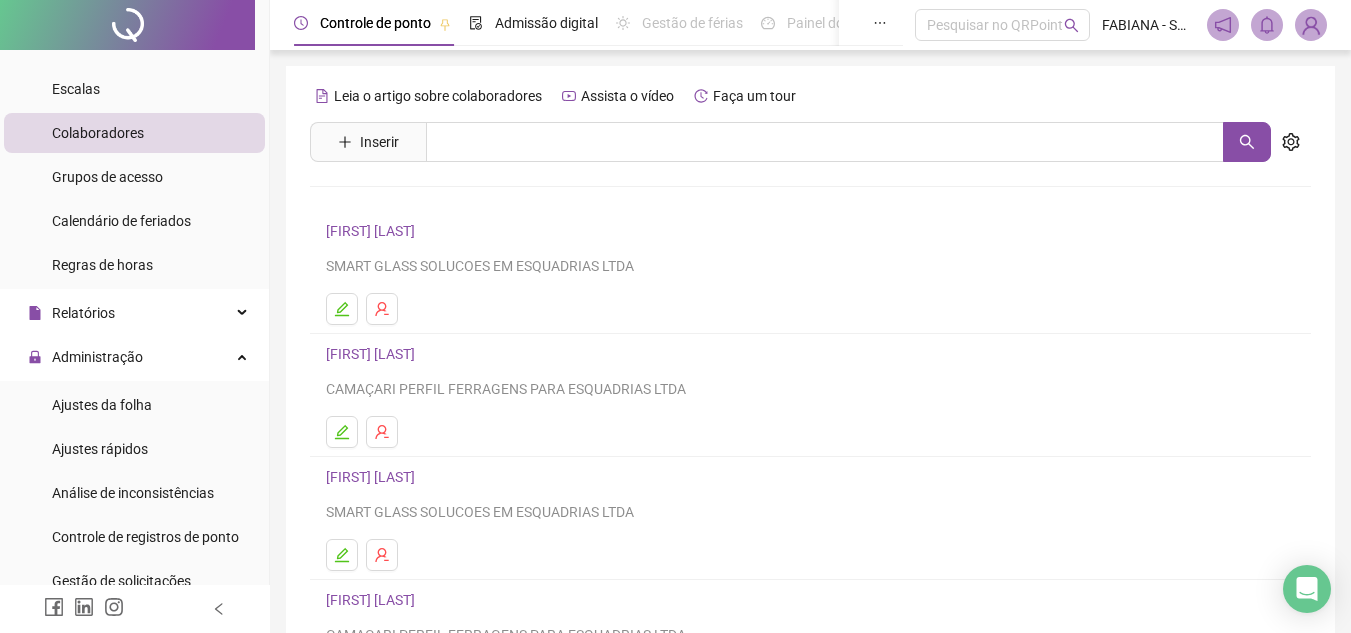 scroll, scrollTop: 37, scrollLeft: 0, axis: vertical 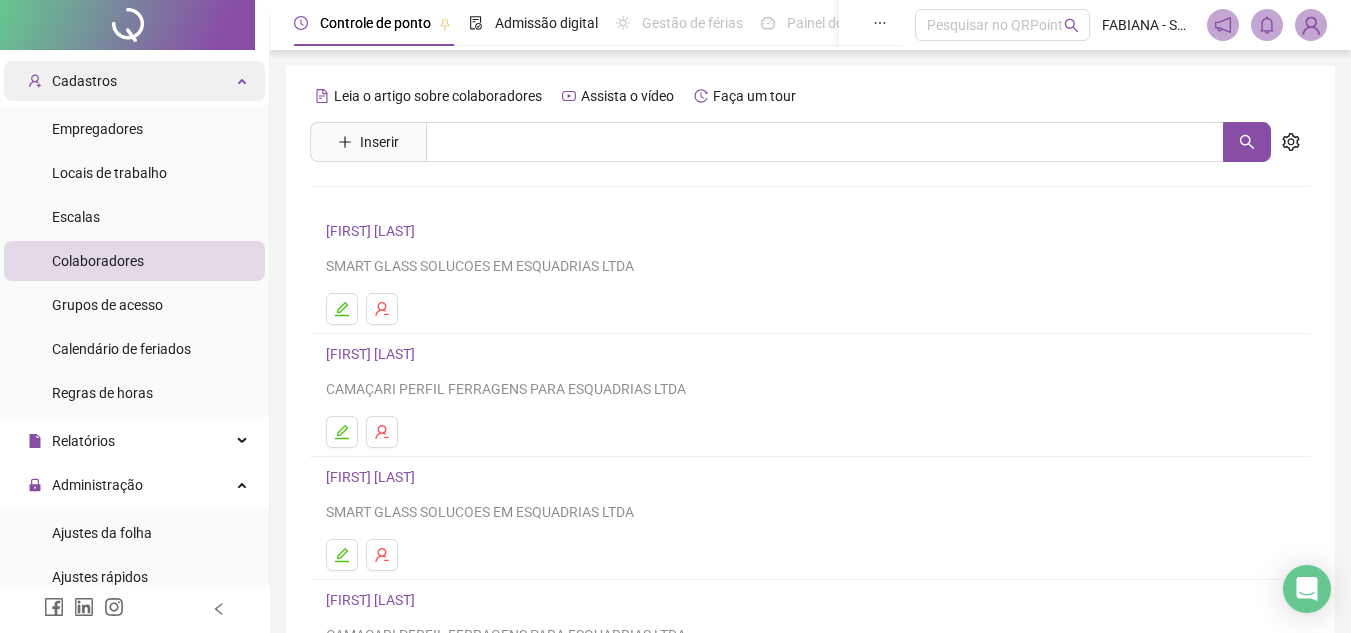 click on "Cadastros" at bounding box center [134, 81] 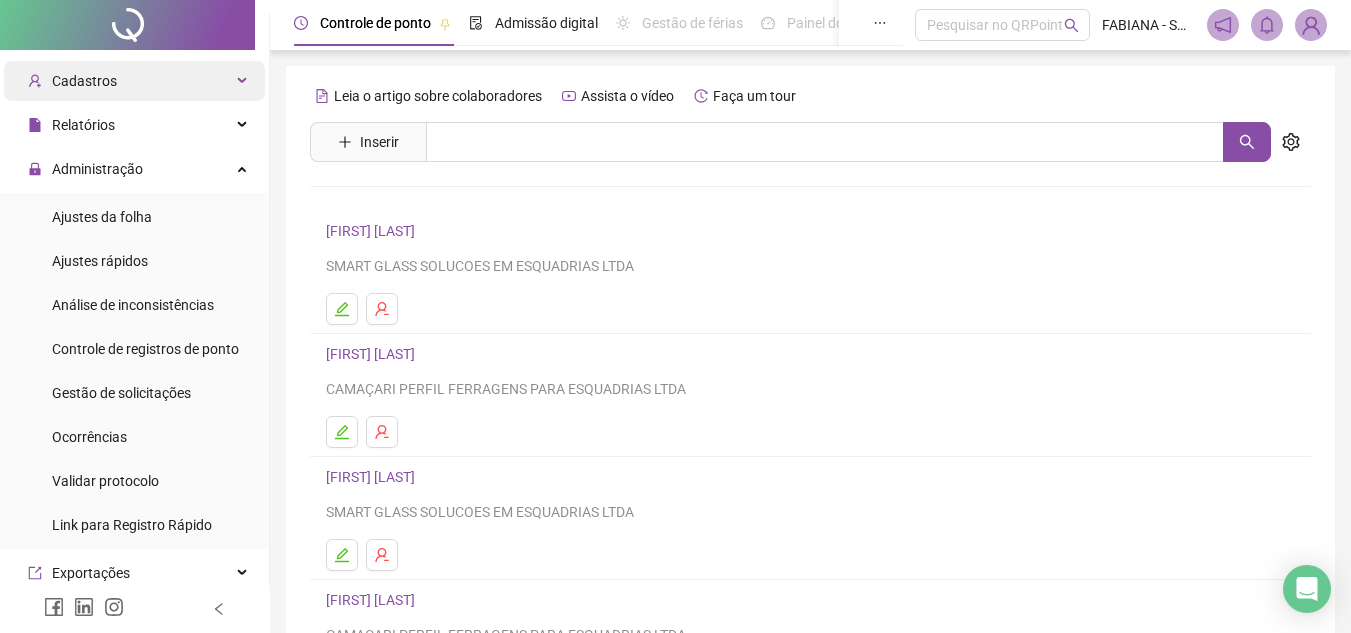click on "Cadastros" at bounding box center (84, 81) 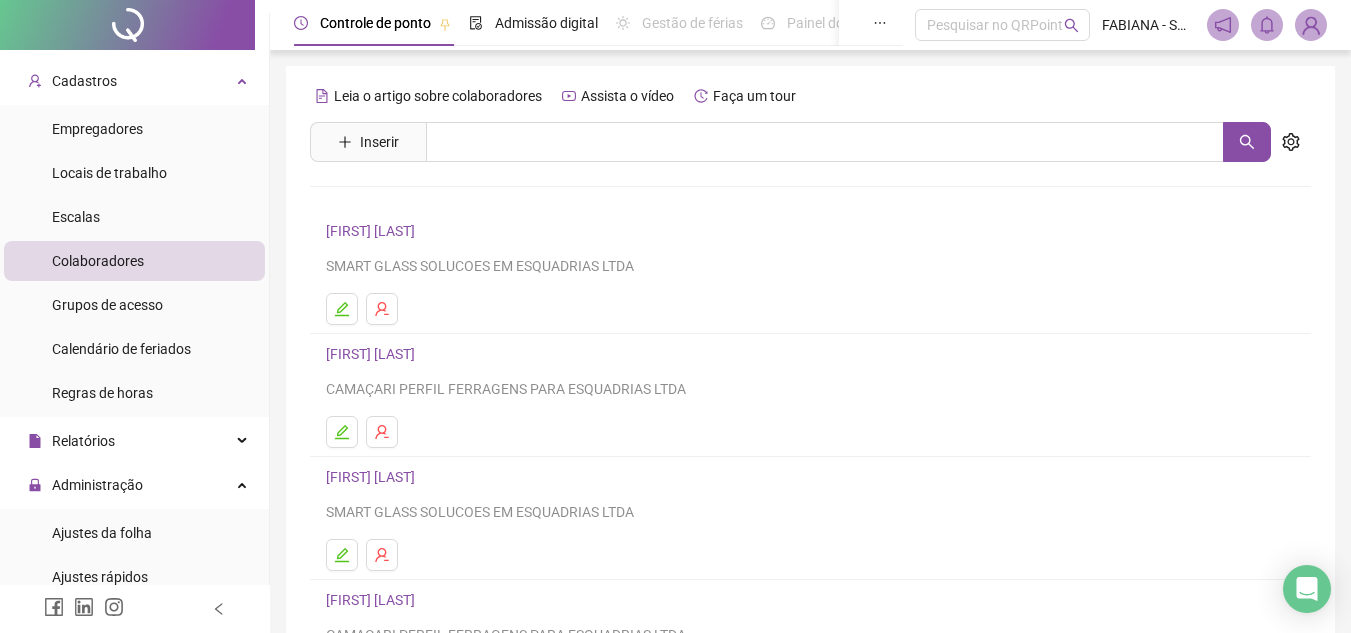 scroll, scrollTop: 0, scrollLeft: 0, axis: both 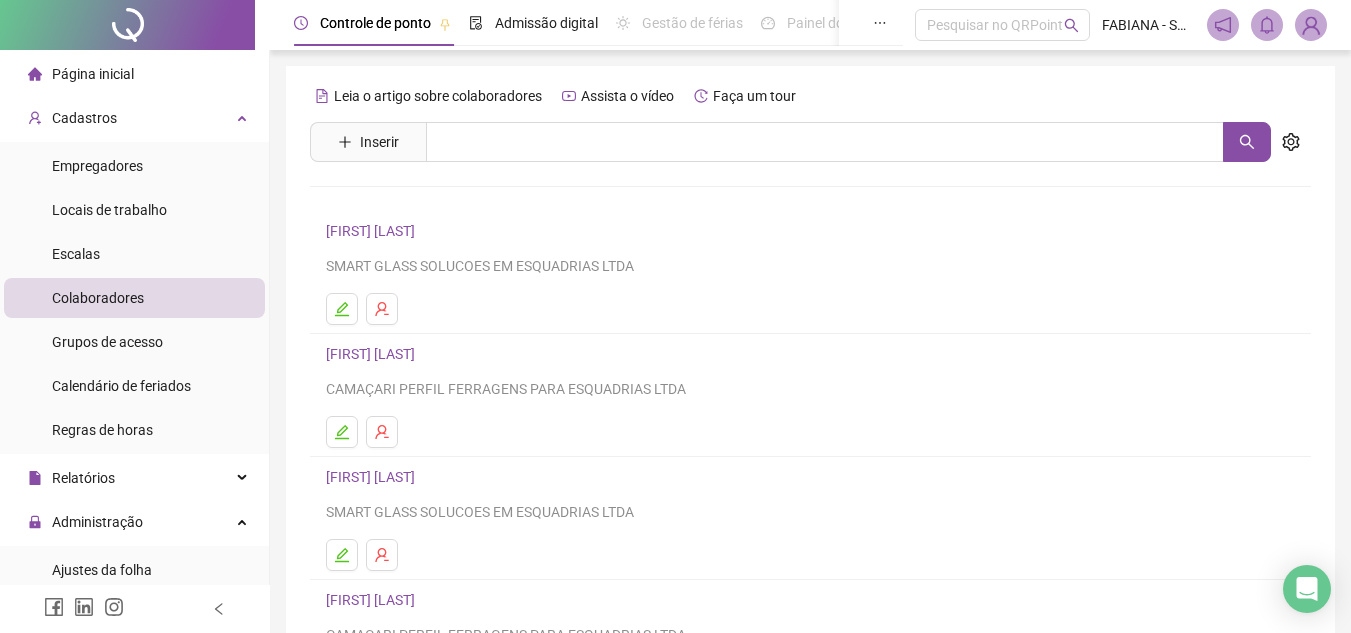 click on "Página inicial" at bounding box center [93, 74] 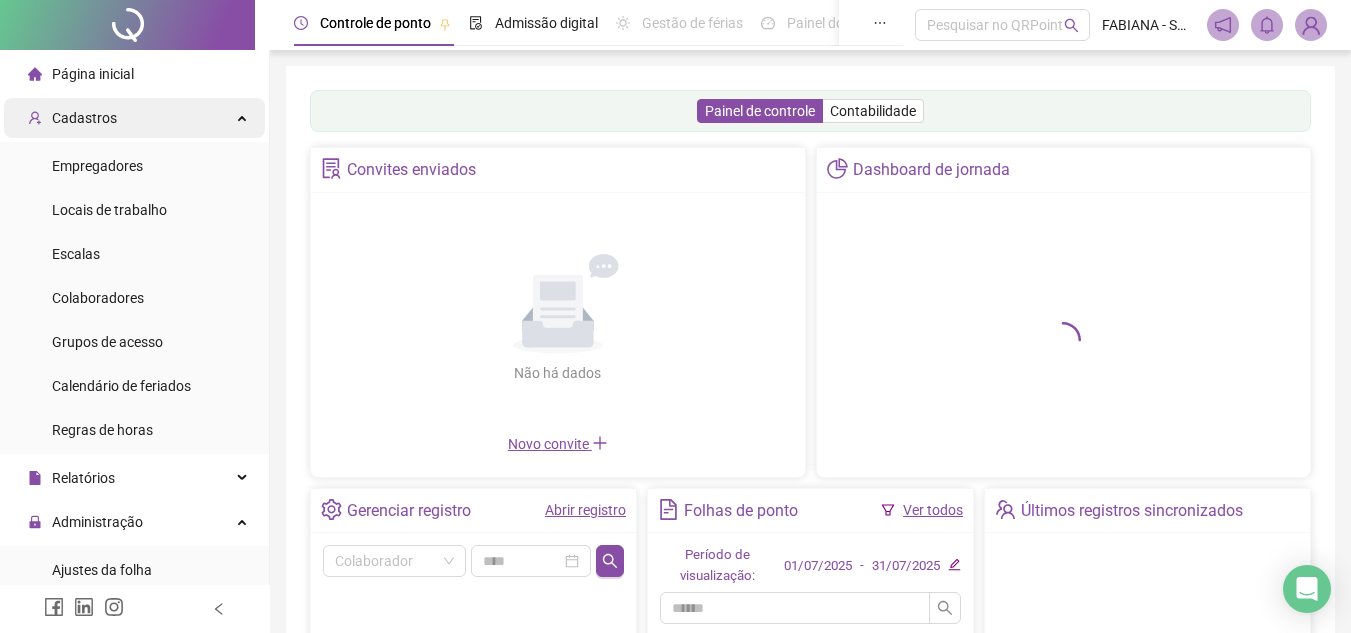 click on "Cadastros" at bounding box center [84, 118] 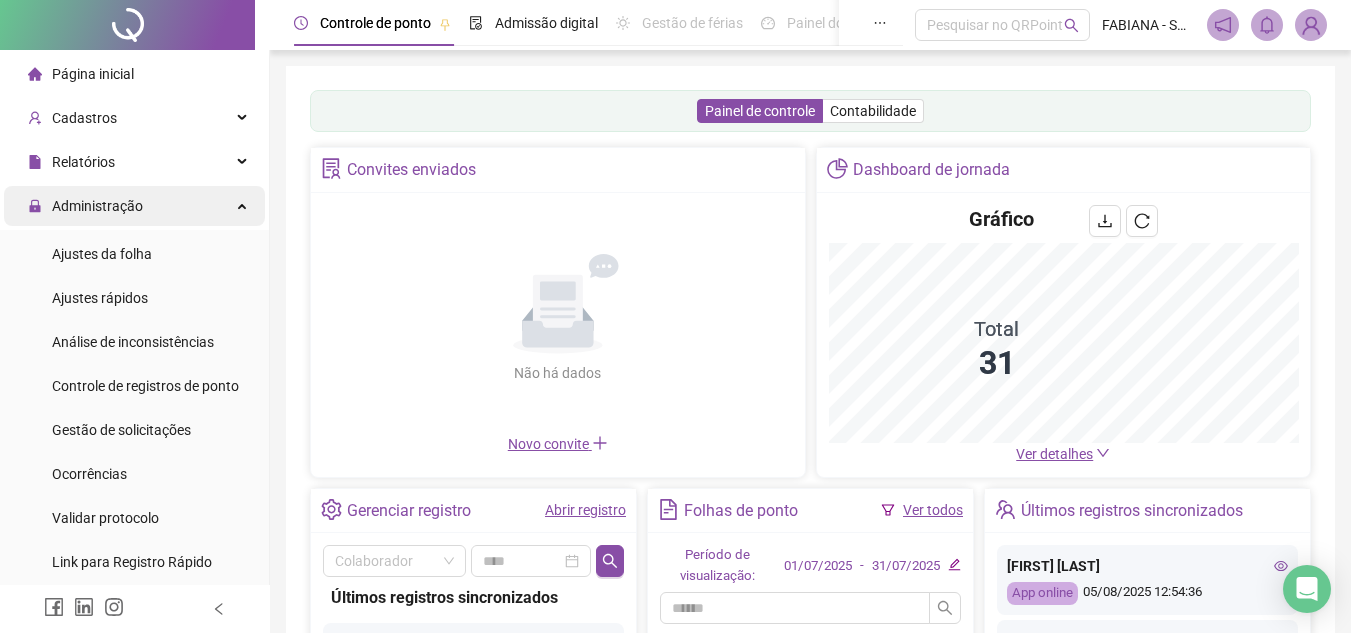 click on "Administração" at bounding box center [97, 206] 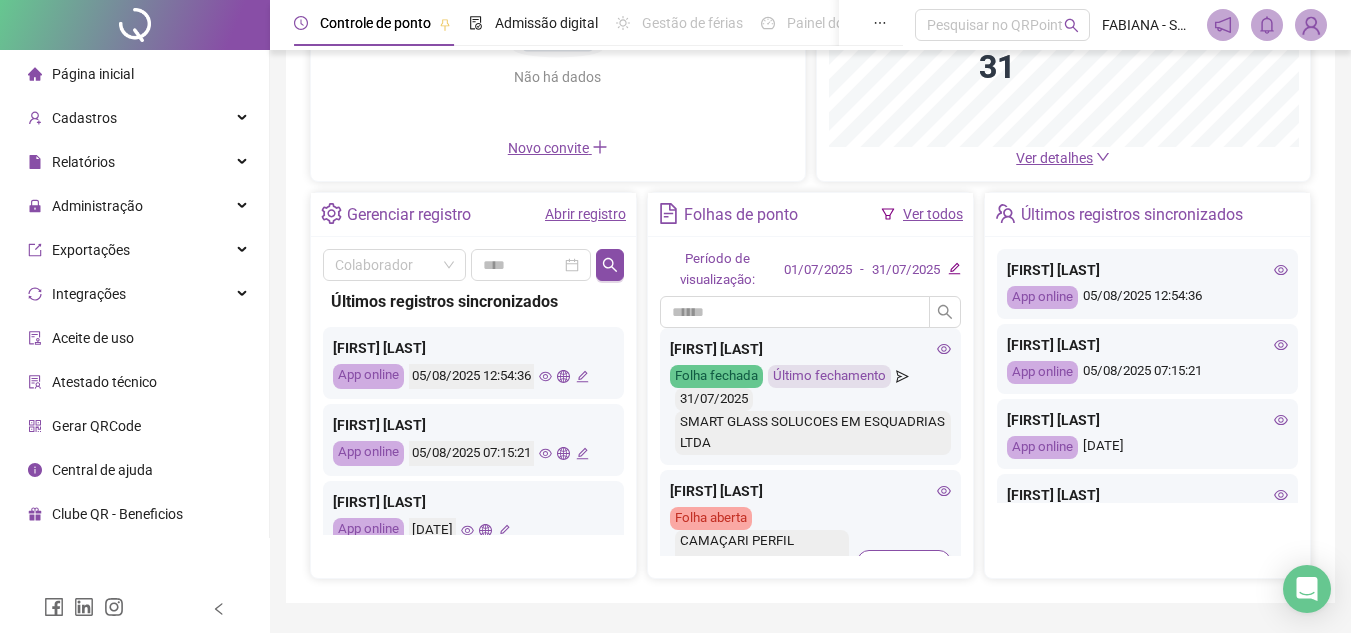 scroll, scrollTop: 352, scrollLeft: 0, axis: vertical 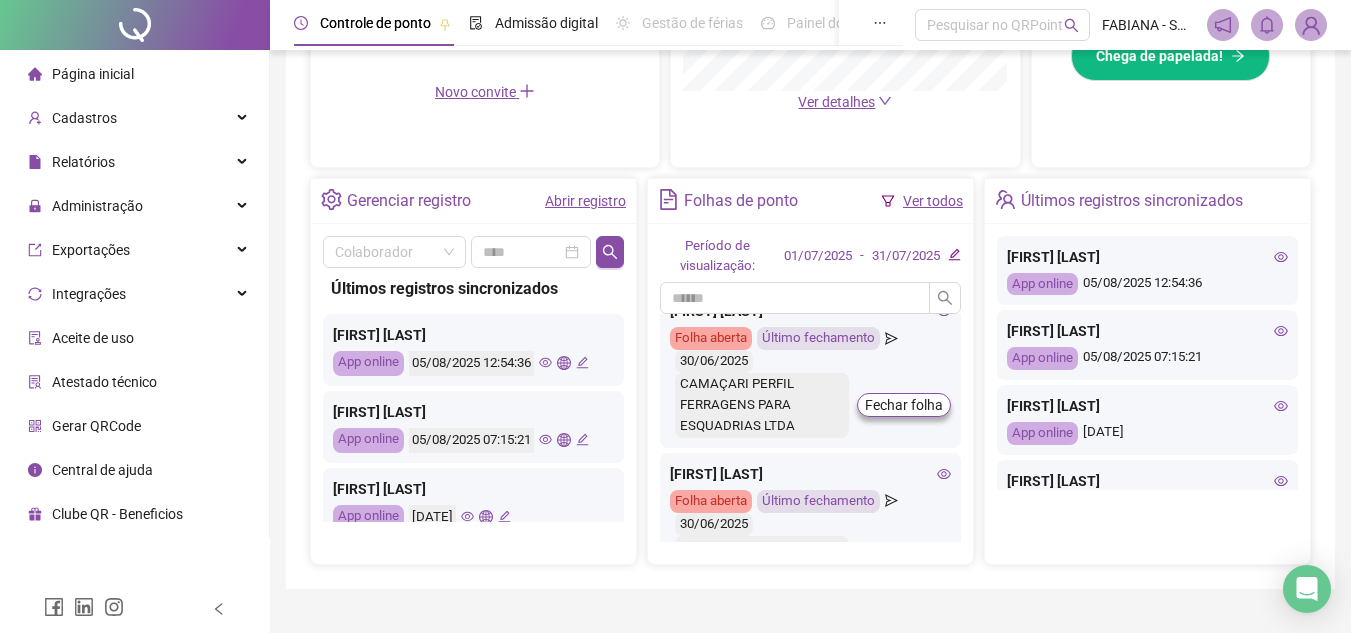 click on "Período de visualização:  01/07/2025  -  31/07/2025 [FIRST] [LAST] Folha fechada Último fechamento 31/07/2025 SMART GLASS SOLUCOES EM ESQUADRIAS LTDA [FIRST] [LAST] Folha aberta CAMAÇARI PERFIL FERRAGENS PARA ESQUADRIAS LTDA Fechar folha [FIRST] [LAST] Folha fechada Último fechamento 31/07/2025 SMART GLASS SOLUCOES EM ESQUADRIAS LTDA [FIRST] [LAST] Folha fechada Último fechamento 30/06/2025 CAMAÇARI PERFIL FERRAGENS PARA ESQUADRIAS LTDA Fechar folha COLABORADOR TESTE Folha fechada Último fechamento 31/01/2025 SMART GLASS SOLUCOES EM ESQUADRIAS LTDA Fechar folha [FIRST] [LAST] Folha fechada Último fechamento 31/07/2025 SMART GLASS SOLUCOES EM ESQUADRIAS LTDA [FIRST] [LAST] Folha fechada Último fechamento 31/07/2025 DANTAS VIDROS E ESQUADRIAS LTDA [FIRST] [LAST] Folha fechada Último fechamento 31/07/2025 DANTAS VIDROS E ESQUADRIAS LTDA [FIRST] [LAST] Folha fechada Último fechamento 31/07/2025 31/07/2025" at bounding box center [810, 394] 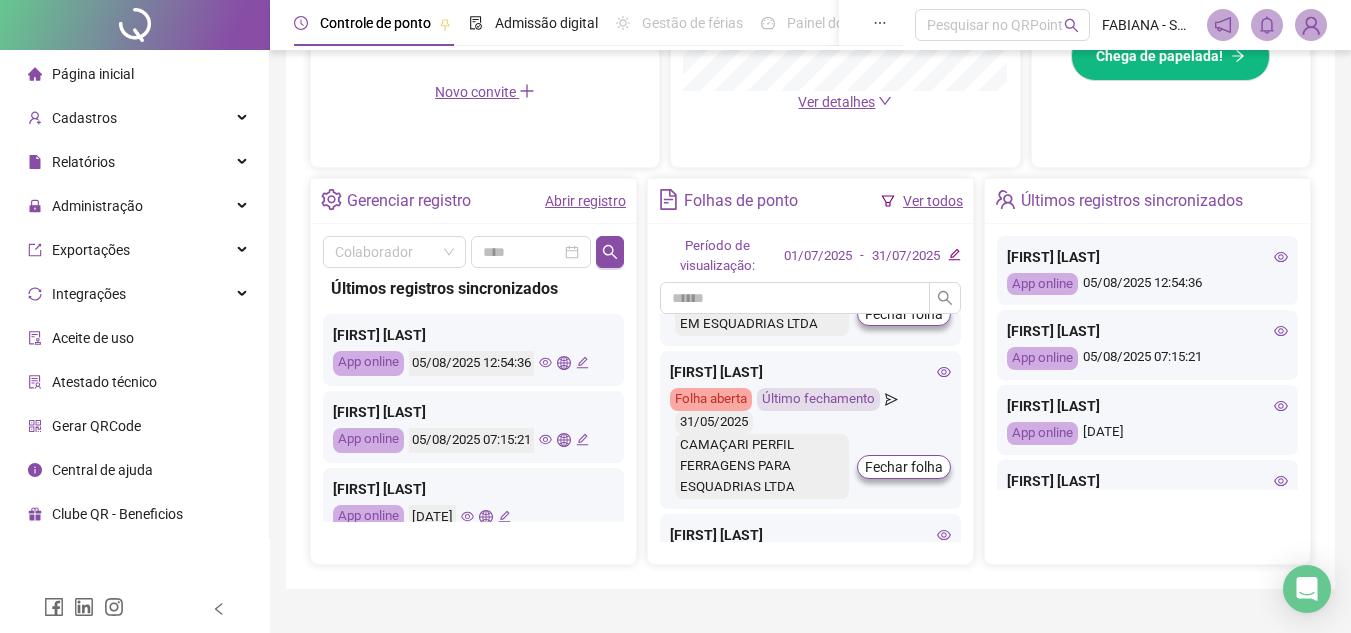 scroll, scrollTop: 3973, scrollLeft: 0, axis: vertical 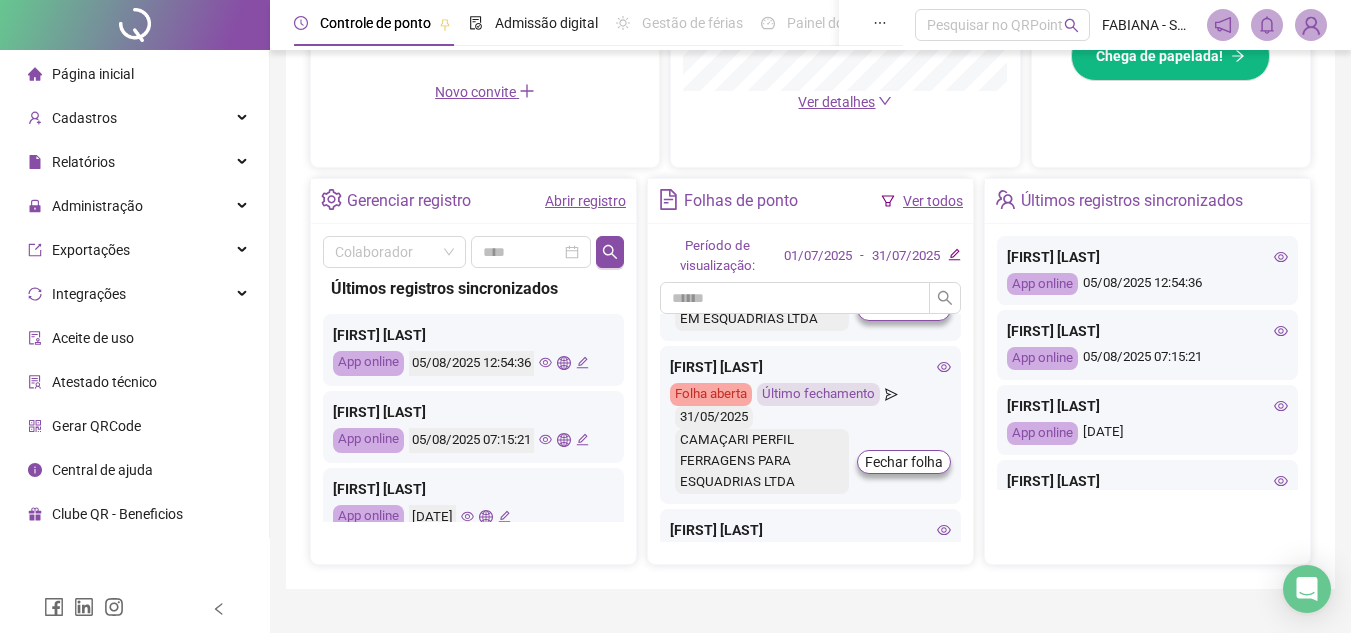 click on "Fechar folha" at bounding box center (904, 309) 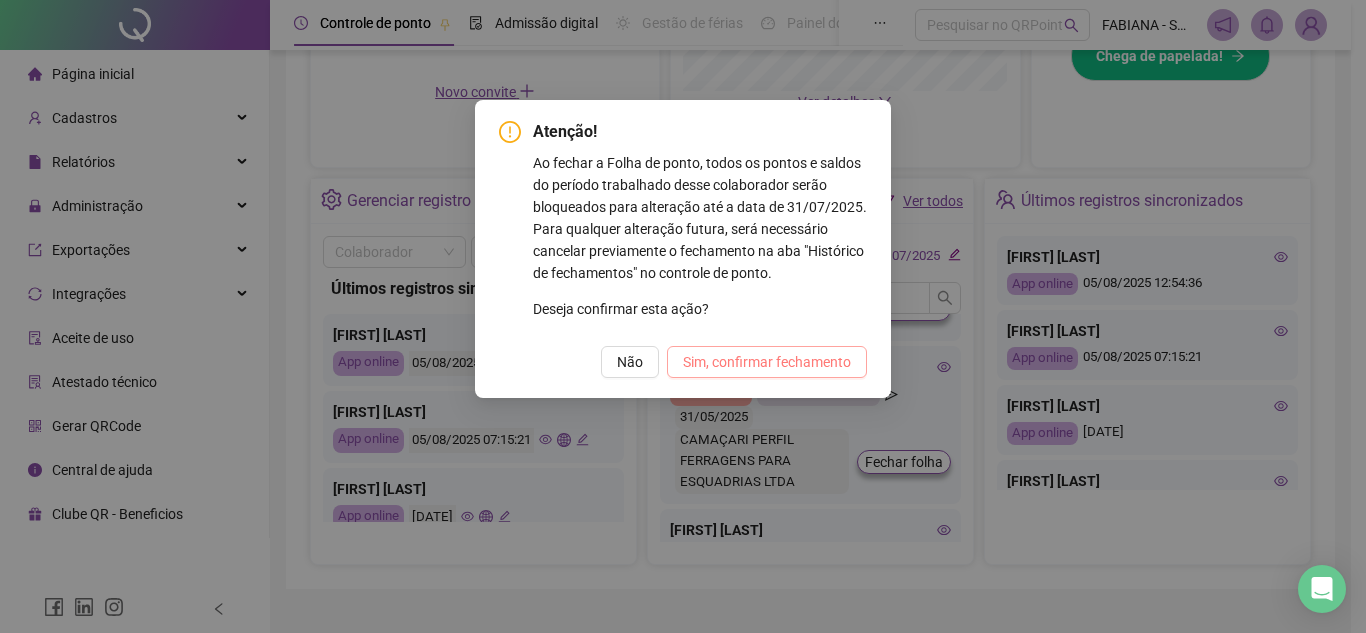 click on "Sim, confirmar fechamento" at bounding box center (767, 362) 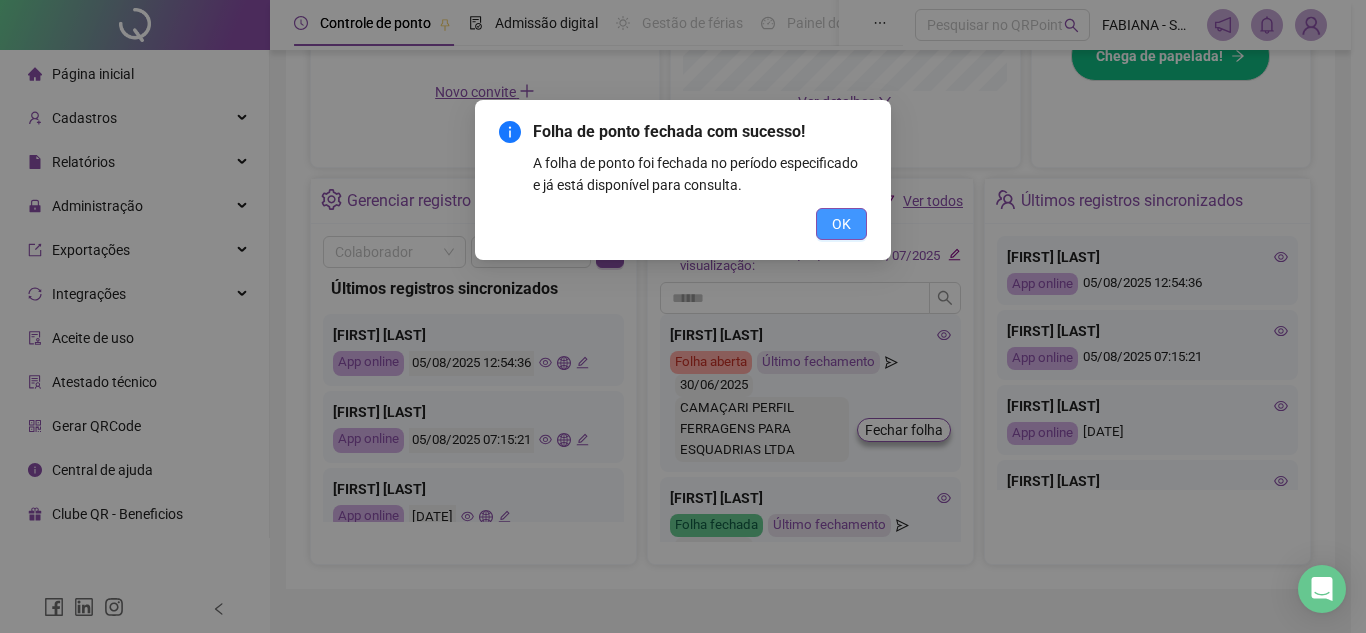 click on "OK" at bounding box center [841, 224] 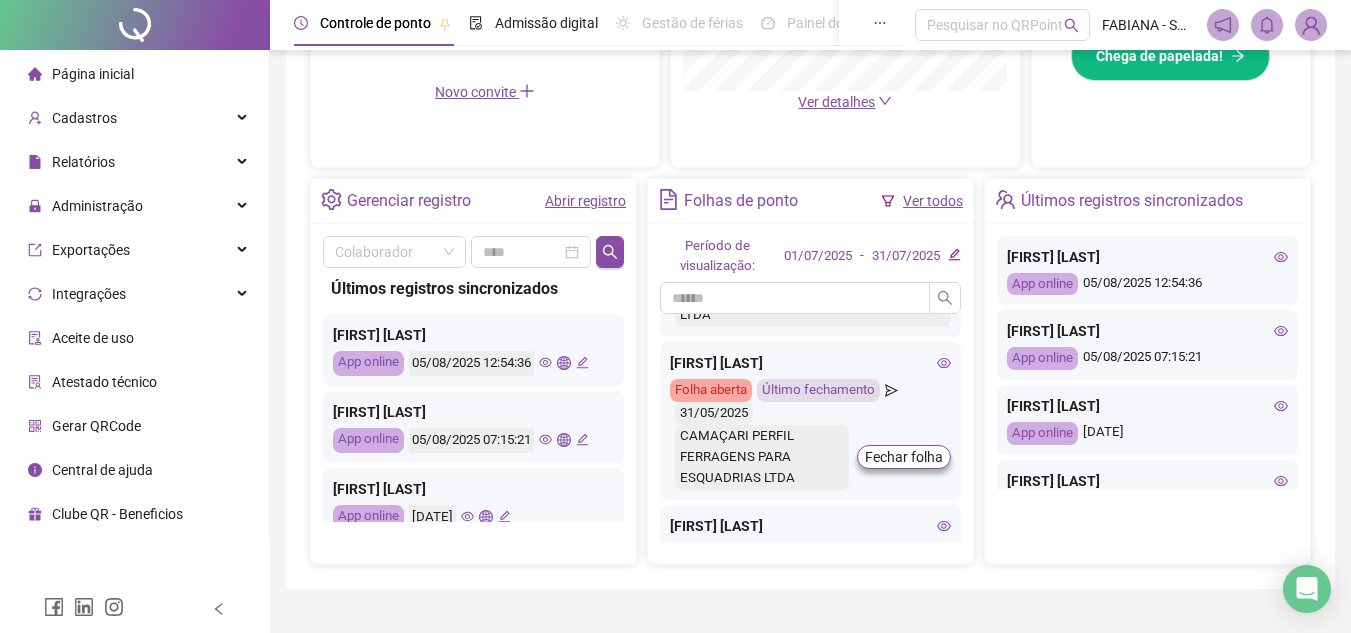 scroll, scrollTop: 6390, scrollLeft: 0, axis: vertical 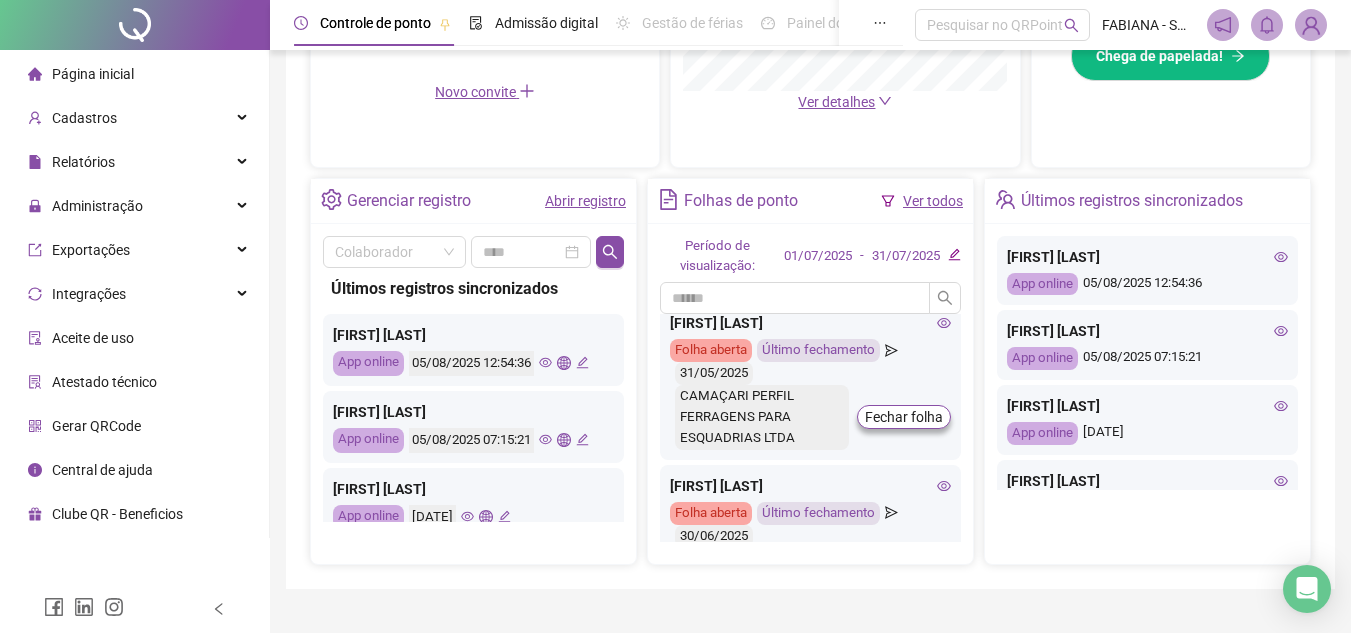 click 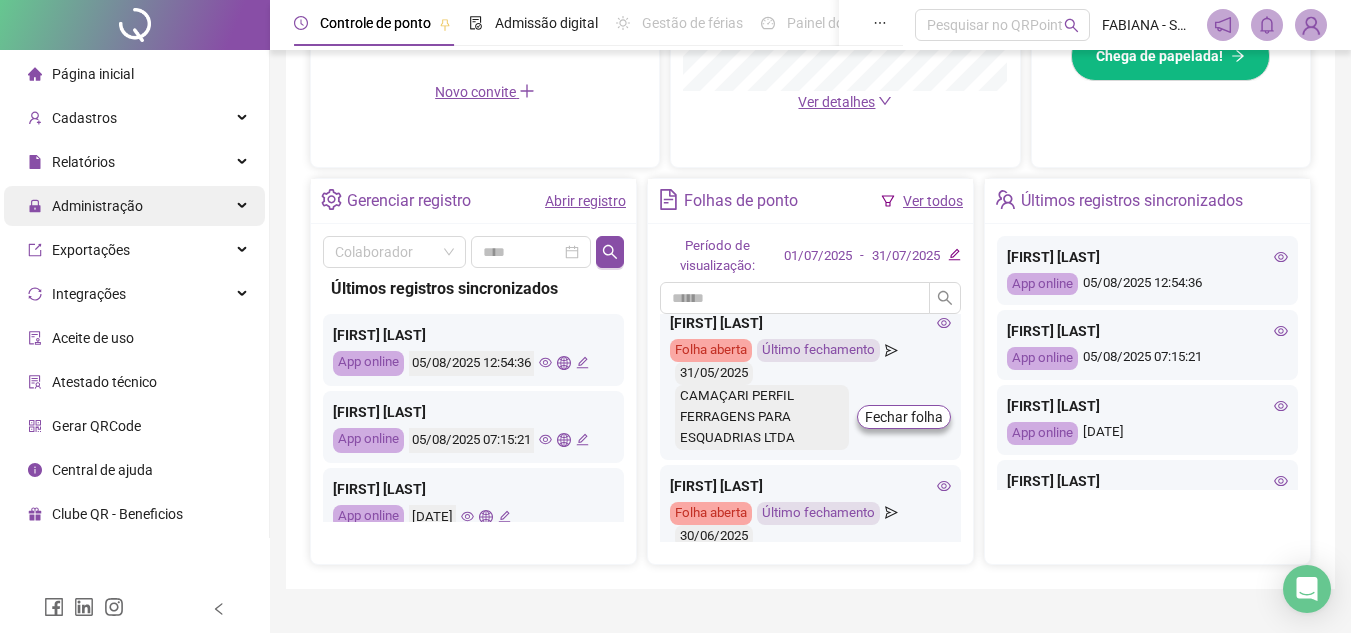 click on "Administração" at bounding box center (97, 206) 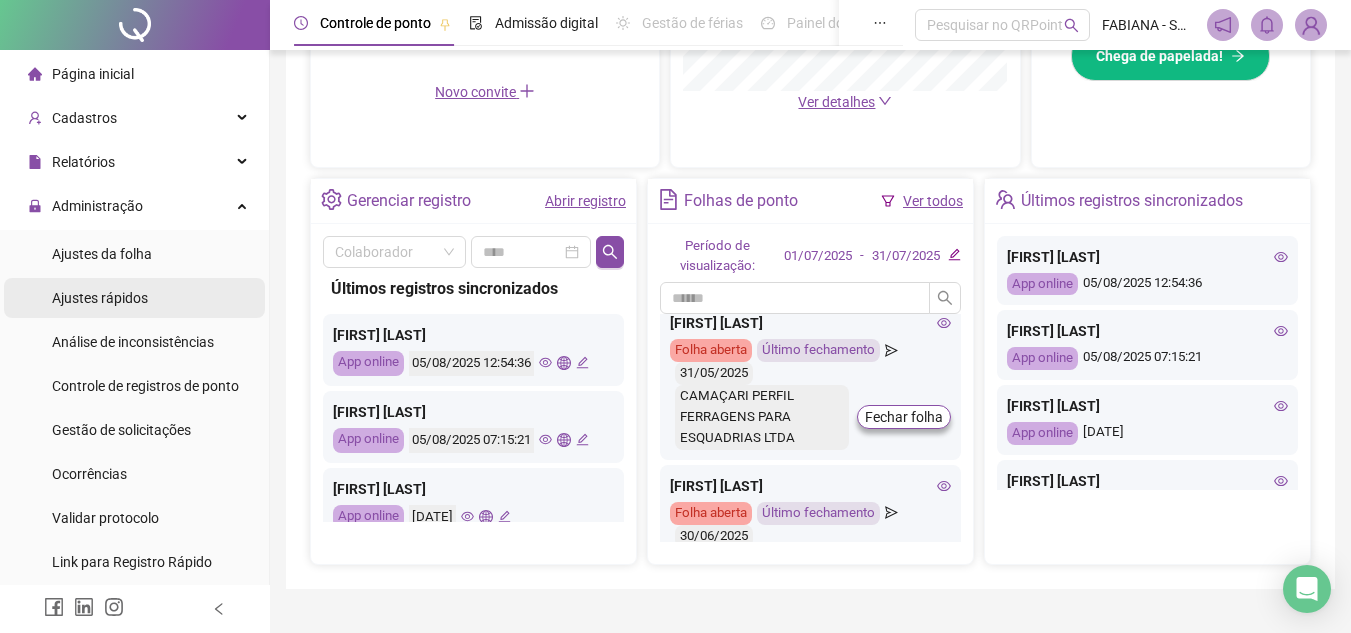 click on "Ajustes rápidos" at bounding box center [100, 298] 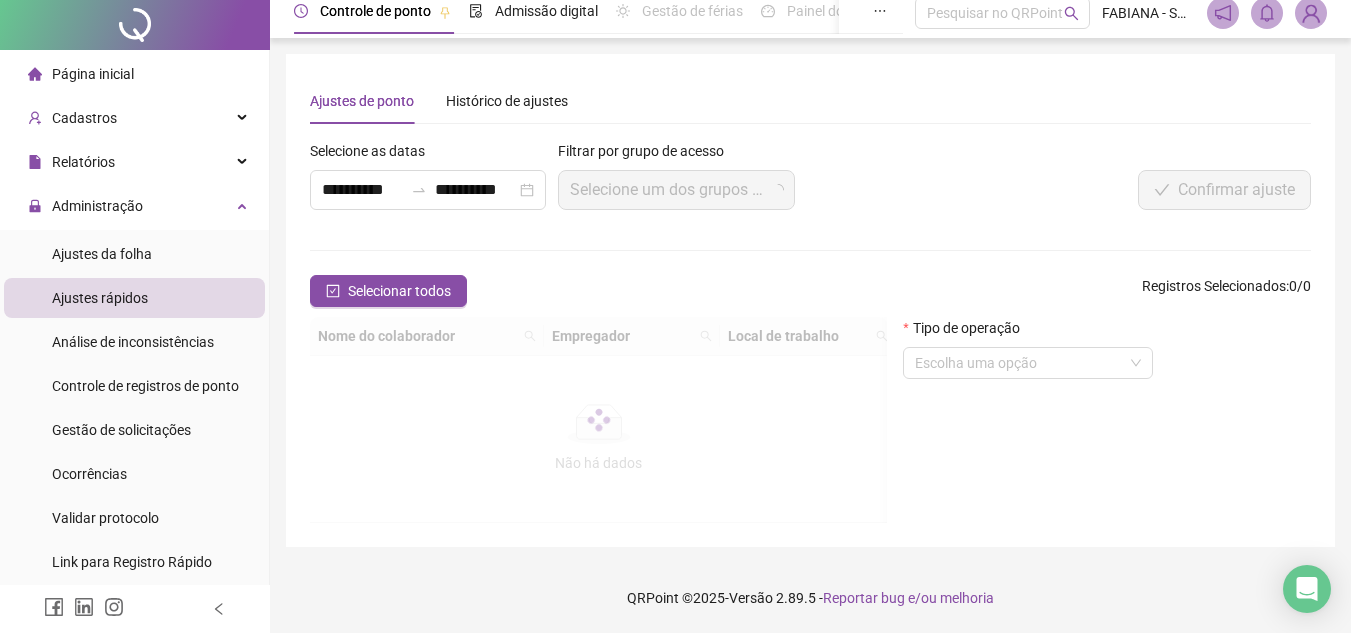 scroll, scrollTop: 0, scrollLeft: 0, axis: both 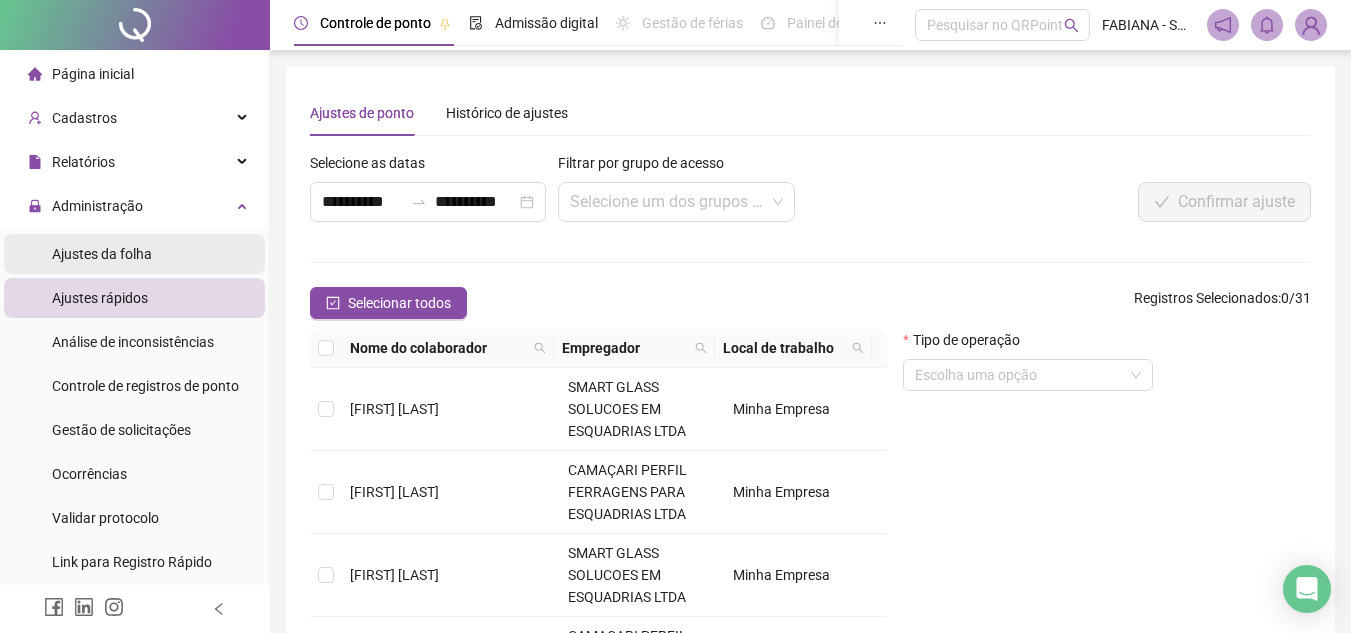 click on "Ajustes da folha" at bounding box center [102, 254] 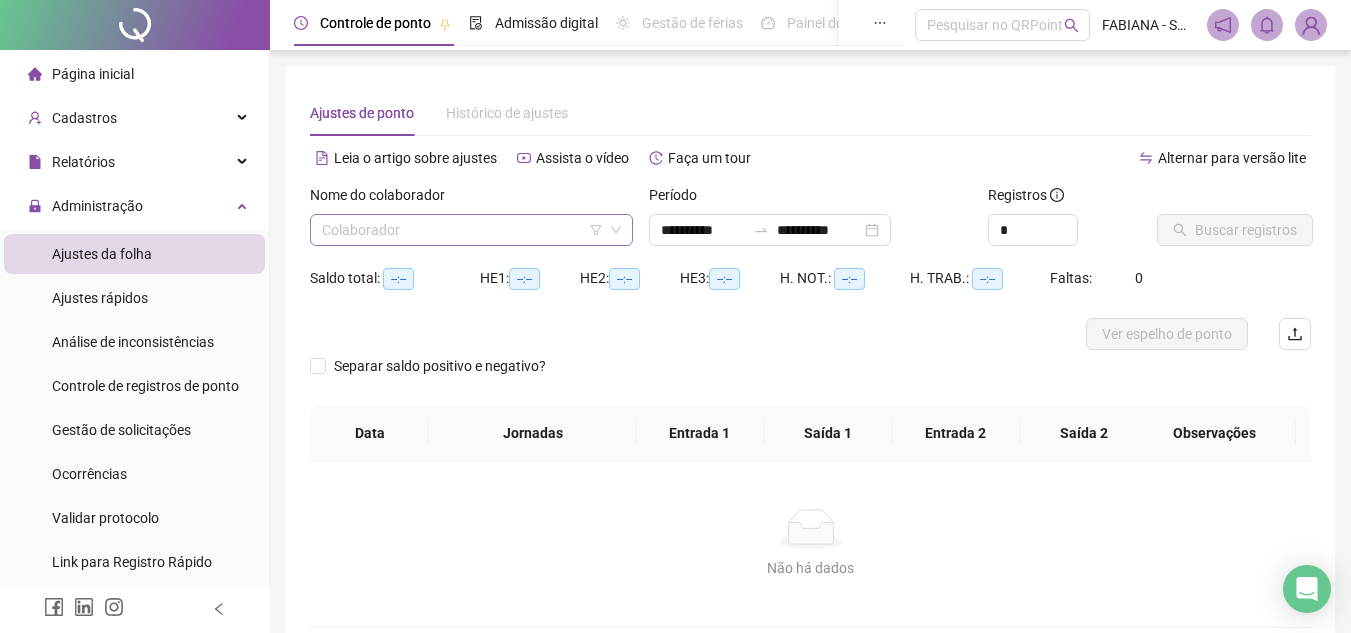 click at bounding box center [462, 230] 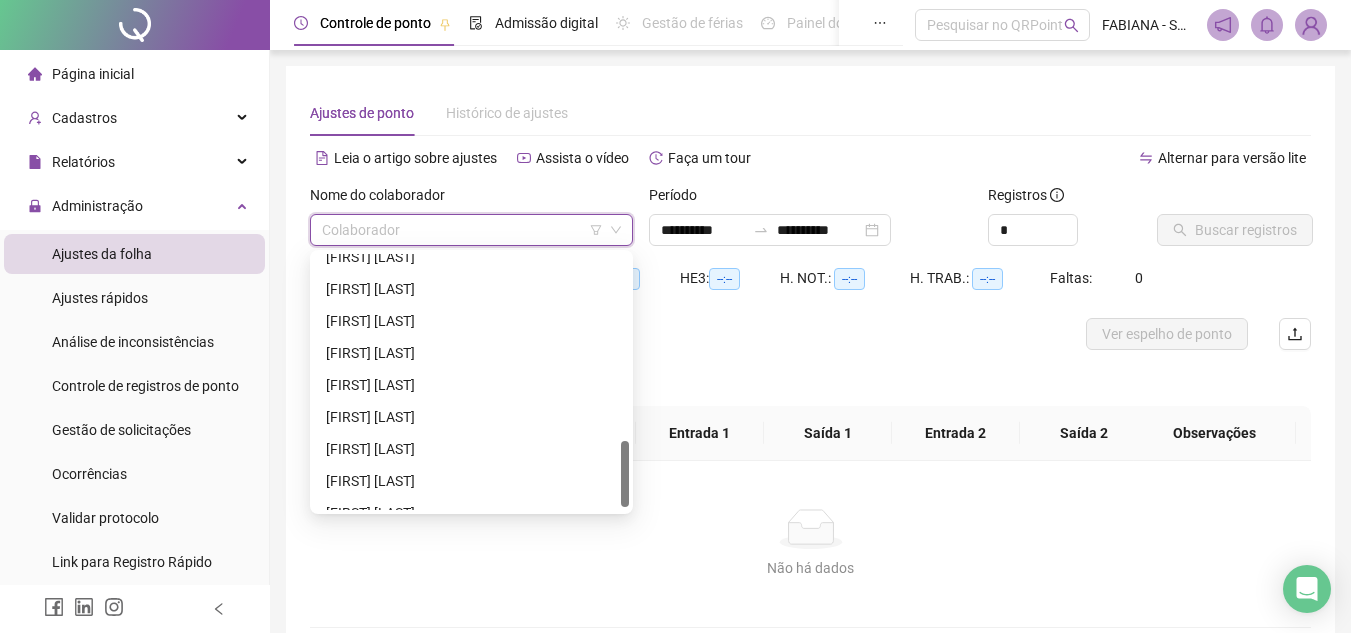 scroll, scrollTop: 725, scrollLeft: 0, axis: vertical 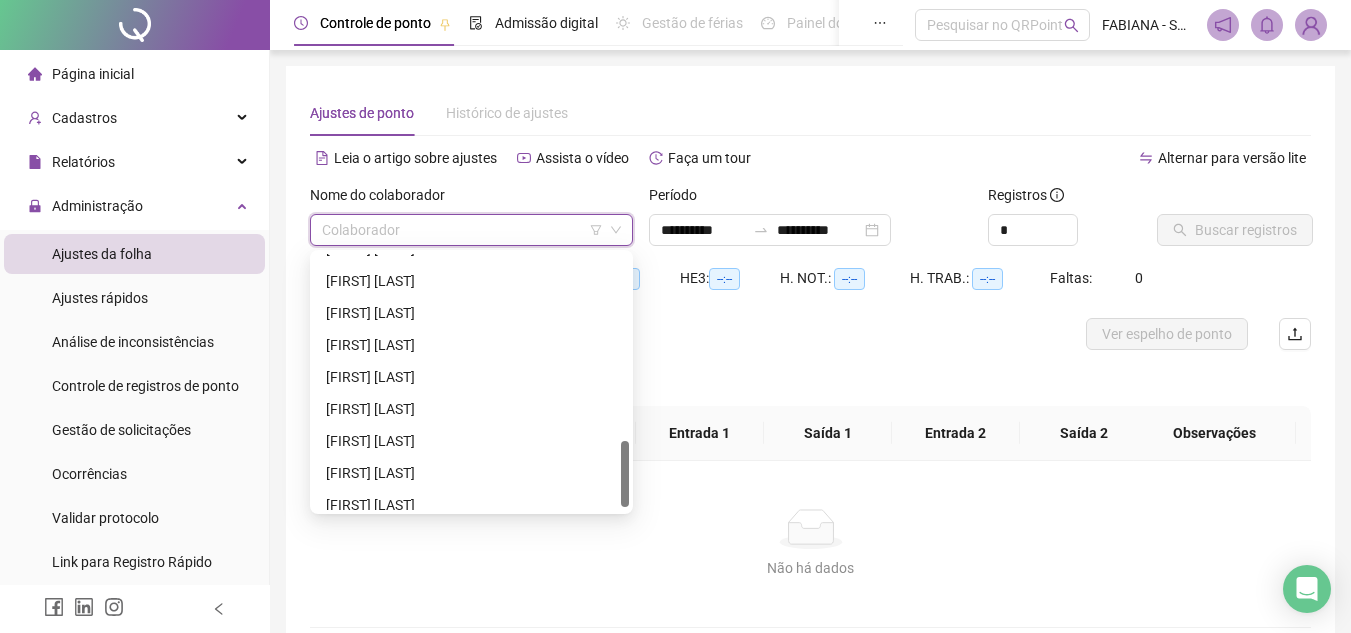 drag, startPoint x: 624, startPoint y: 309, endPoint x: 639, endPoint y: 495, distance: 186.60385 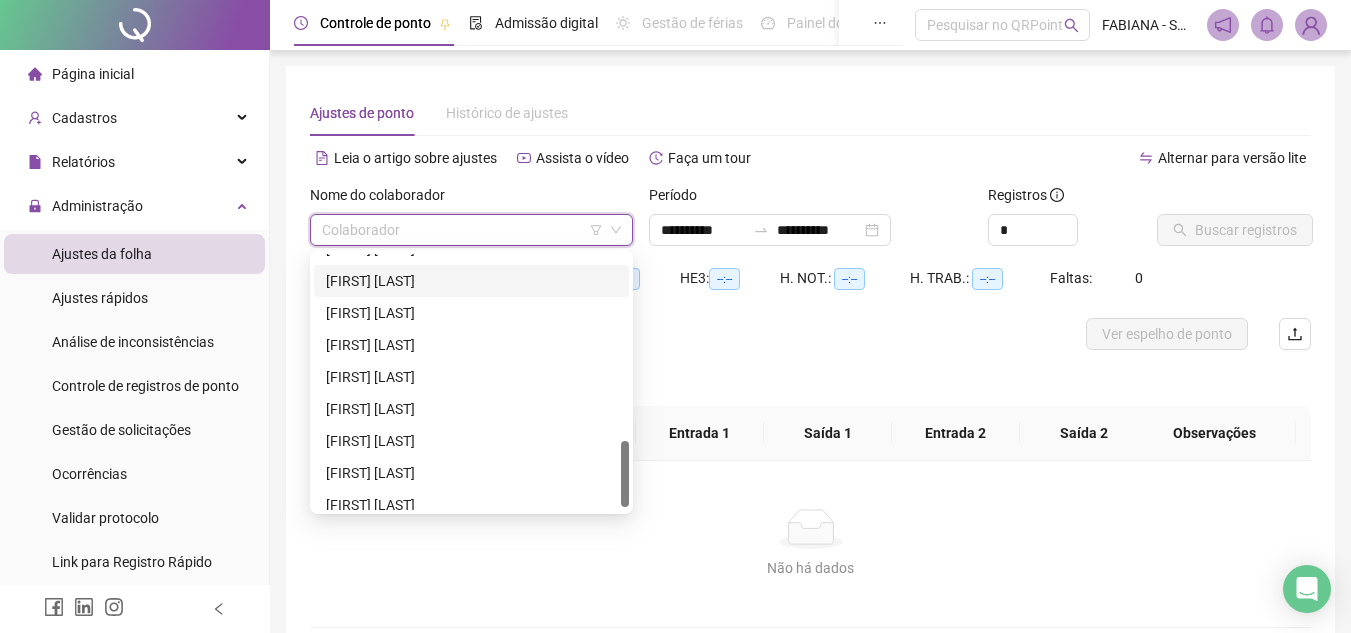 click on "[FIRST] [LAST]" at bounding box center (471, 281) 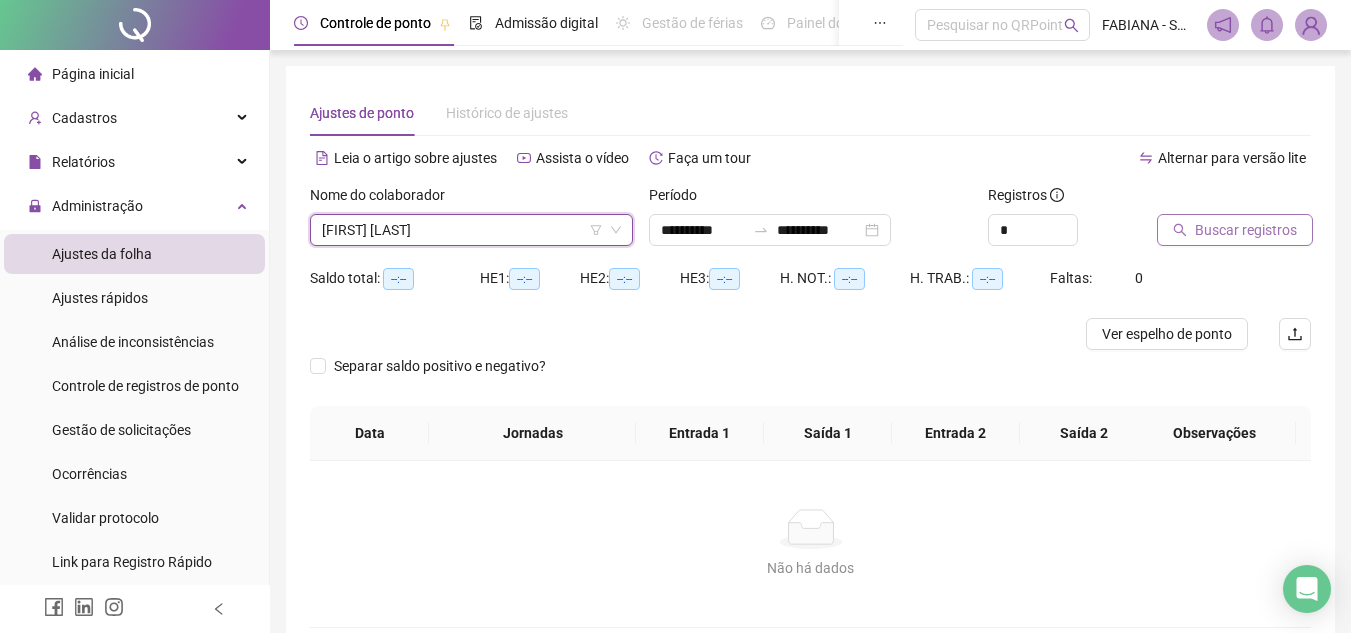 click on "Buscar registros" at bounding box center [1246, 230] 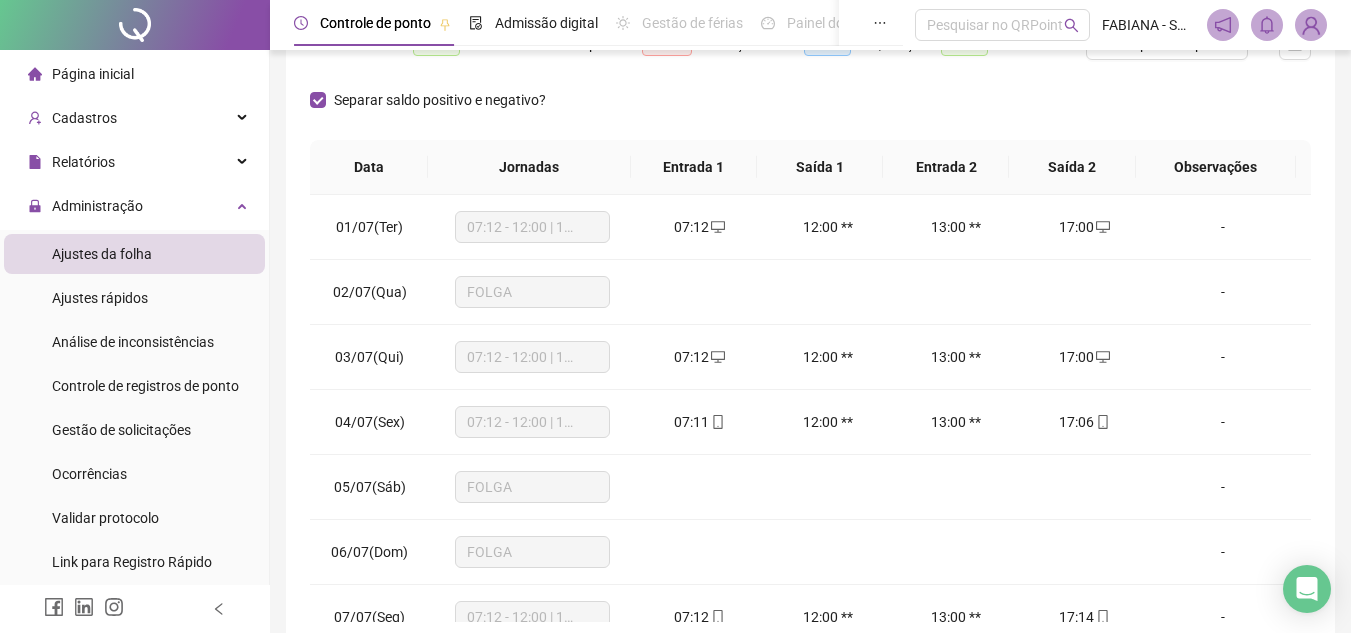 scroll, scrollTop: 389, scrollLeft: 0, axis: vertical 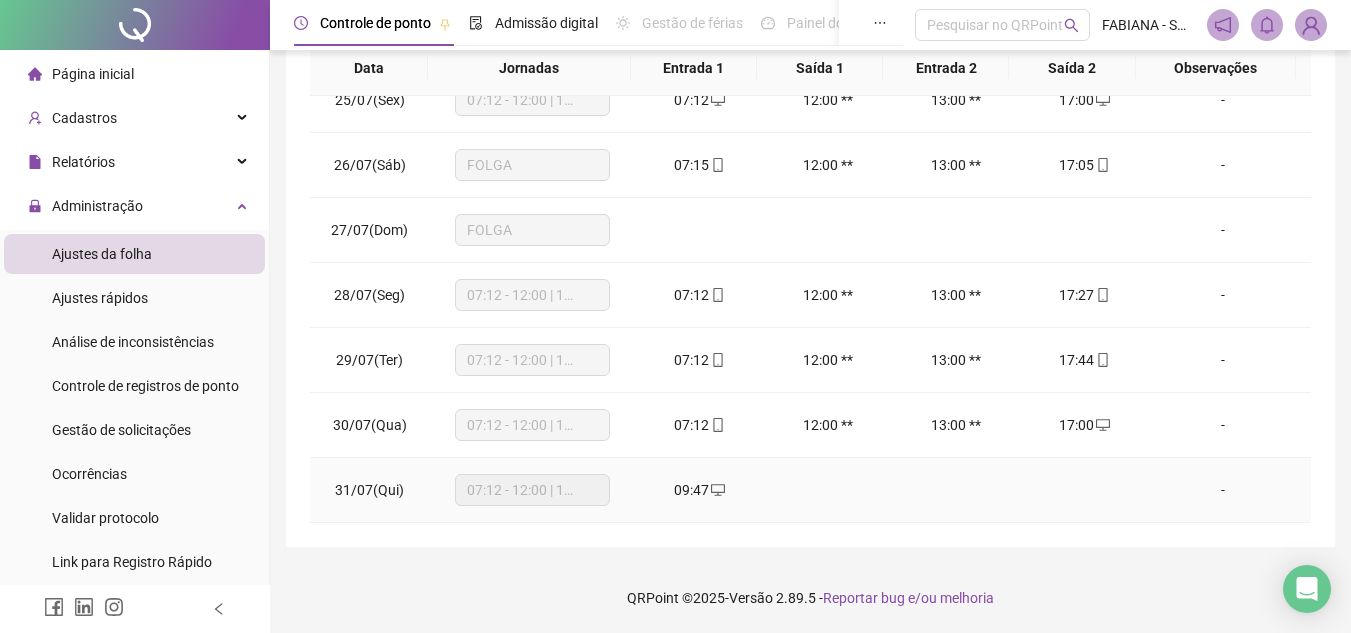click at bounding box center [1084, 490] 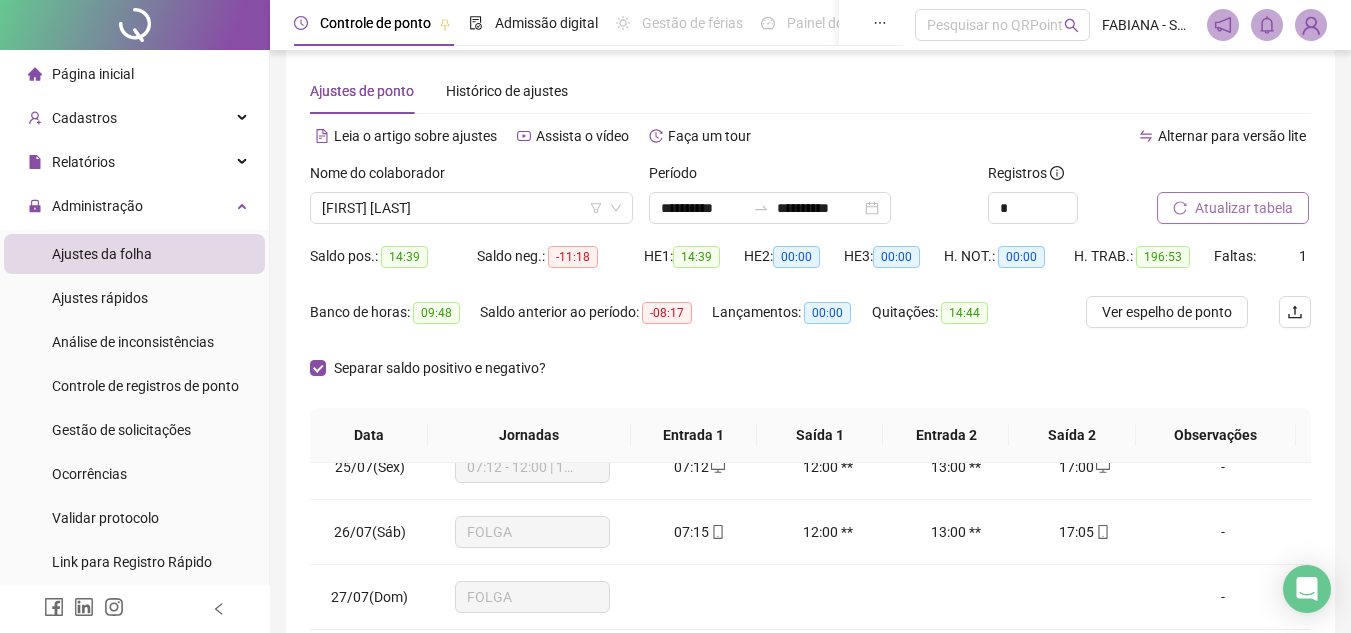 scroll, scrollTop: 0, scrollLeft: 0, axis: both 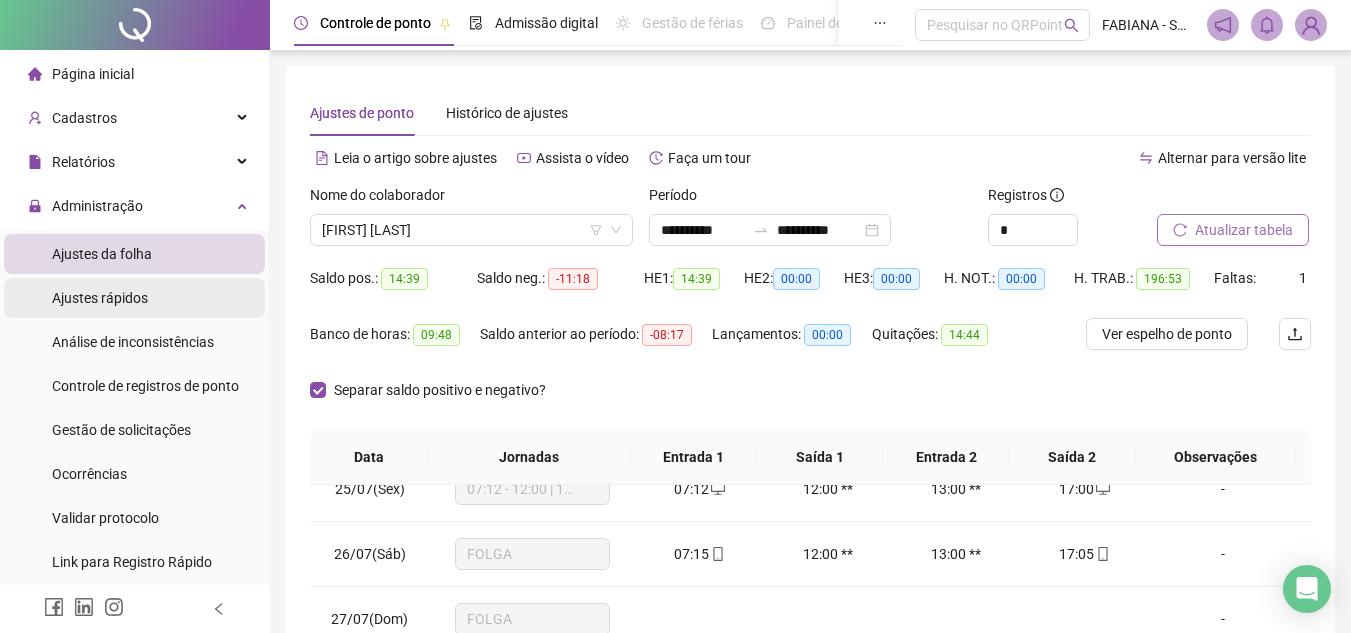 click on "Ajustes rápidos" at bounding box center (100, 298) 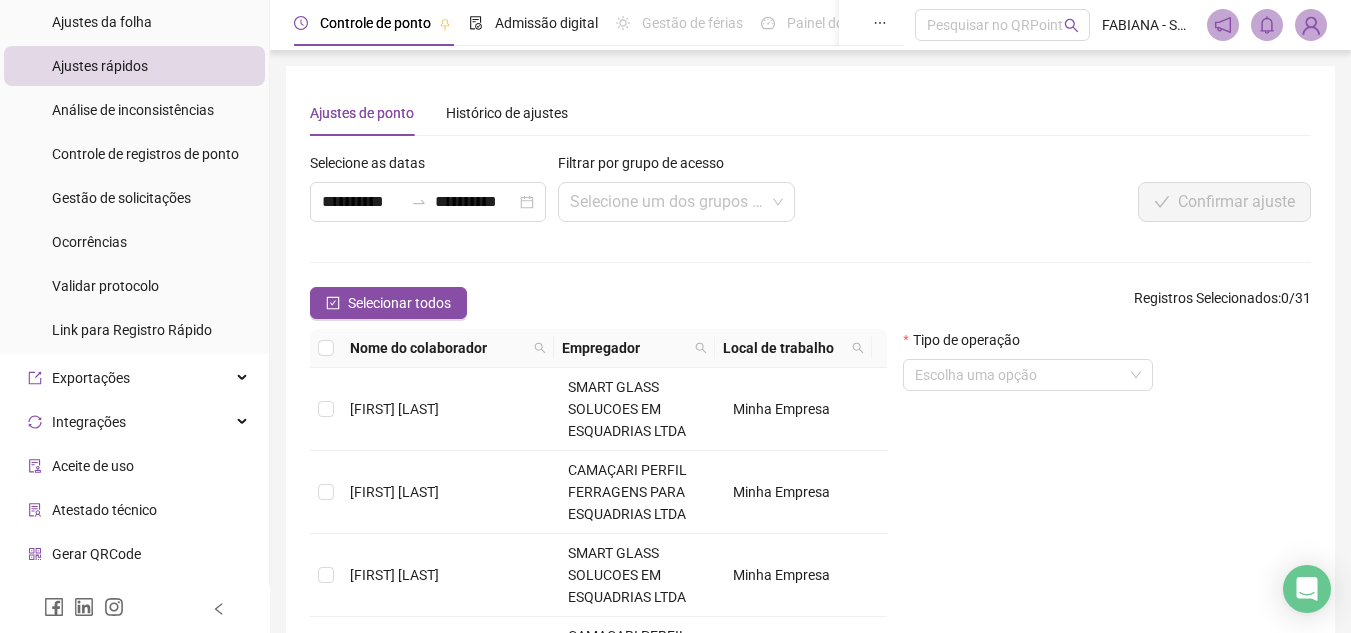 scroll, scrollTop: 265, scrollLeft: 0, axis: vertical 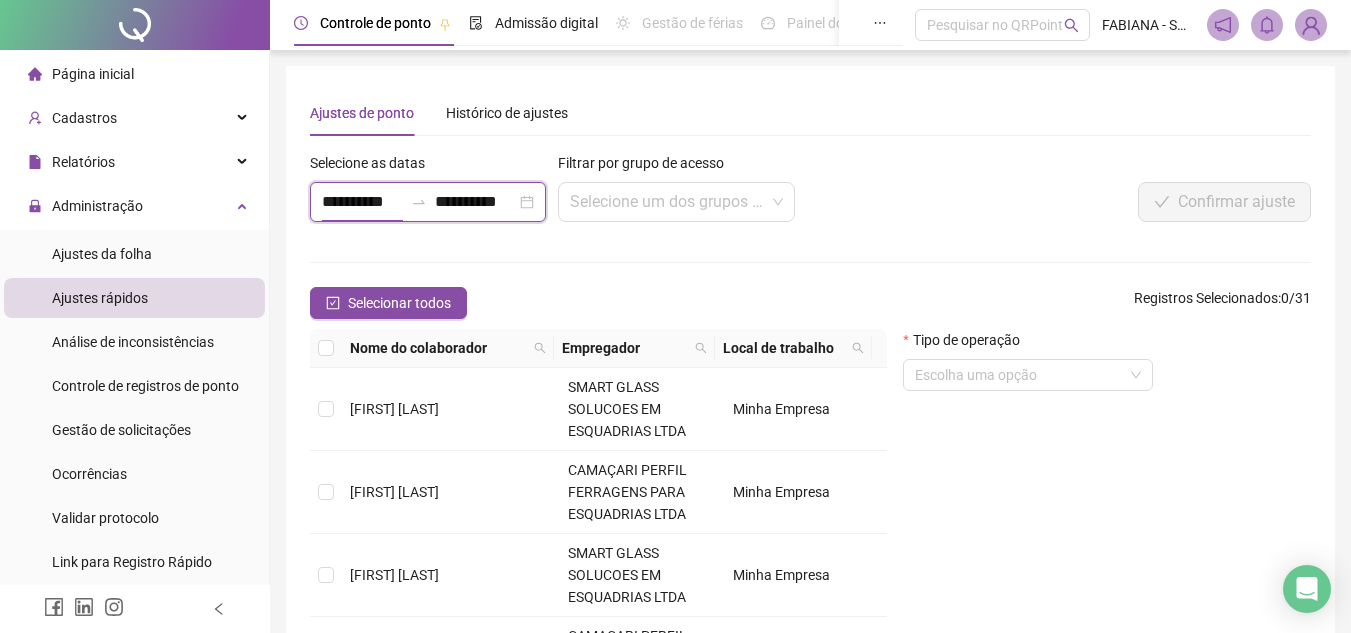 click on "**********" at bounding box center [362, 202] 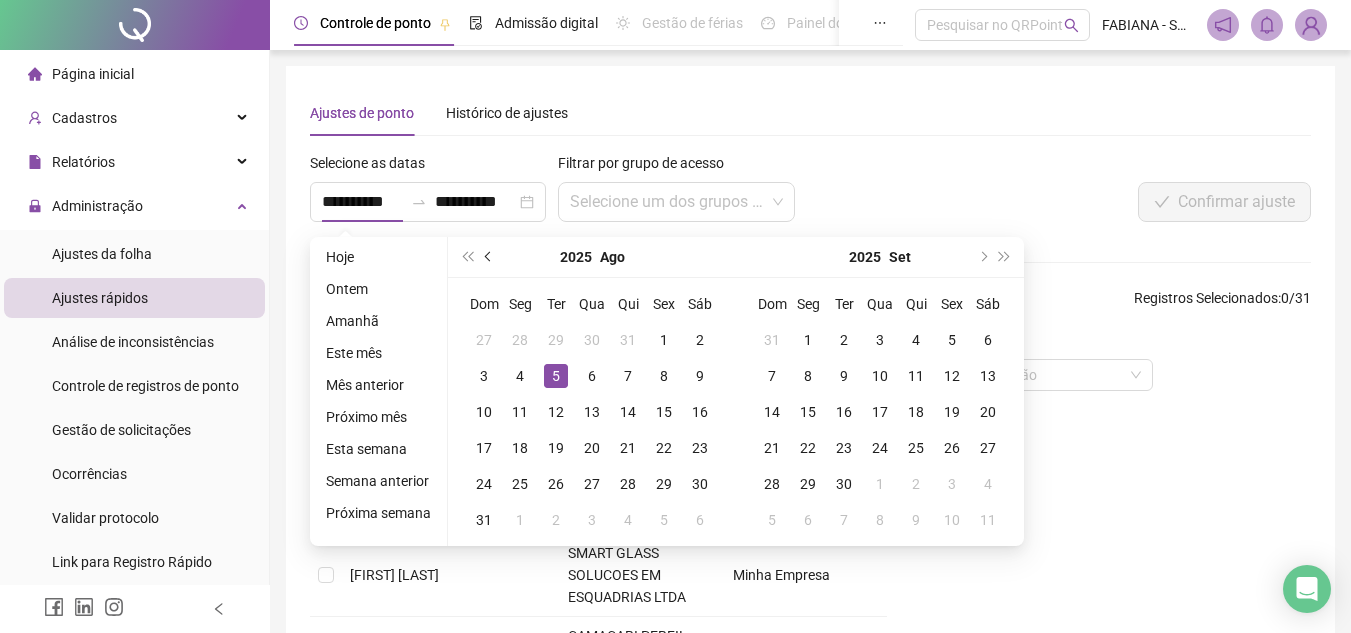 click at bounding box center [489, 257] 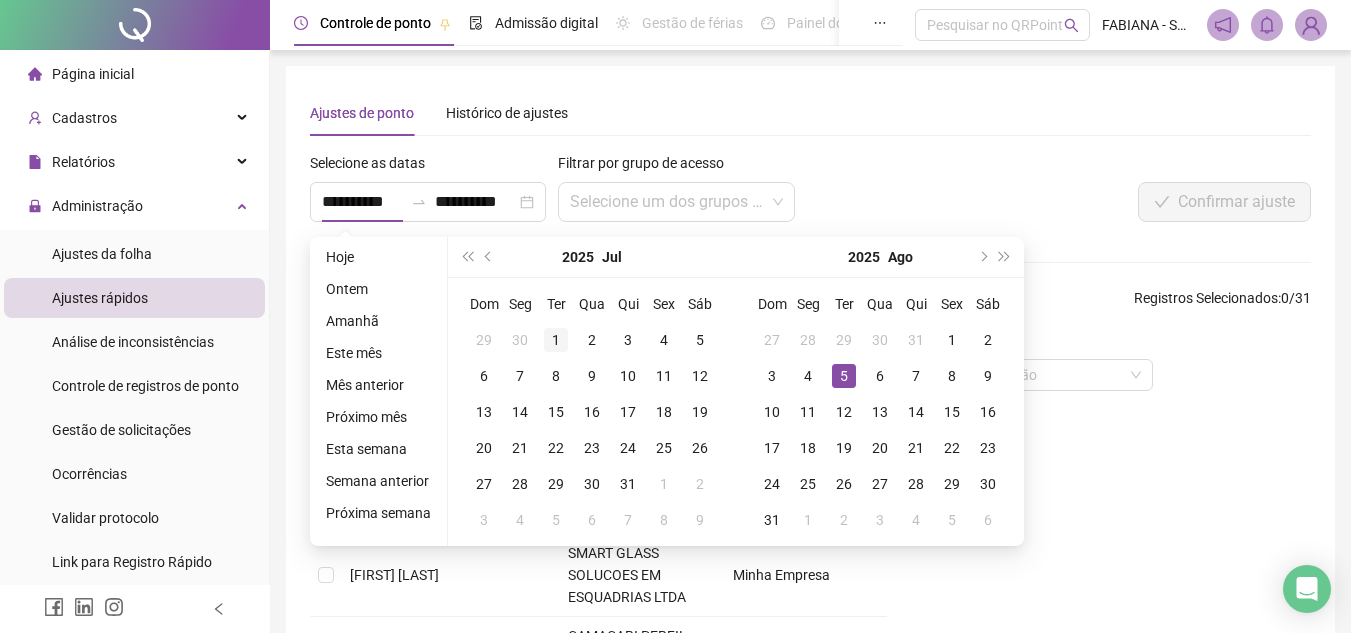 type on "**********" 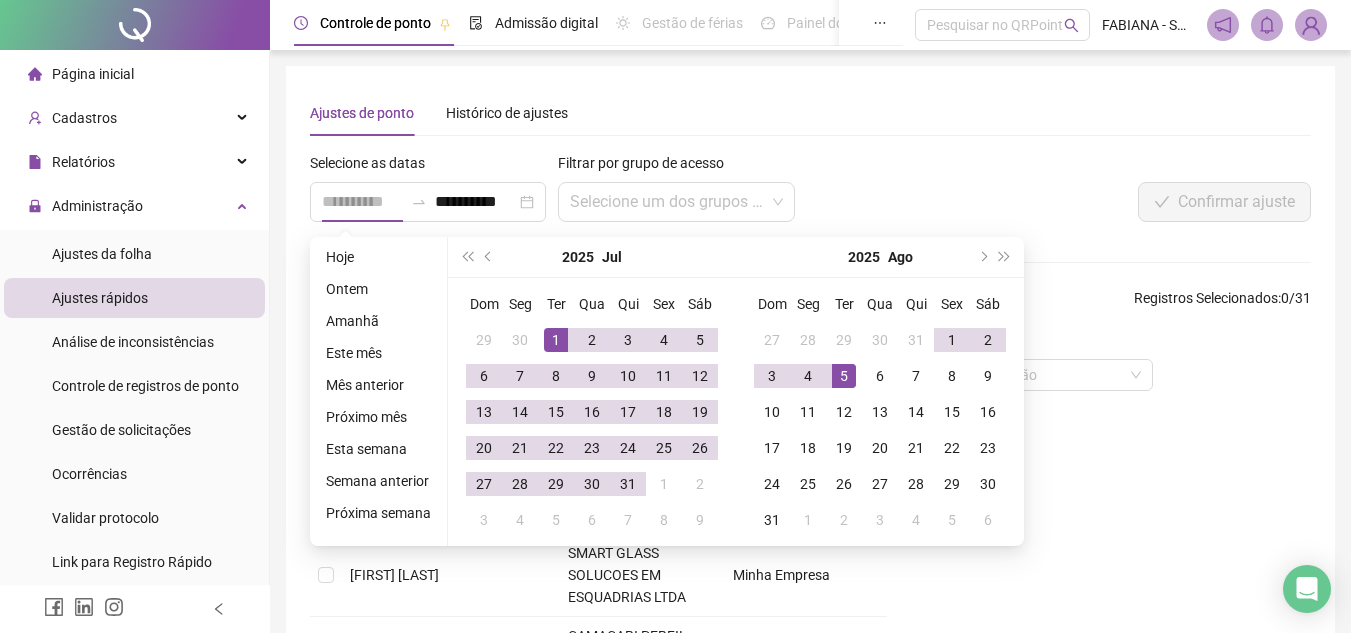 click on "1" at bounding box center [556, 340] 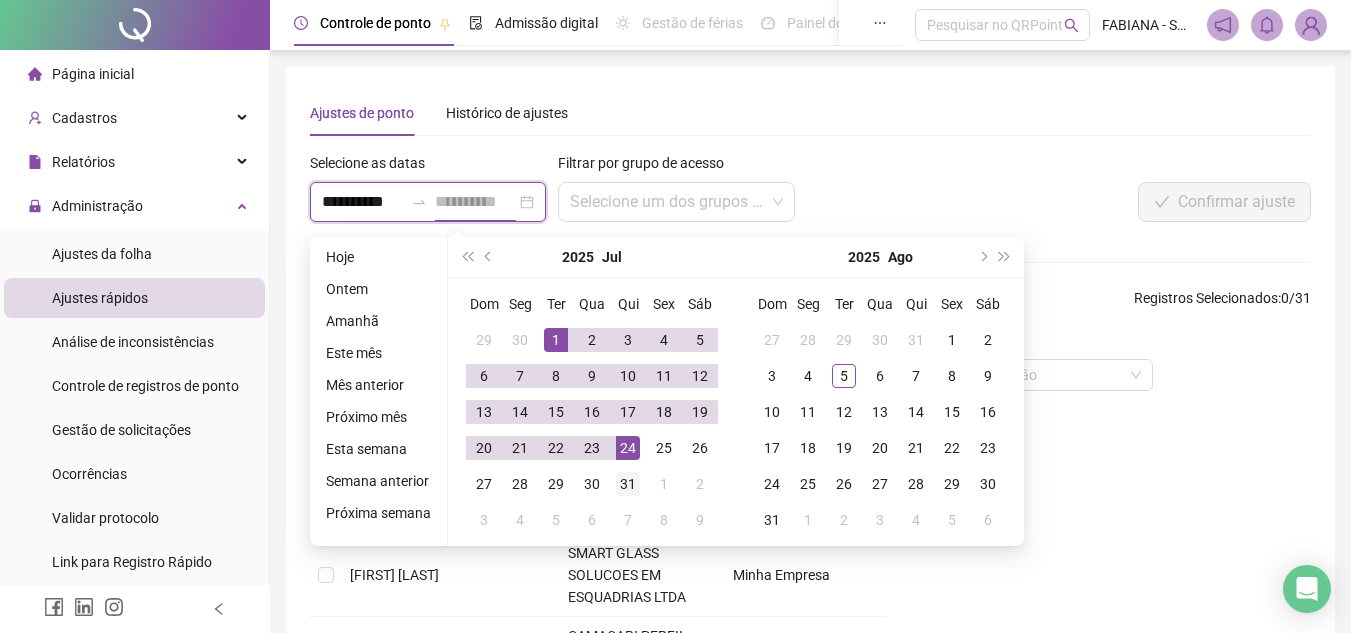 type on "**********" 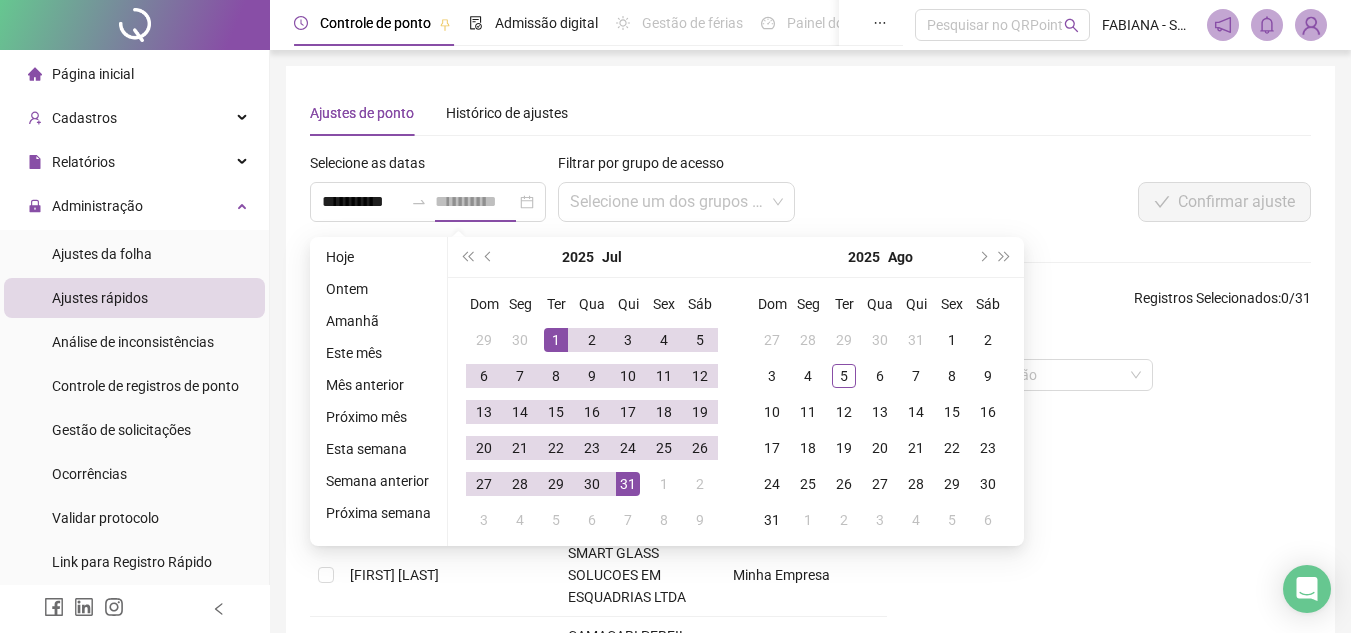 click on "31" at bounding box center (628, 484) 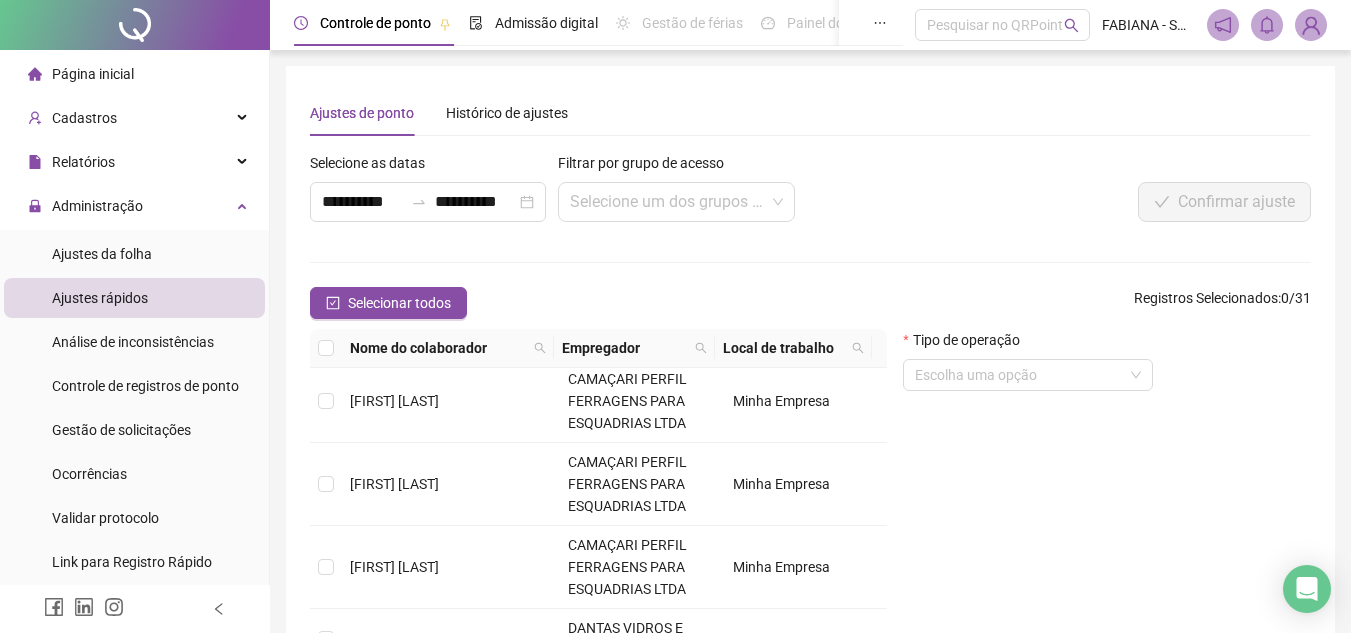 scroll, scrollTop: 838, scrollLeft: 0, axis: vertical 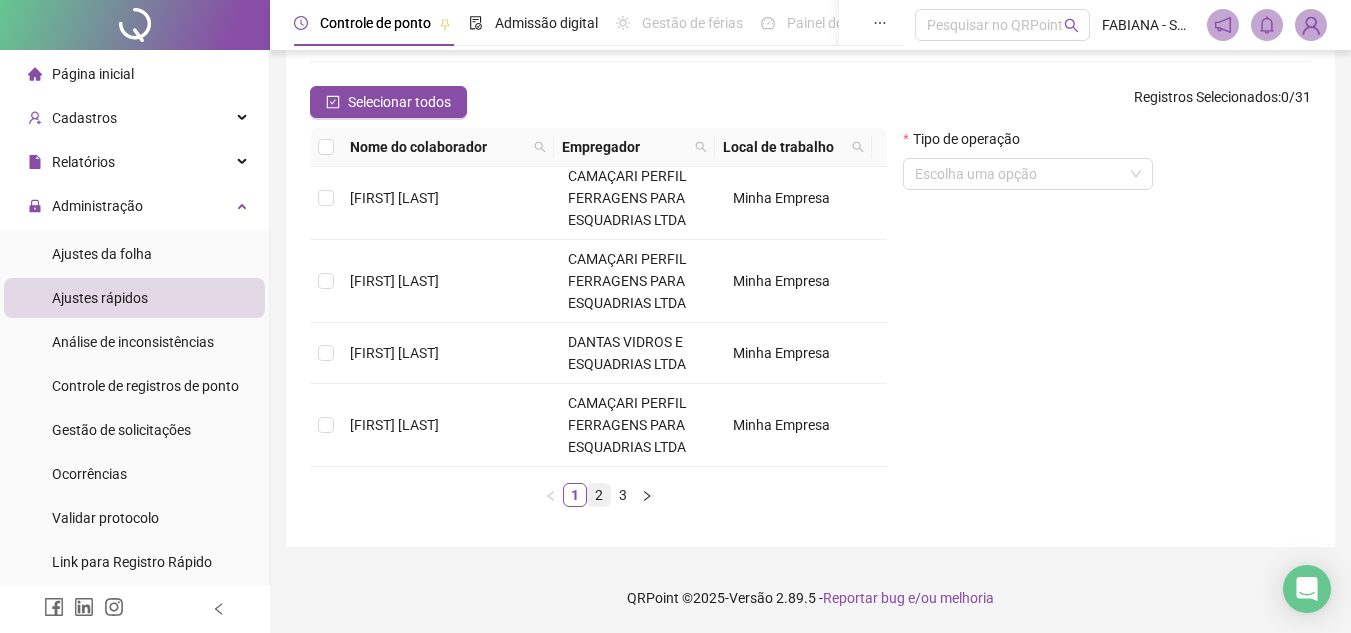 click on "2" at bounding box center (599, 495) 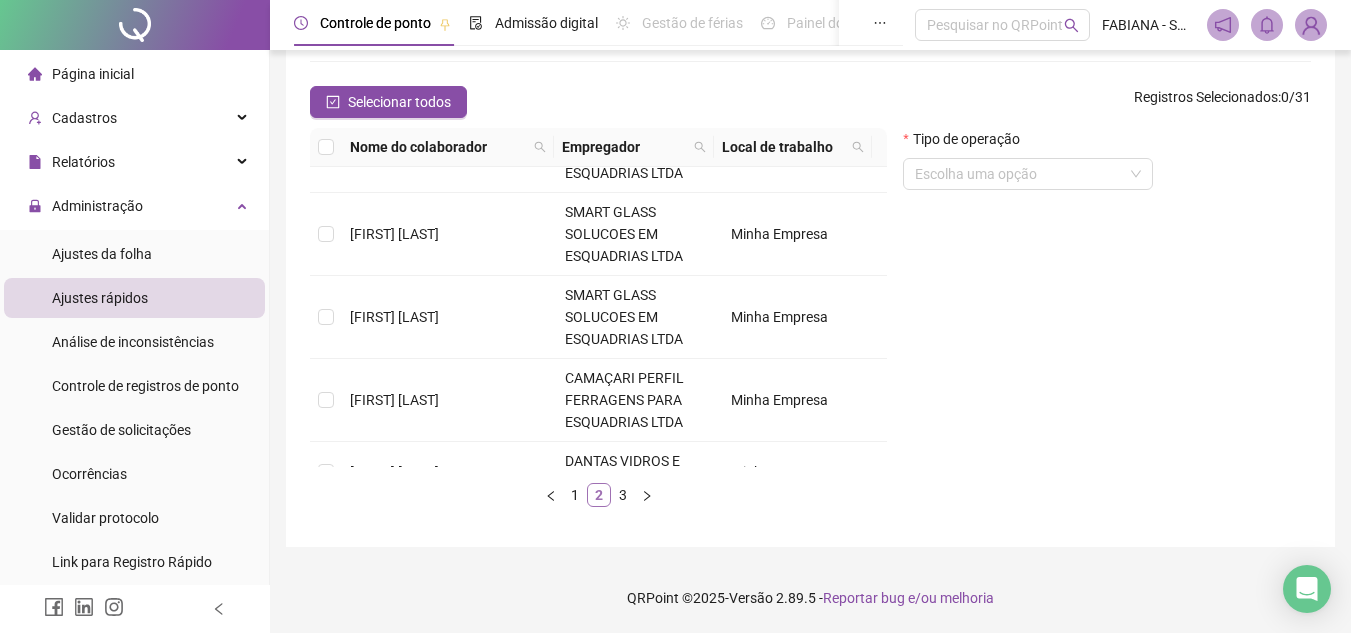 scroll, scrollTop: 0, scrollLeft: 0, axis: both 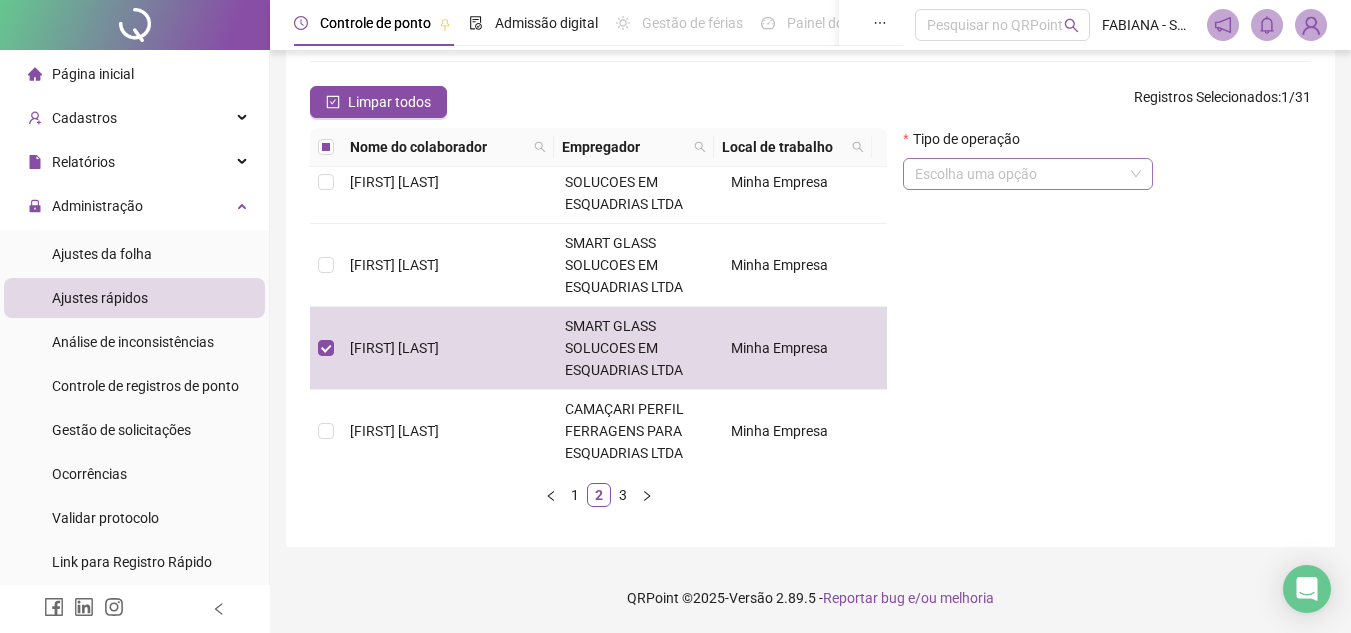 click at bounding box center [1019, 174] 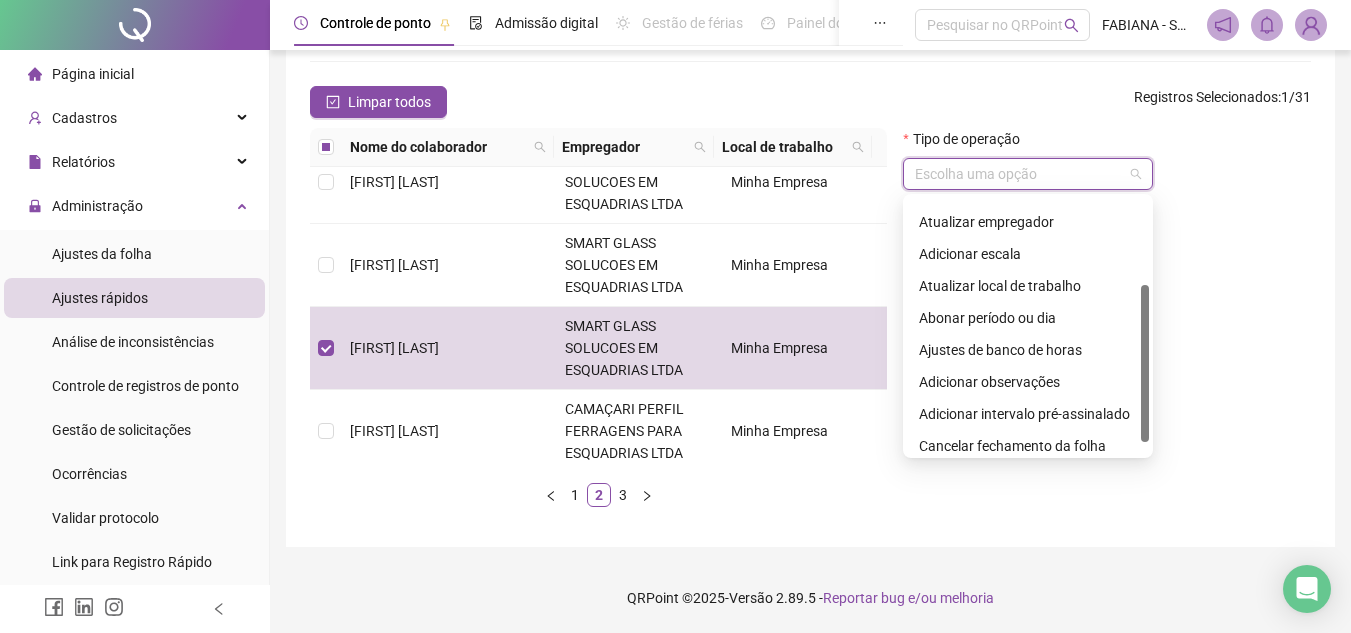 scroll, scrollTop: 160, scrollLeft: 0, axis: vertical 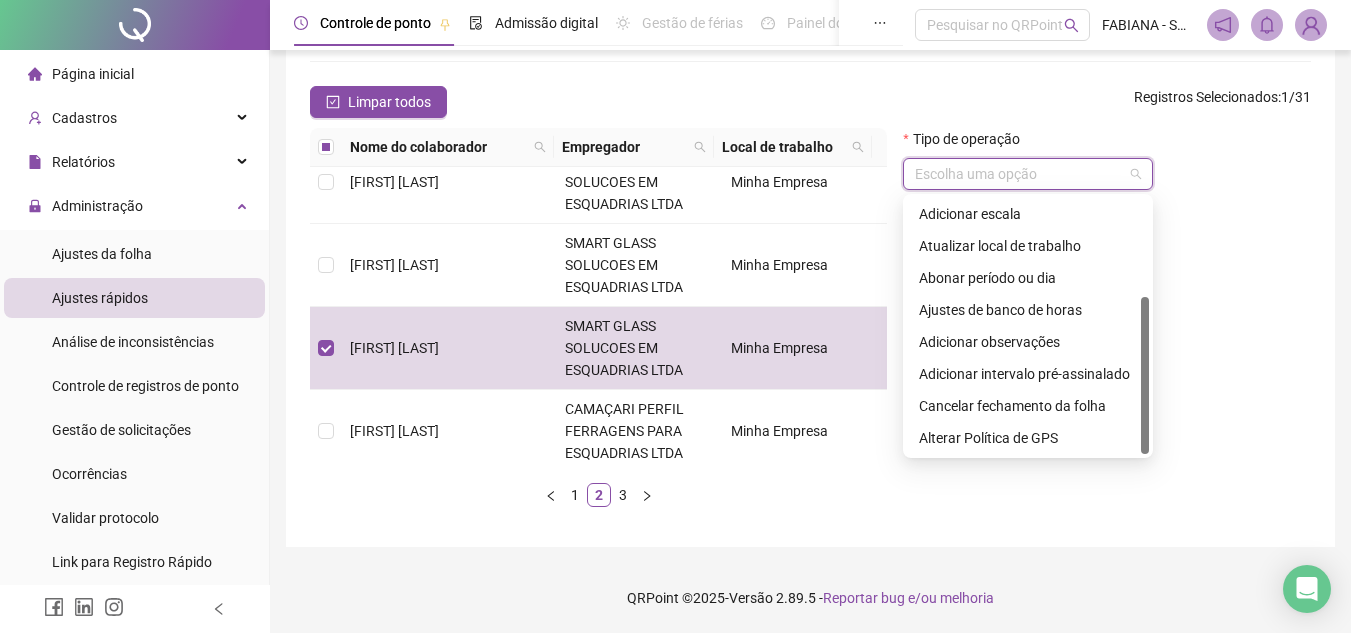 drag, startPoint x: 1148, startPoint y: 318, endPoint x: 1146, endPoint y: 413, distance: 95.02105 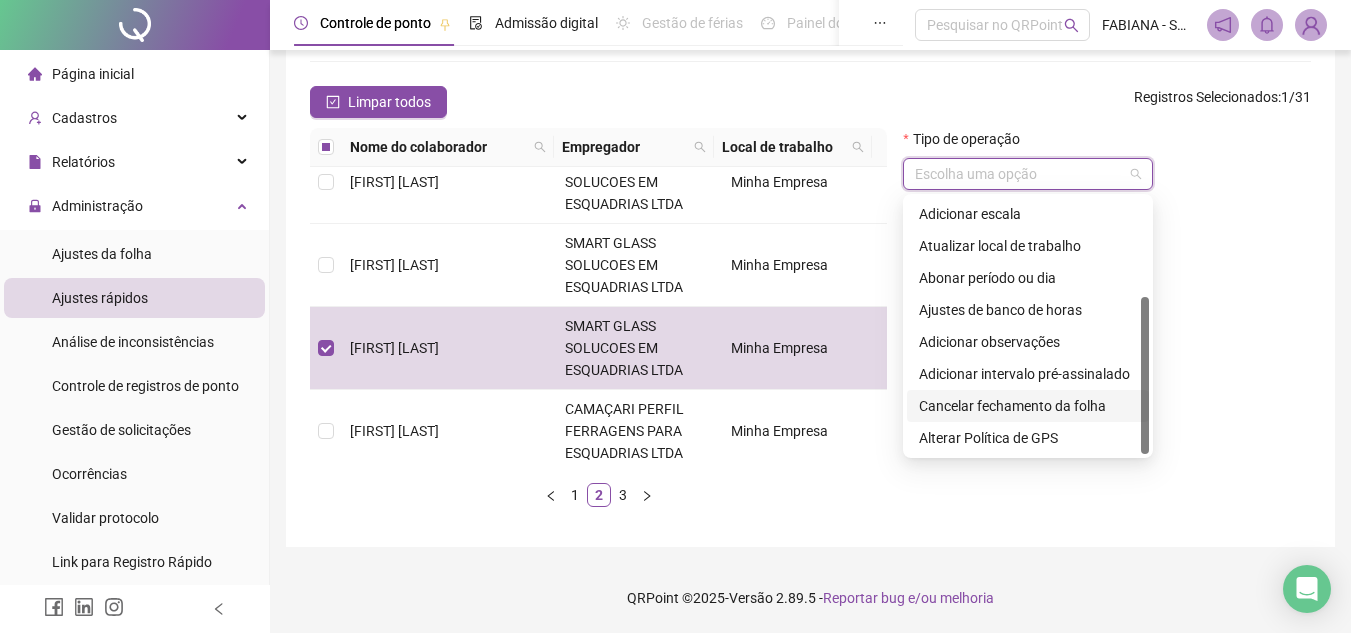 click on "Cancelar fechamento da folha" at bounding box center (1028, 406) 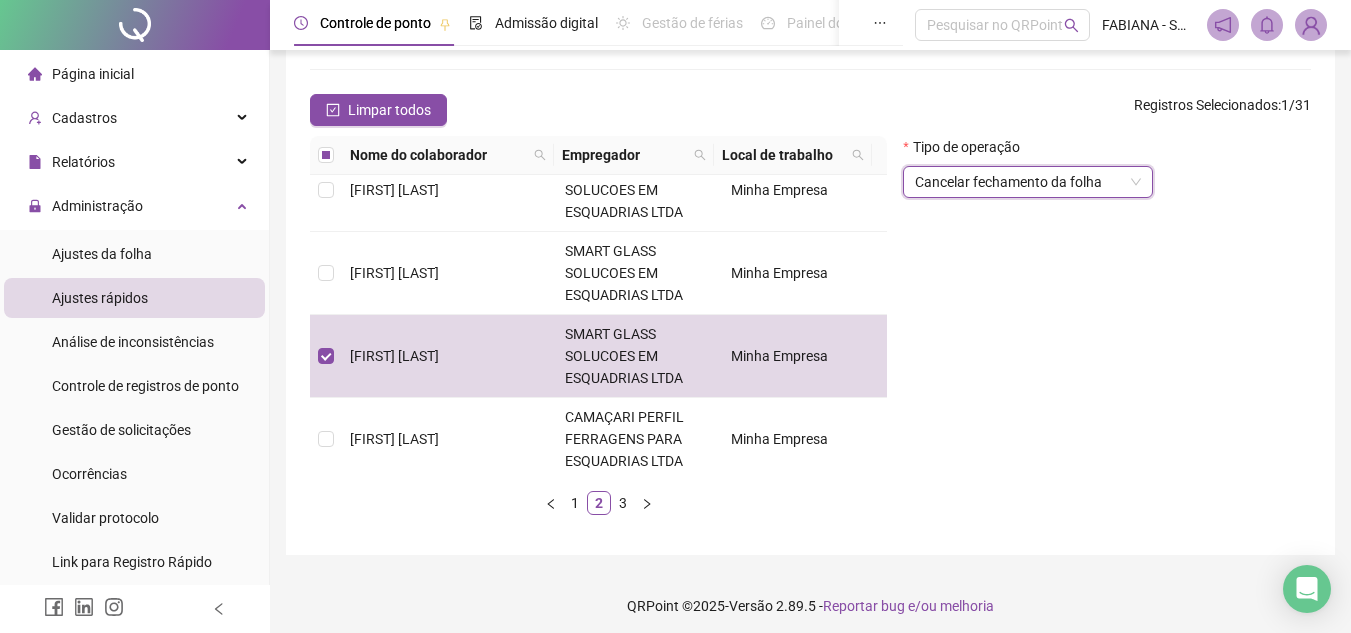 scroll, scrollTop: 0, scrollLeft: 0, axis: both 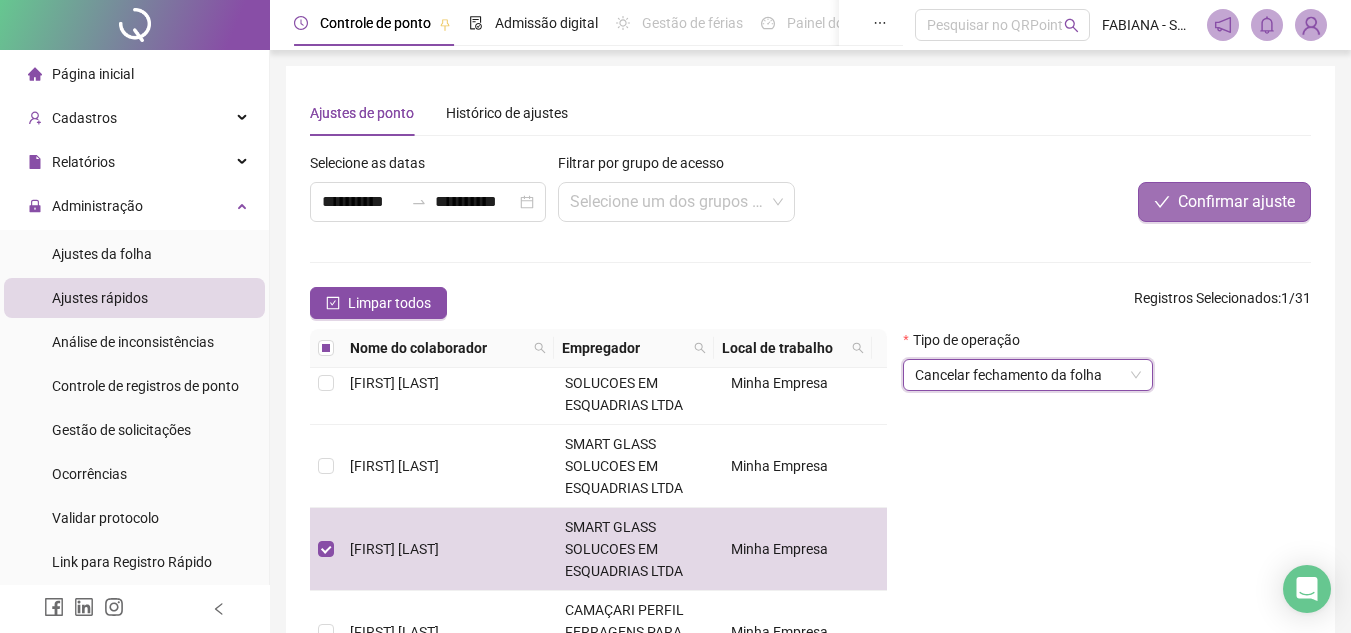 click 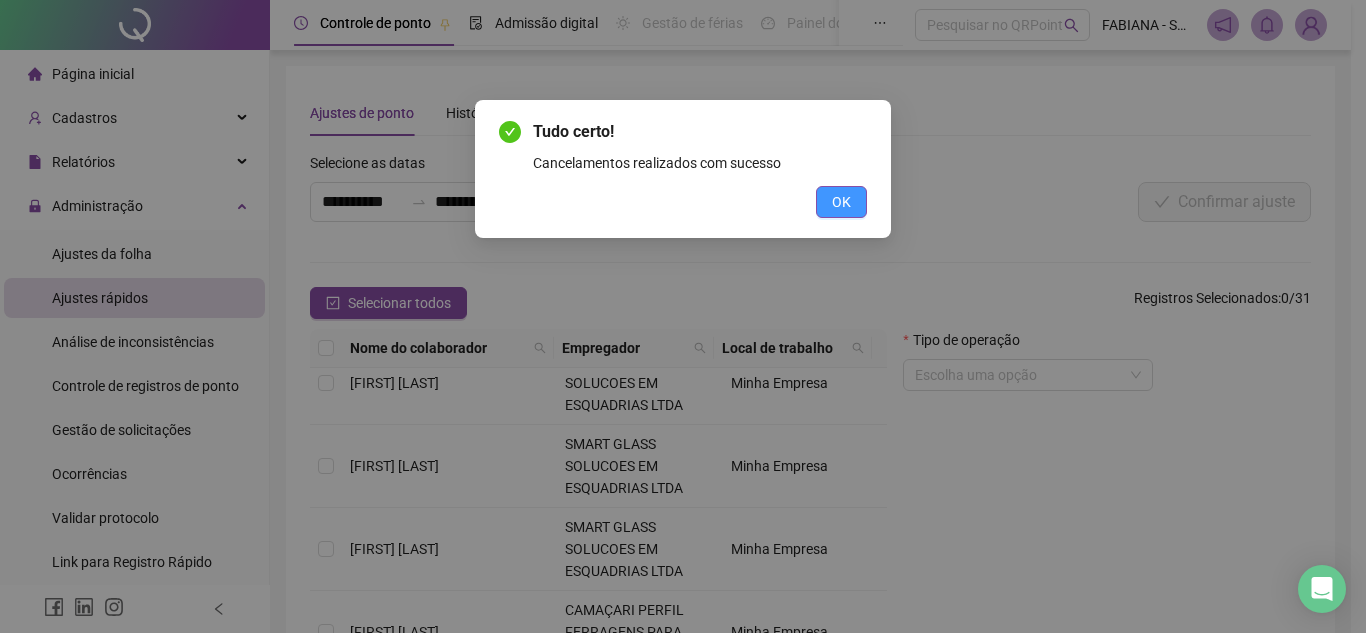 click on "OK" at bounding box center [841, 202] 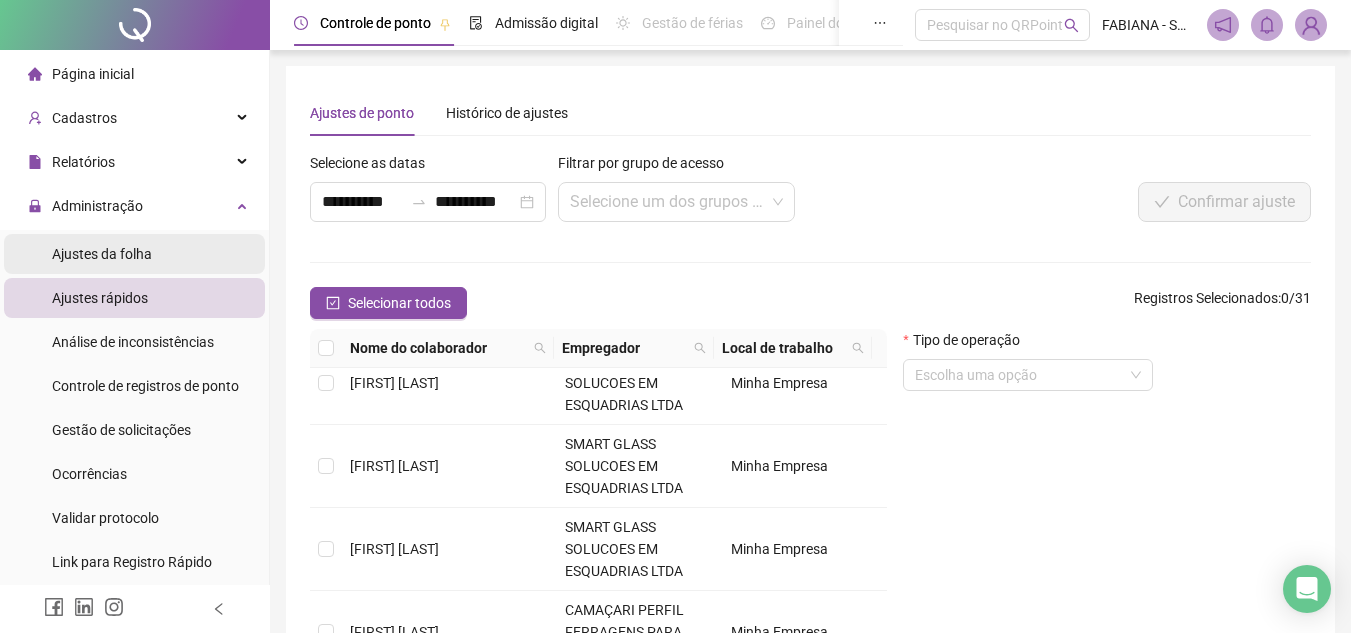 click on "Ajustes da folha" at bounding box center [102, 254] 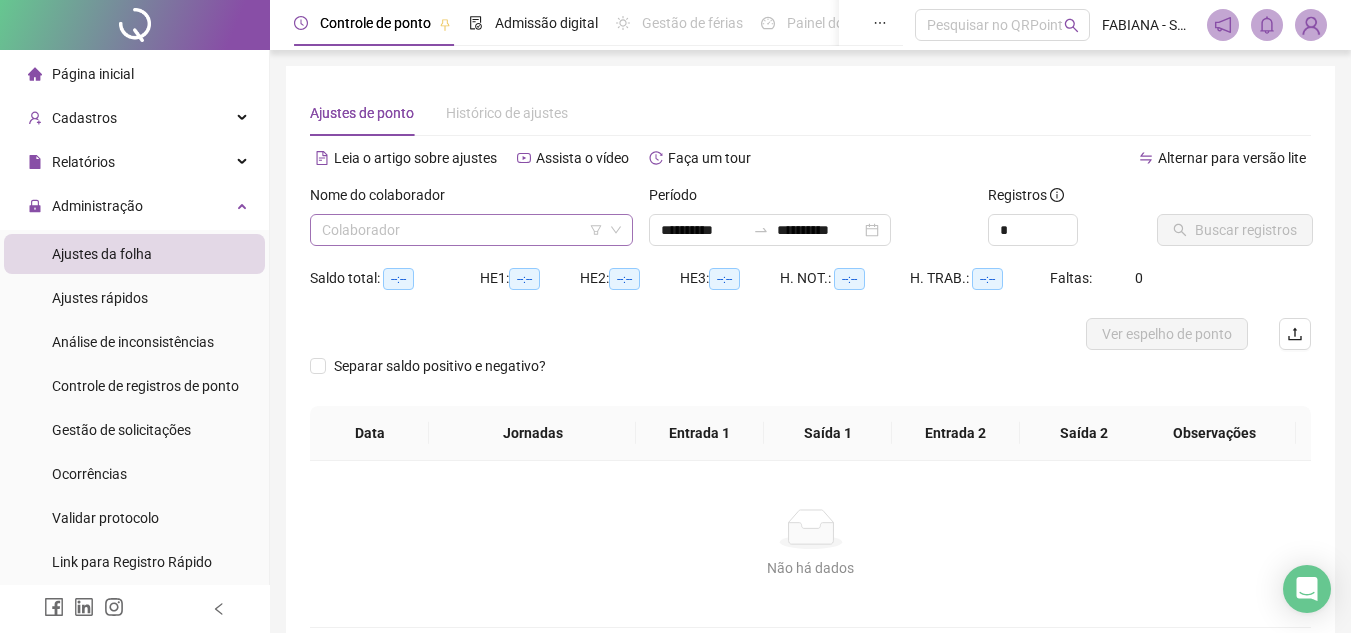 click at bounding box center (462, 230) 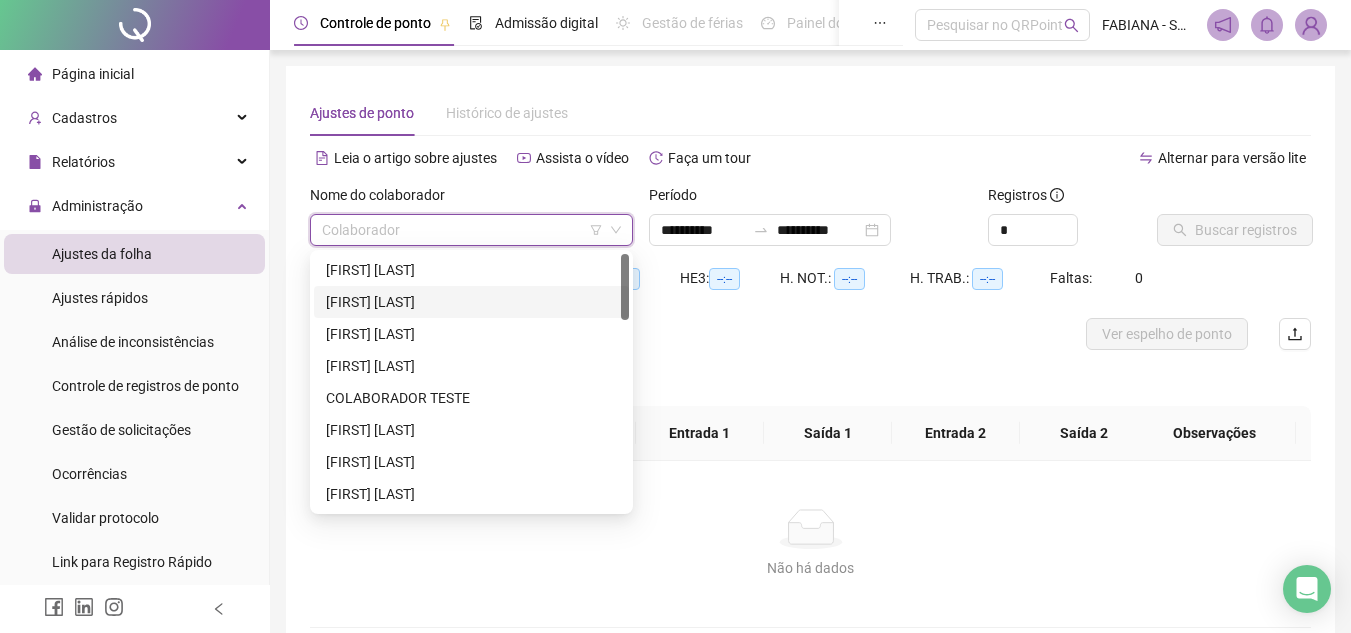 drag, startPoint x: 629, startPoint y: 298, endPoint x: 626, endPoint y: 345, distance: 47.095646 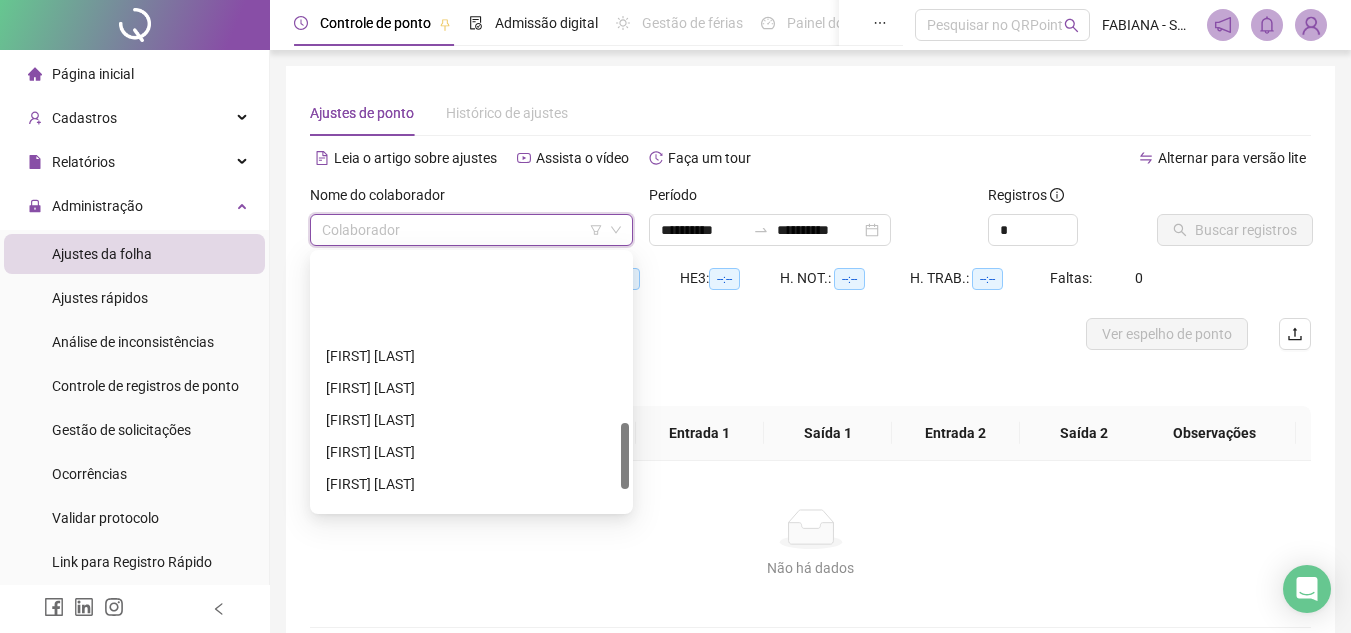 scroll, scrollTop: 736, scrollLeft: 0, axis: vertical 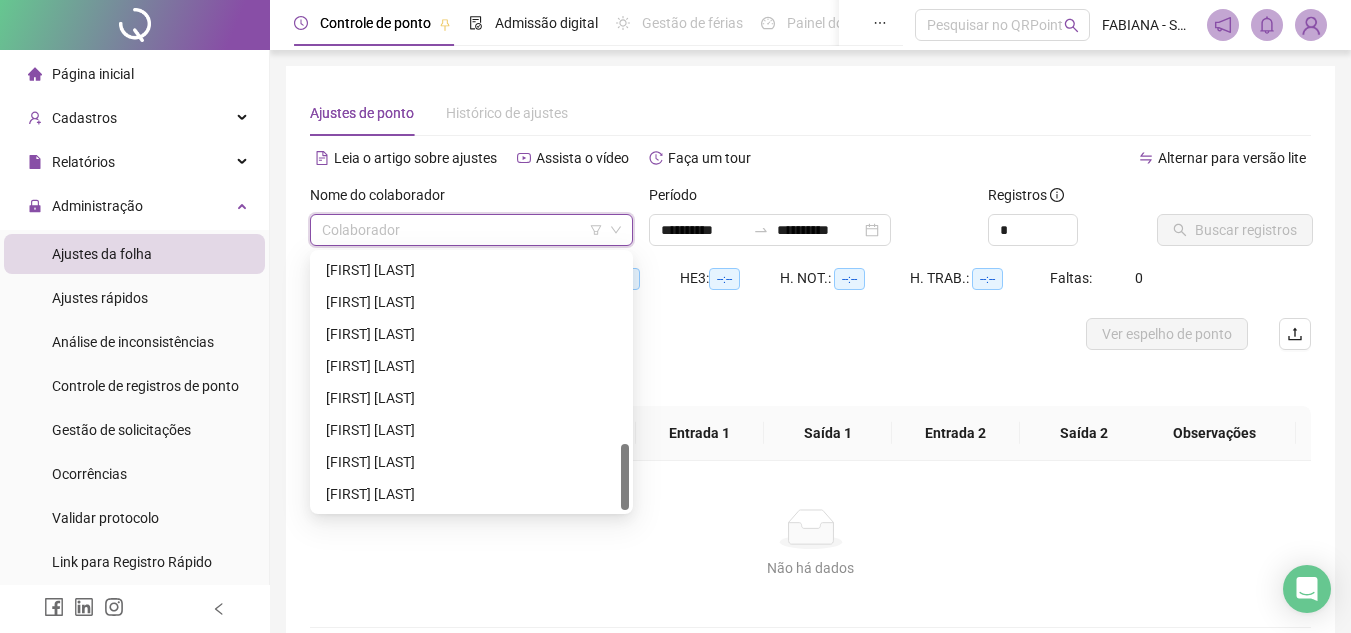 drag, startPoint x: 624, startPoint y: 310, endPoint x: 615, endPoint y: 513, distance: 203.1994 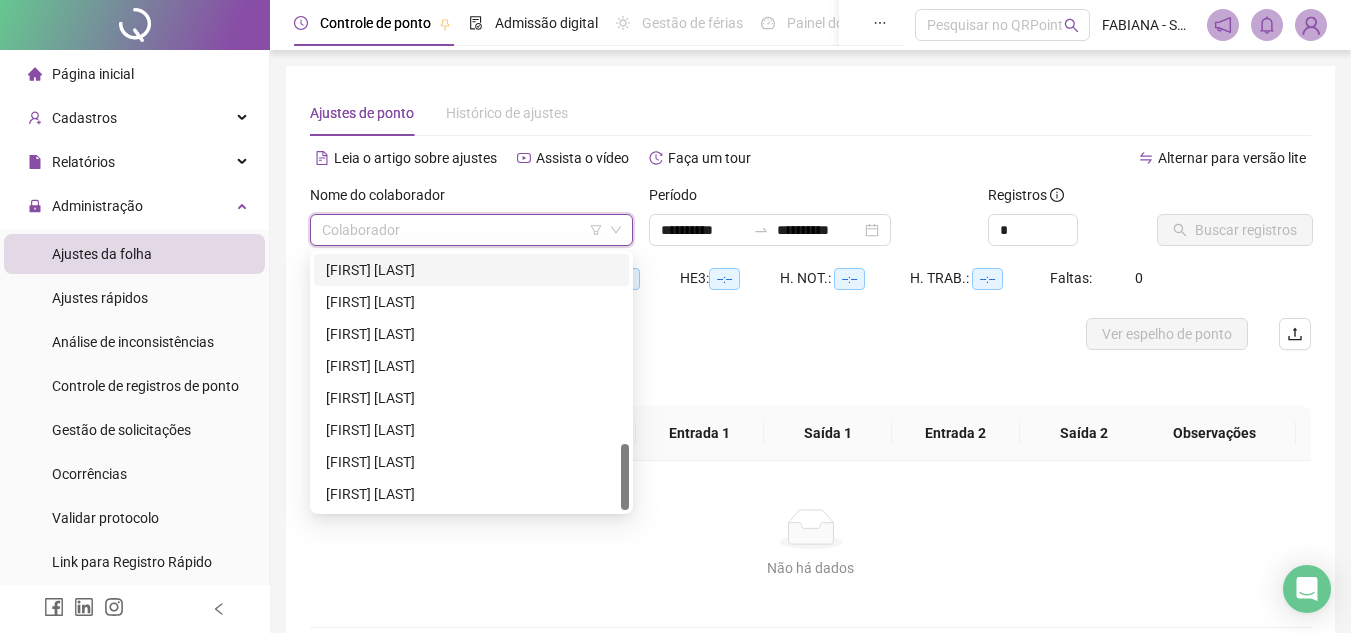 click on "[FIRST] [LAST]" at bounding box center (471, 270) 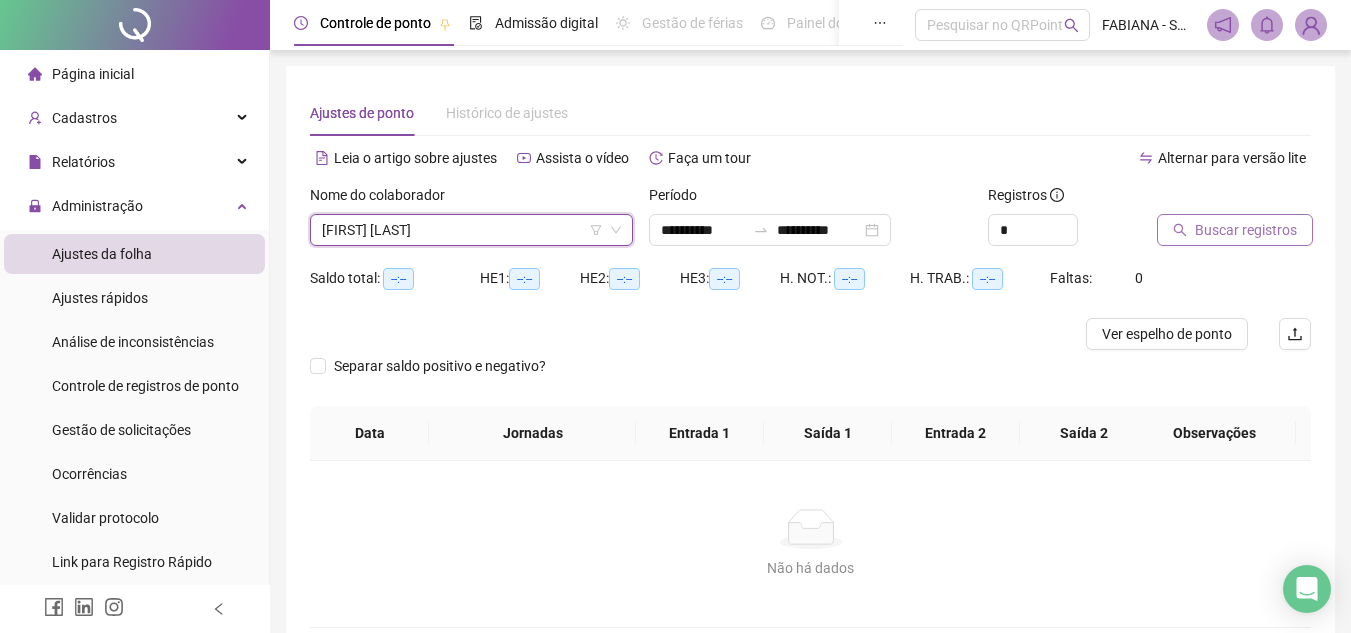 click on "Buscar registros" at bounding box center (1246, 230) 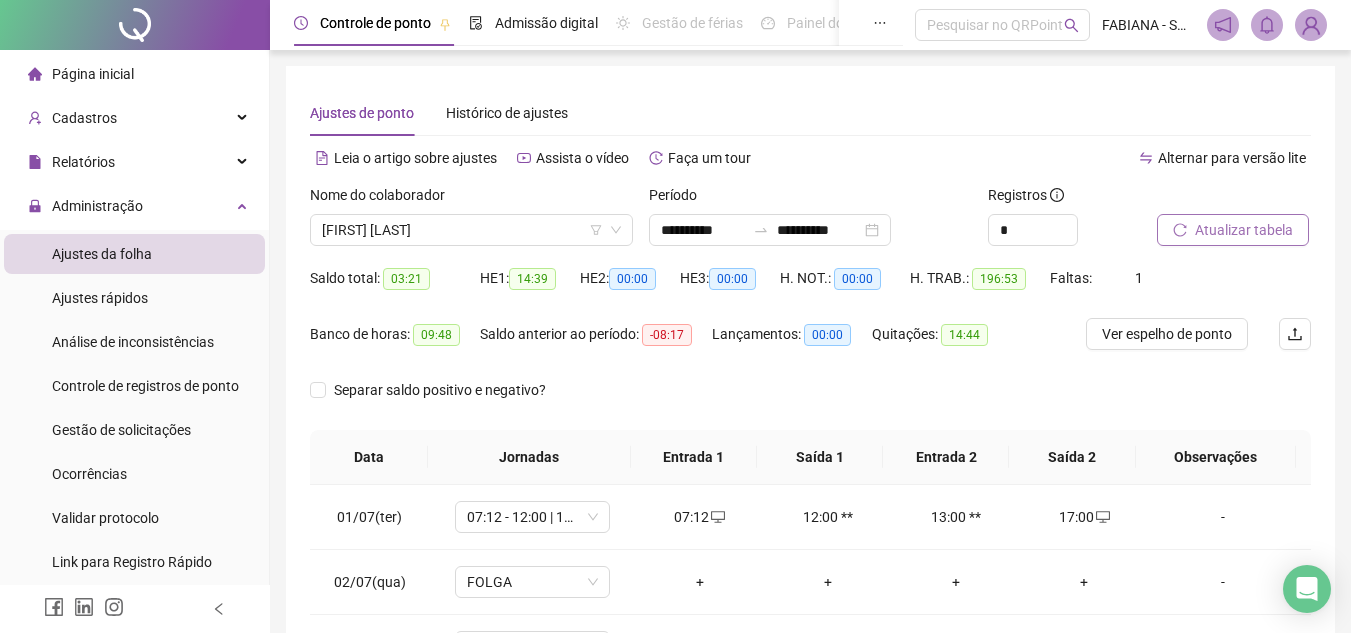 scroll, scrollTop: 389, scrollLeft: 0, axis: vertical 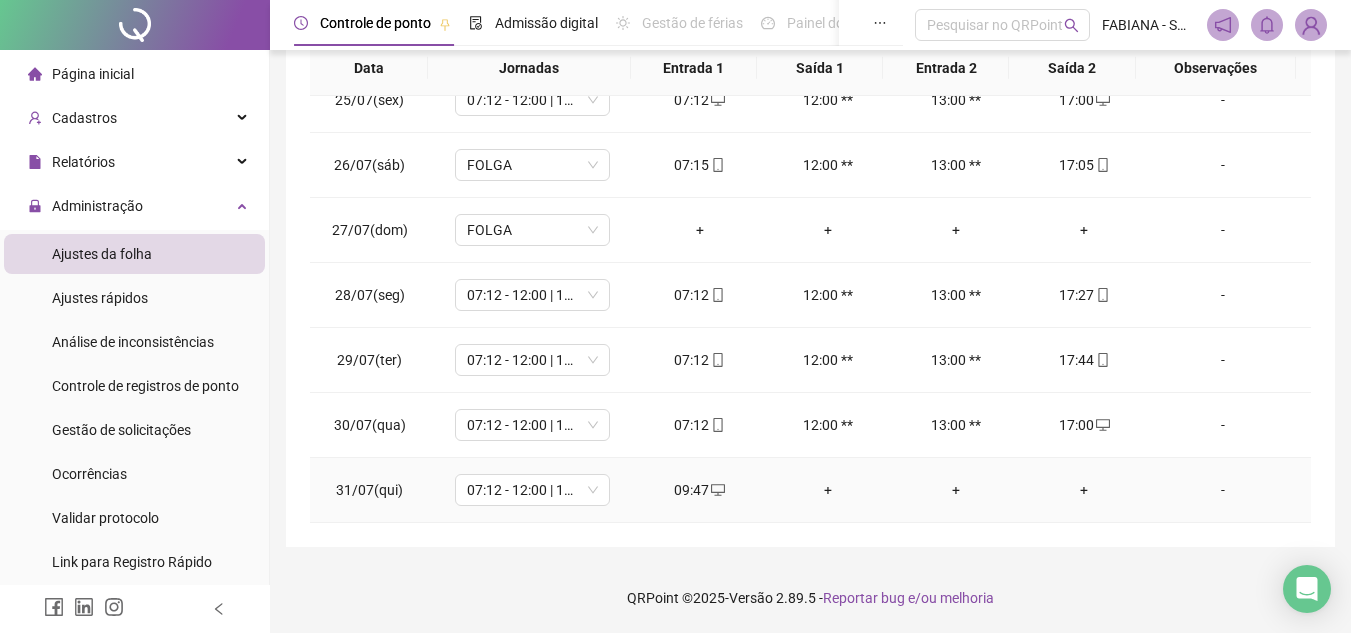 click on "+" at bounding box center [1084, 490] 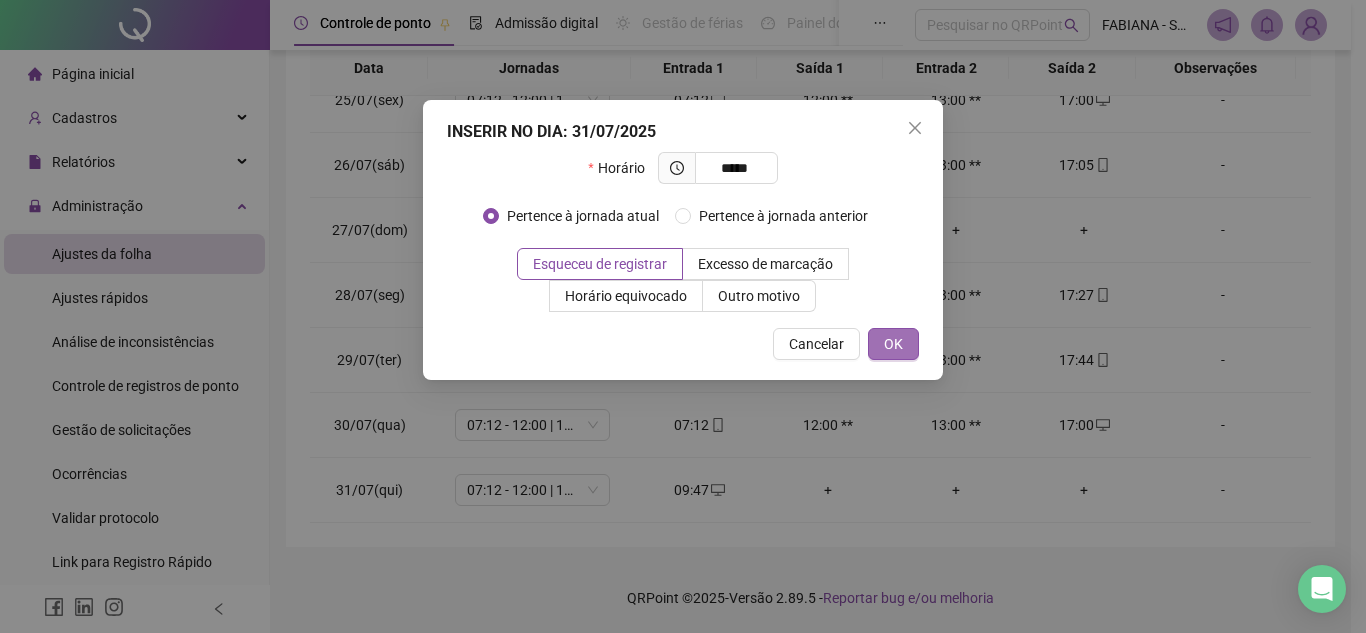 type on "*****" 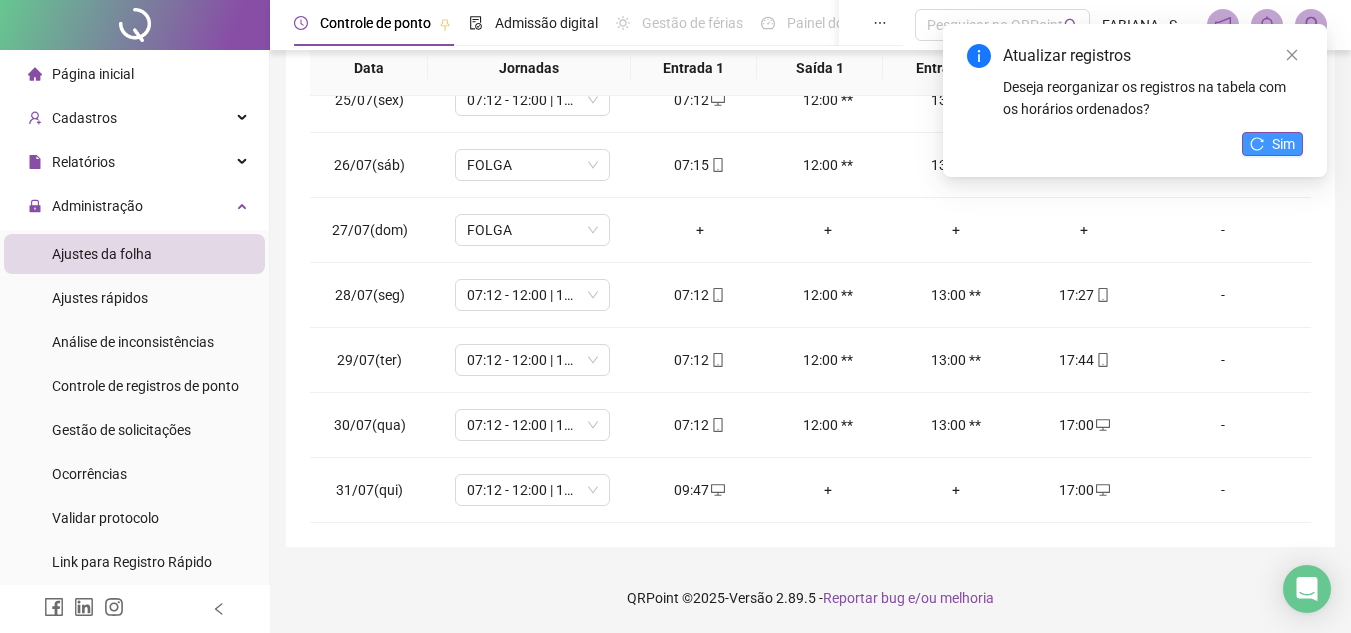 click on "Sim" at bounding box center [1283, 144] 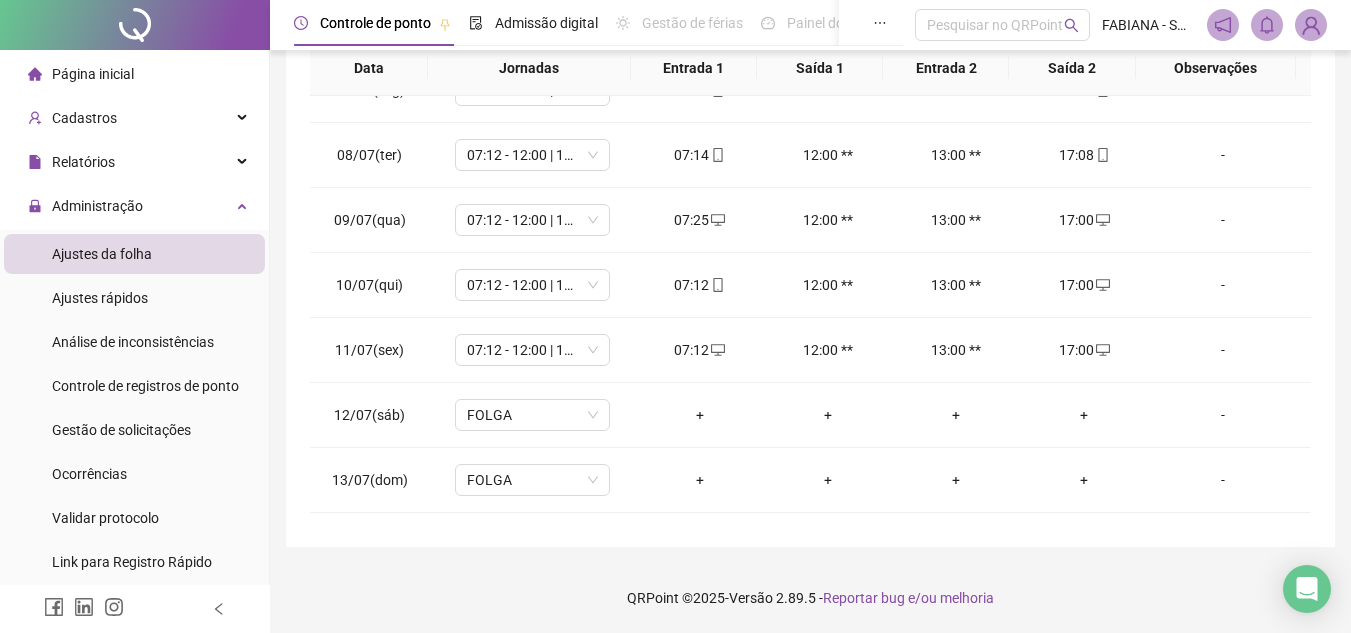 scroll, scrollTop: 1588, scrollLeft: 0, axis: vertical 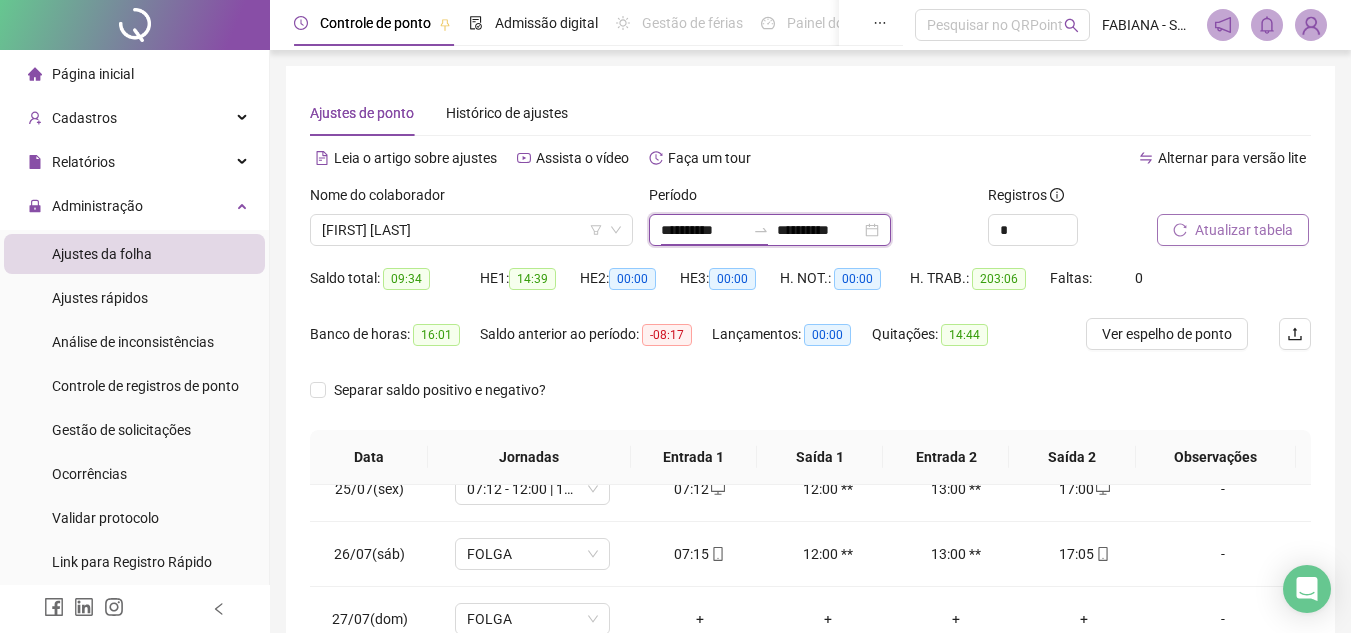 click on "**********" at bounding box center (703, 230) 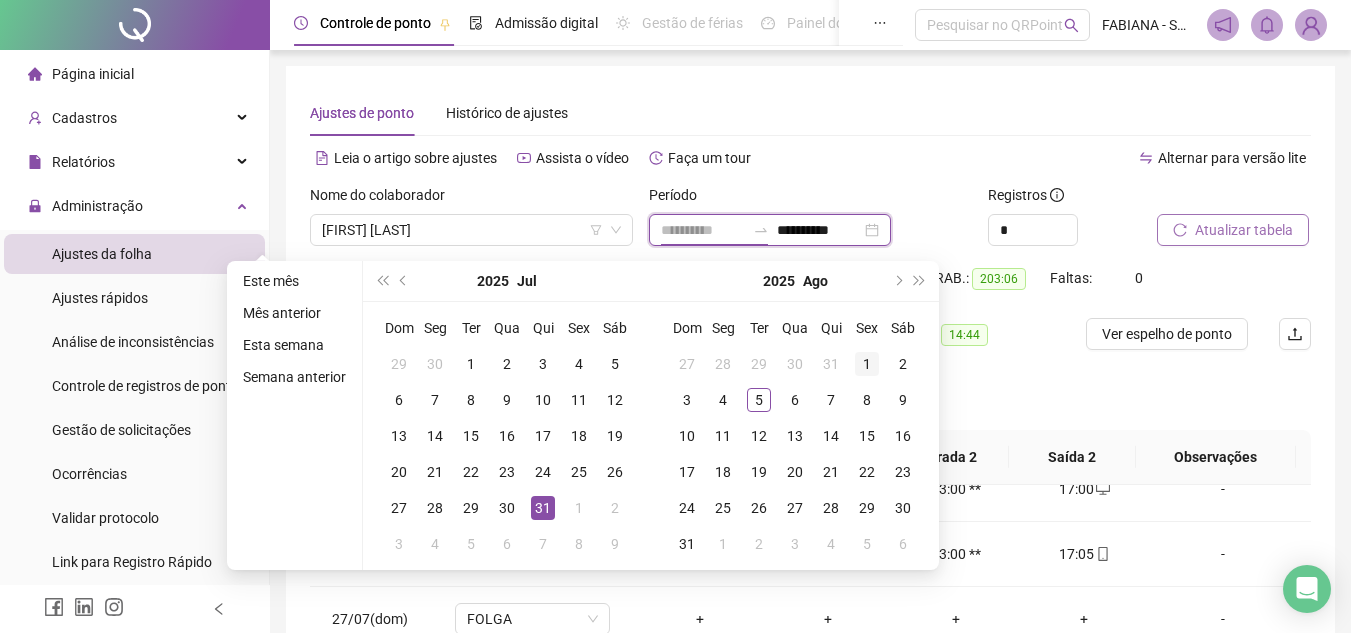 type on "**********" 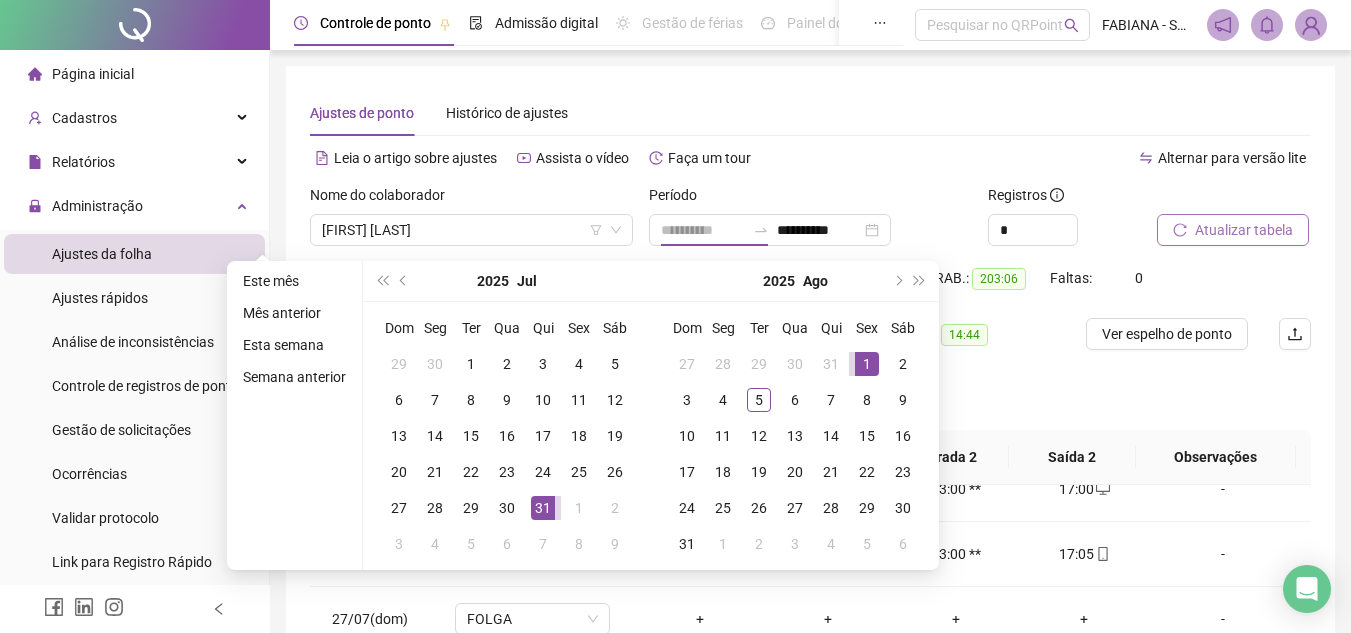click on "1" at bounding box center (867, 364) 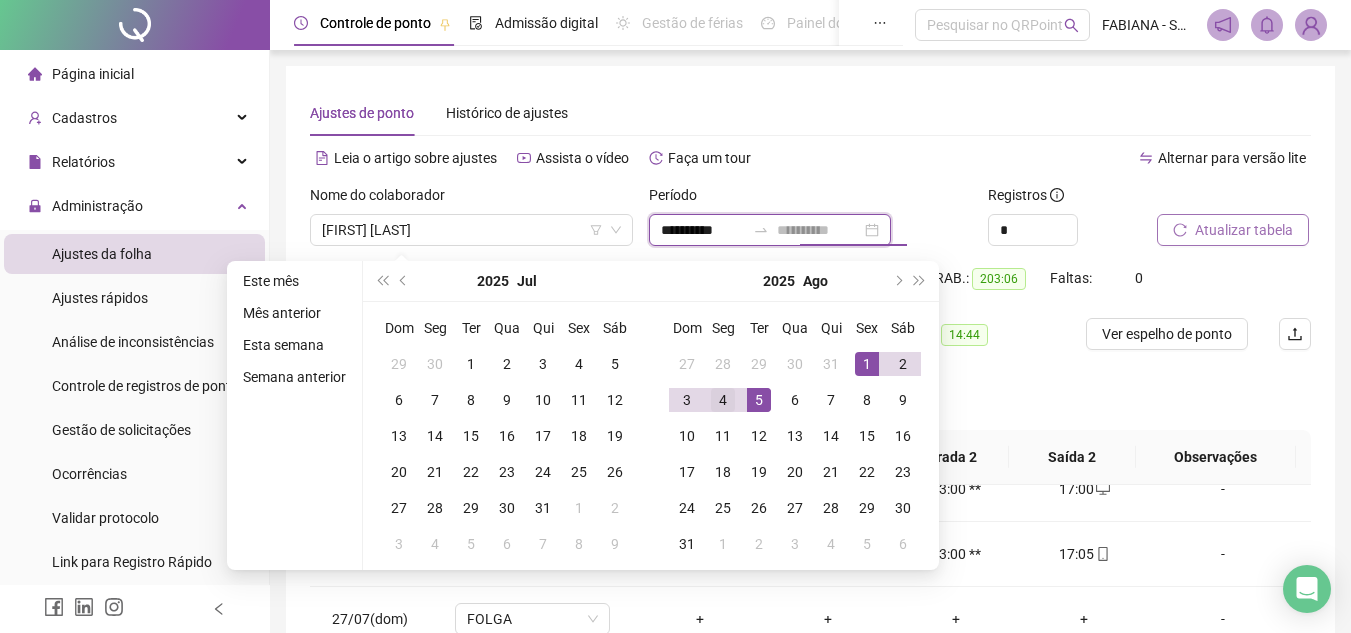 type on "**********" 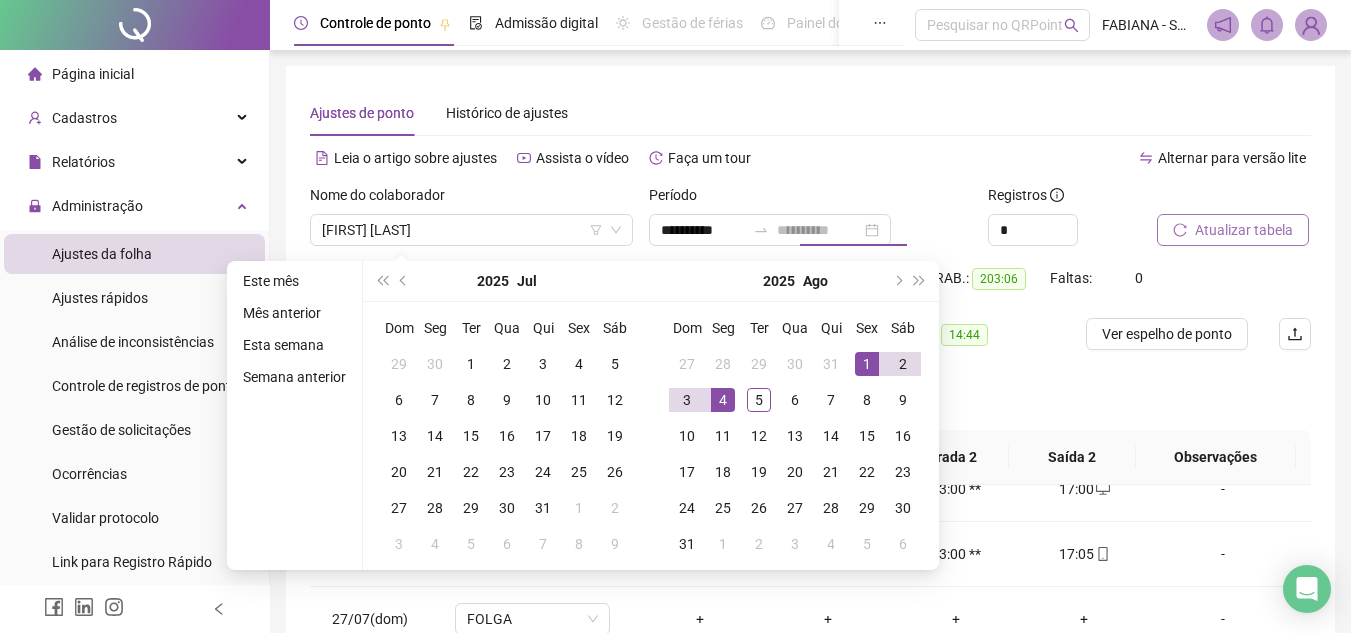 click on "4" at bounding box center [723, 400] 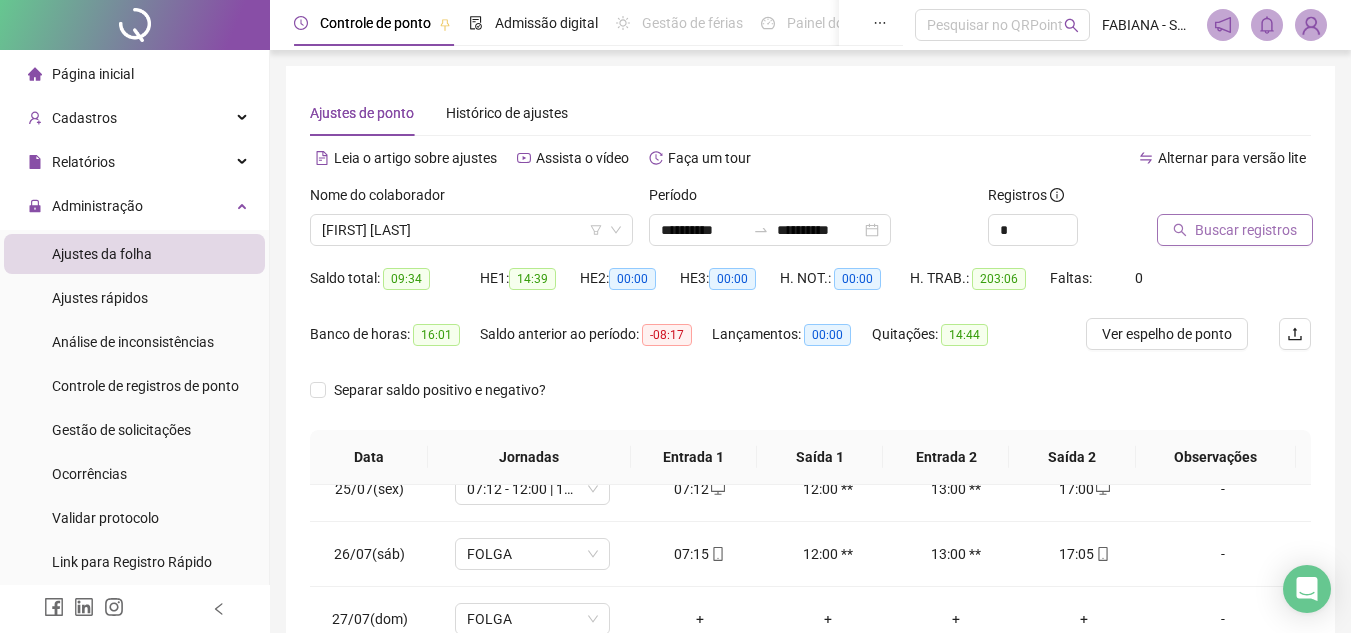 click at bounding box center (1209, 199) 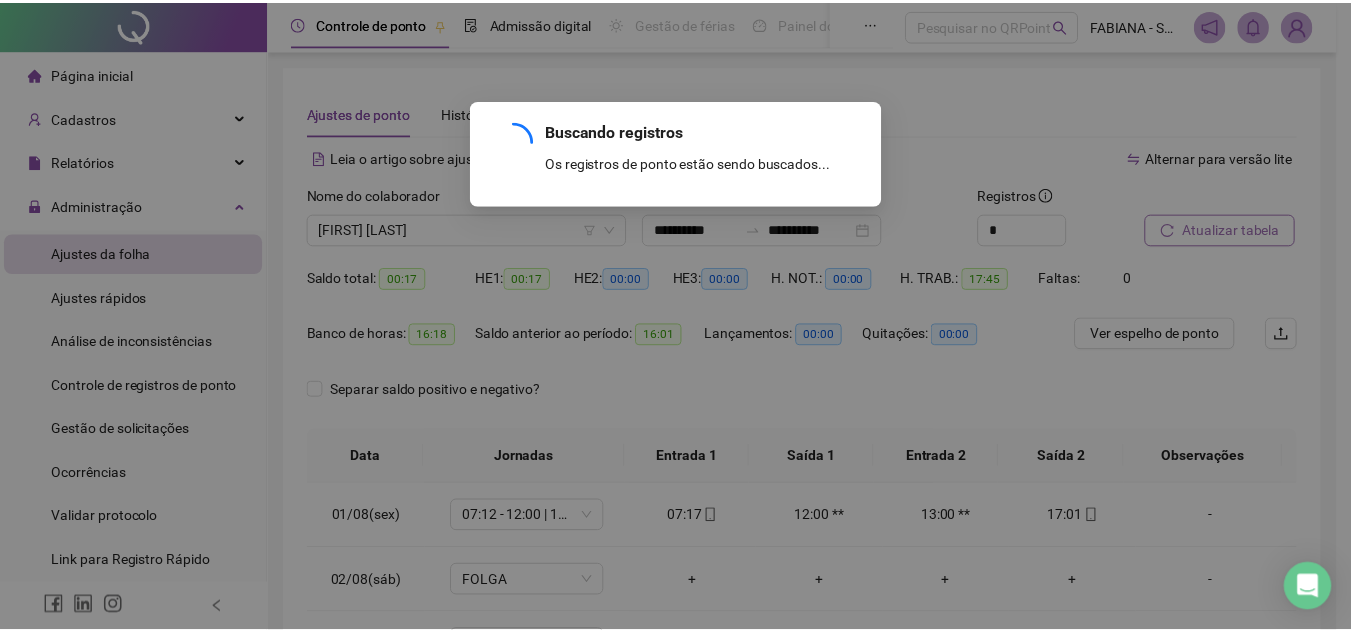 scroll, scrollTop: 0, scrollLeft: 0, axis: both 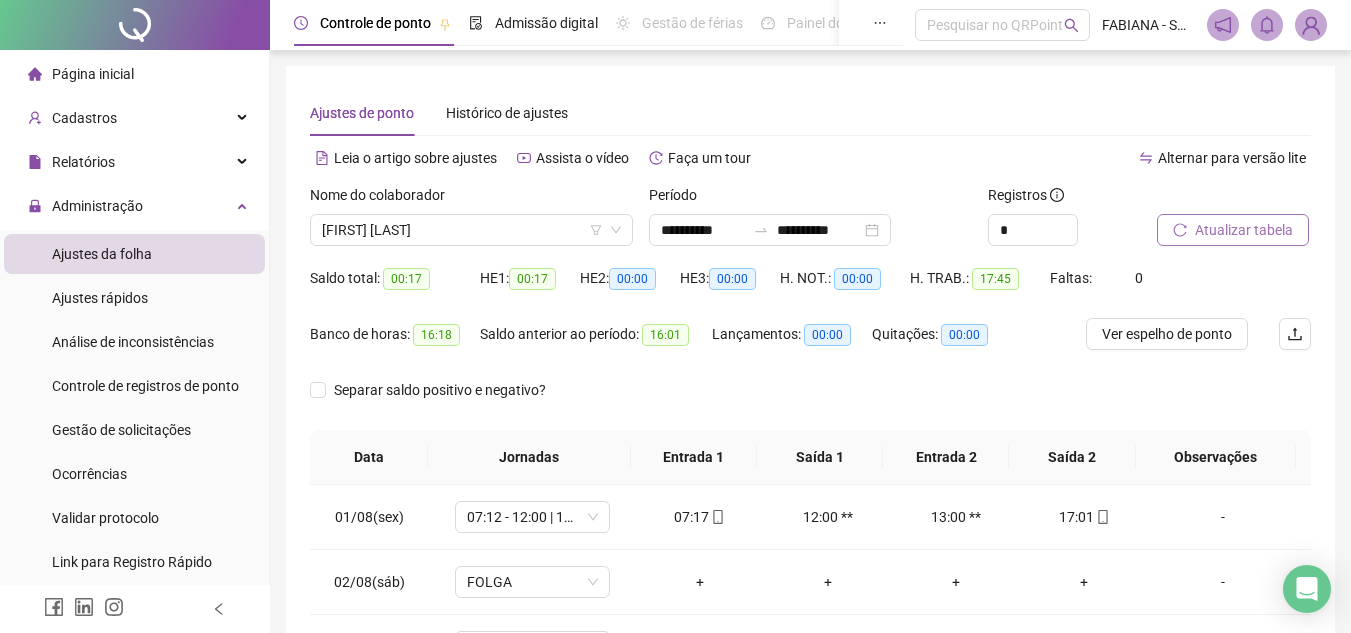 click on "Saldo total:   00:17" at bounding box center [395, 290] 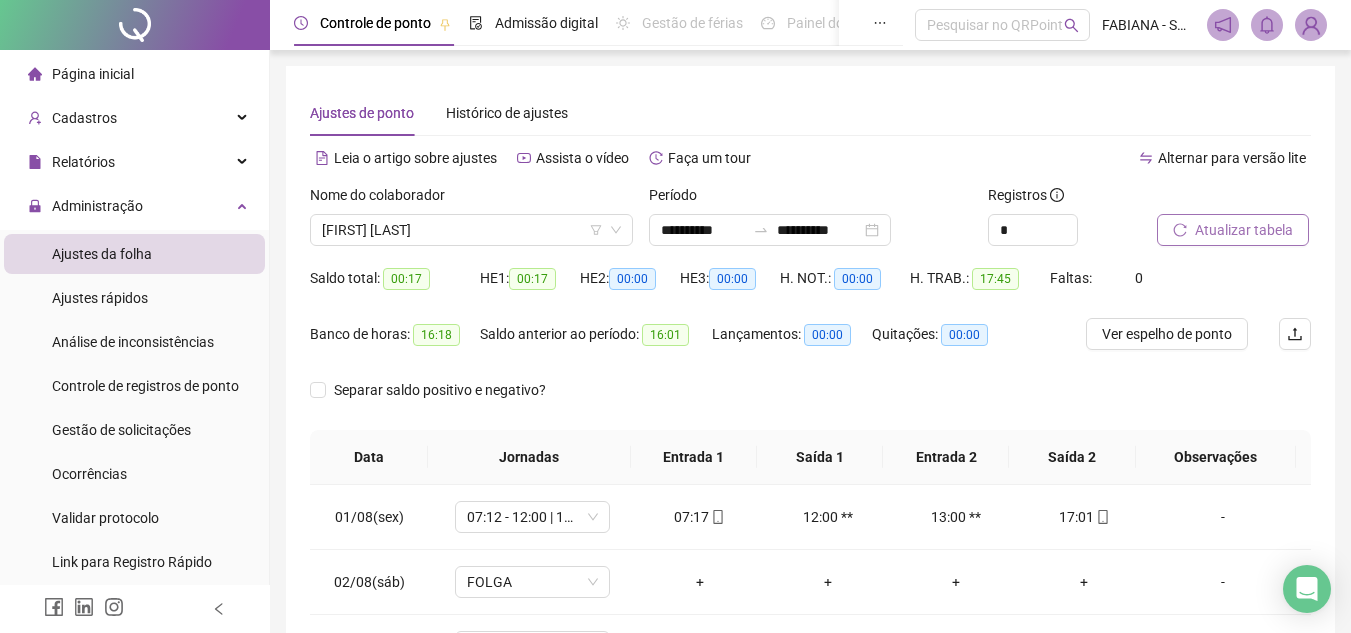 click on "Saldo total:   00:17" at bounding box center (395, 278) 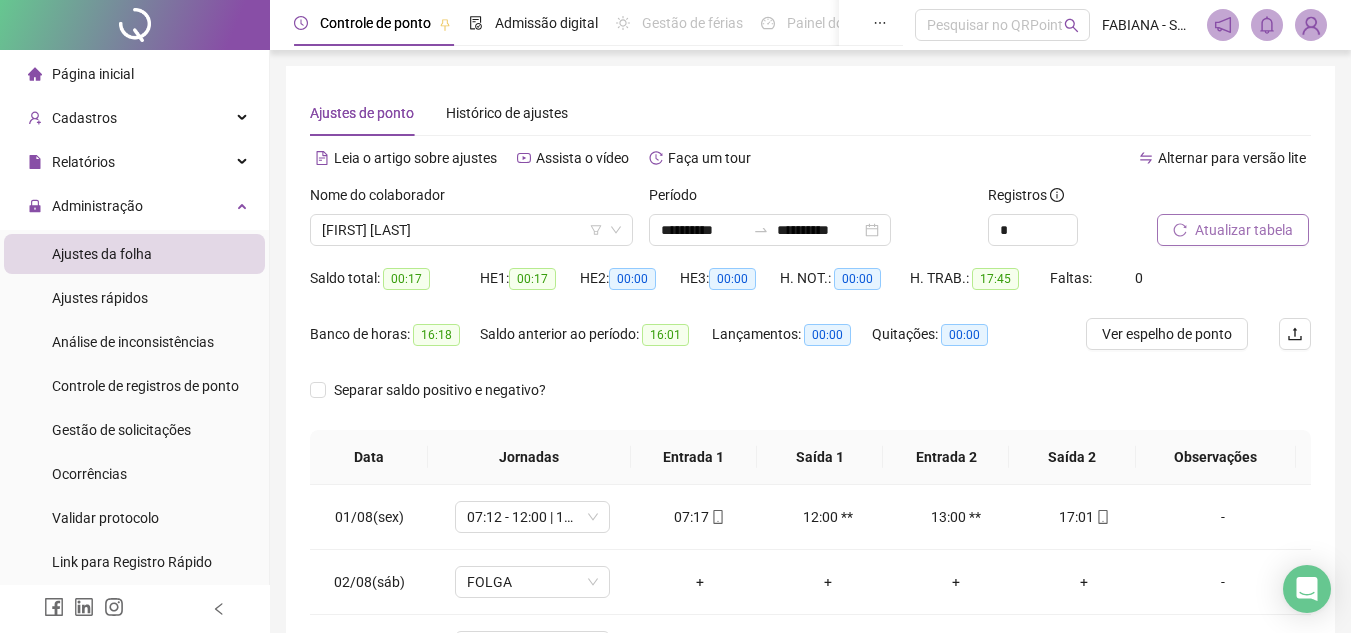 click on "Saldo total:   00:17" at bounding box center [395, 290] 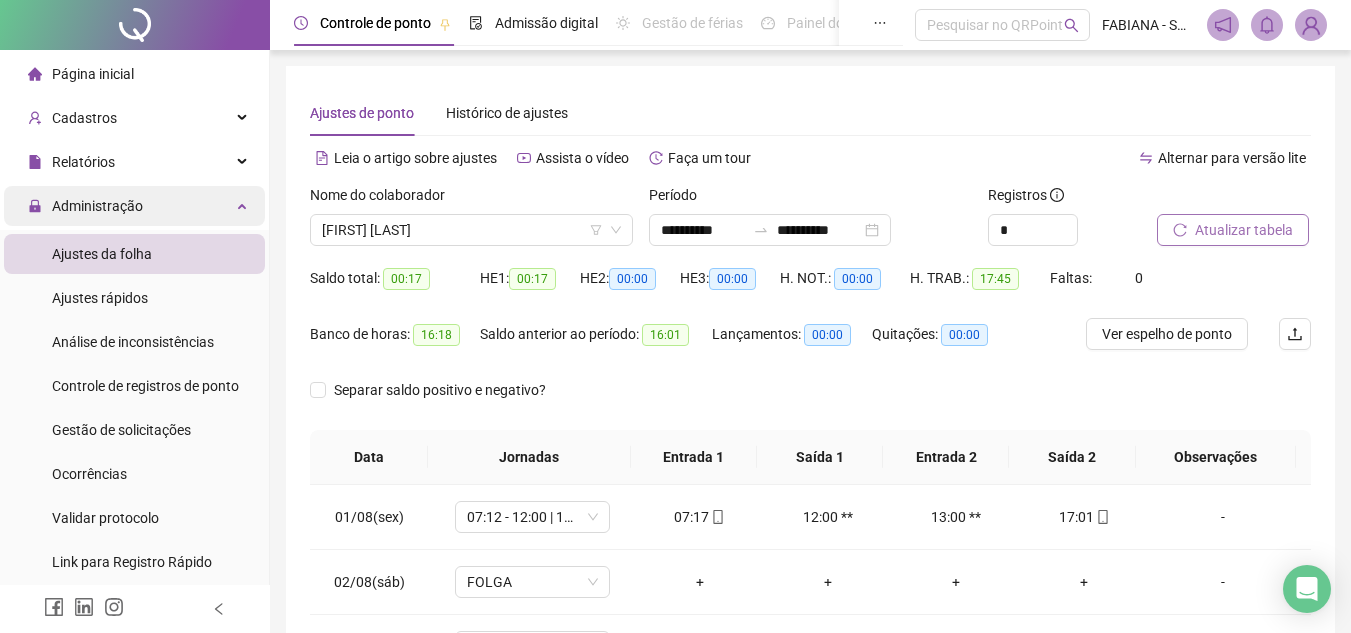 click on "Administração" at bounding box center (97, 206) 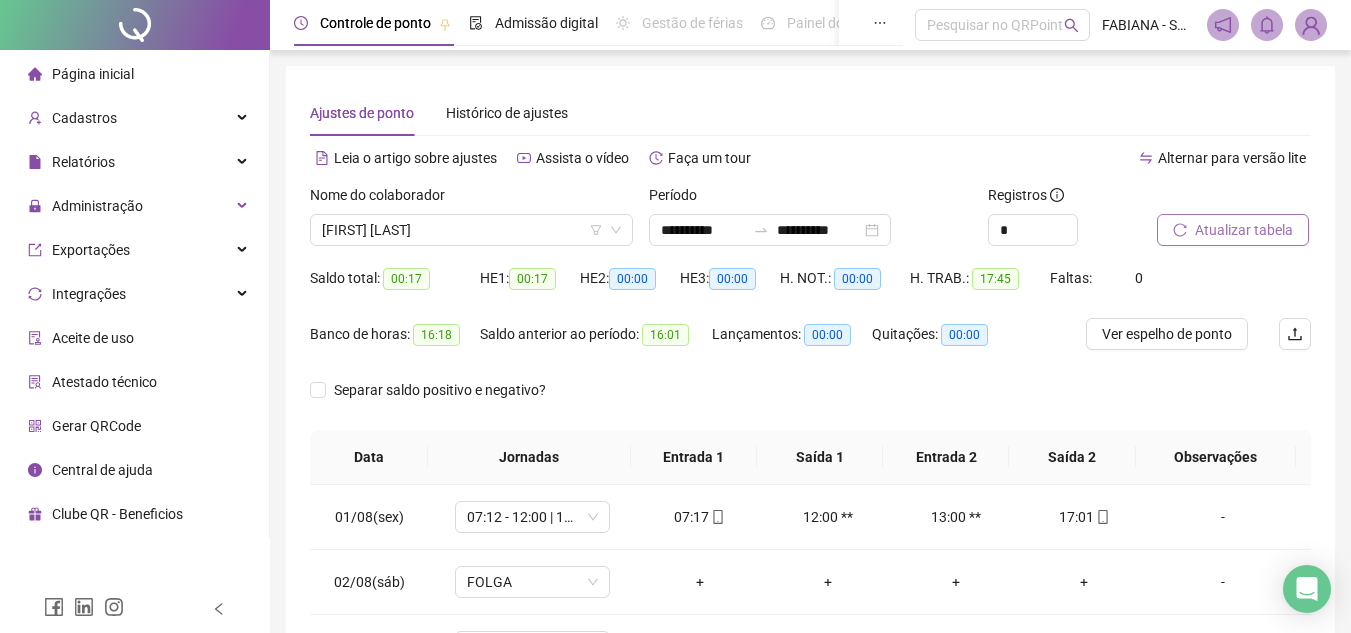 click on "**********" at bounding box center (810, 427) 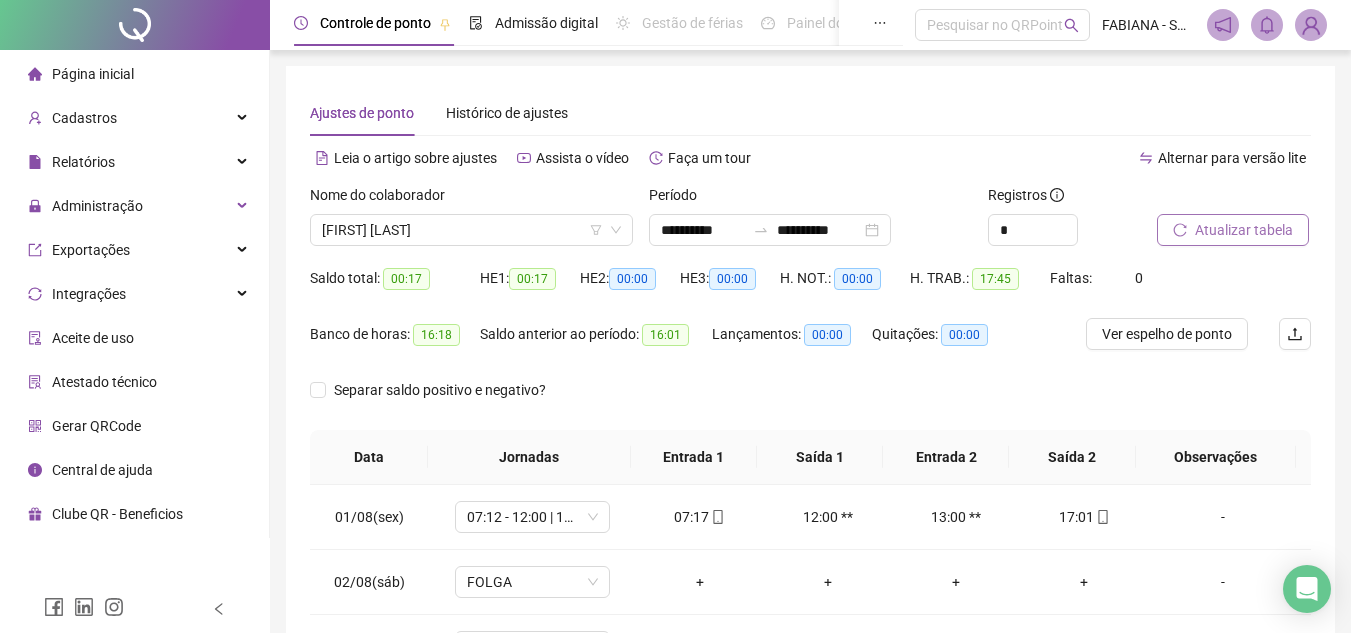 click on "Página inicial" at bounding box center [93, 74] 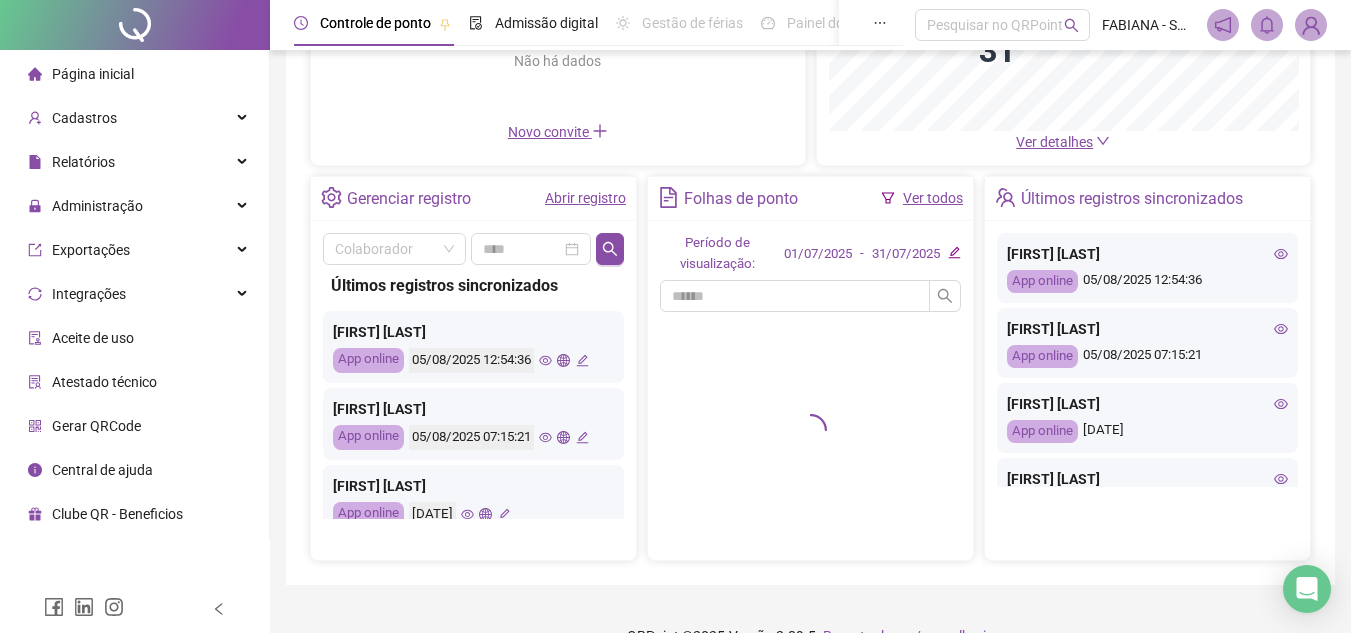 scroll, scrollTop: 320, scrollLeft: 0, axis: vertical 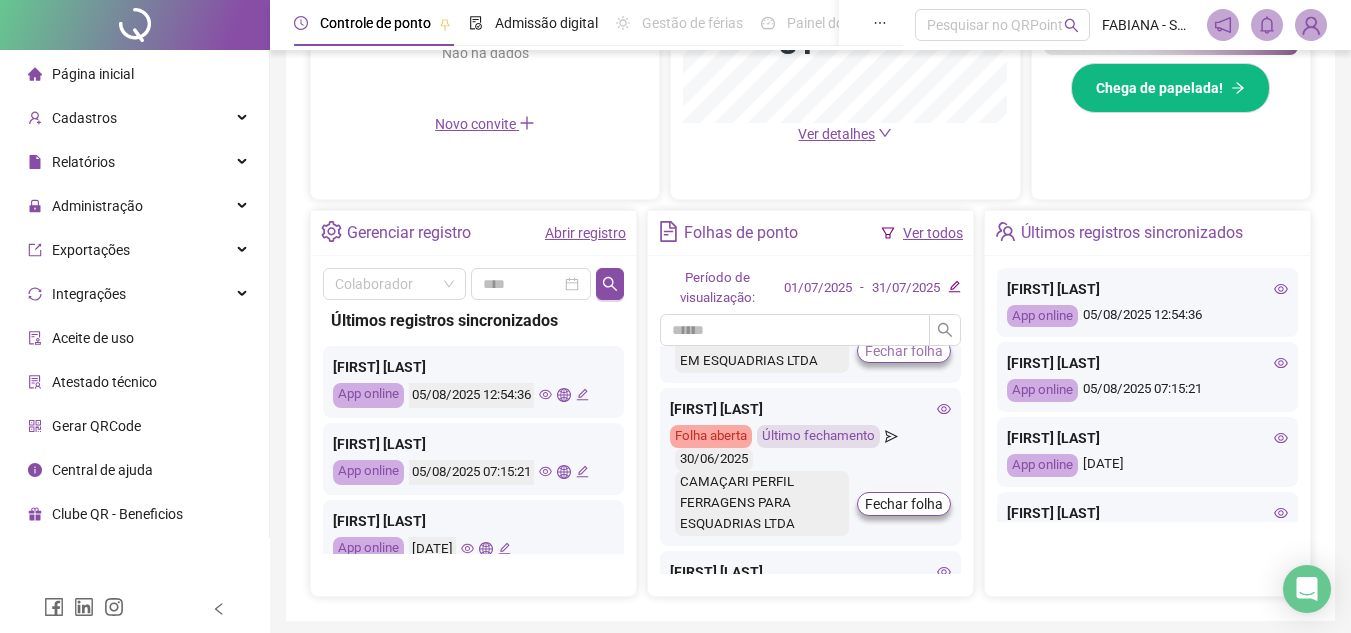 click on "Fechar folha" at bounding box center (904, 351) 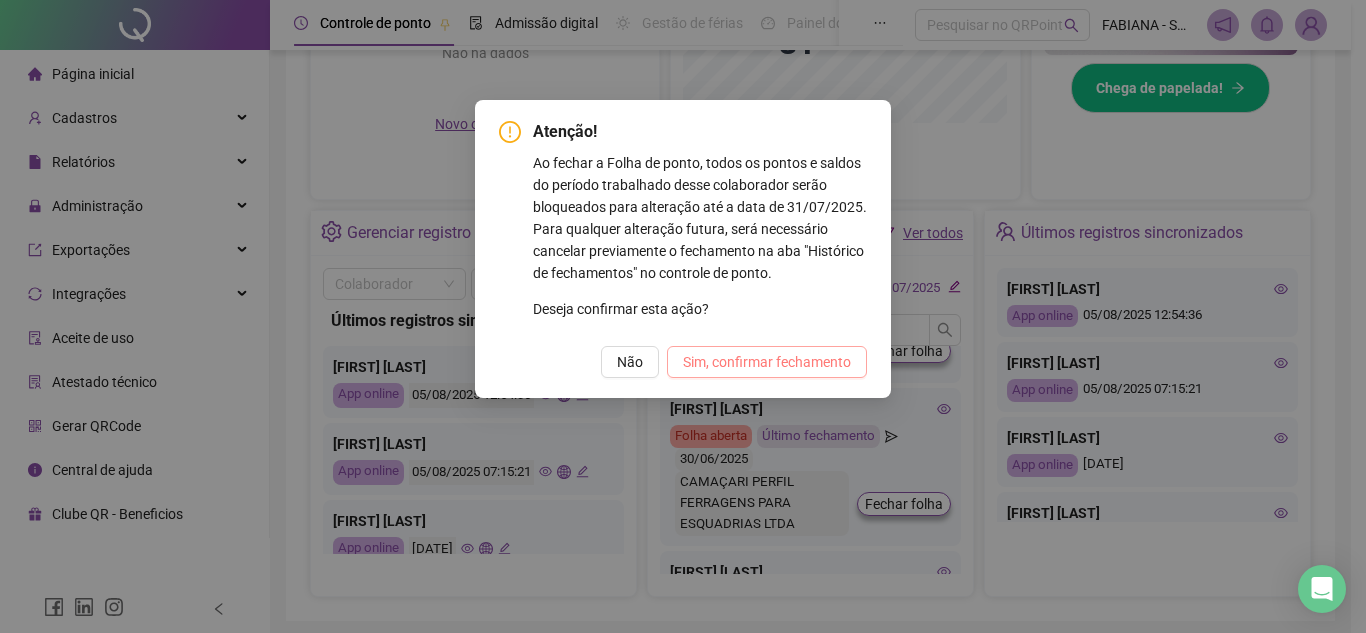 click on "Sim, confirmar fechamento" at bounding box center (767, 362) 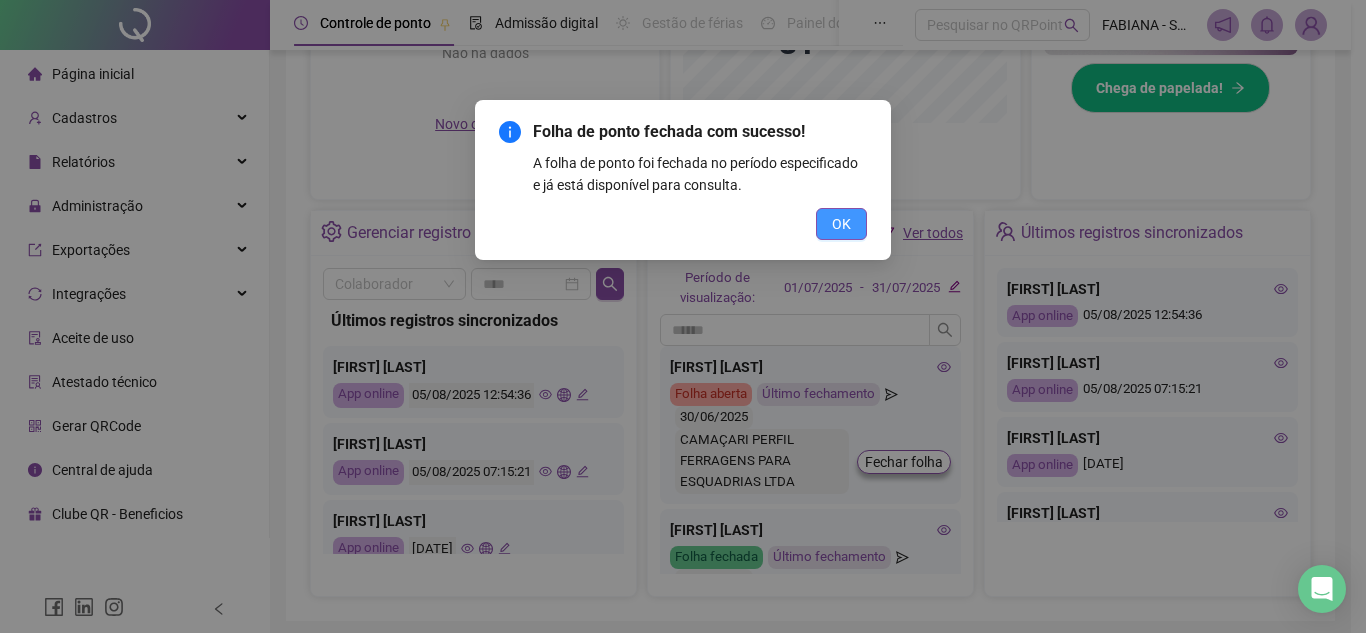 click on "OK" at bounding box center [841, 224] 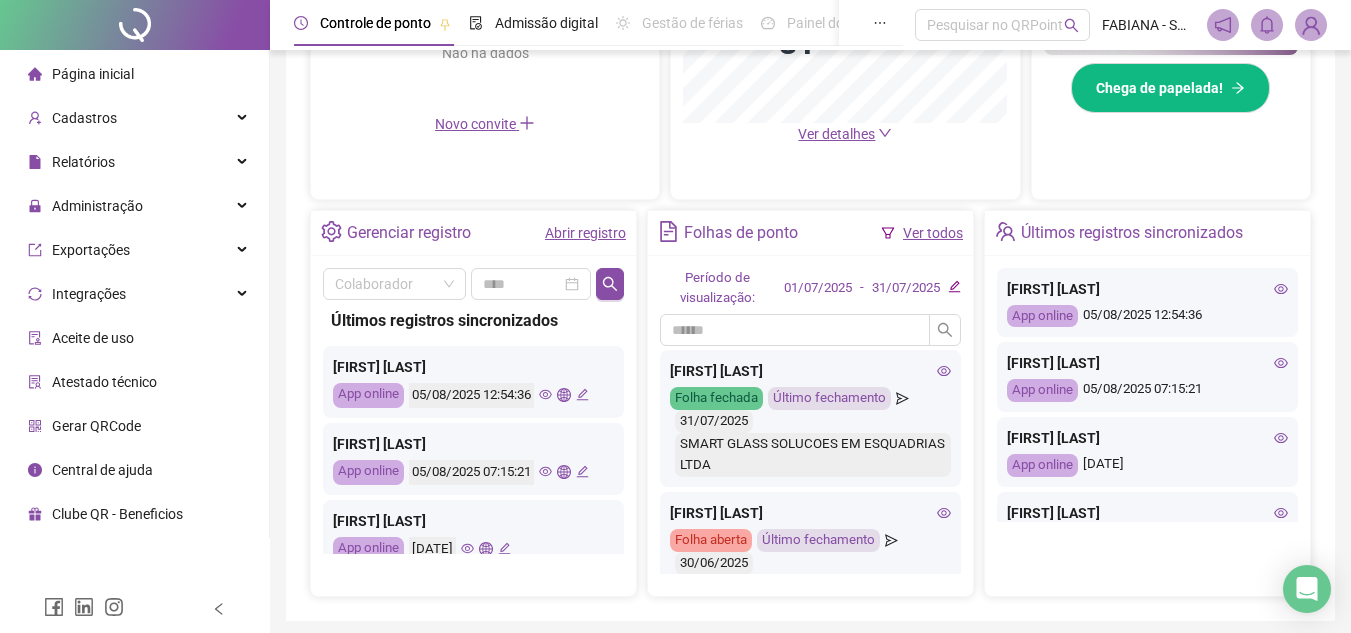 scroll, scrollTop: 5824, scrollLeft: 0, axis: vertical 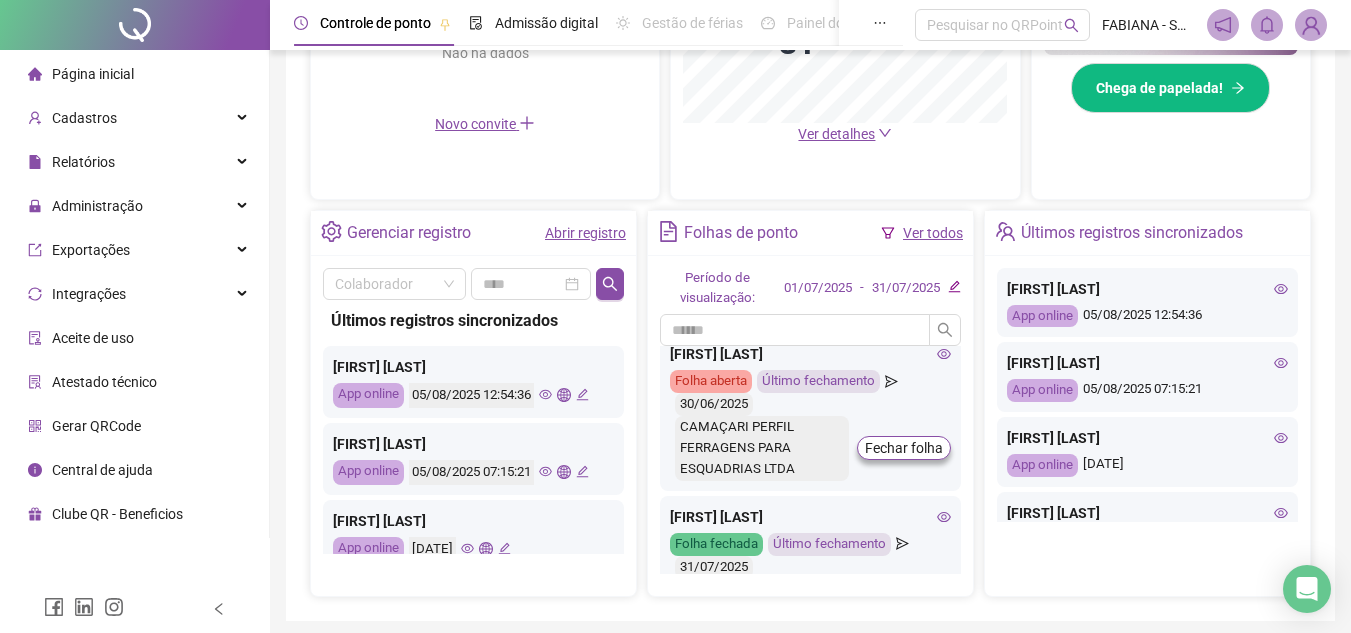click 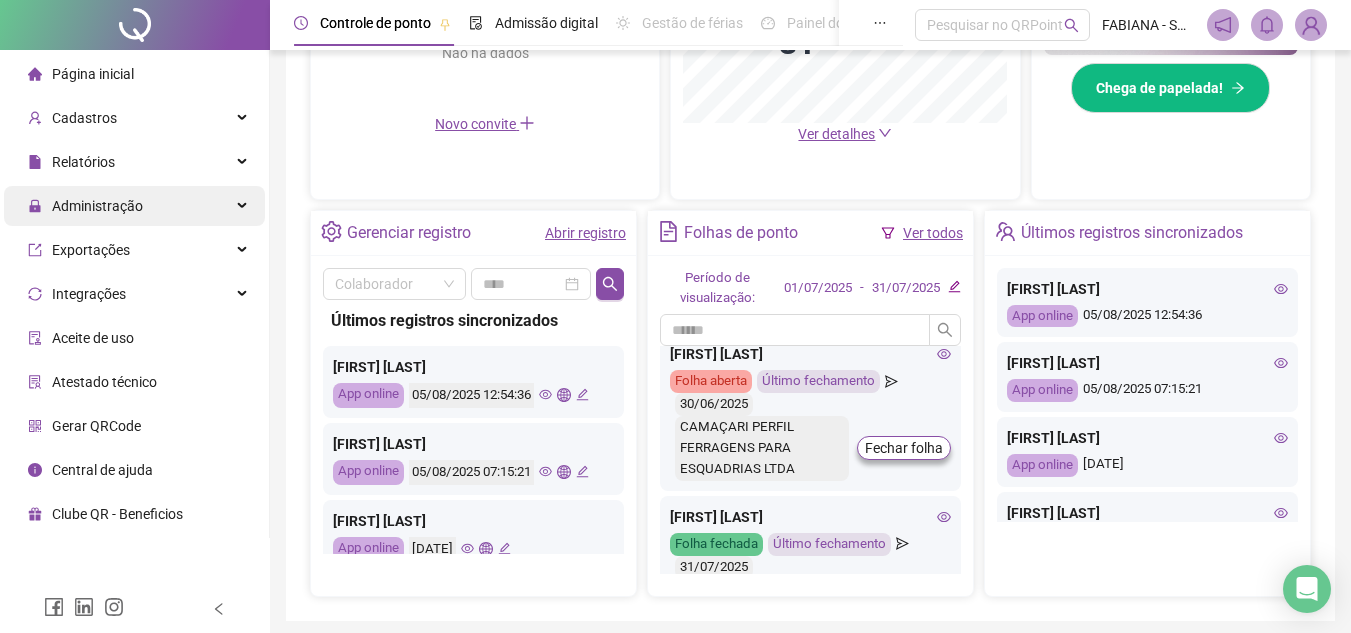 click on "Administração" at bounding box center [97, 206] 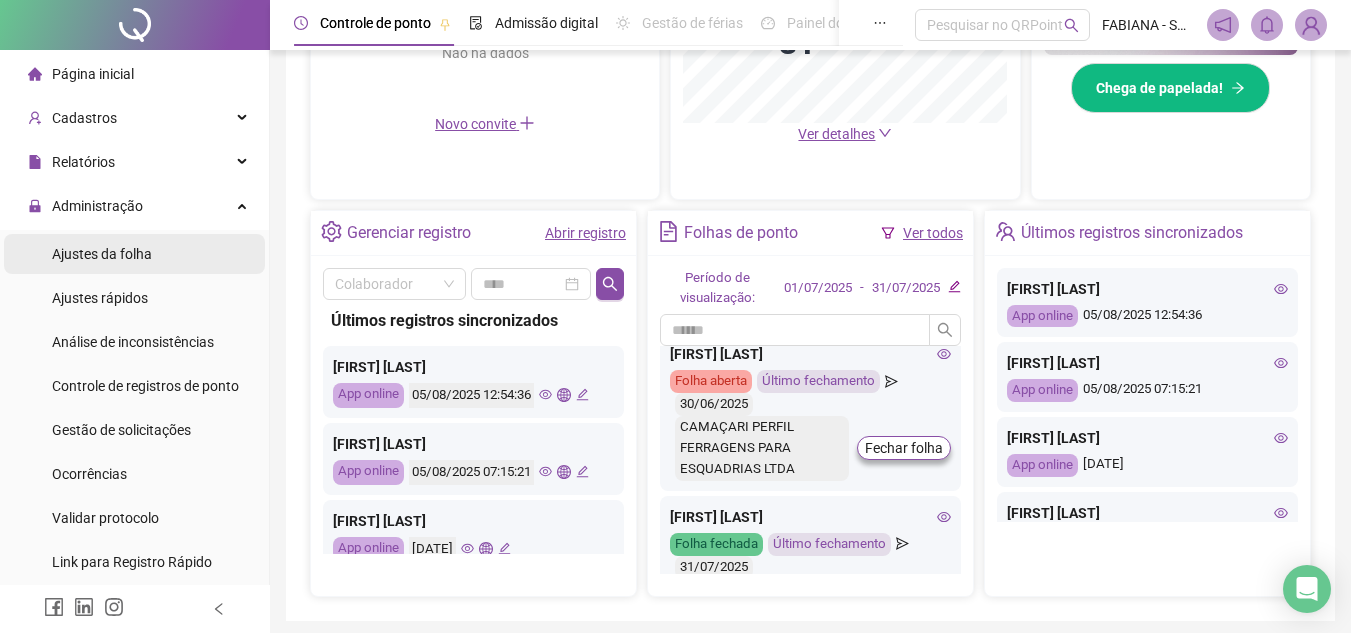 click on "Ajustes da folha" at bounding box center (102, 254) 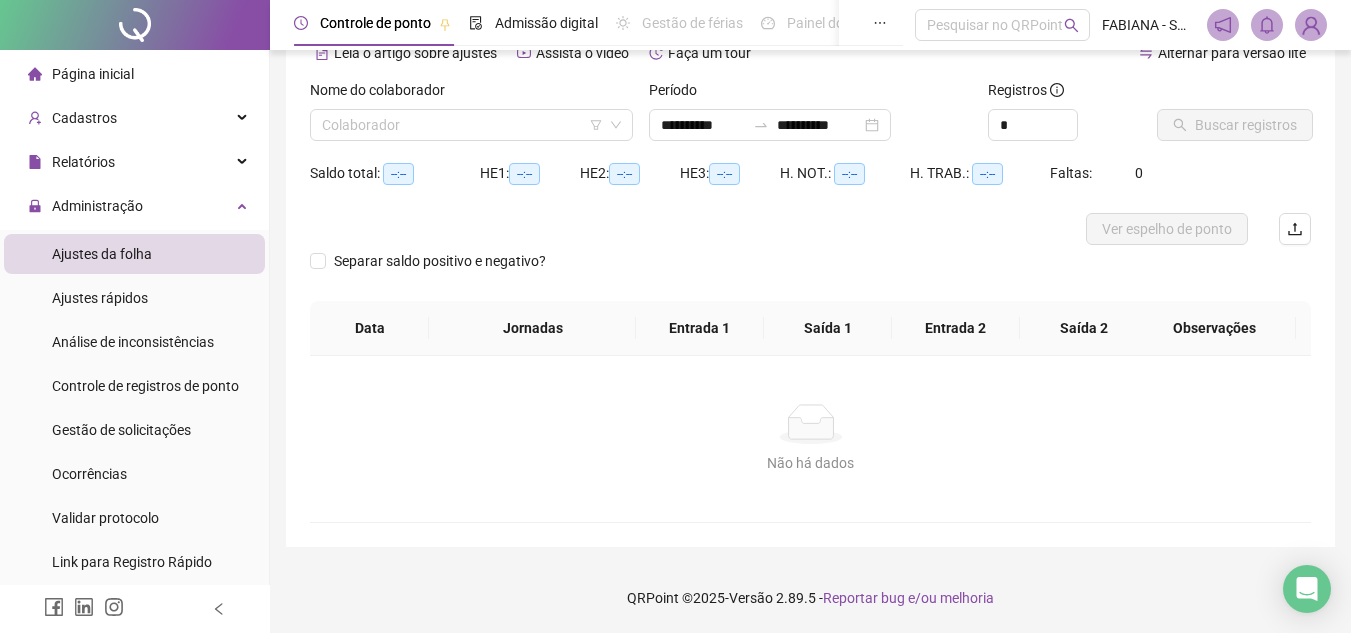 scroll, scrollTop: 105, scrollLeft: 0, axis: vertical 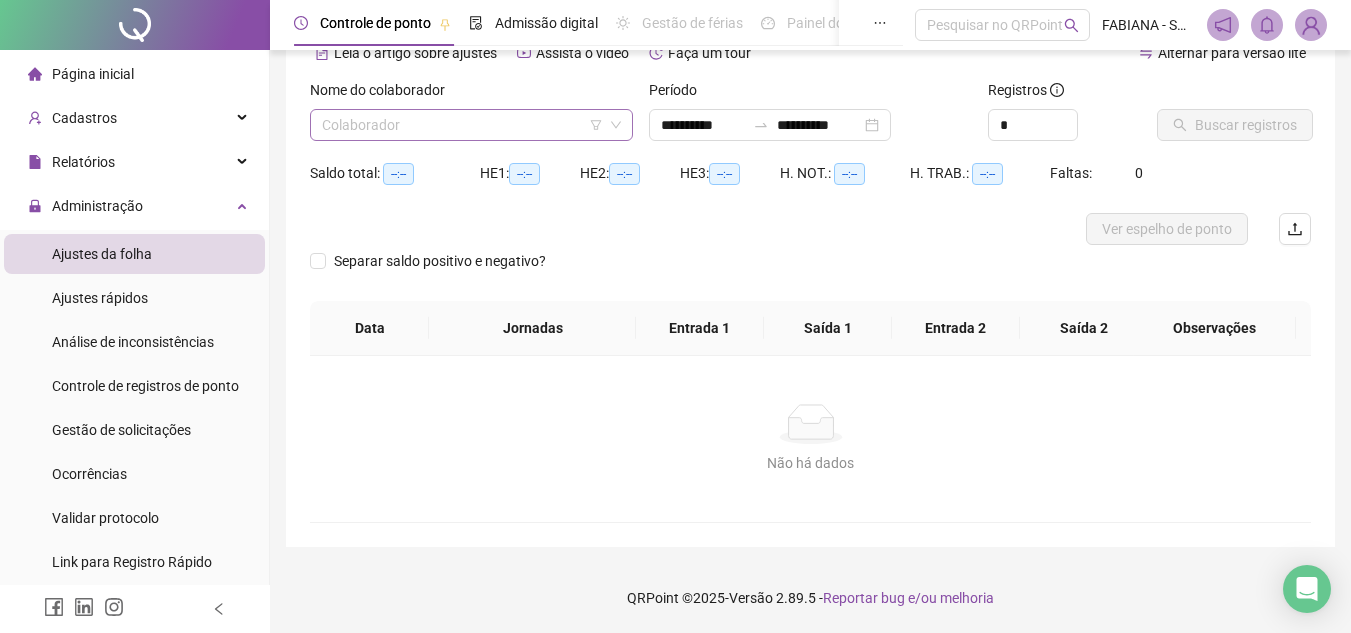 click at bounding box center [462, 125] 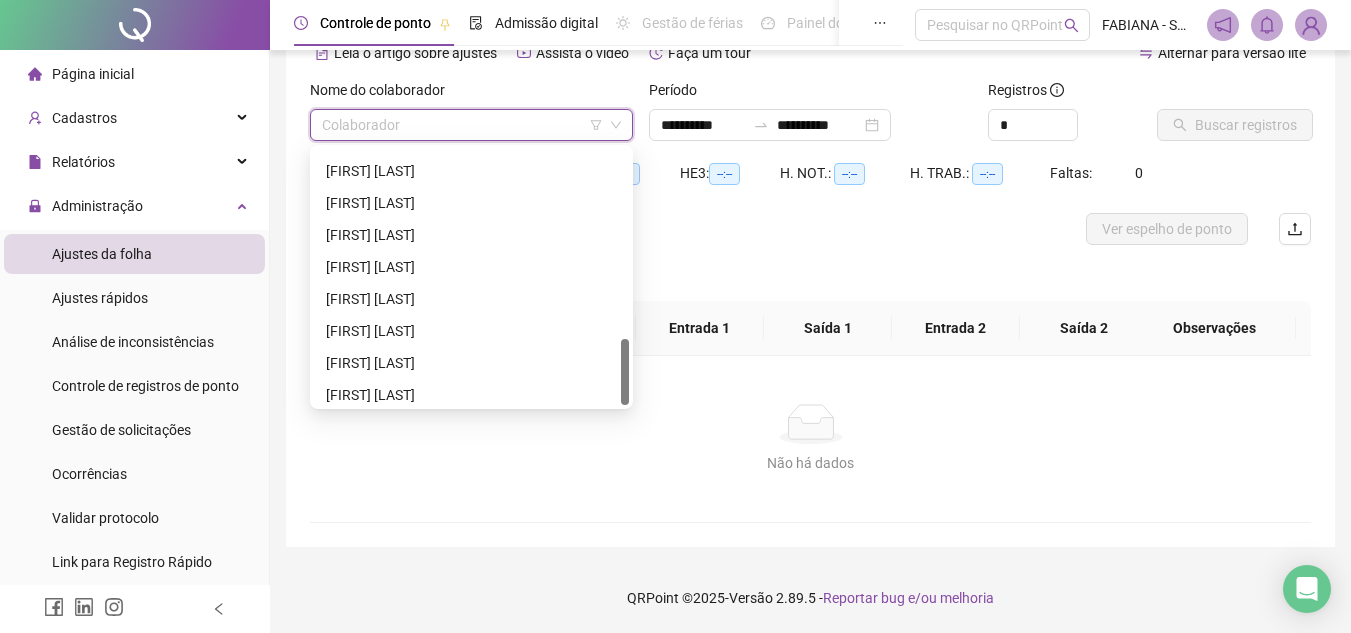 scroll, scrollTop: 736, scrollLeft: 0, axis: vertical 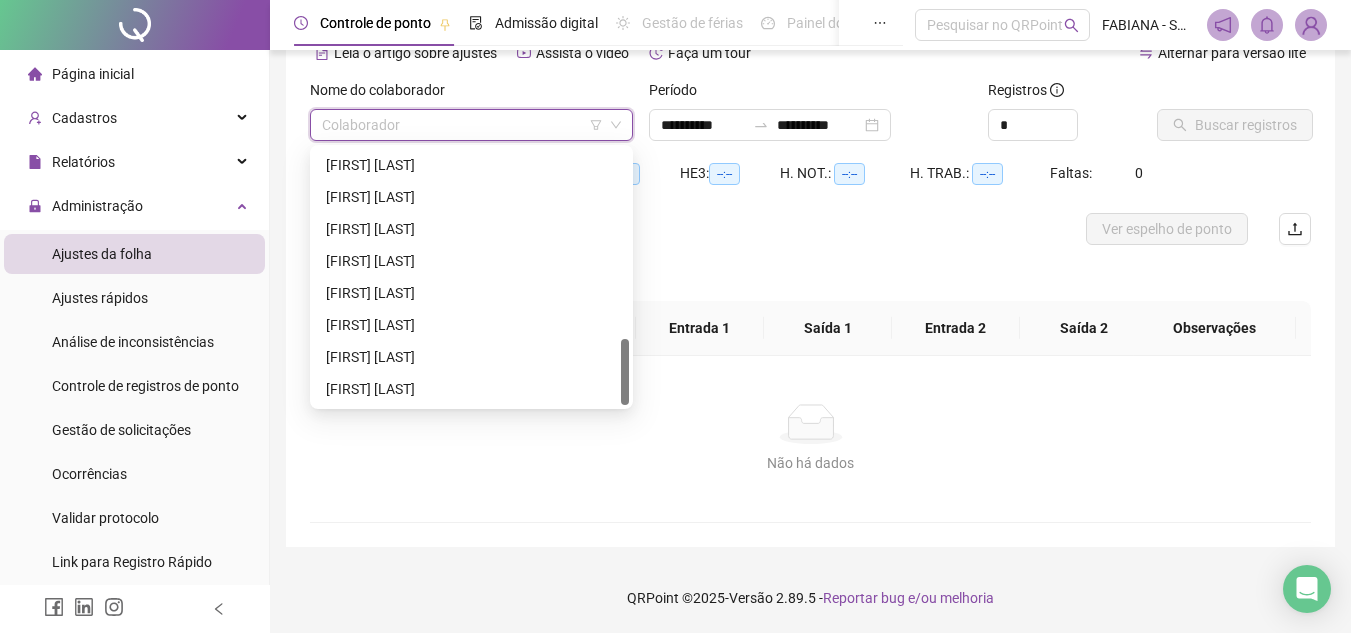 drag, startPoint x: 626, startPoint y: 179, endPoint x: 608, endPoint y: 401, distance: 222.72853 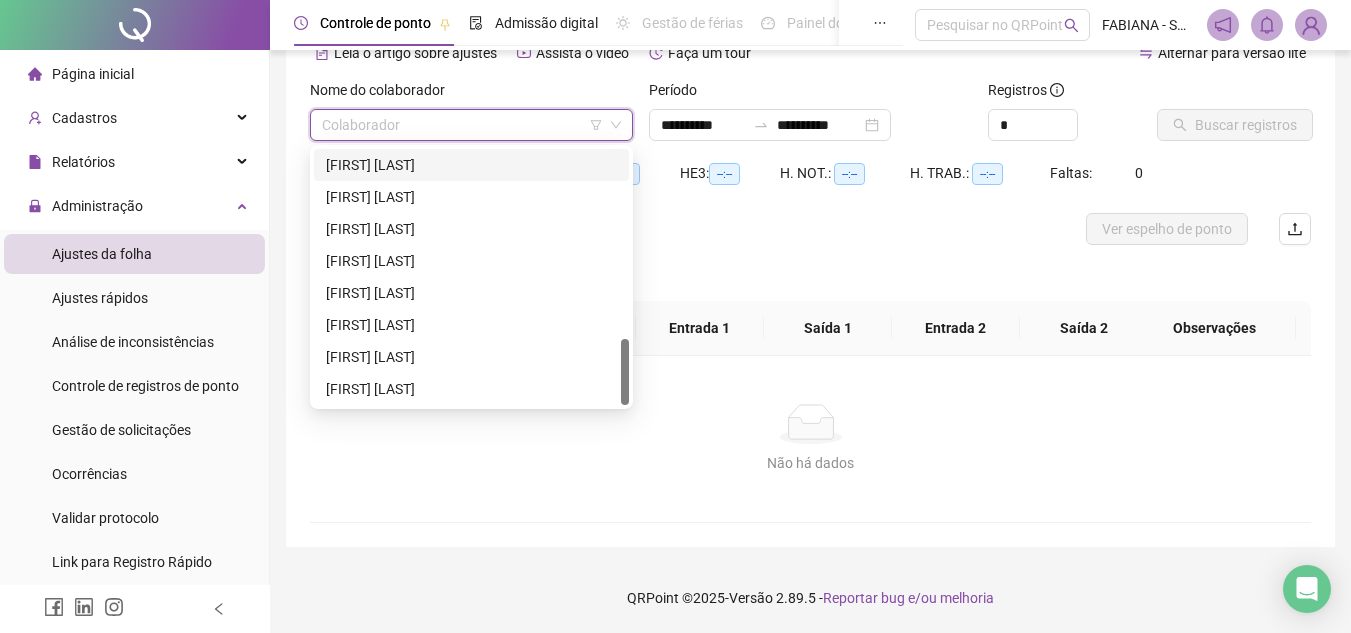 click on "[FIRST] [LAST]" at bounding box center [471, 165] 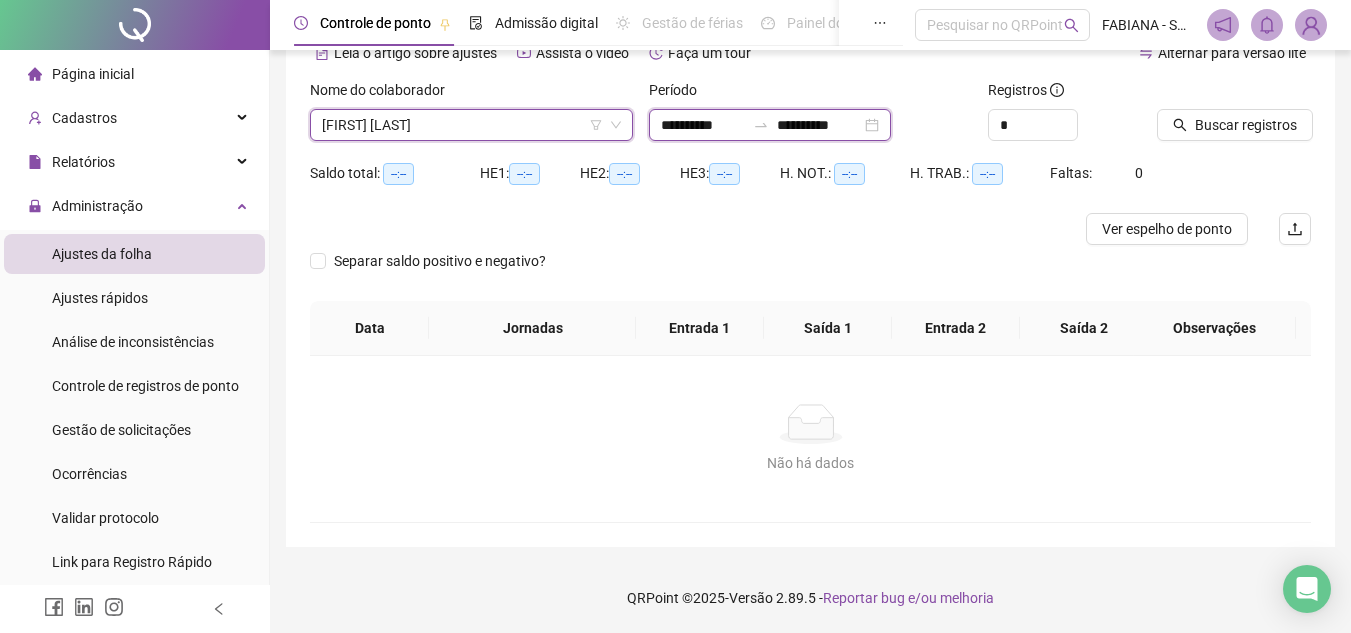 click on "**********" at bounding box center (819, 125) 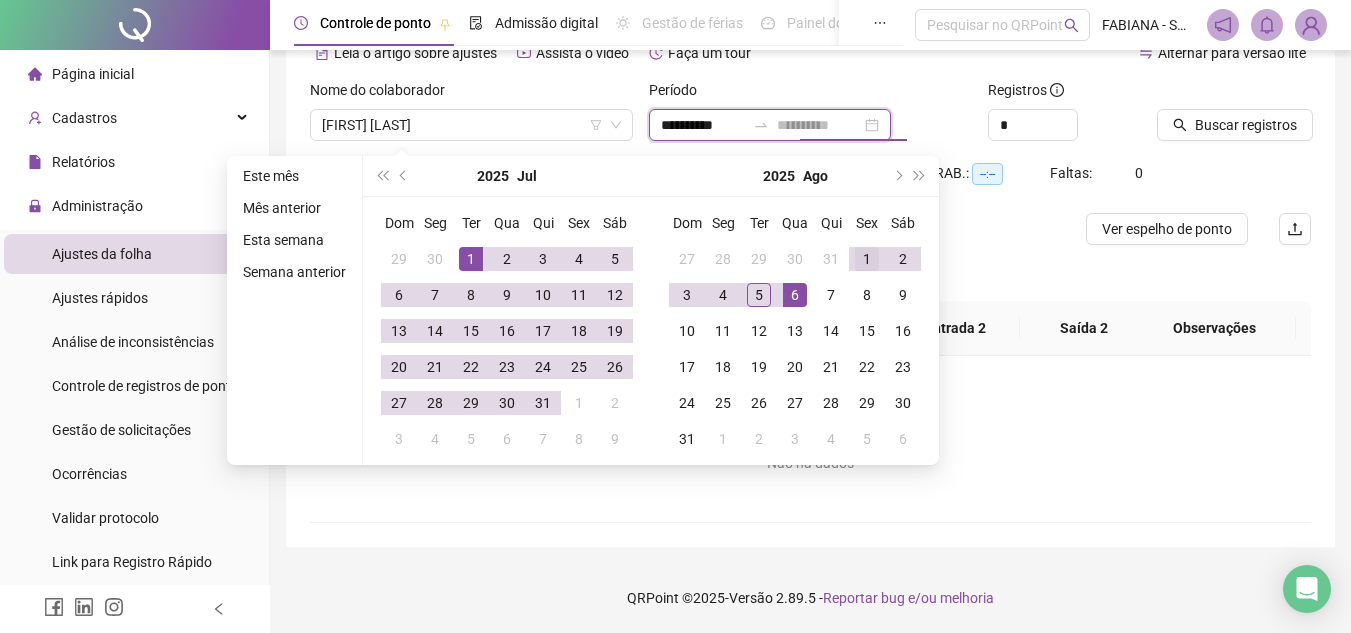 type on "**********" 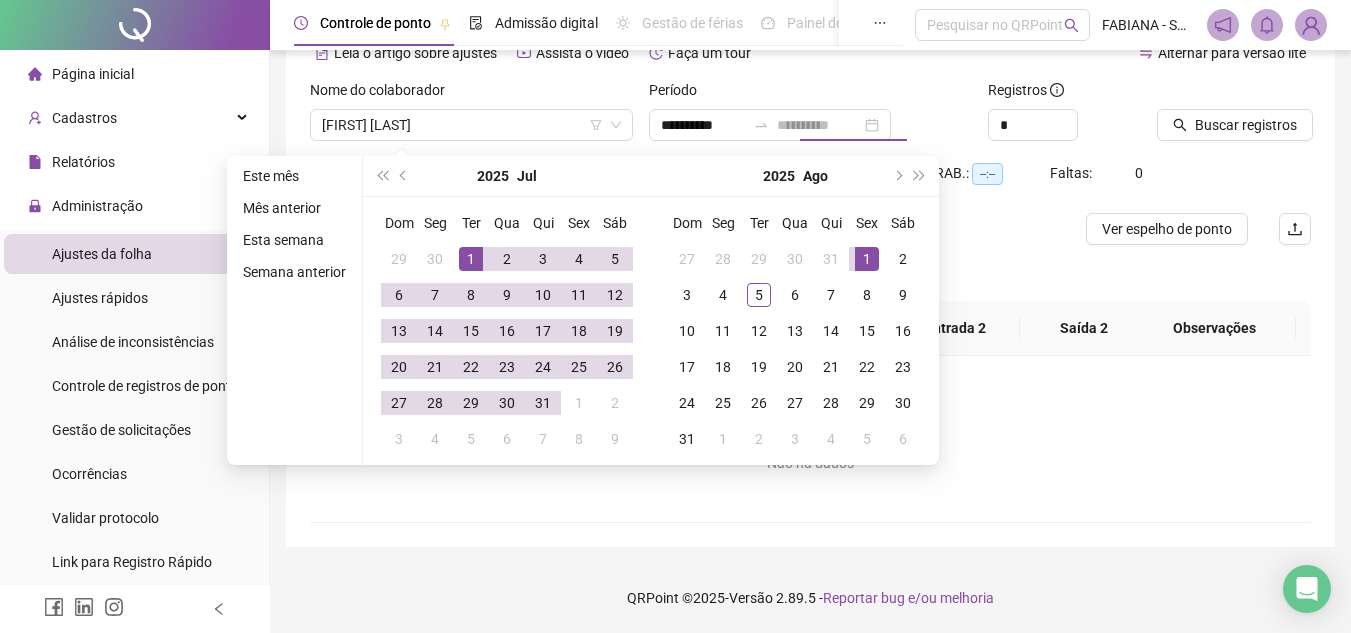 click on "1" at bounding box center [867, 259] 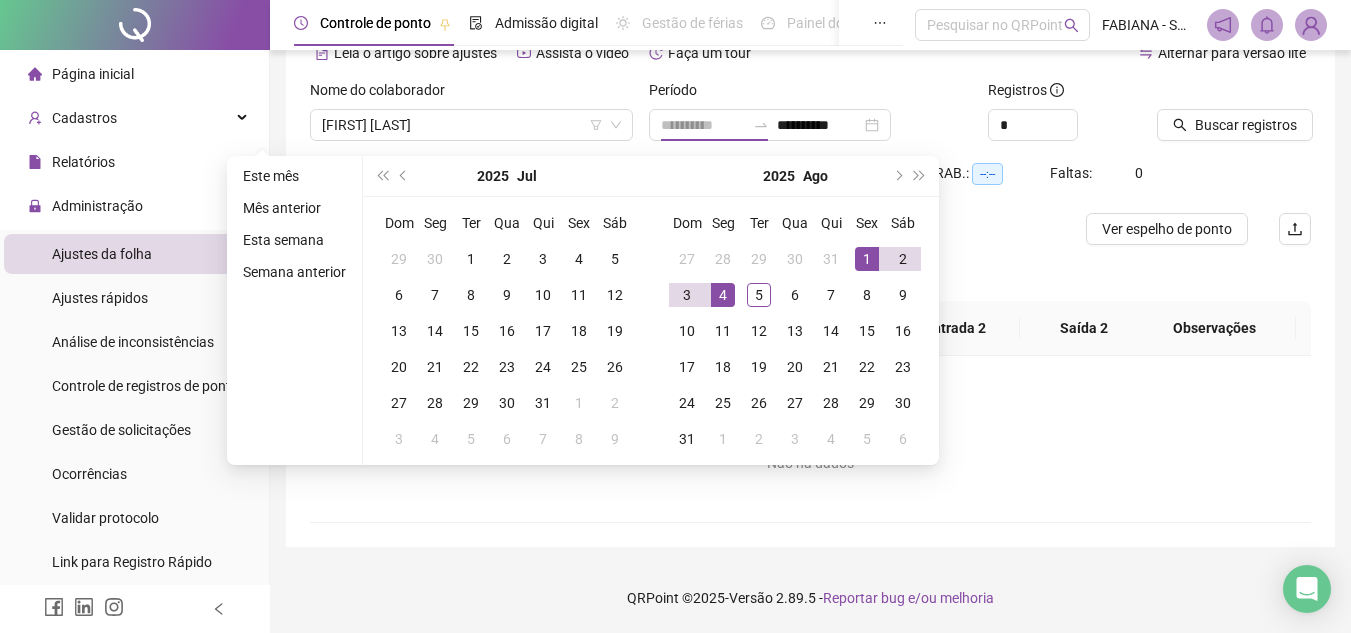 click on "4" at bounding box center (723, 295) 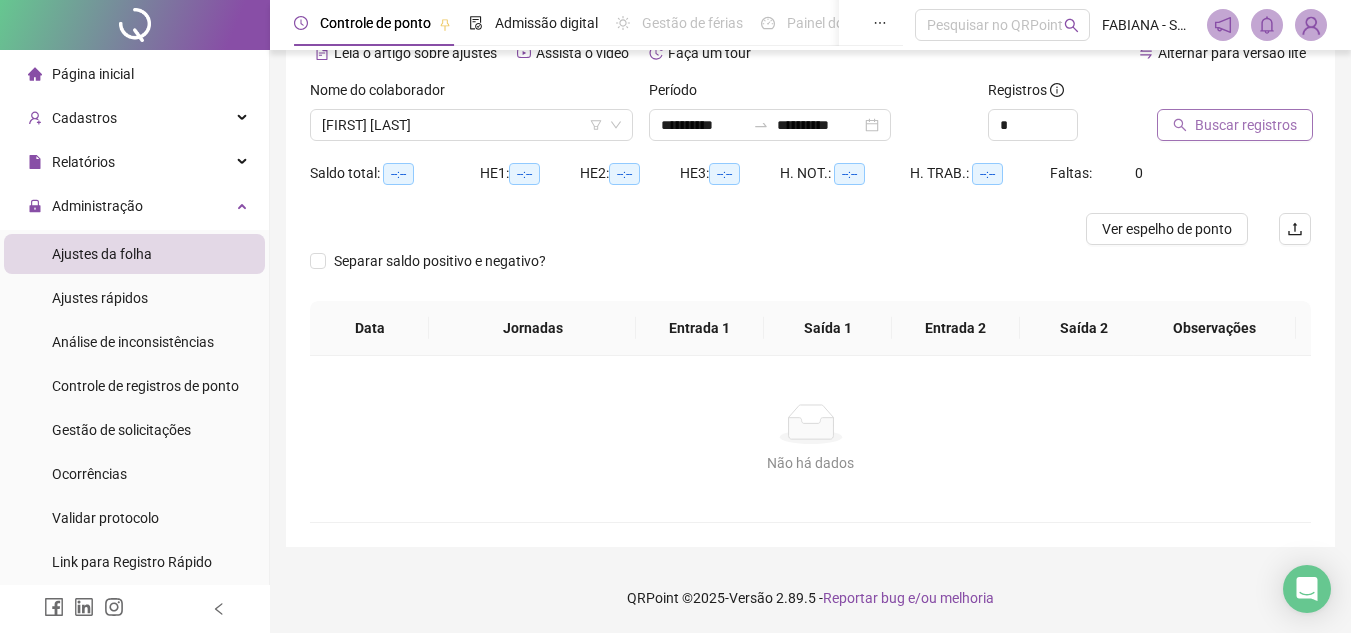 click on "Buscar registros" at bounding box center (1246, 125) 